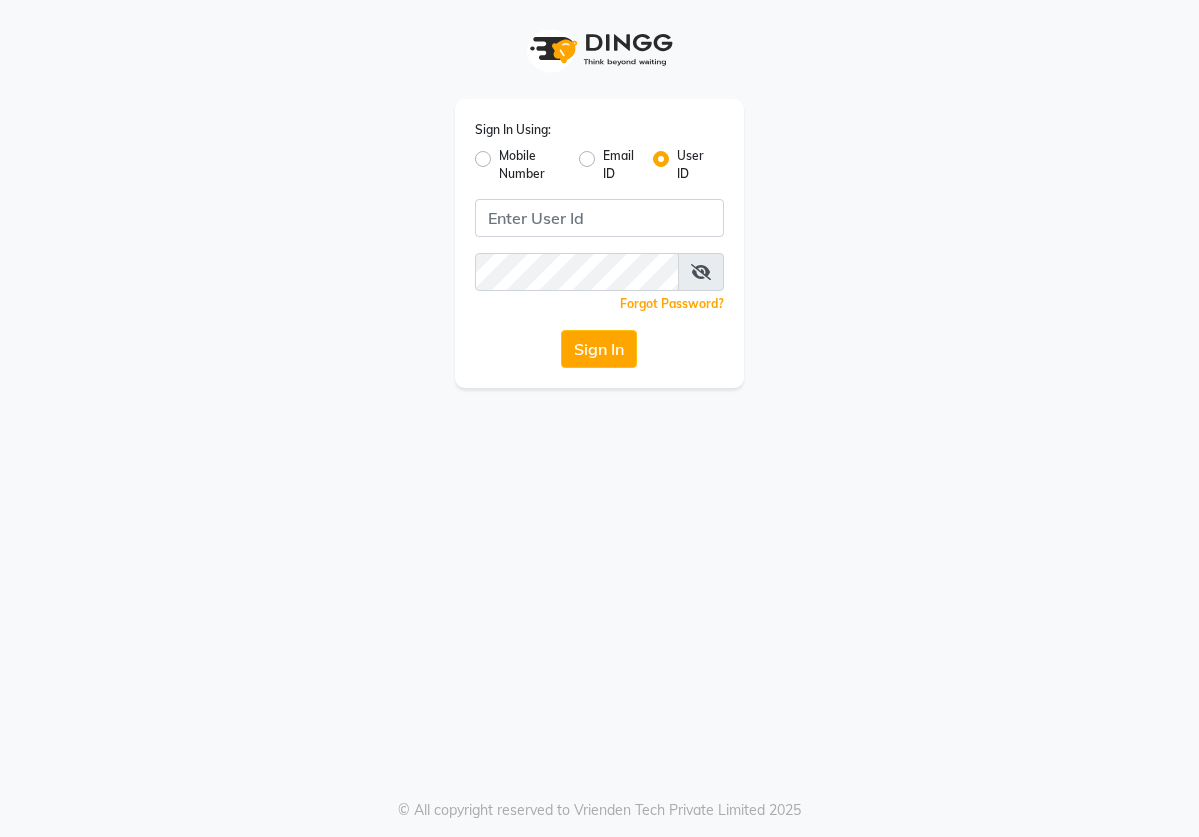 scroll, scrollTop: 0, scrollLeft: 0, axis: both 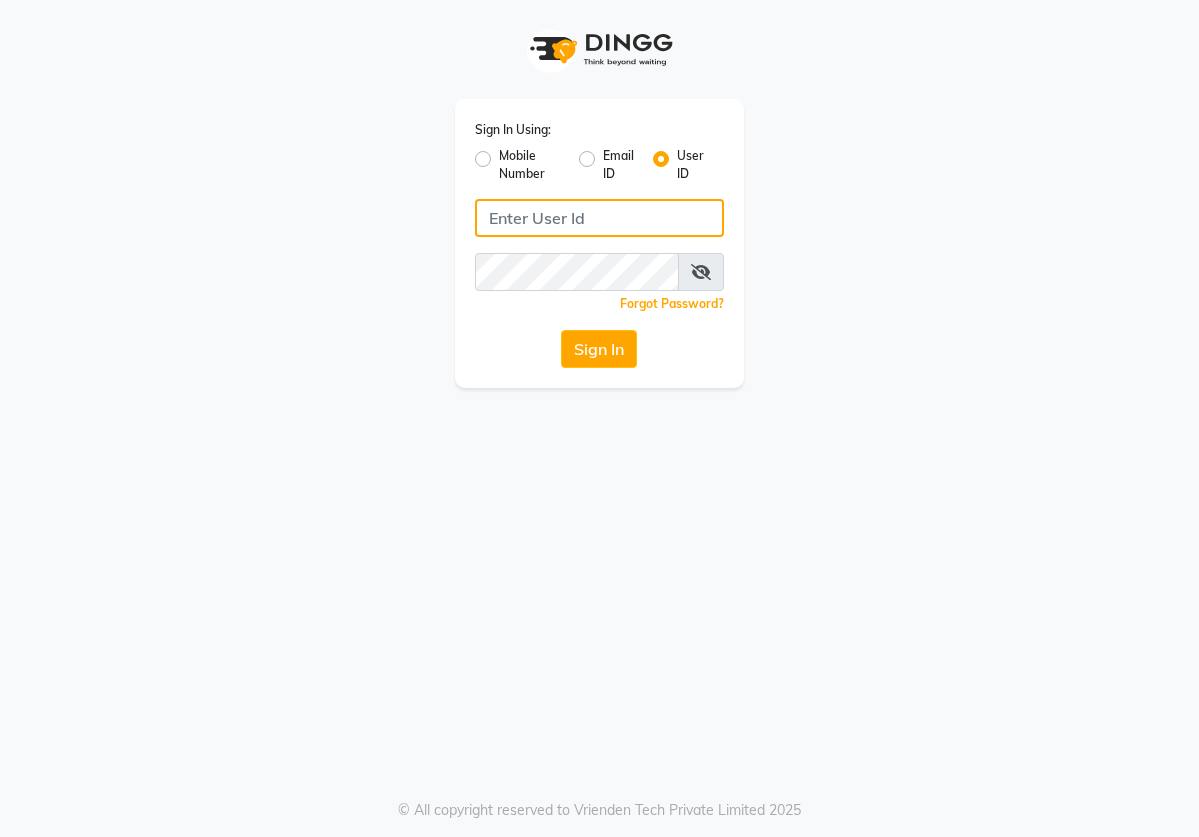 type on "[PHONE]" 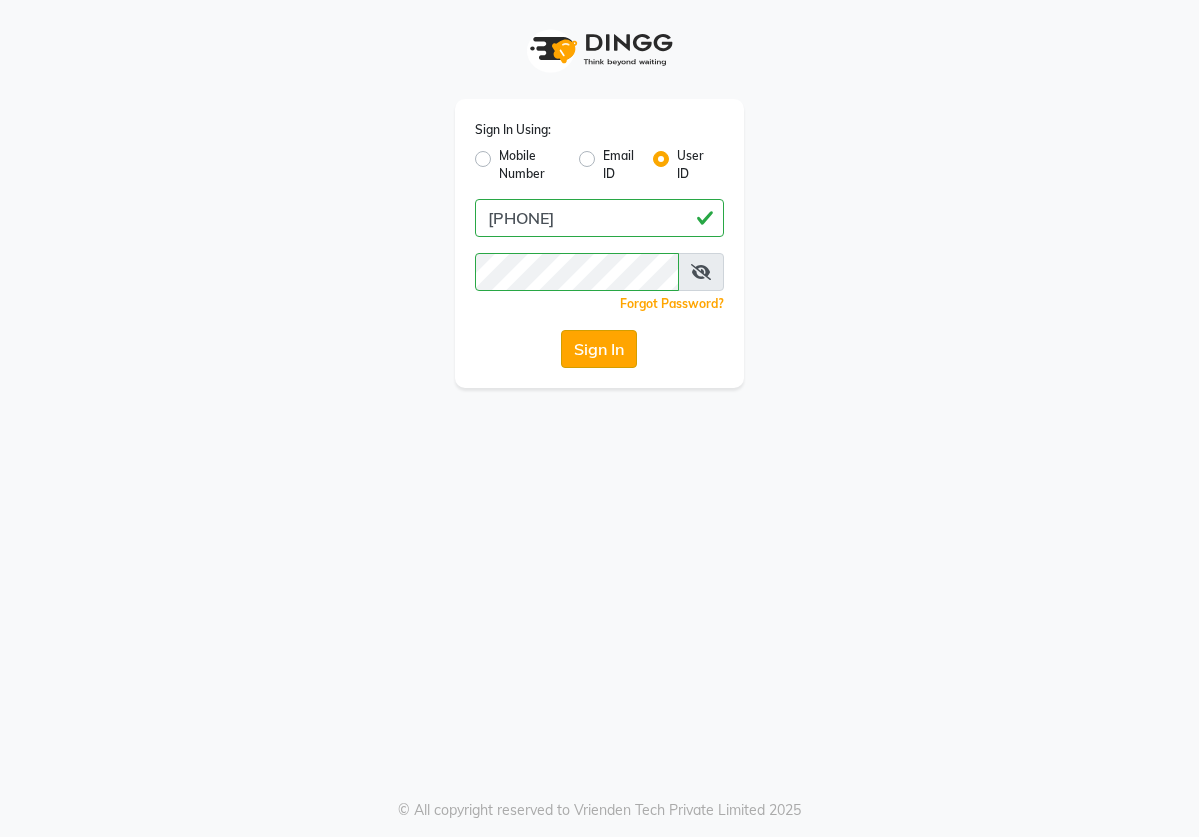click on "Sign In" 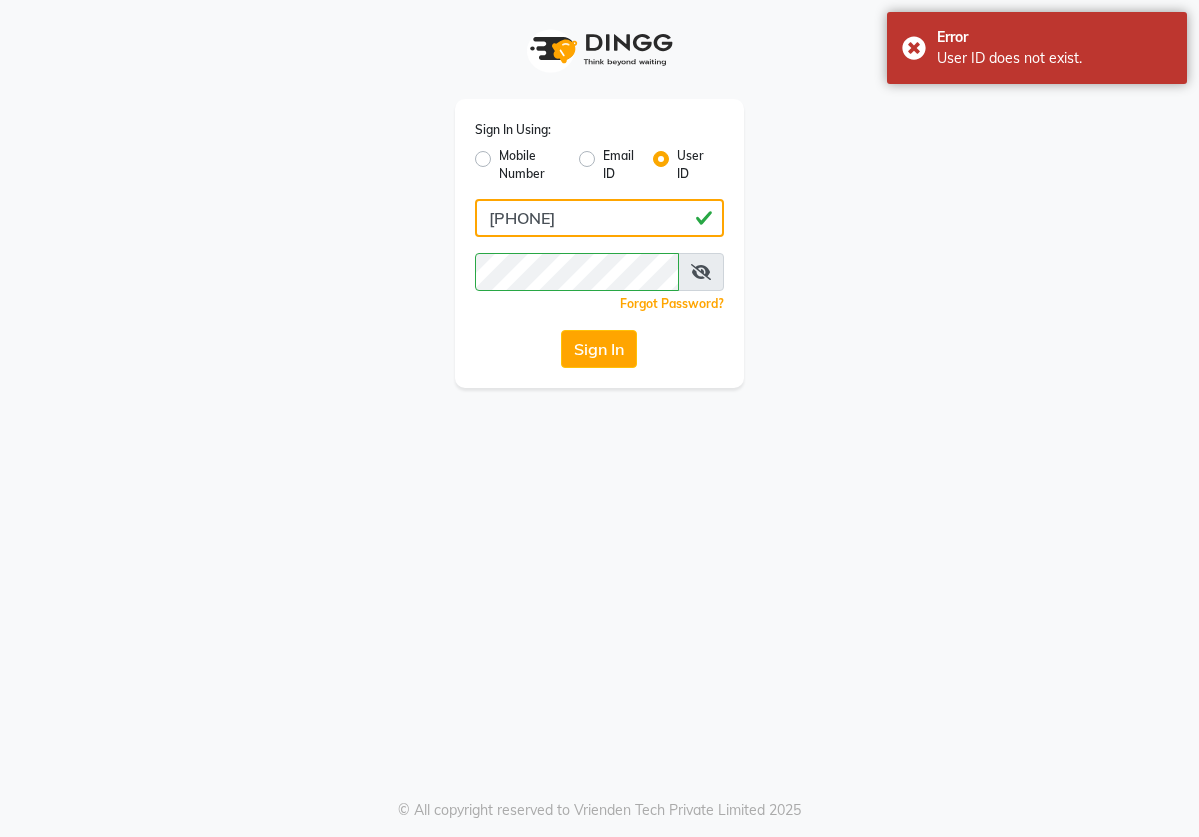 click on "[PHONE]" 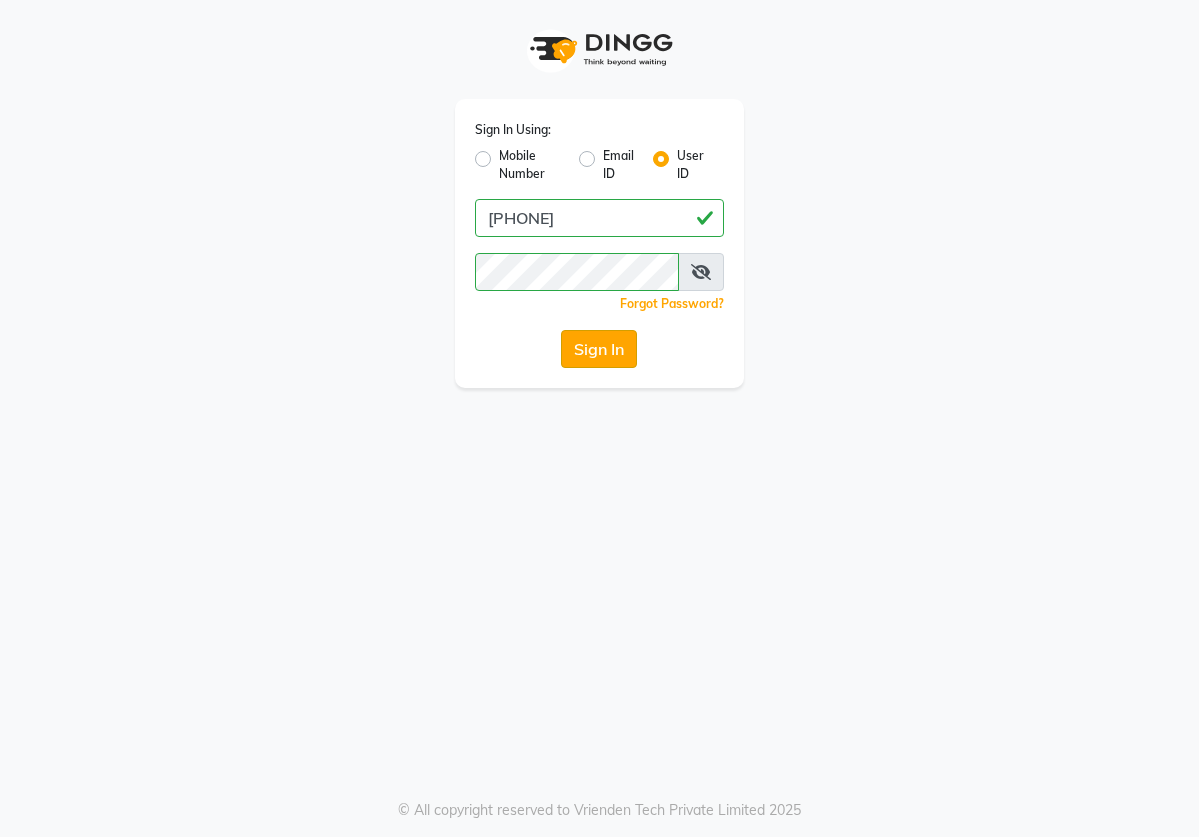 click on "Sign In" 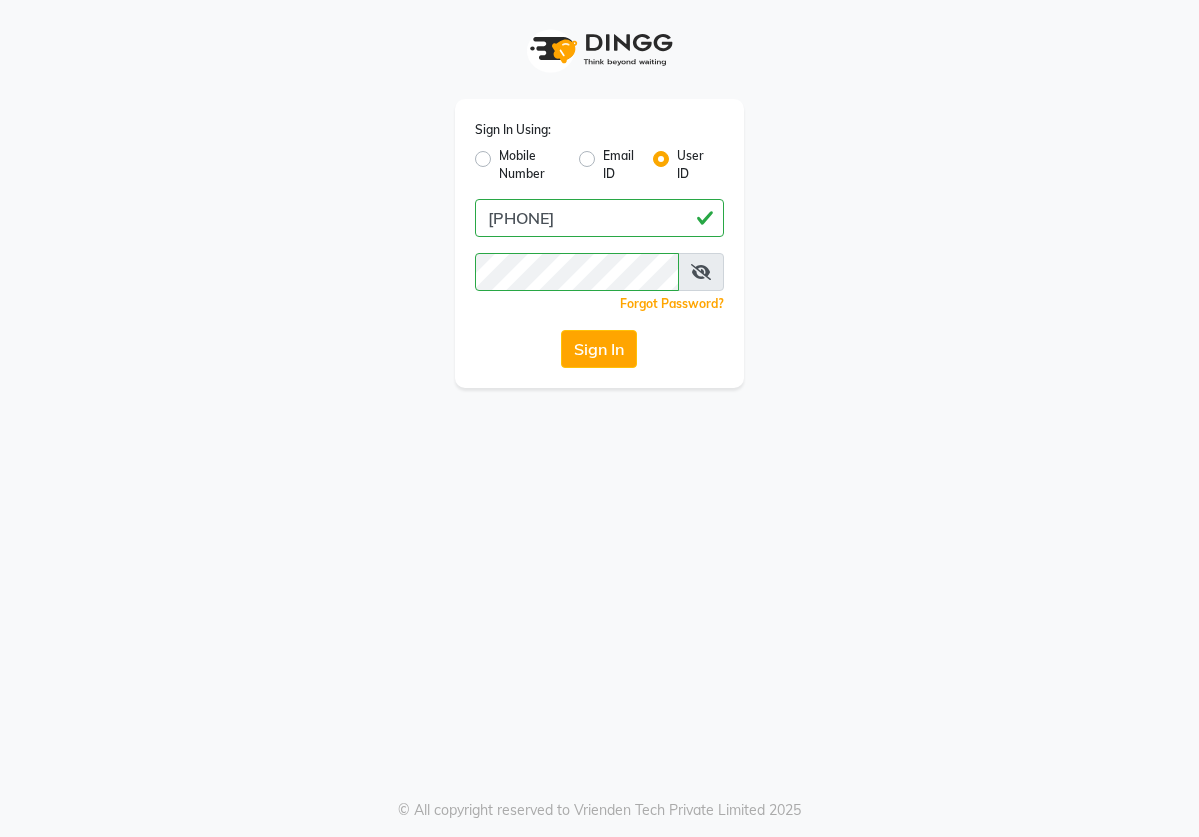 click on "Sign In Using: Mobile Number Email ID User ID [PHONE]  Remember me Forgot Password?  Sign In" 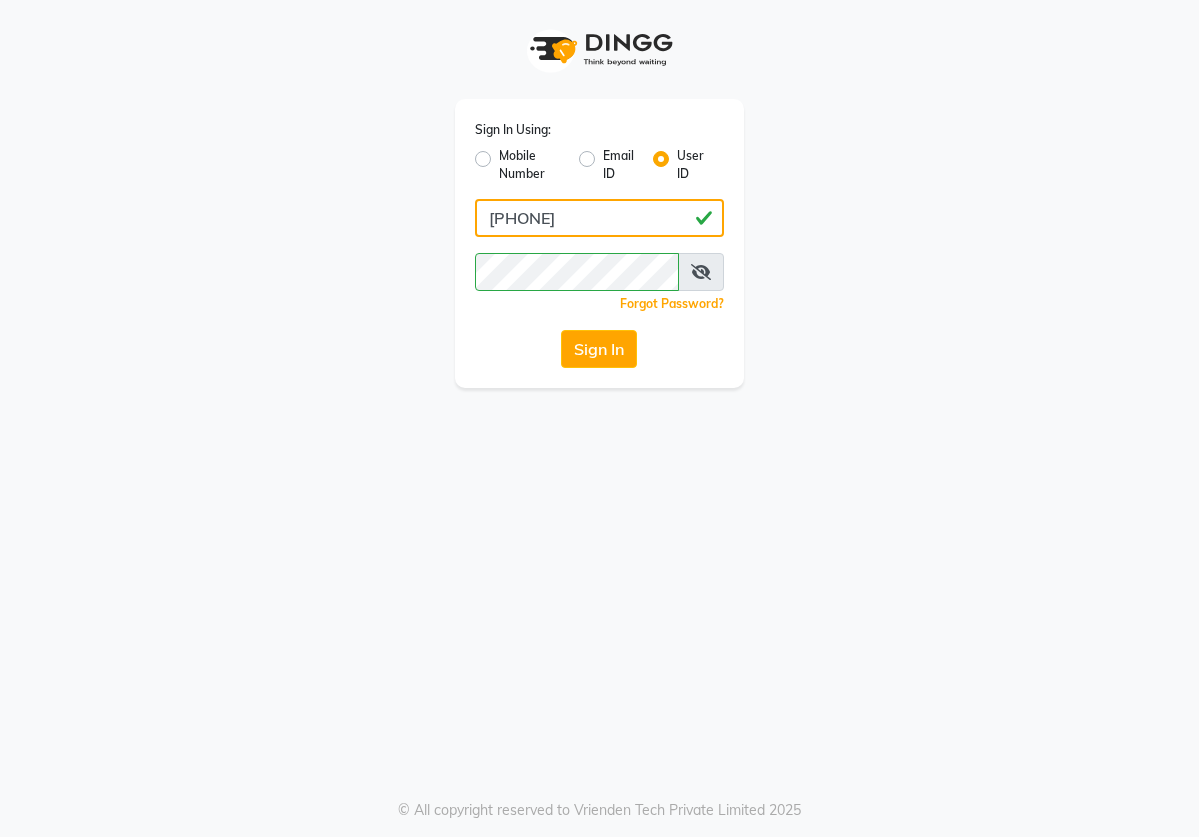 click on "[PHONE]" 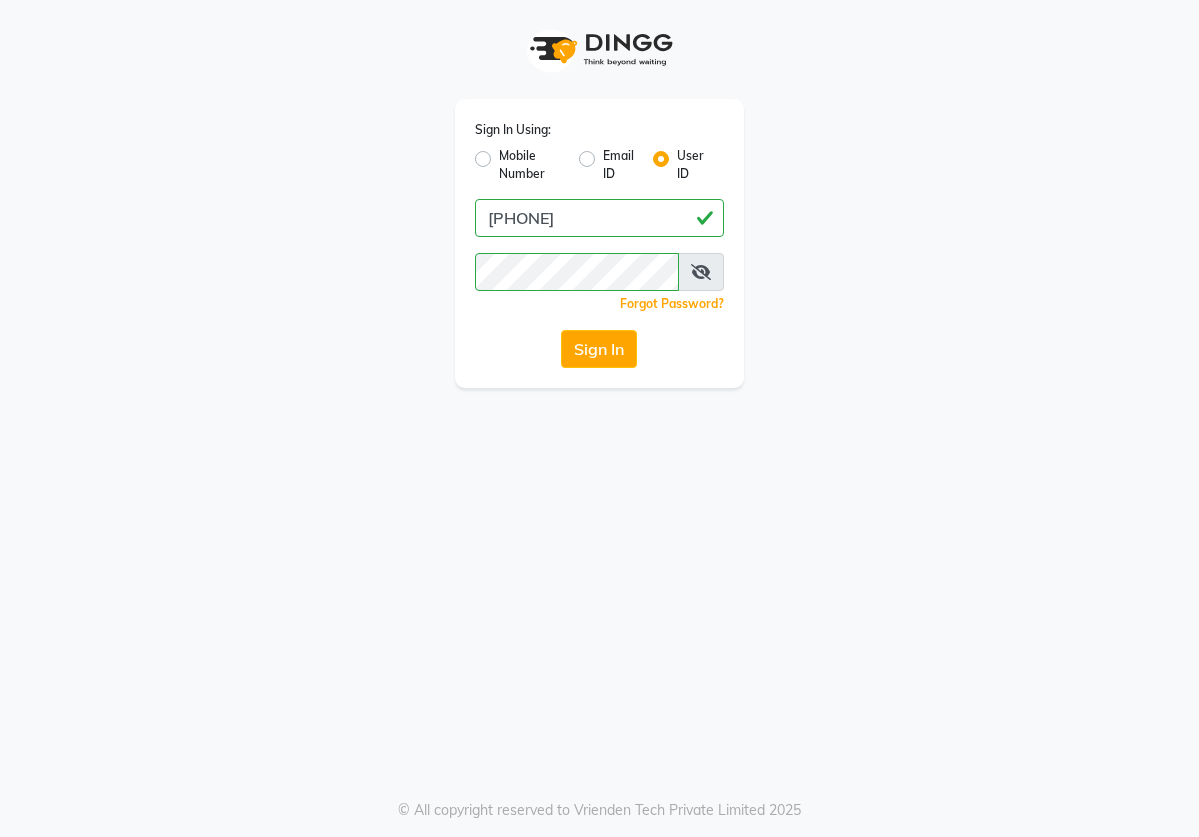 click on "Mobile Number" 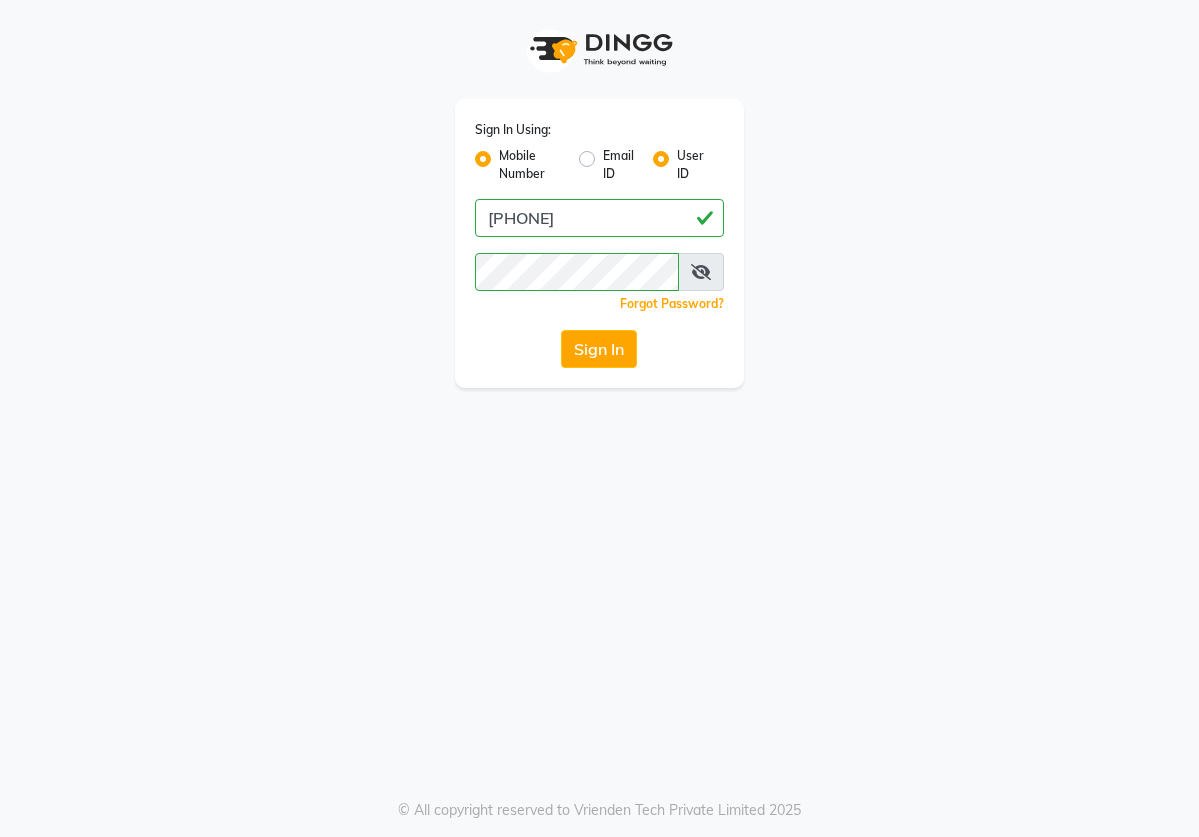 radio on "false" 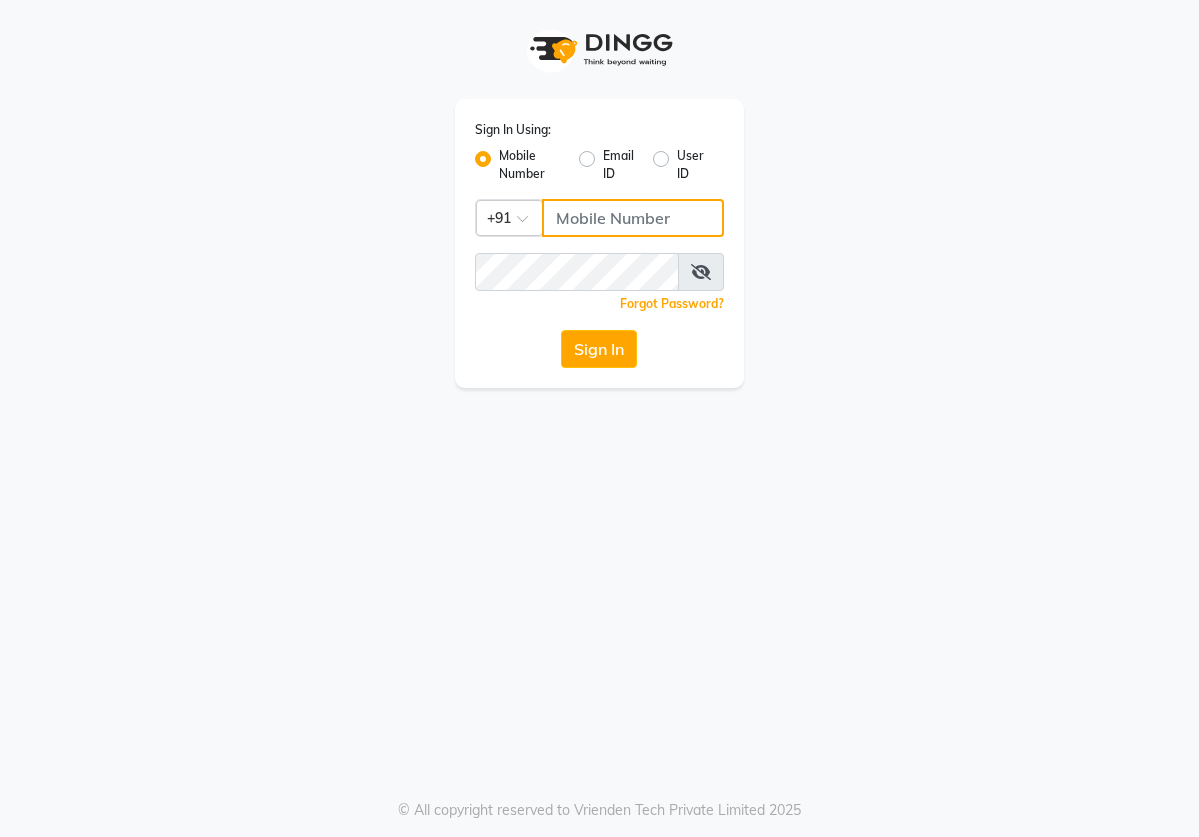 click 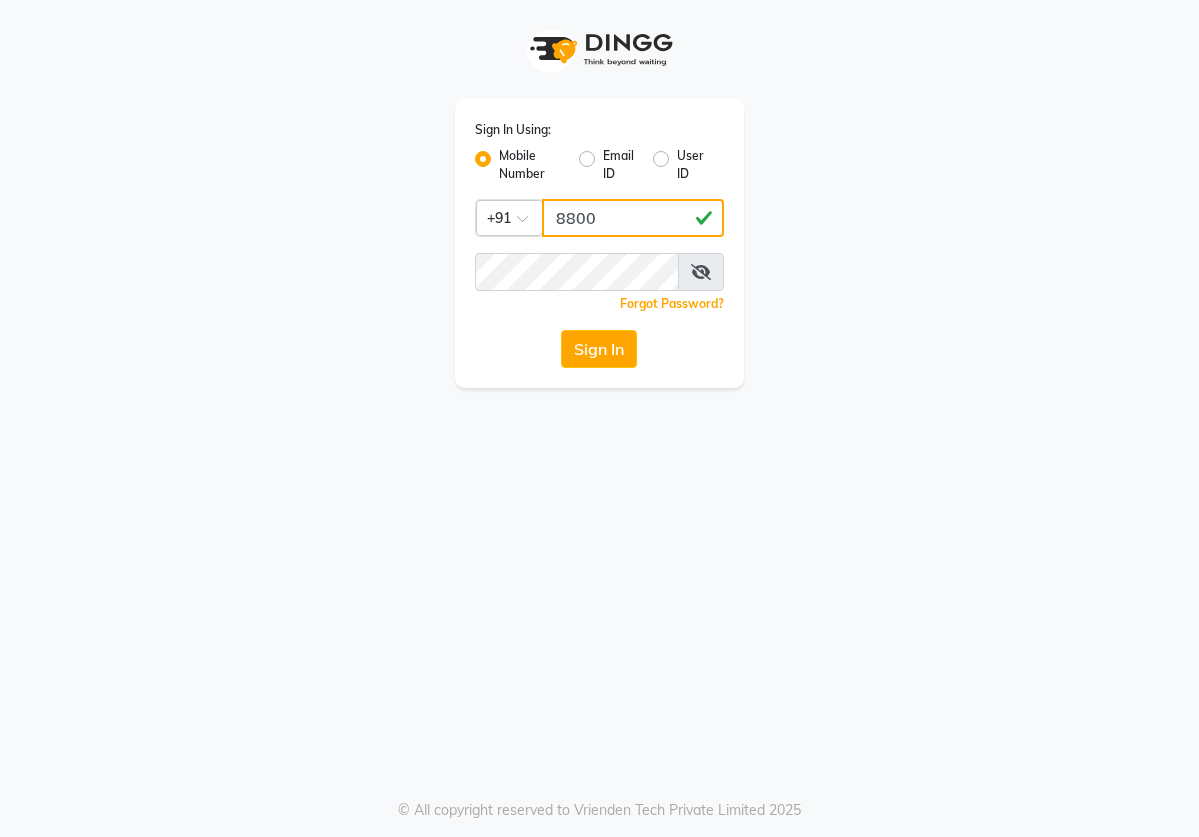 type on "[PHONE]" 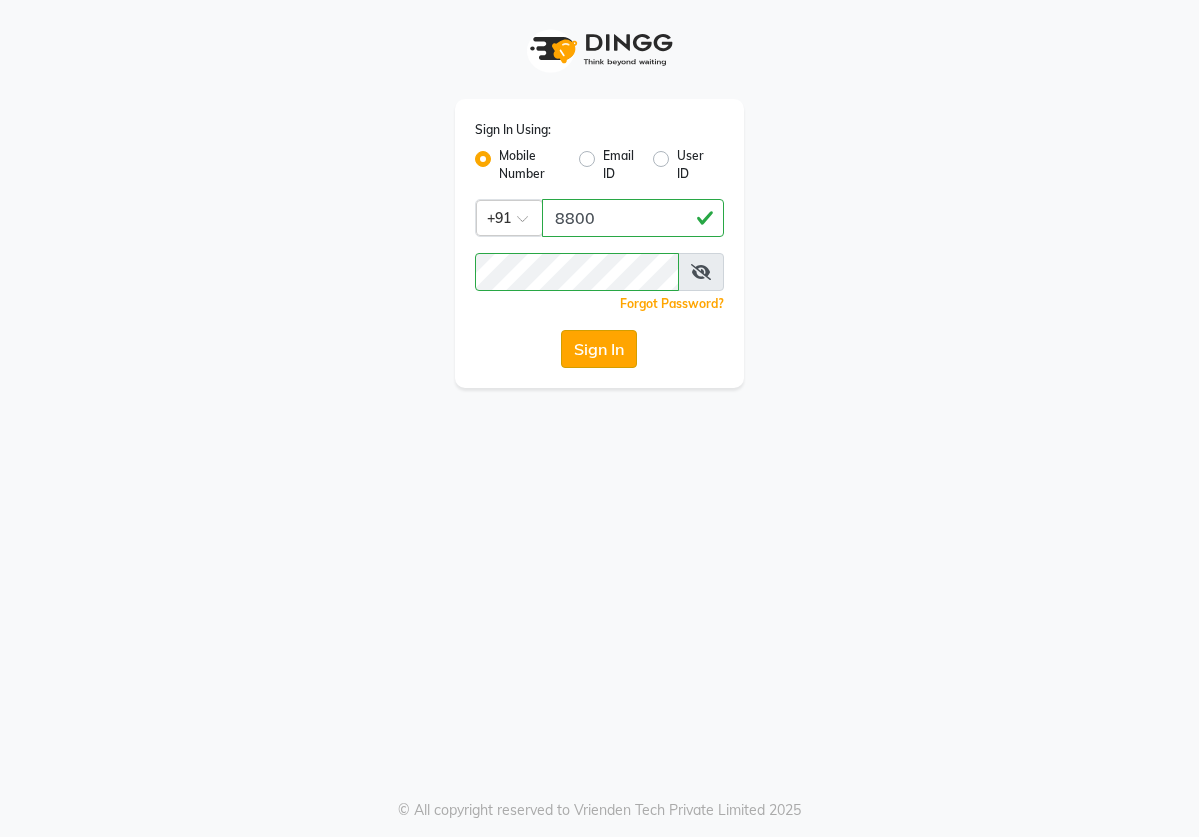 click on "Sign In" 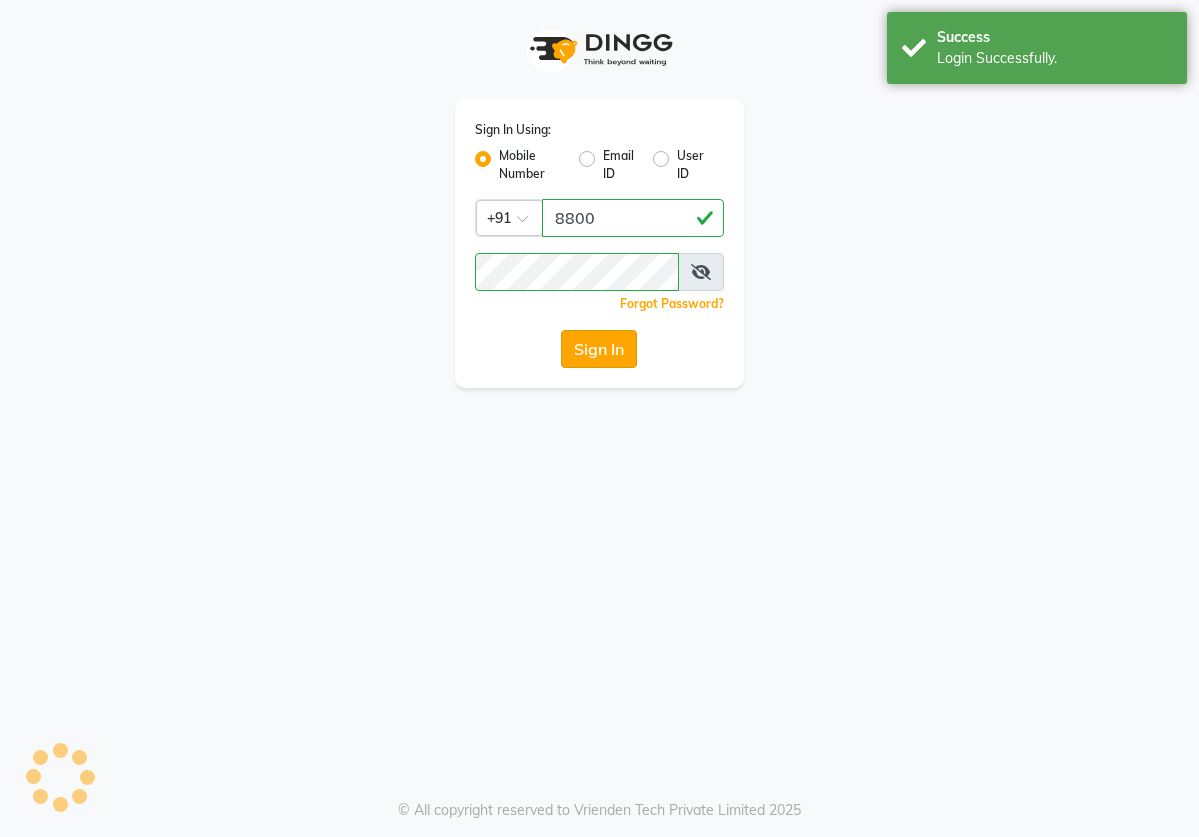 select on "82" 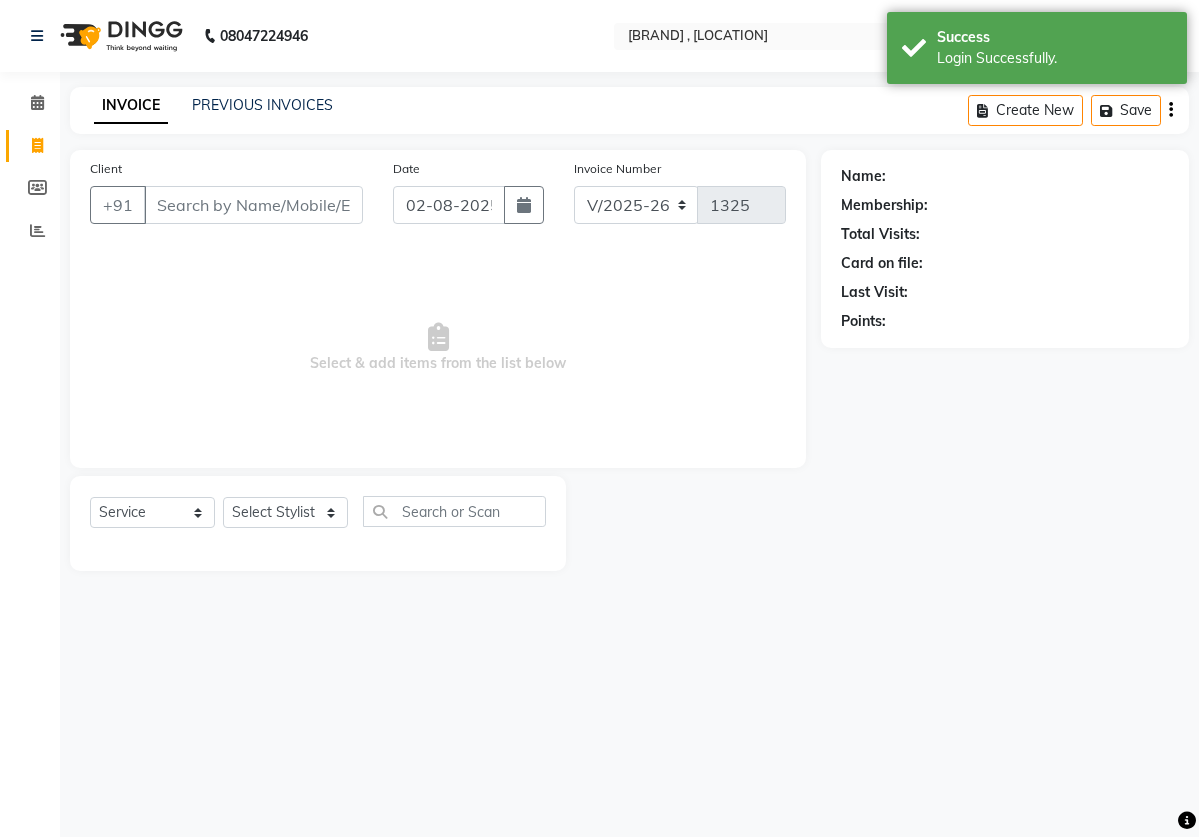 scroll, scrollTop: 0, scrollLeft: 0, axis: both 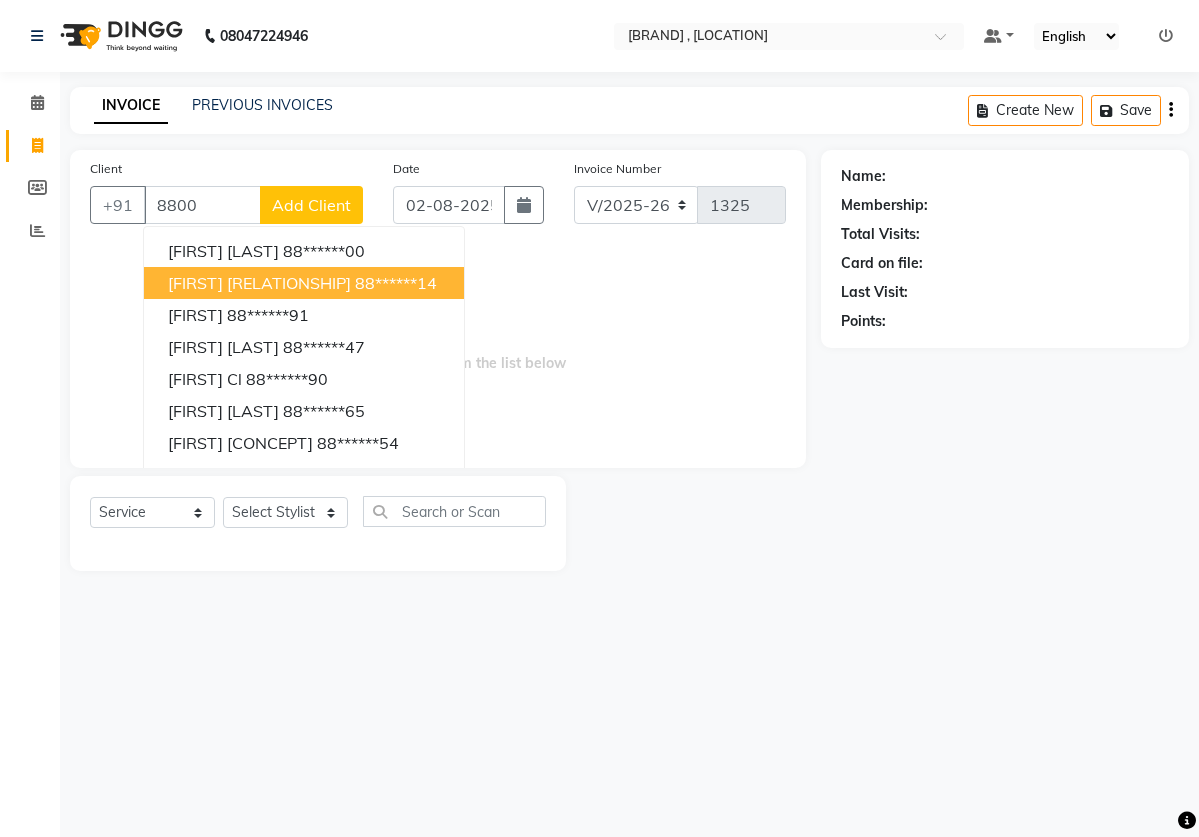 click on "88******14" at bounding box center [396, 283] 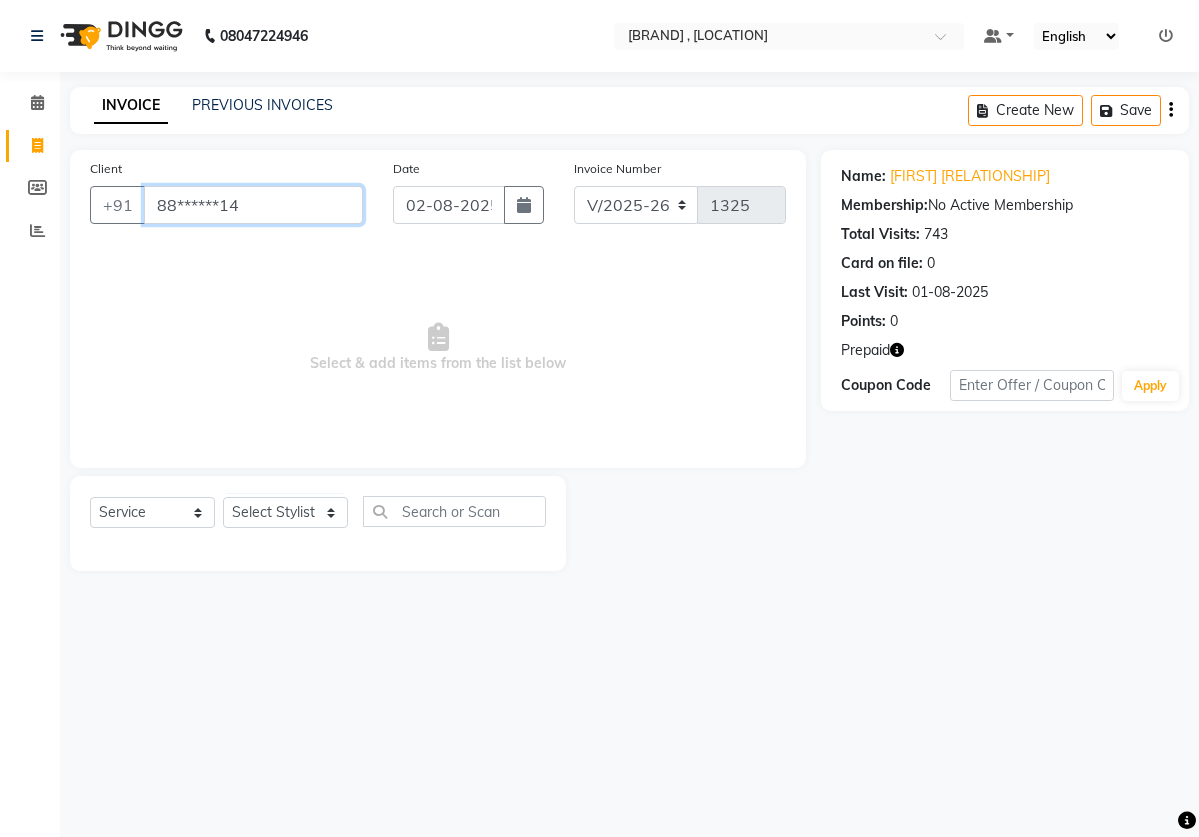 click on "88******14" at bounding box center (253, 205) 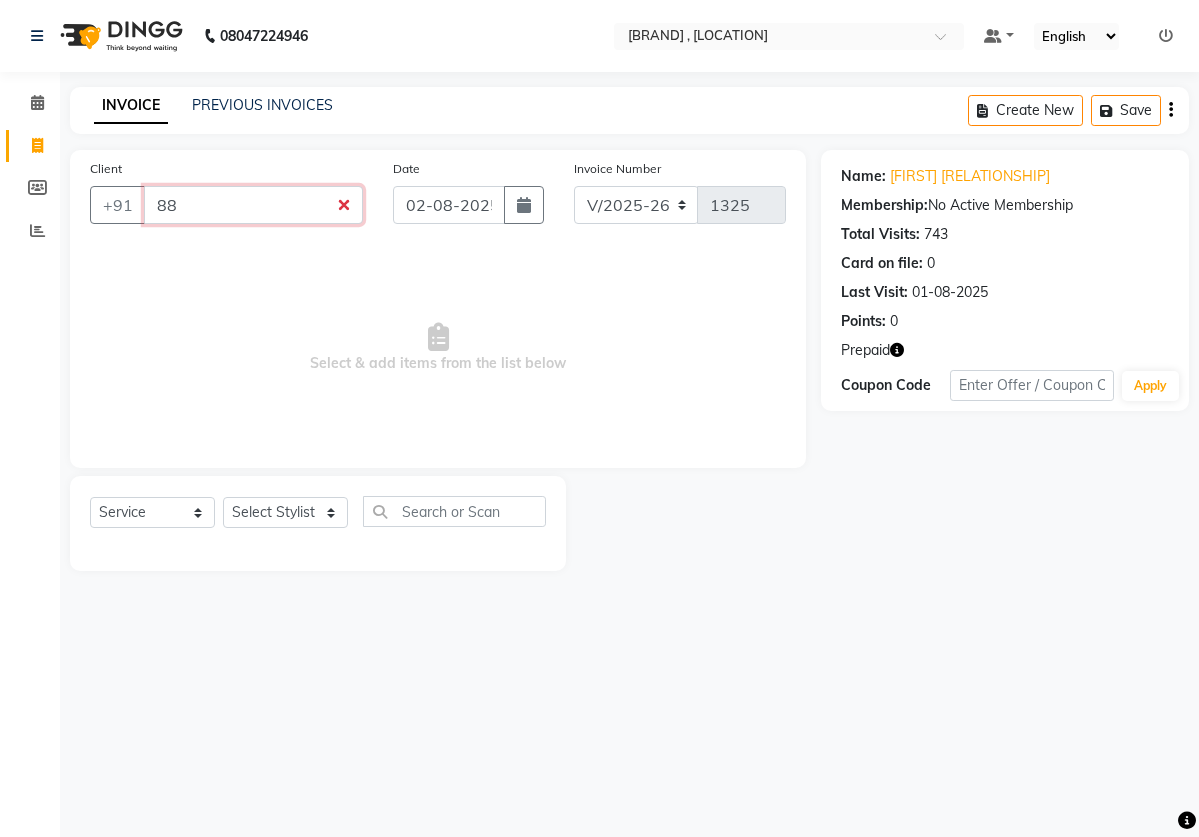 type on "8" 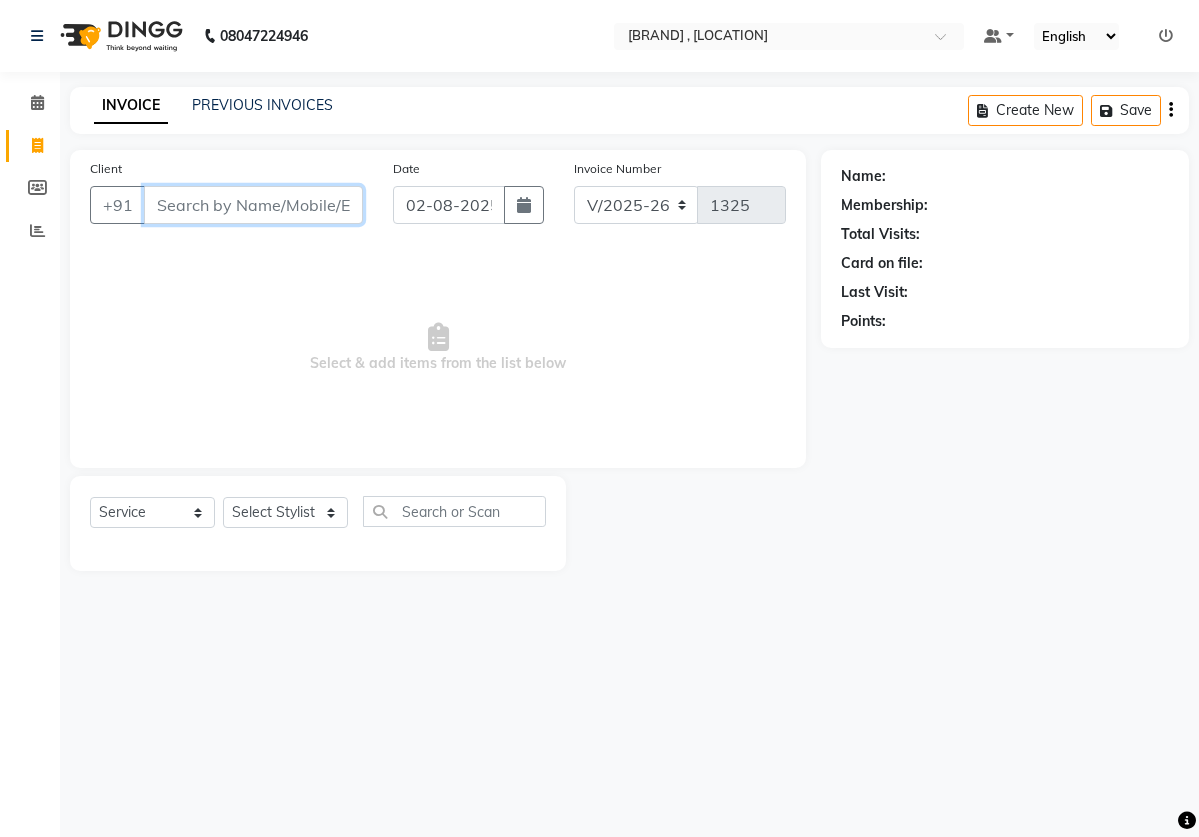 click on "Client" at bounding box center [253, 205] 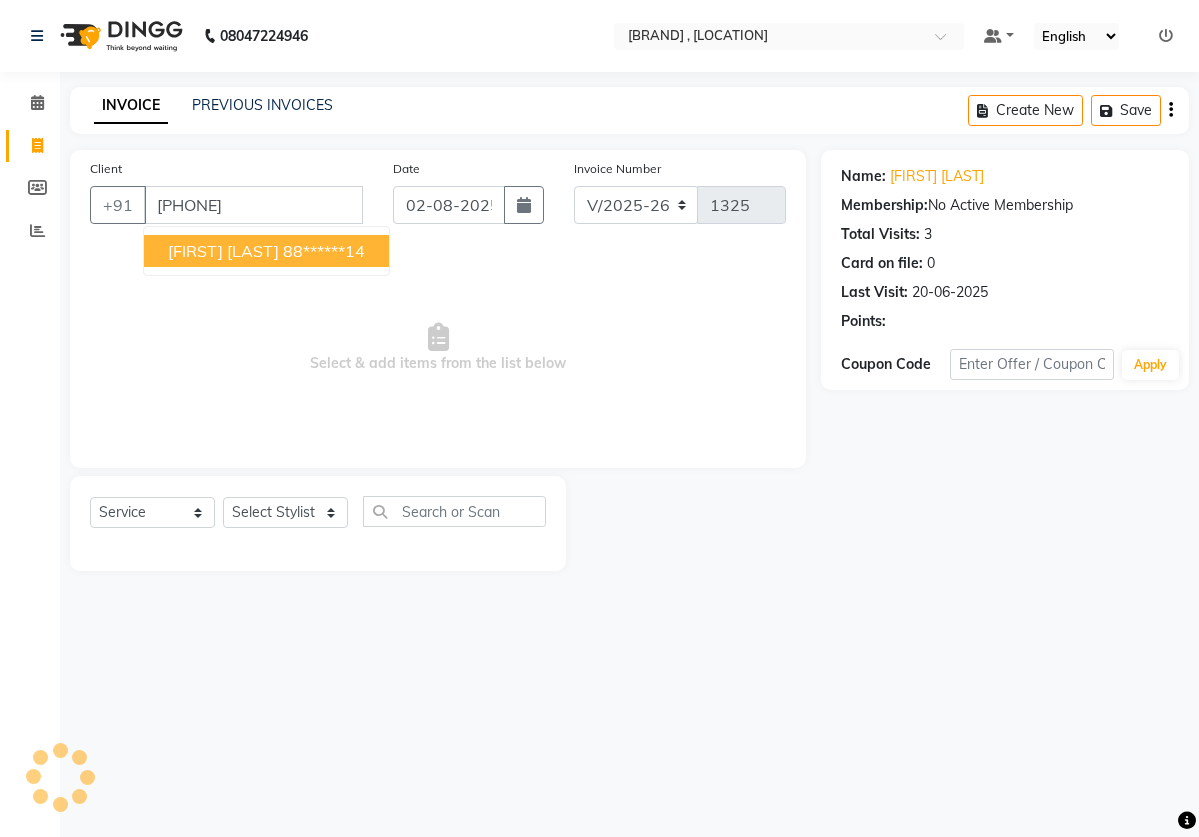 click on "[FIRST] [LAST]" at bounding box center (223, 251) 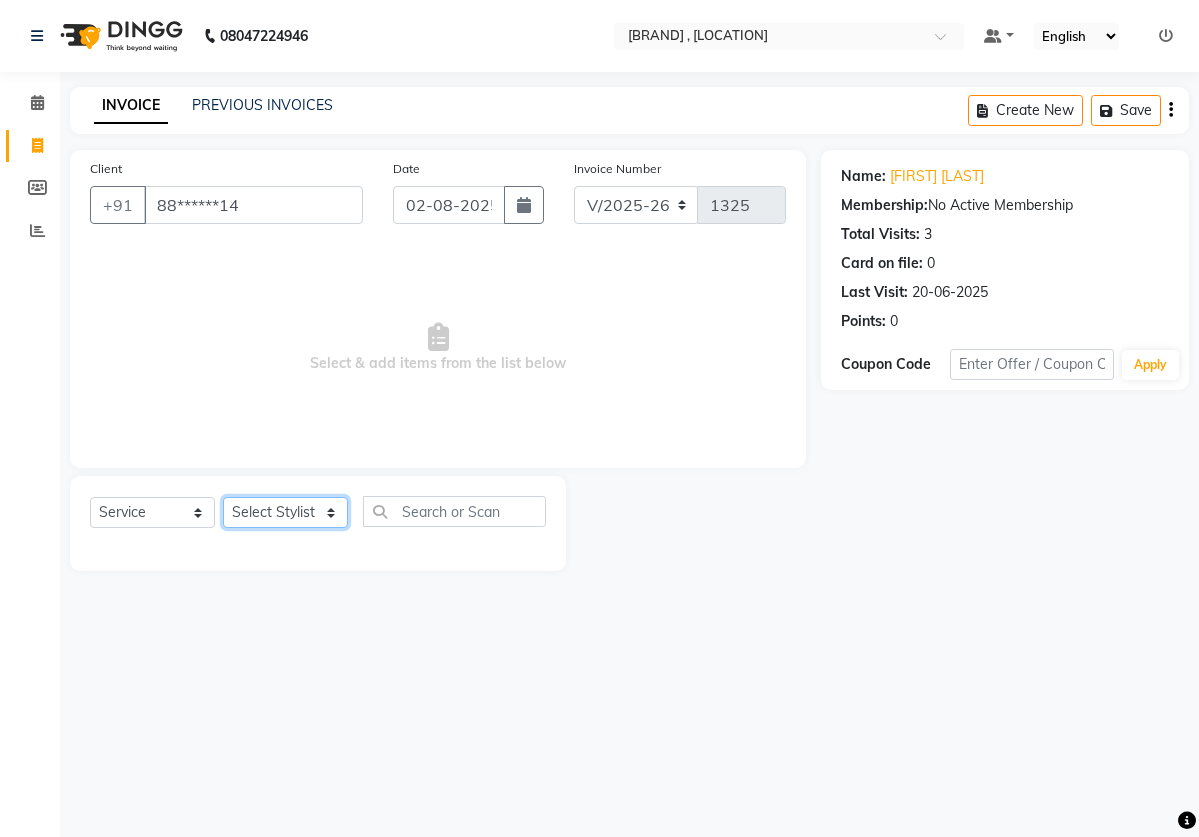 select on "2888" 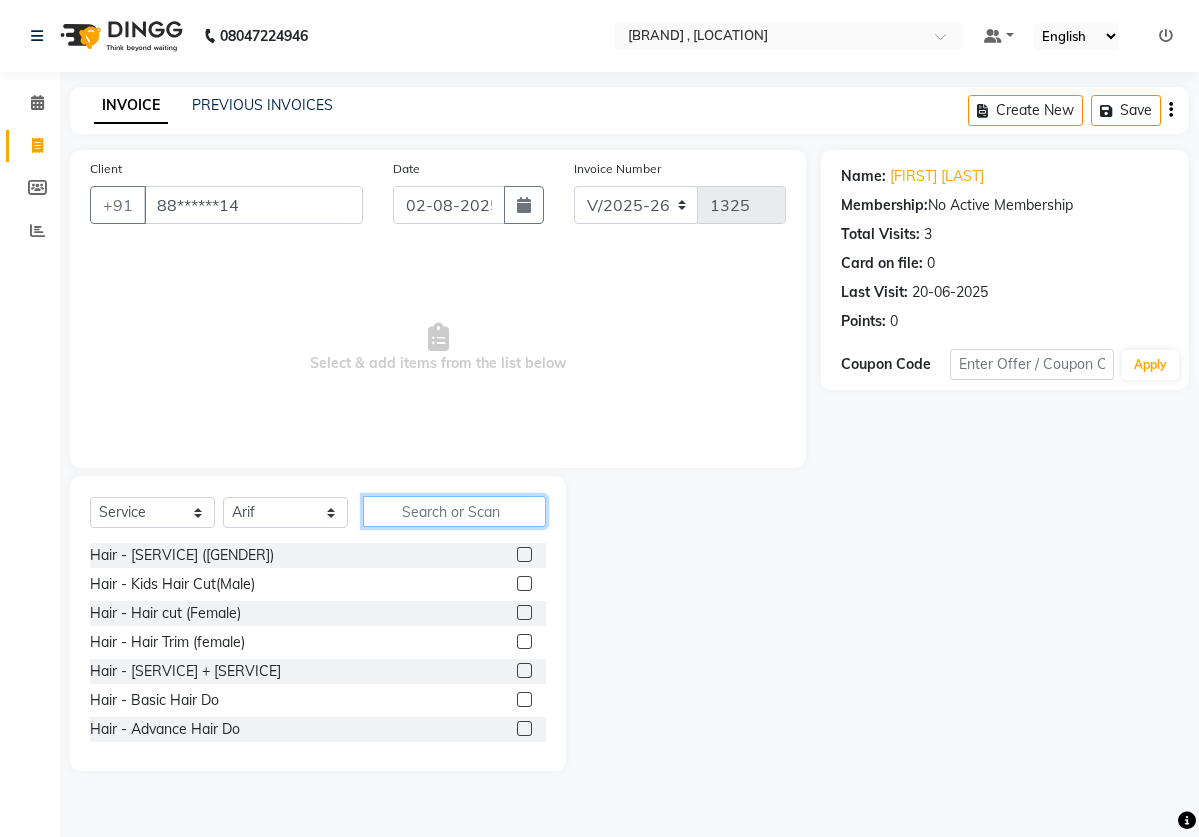 click 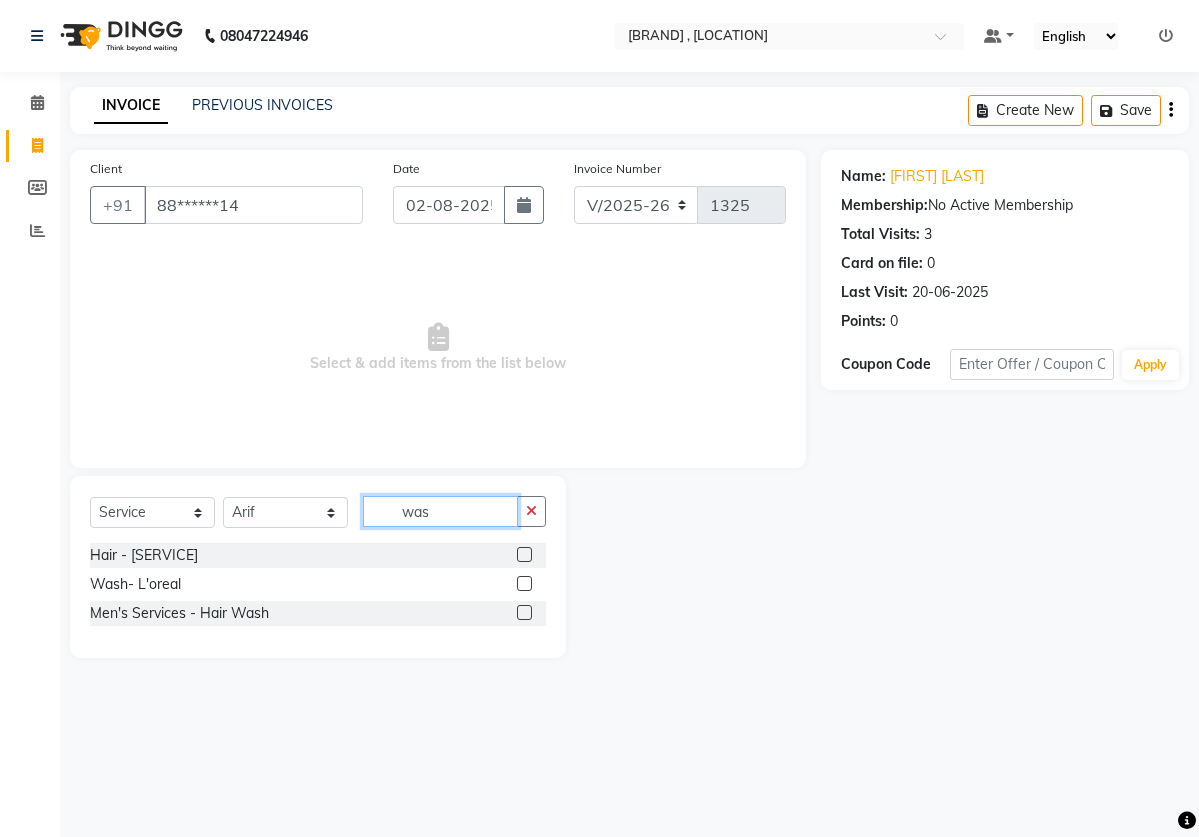 type on "was" 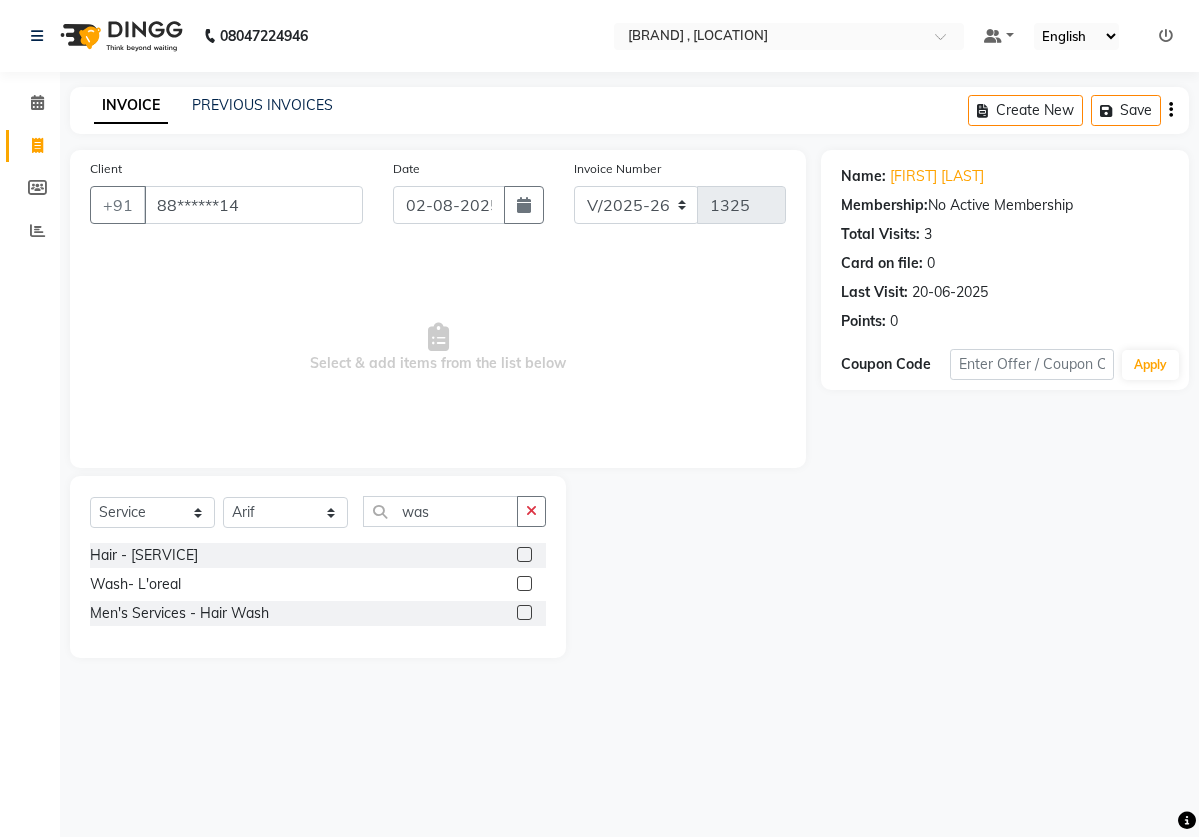 click 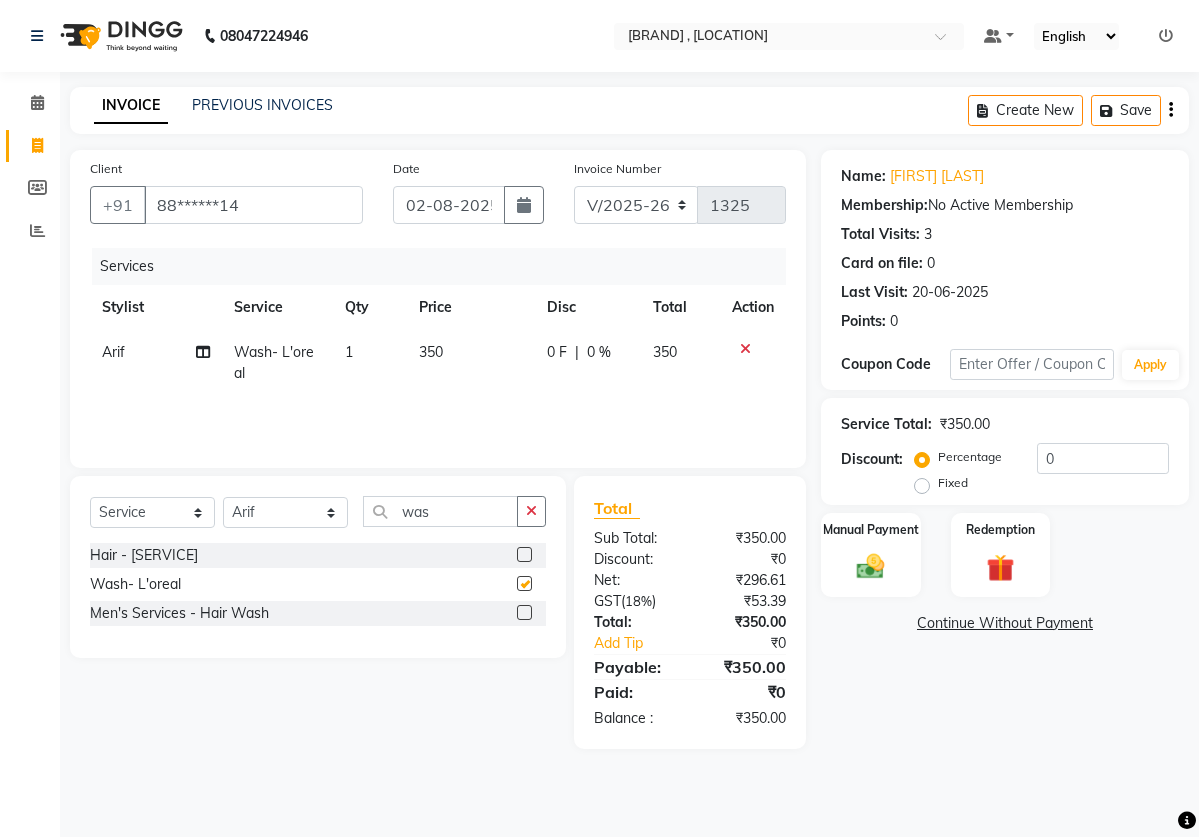 checkbox on "false" 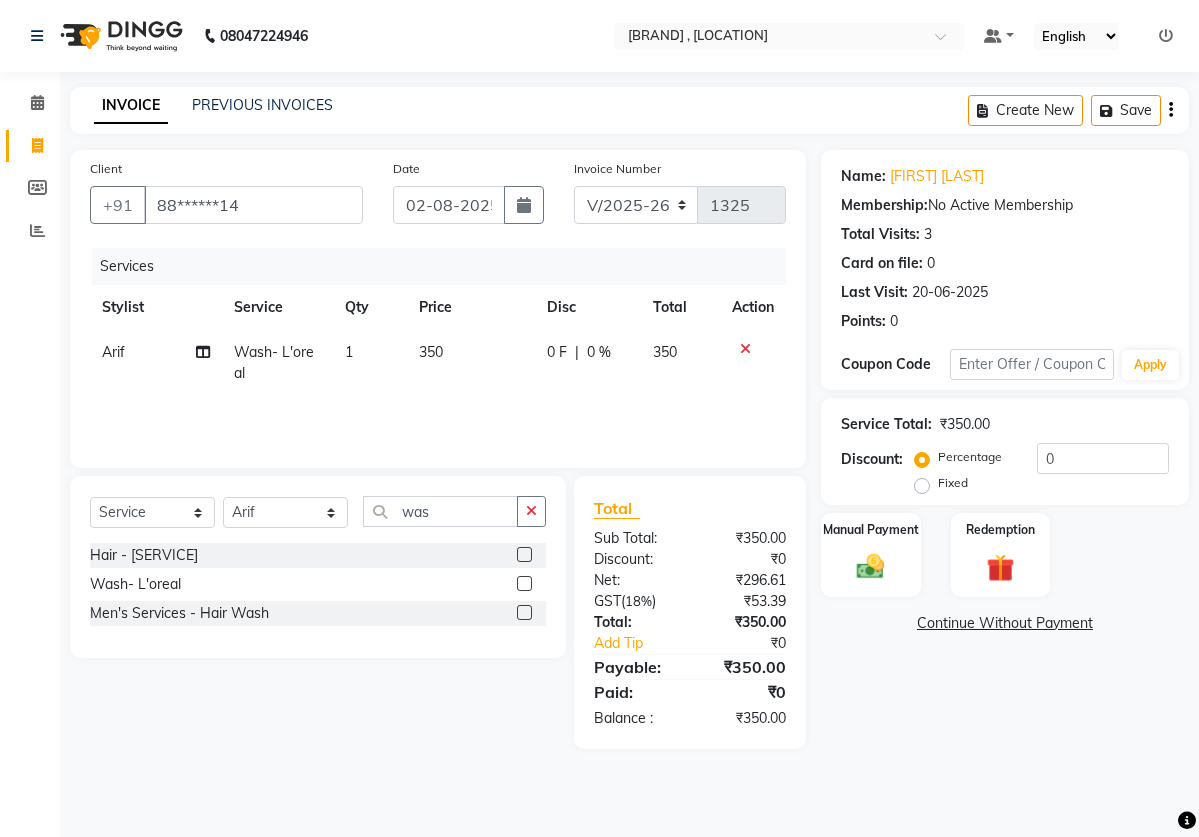 click on "350" 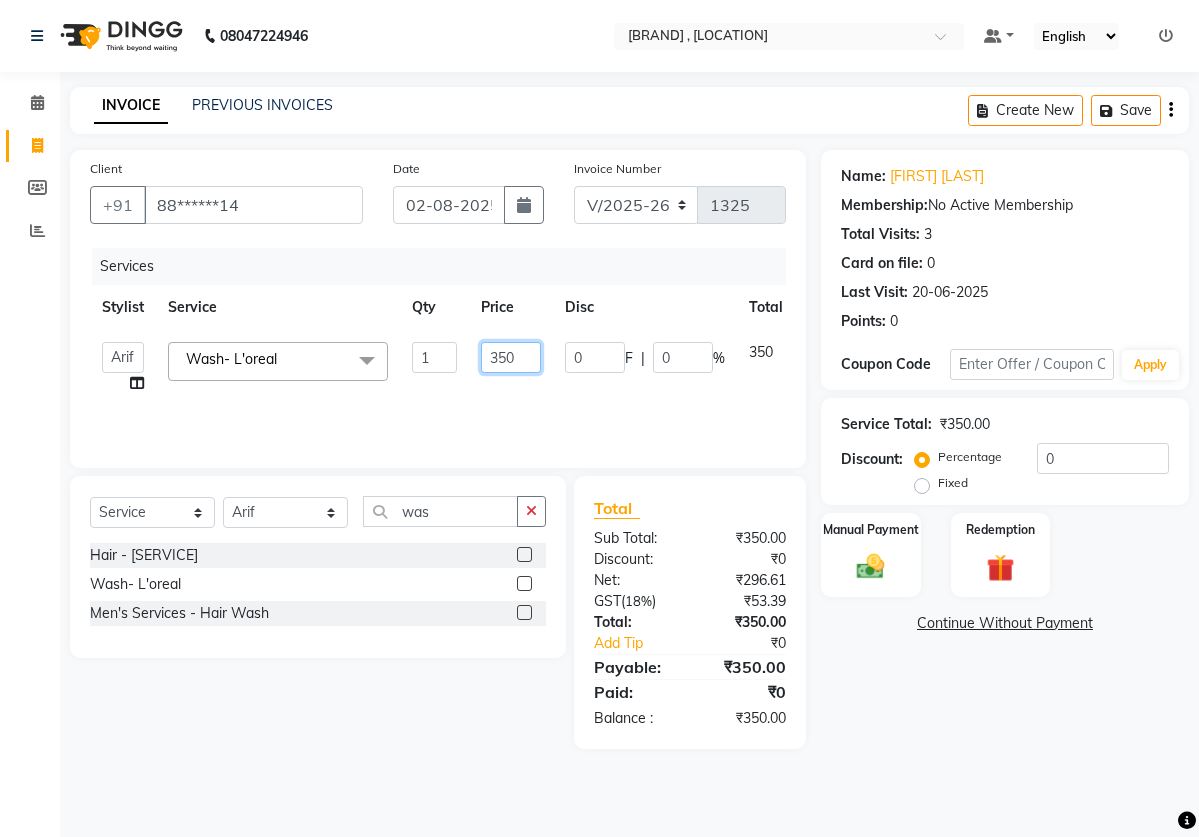 click on "350" 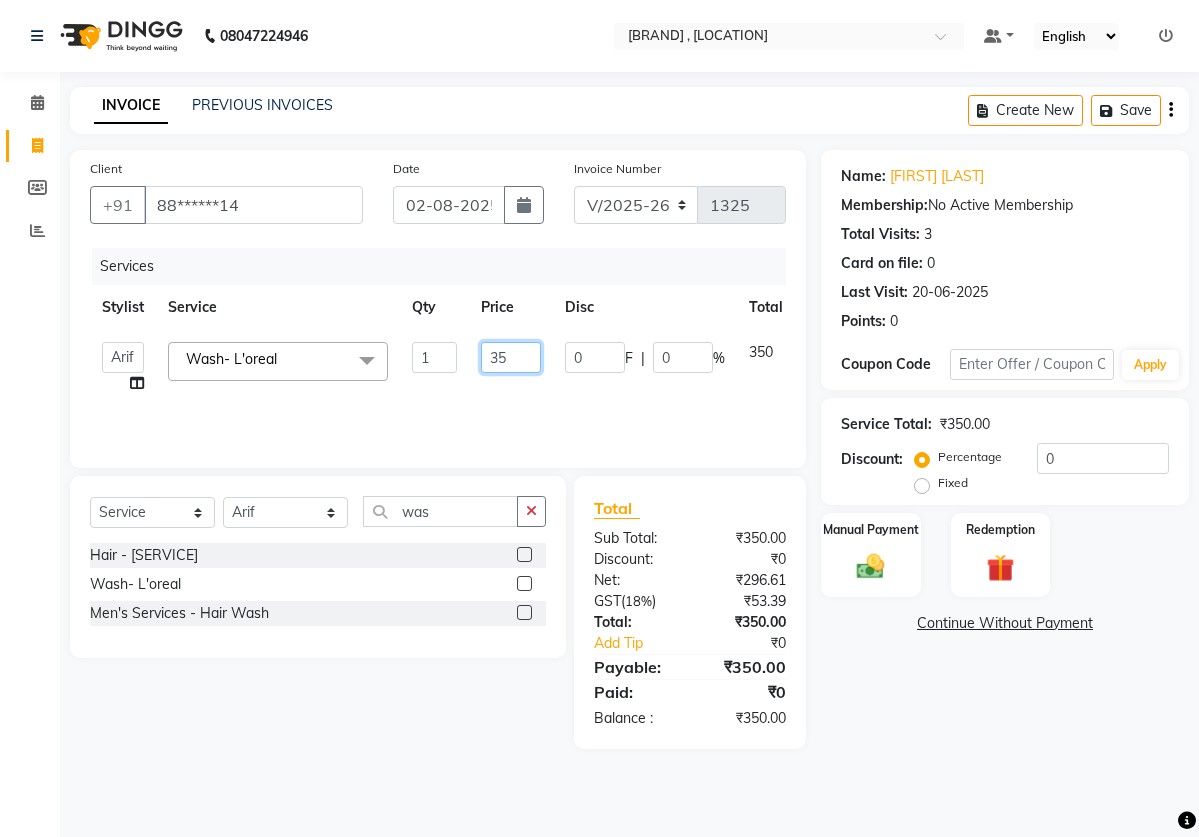 type on "3" 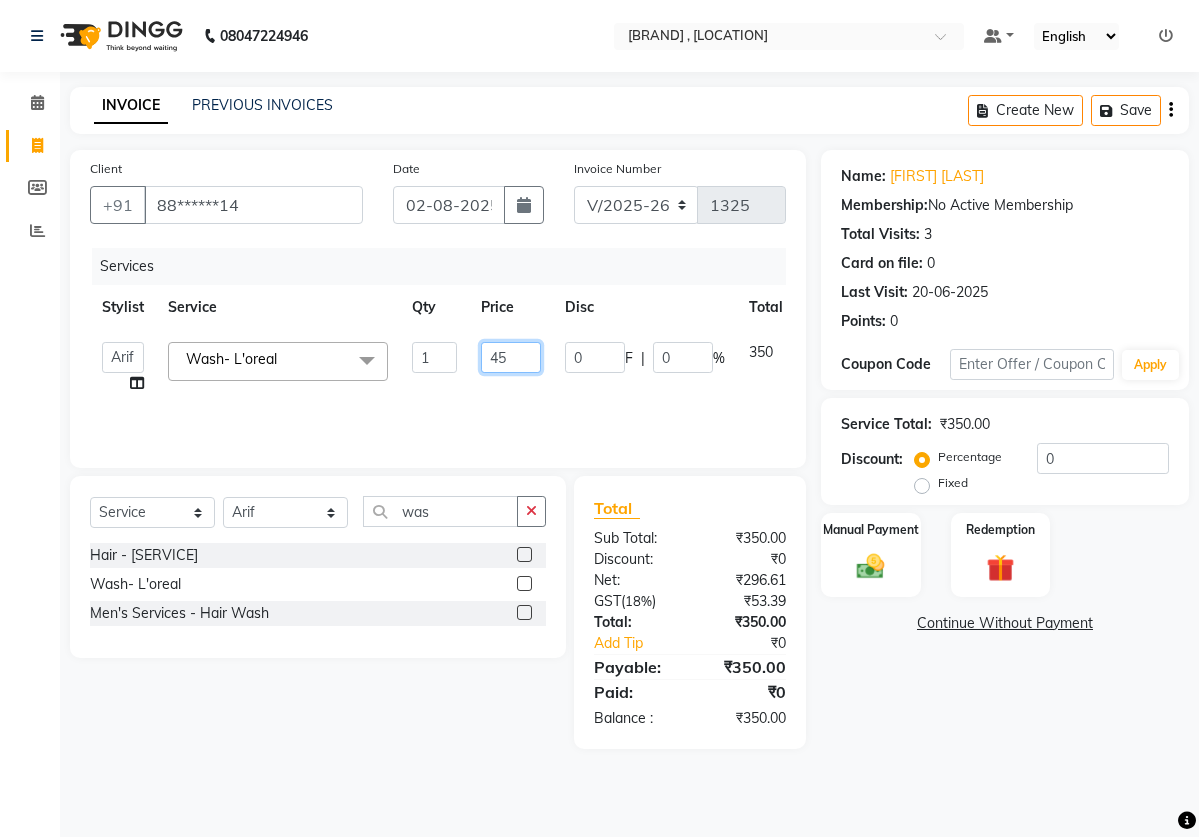 type on "450" 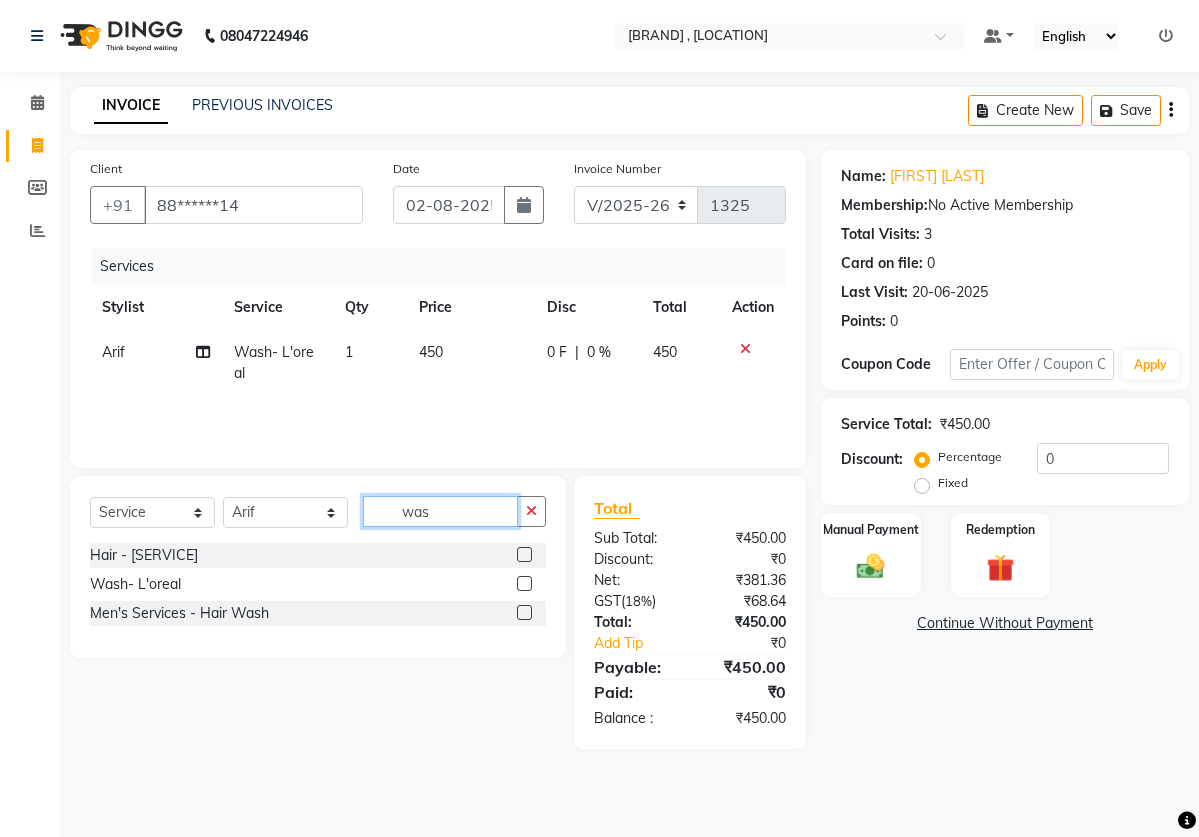 click on "was" 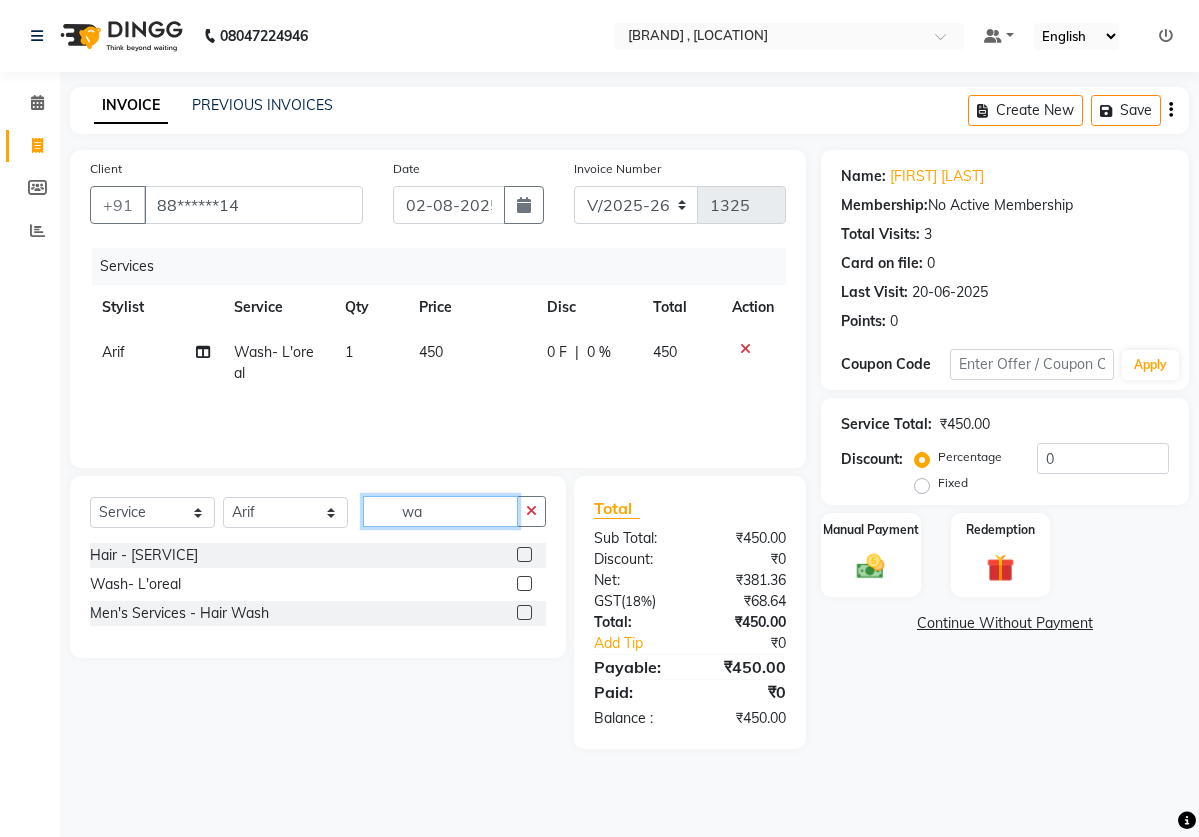 type on "w" 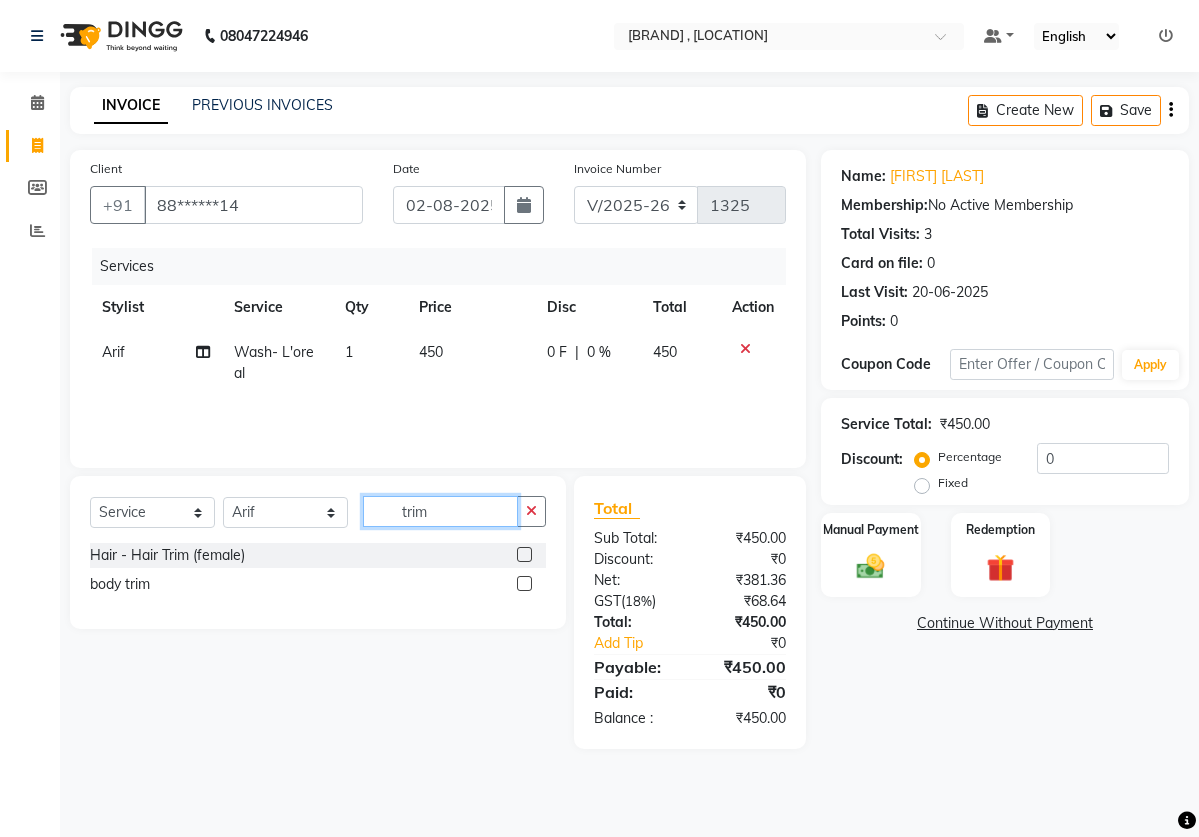 type on "trim" 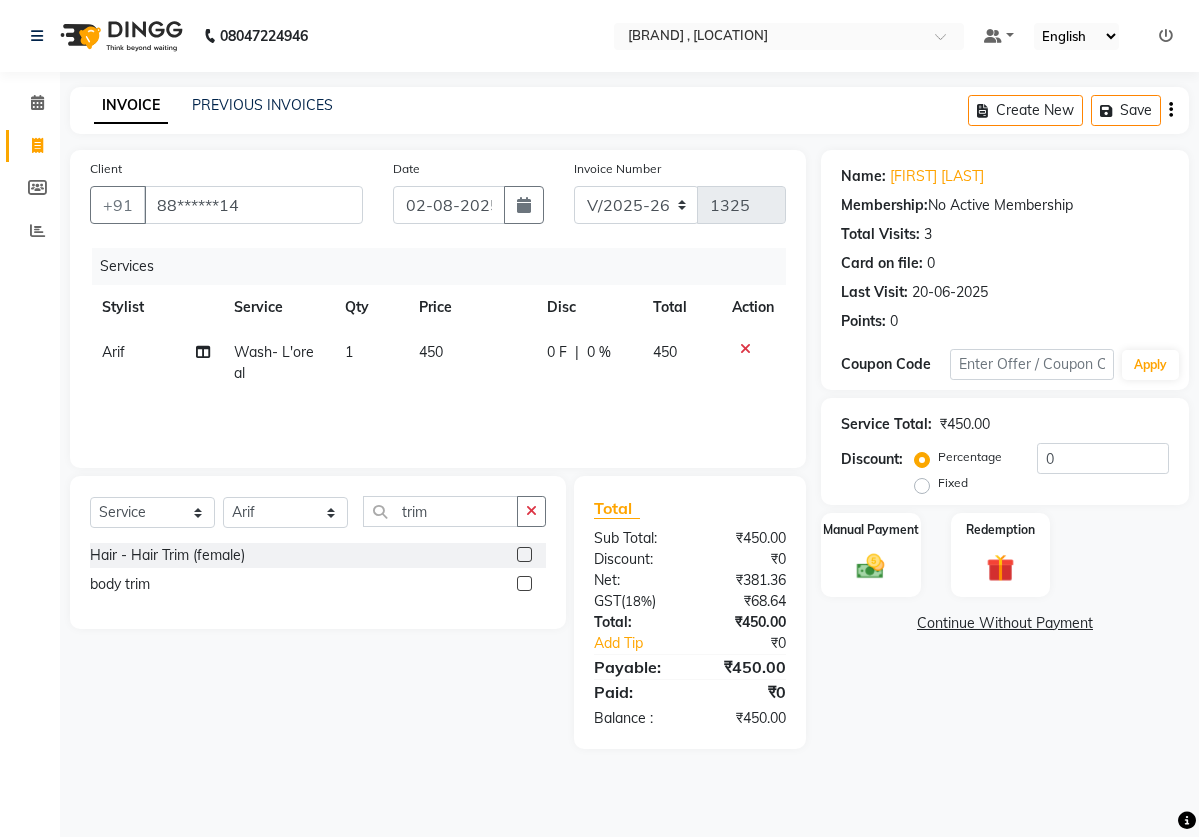 click 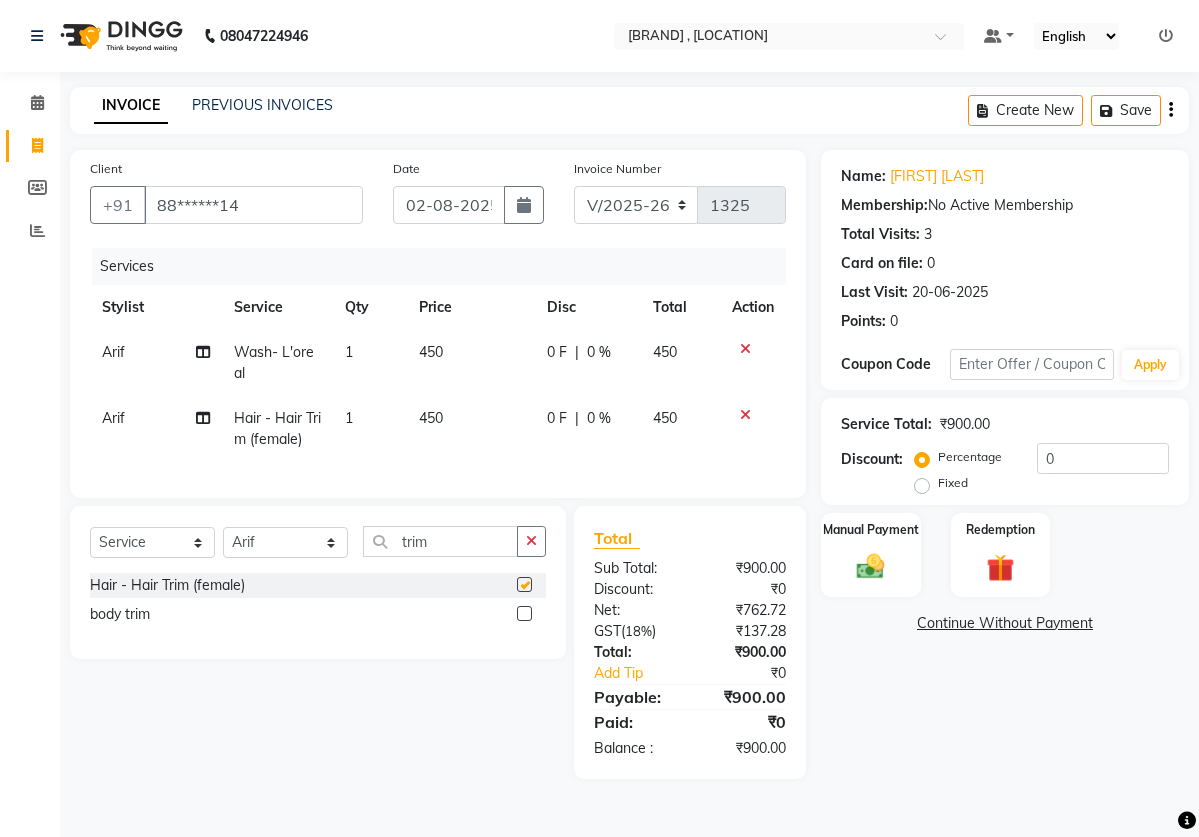 checkbox on "false" 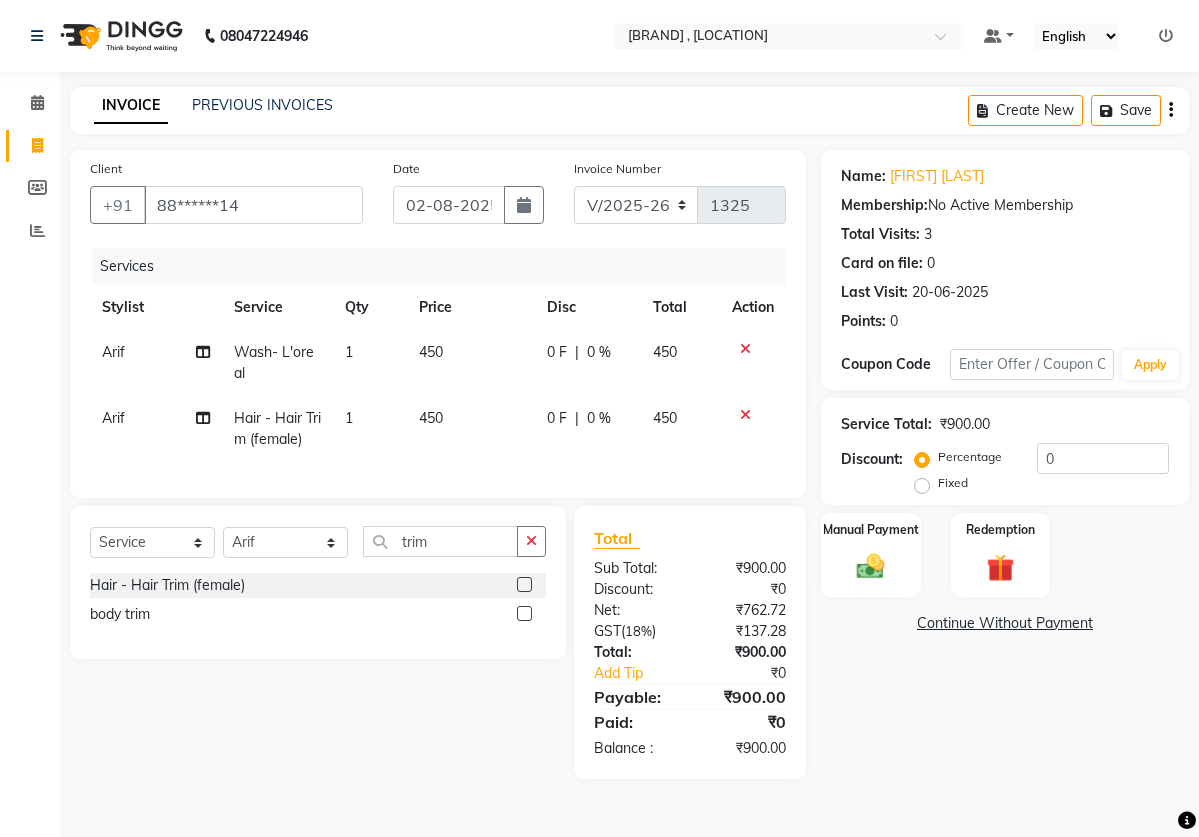 click on "450" 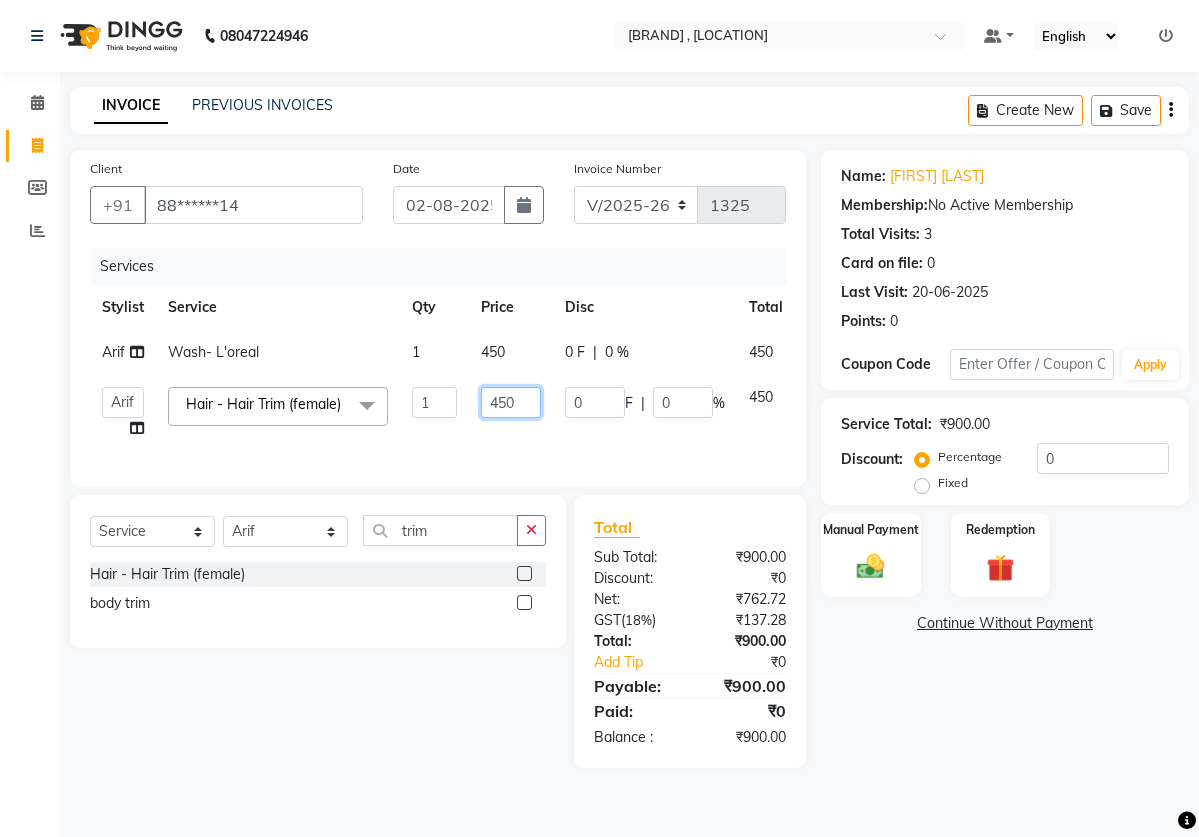 click on "450" 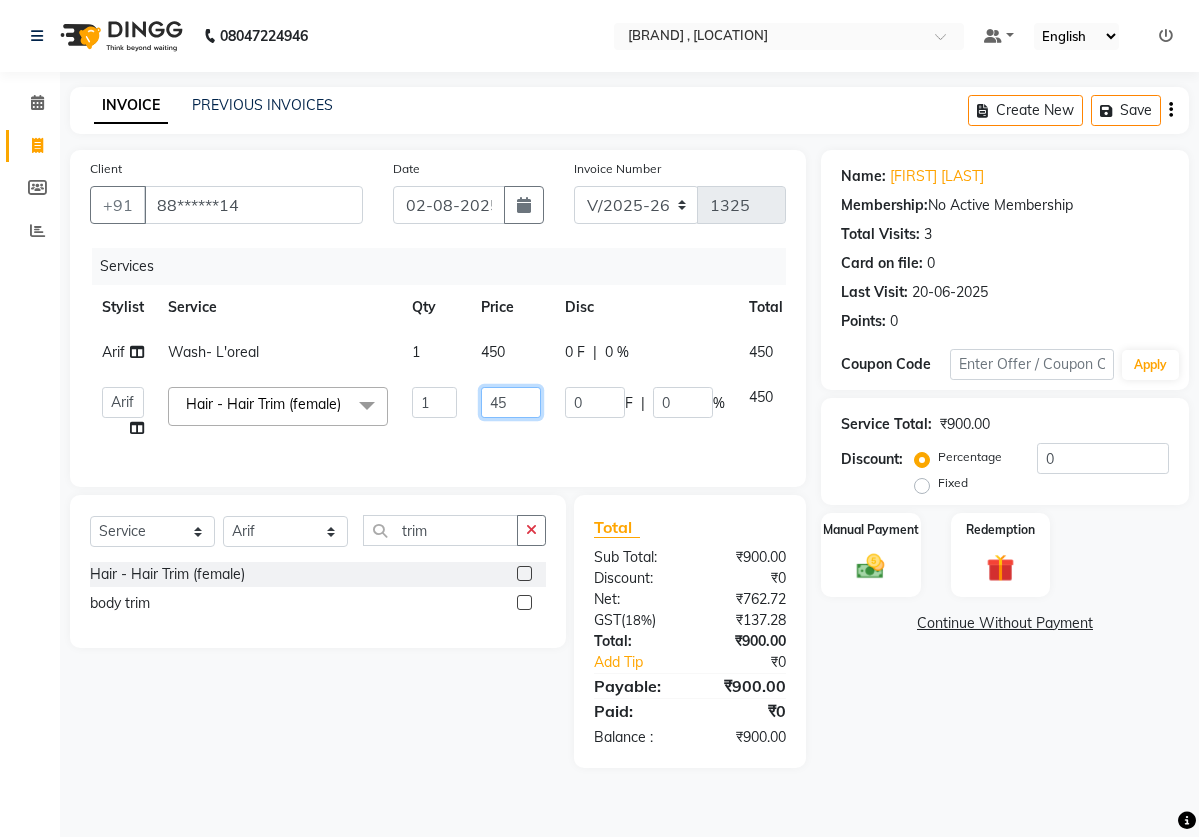 type on "4" 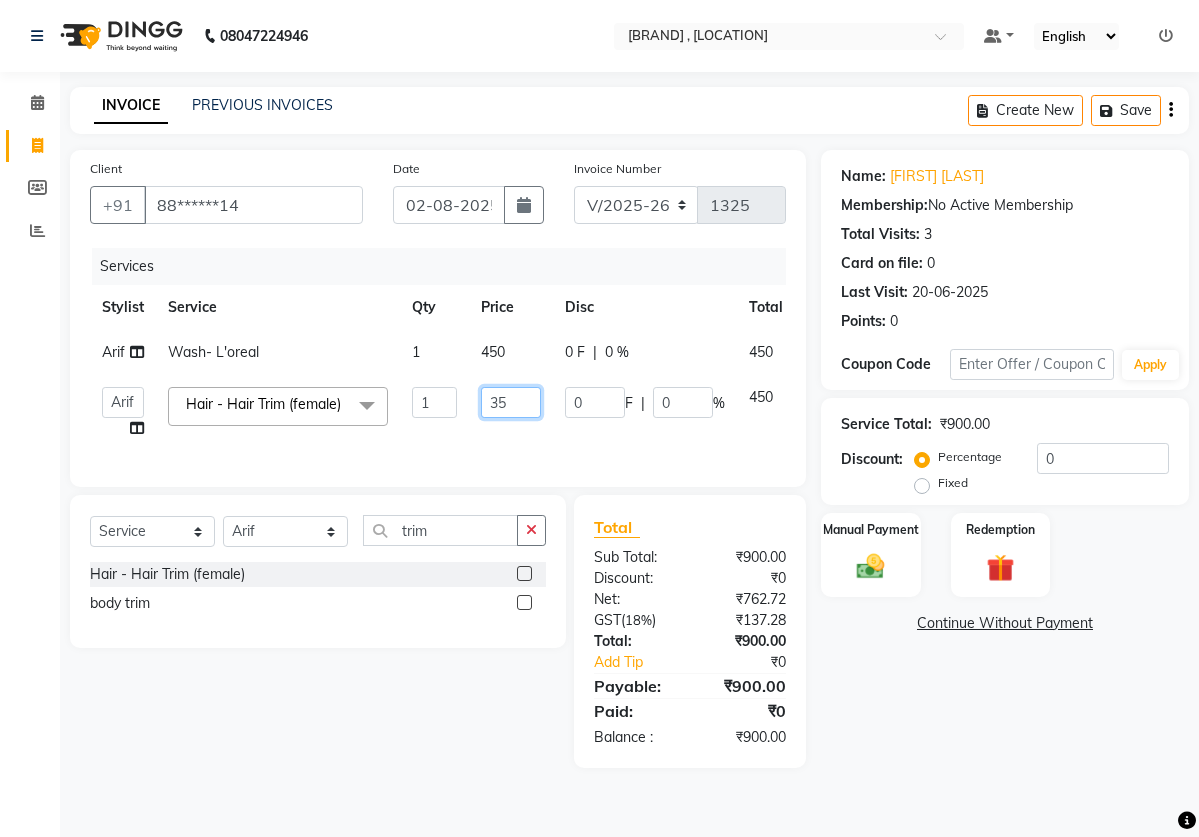 type on "350" 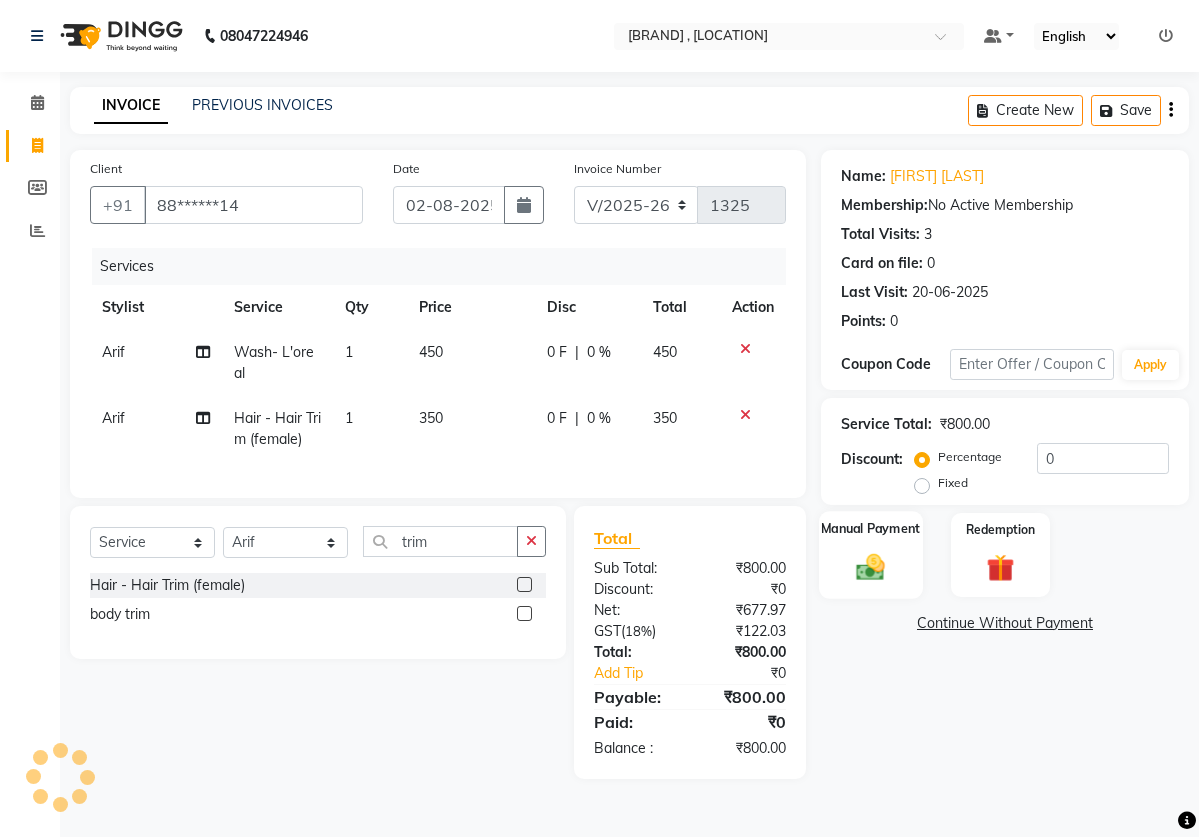 click on "Manual Payment" 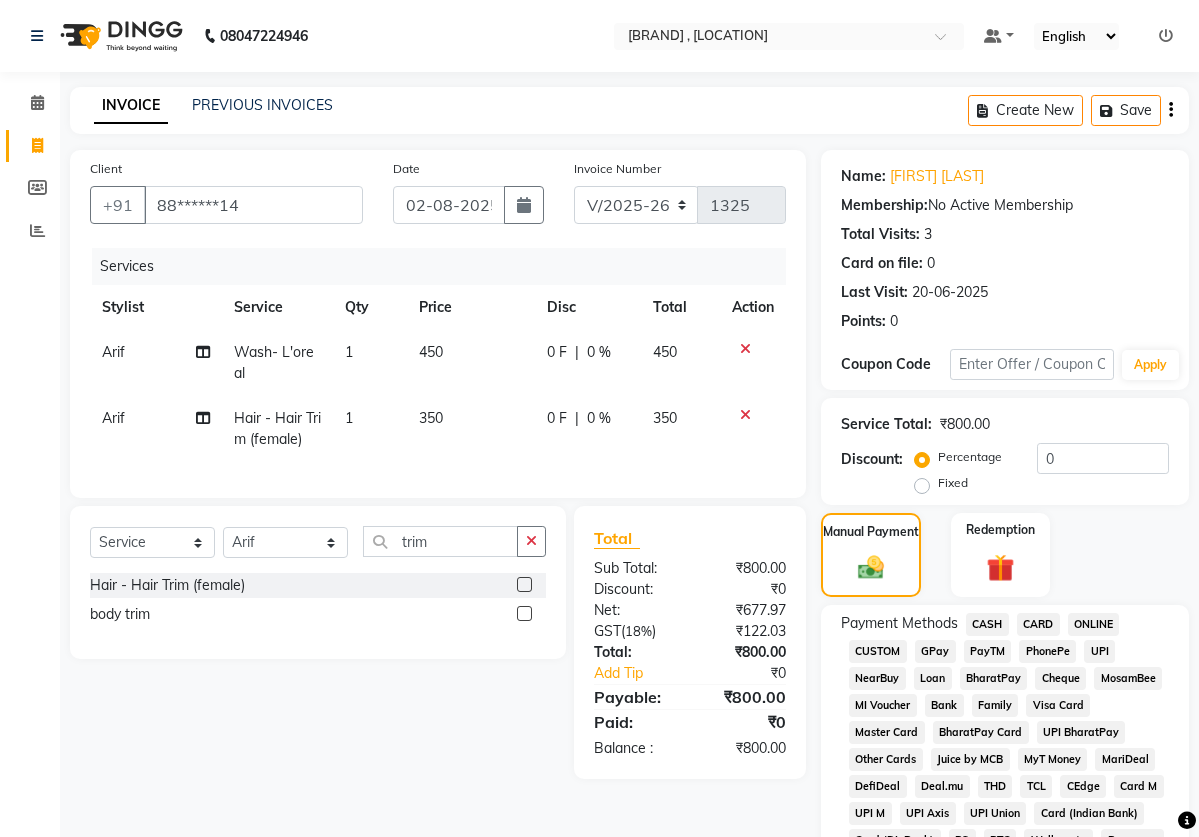 click on "ONLINE" 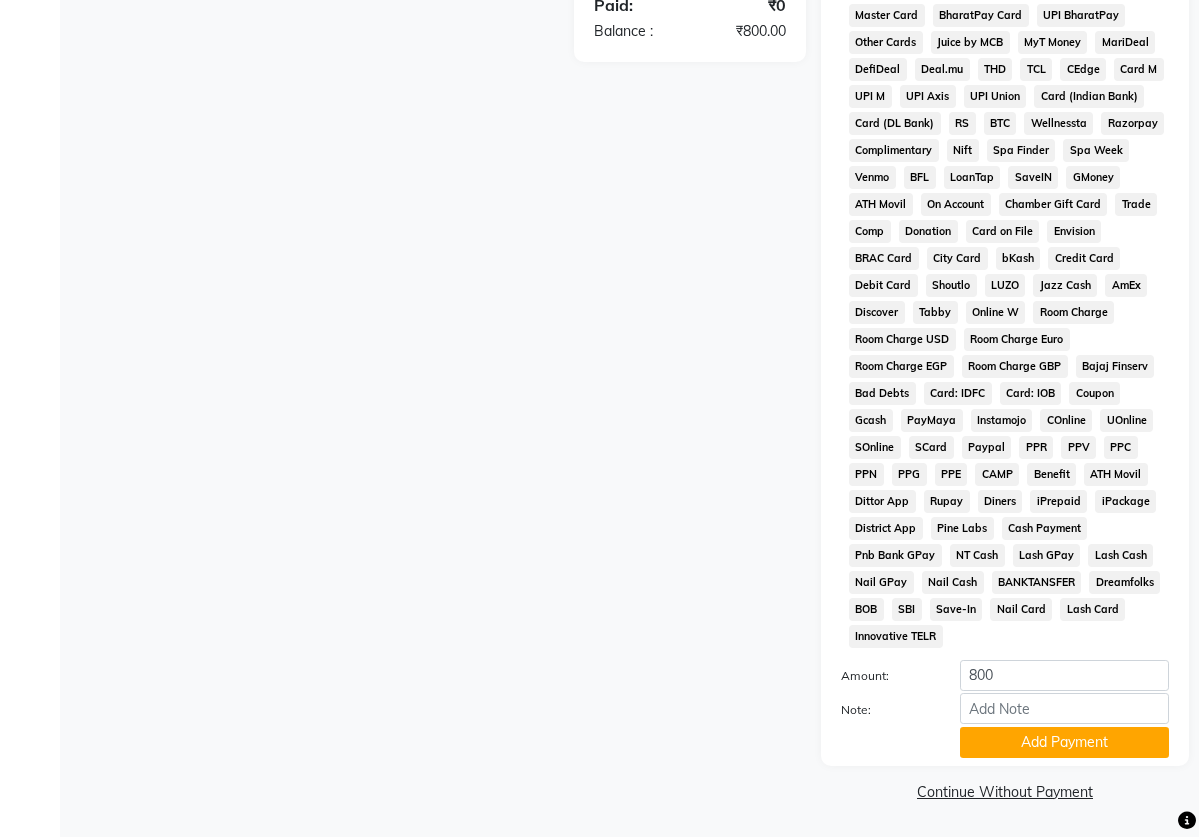 scroll, scrollTop: 743, scrollLeft: 0, axis: vertical 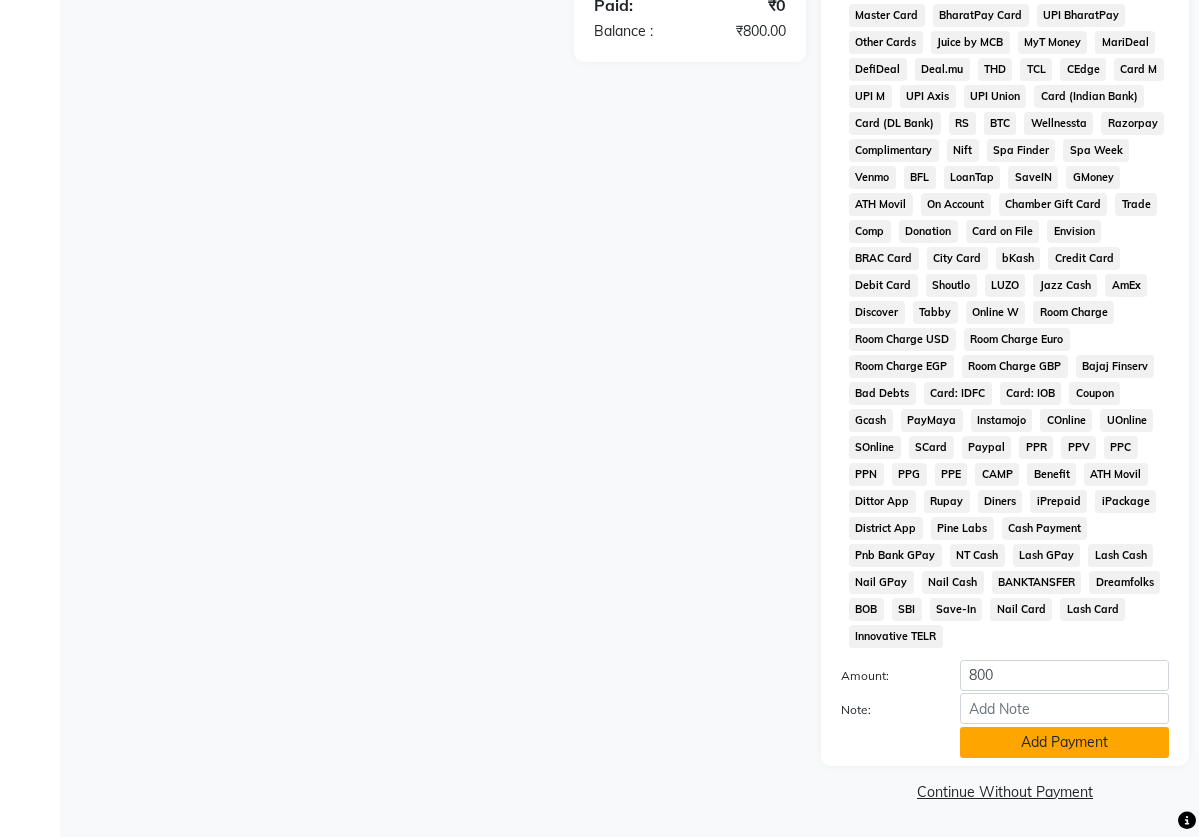 click on "Add Payment" 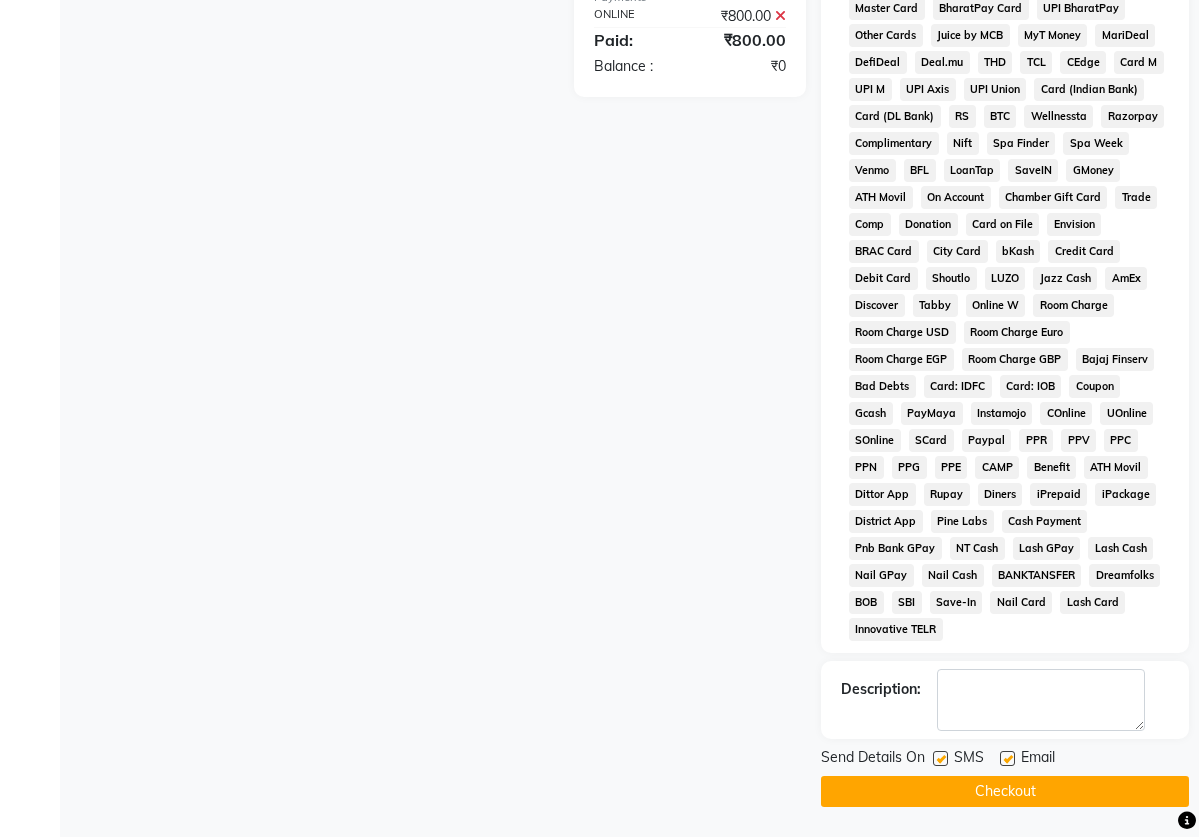 scroll, scrollTop: 751, scrollLeft: 0, axis: vertical 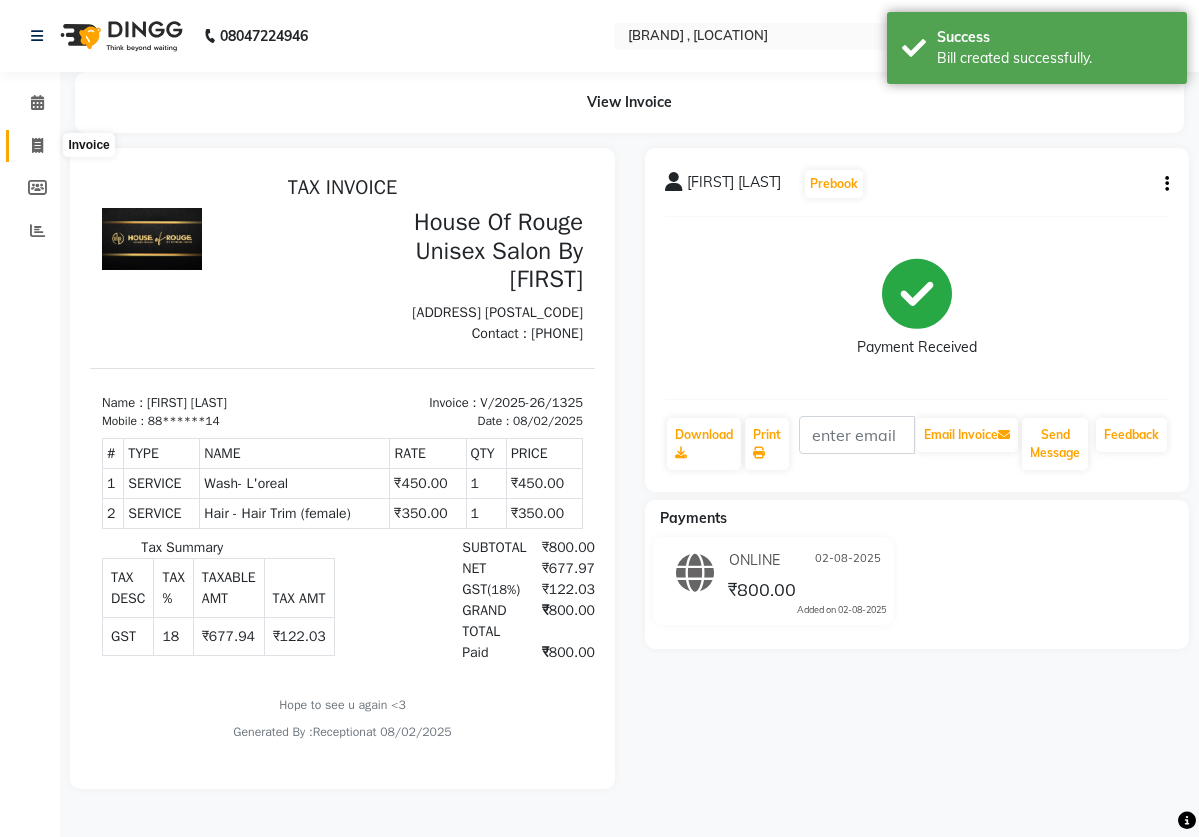 click 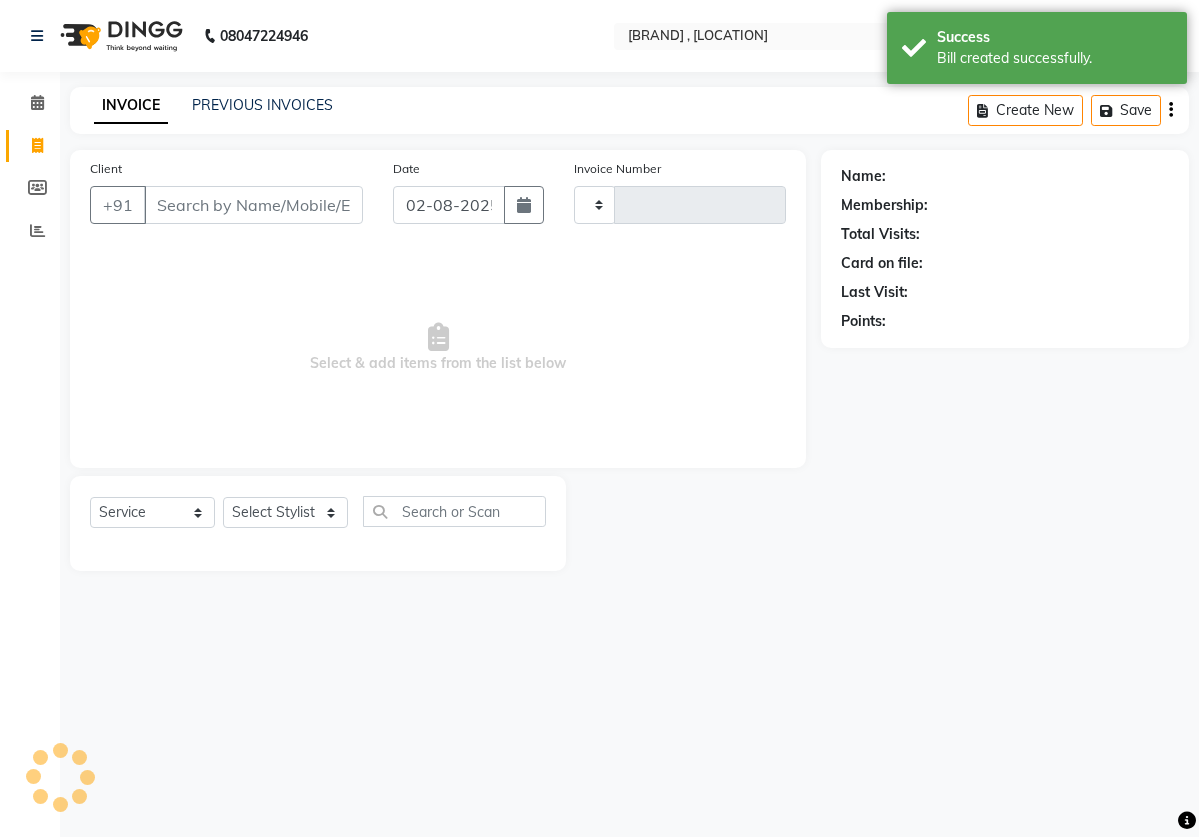 type on "1326" 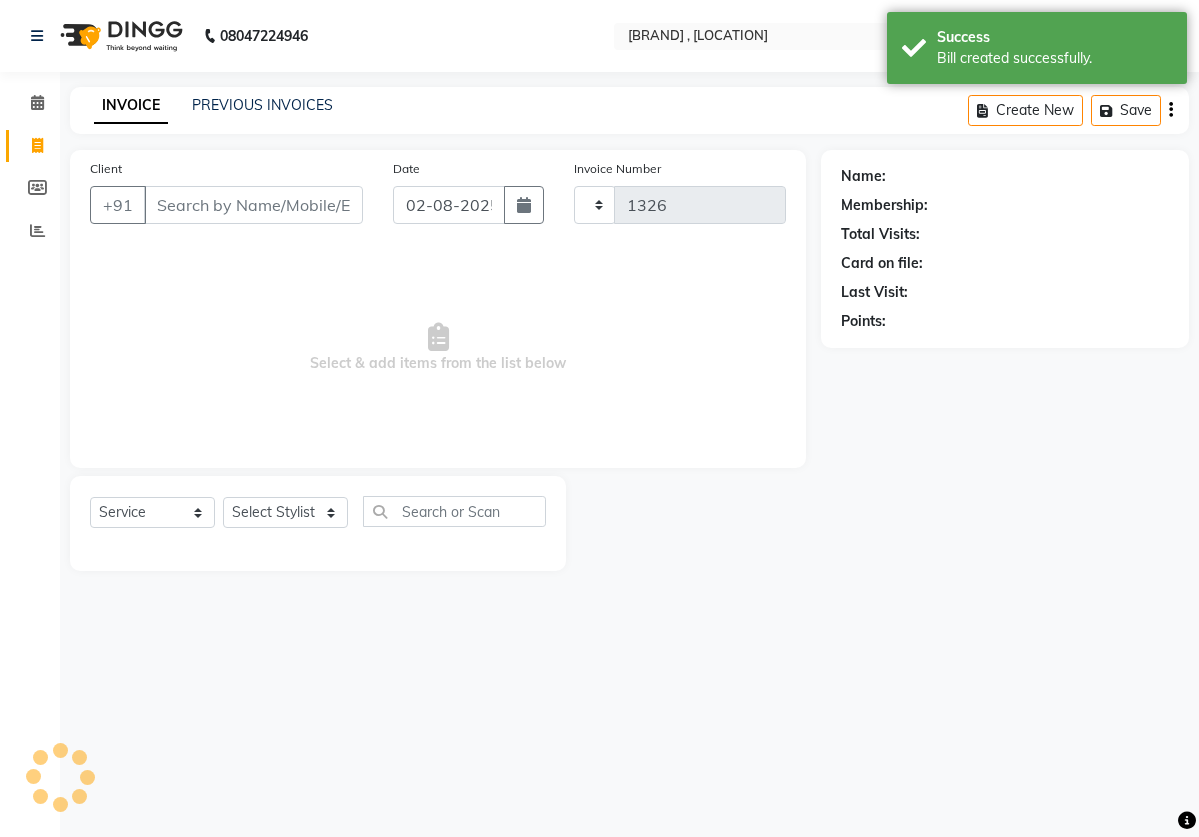 select on "82" 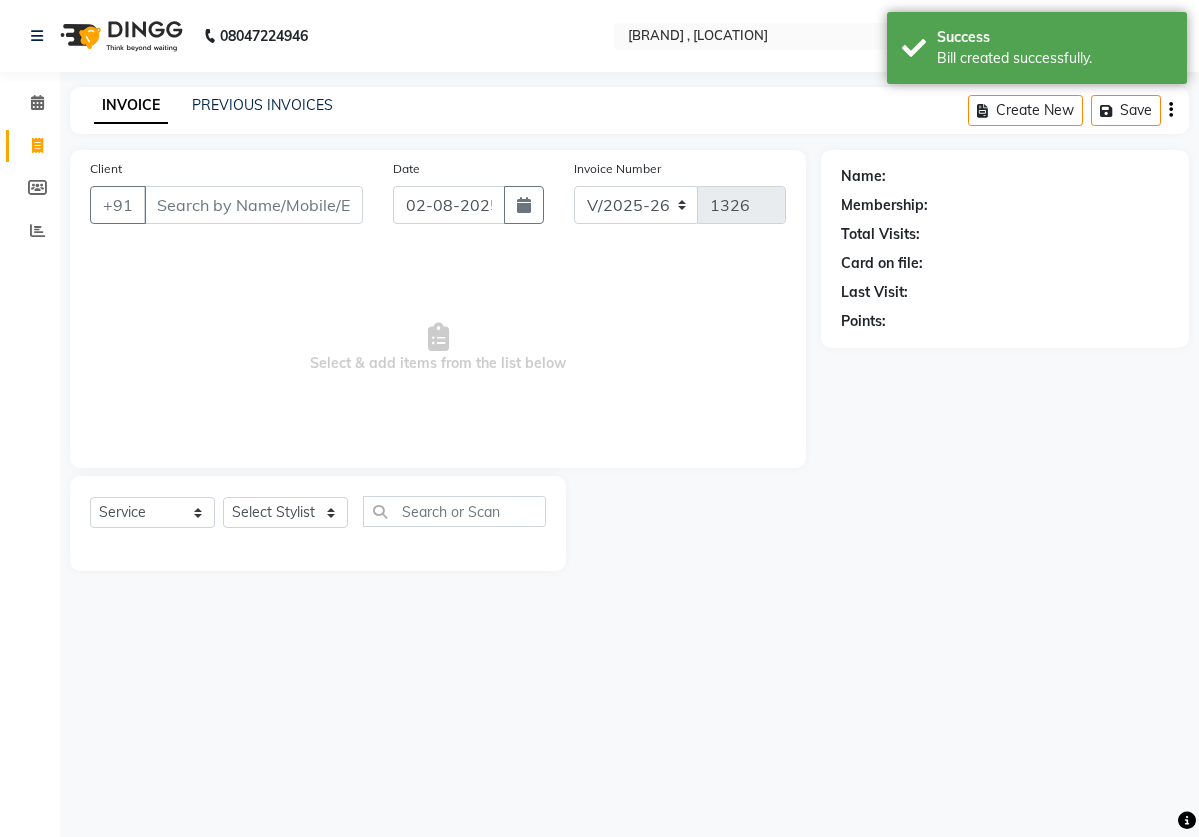 click on "Client" at bounding box center (253, 205) 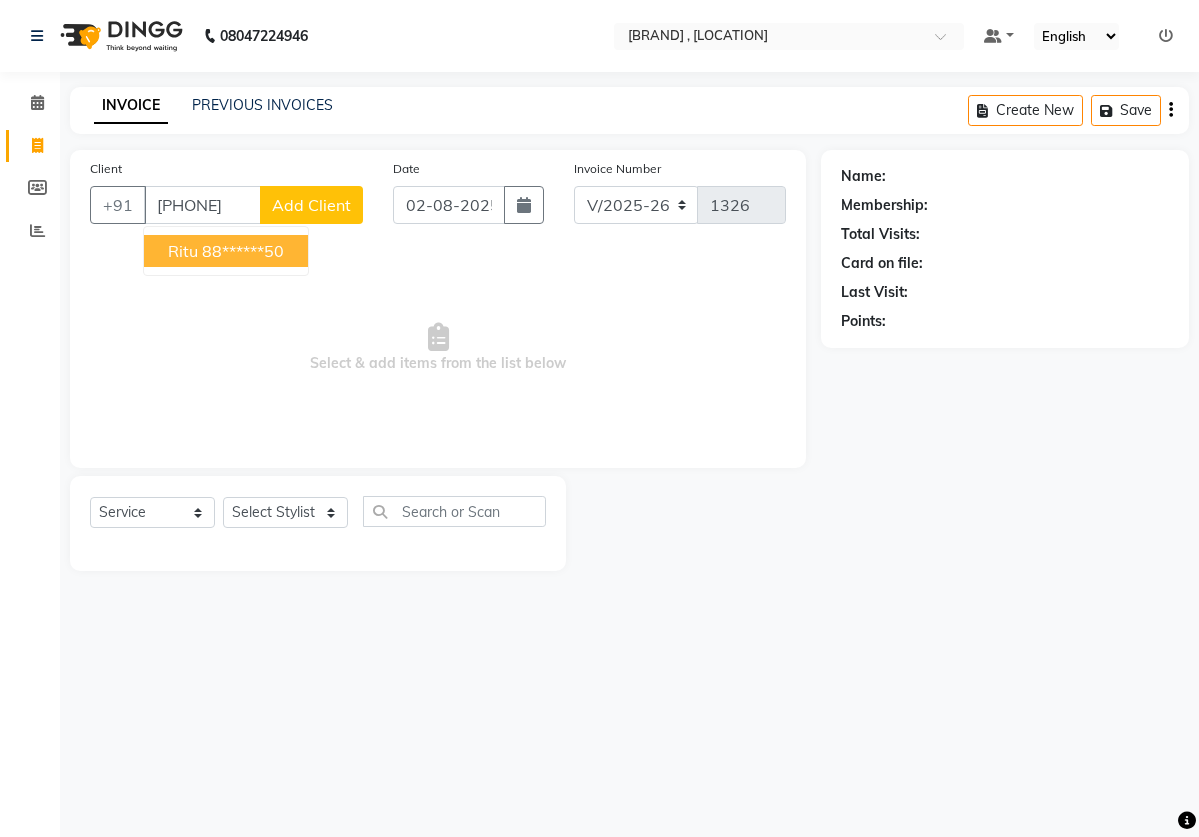 click on "88******50" at bounding box center [243, 251] 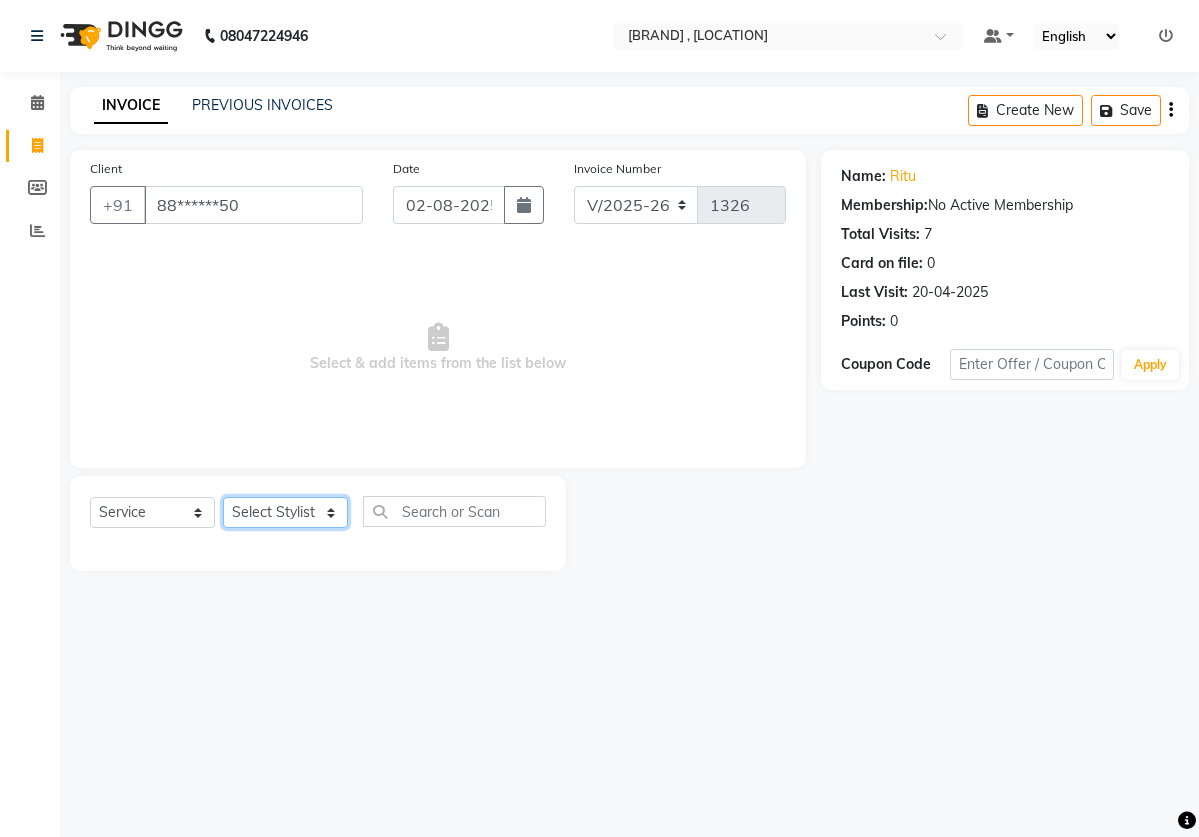 select on "2888" 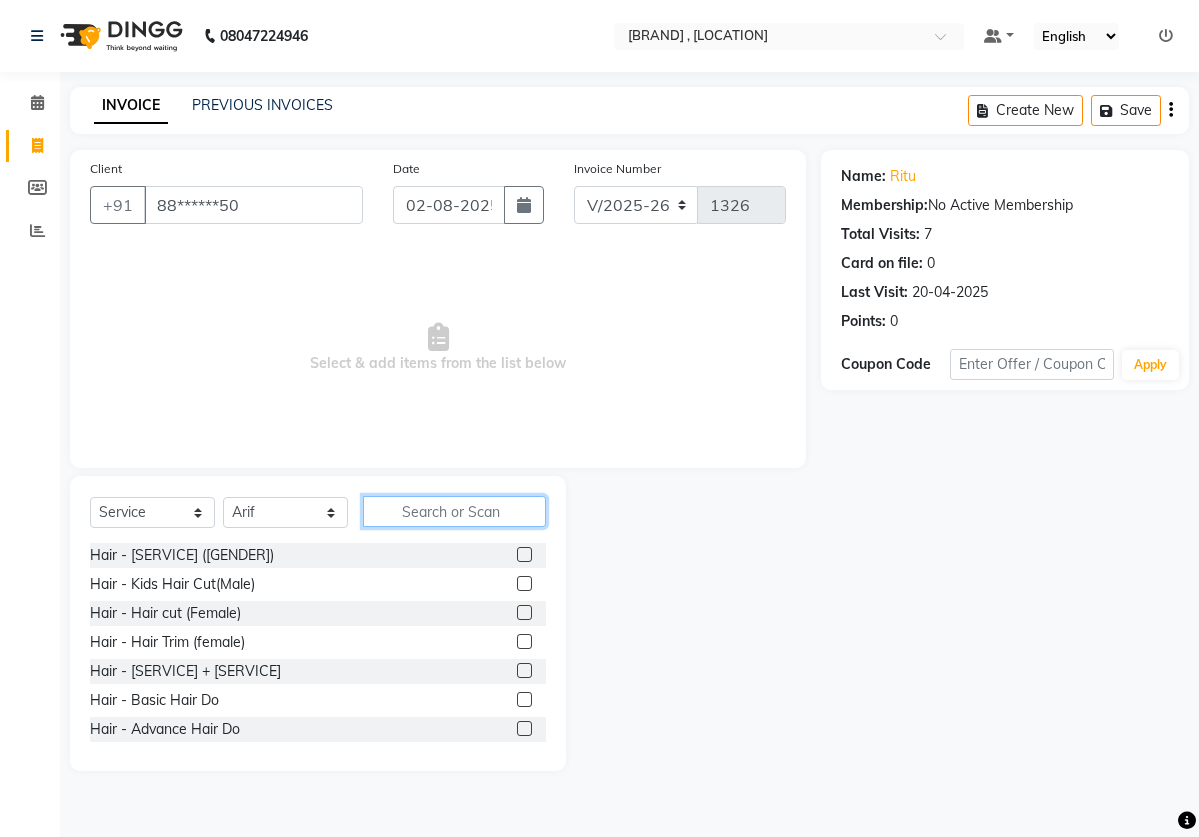 click 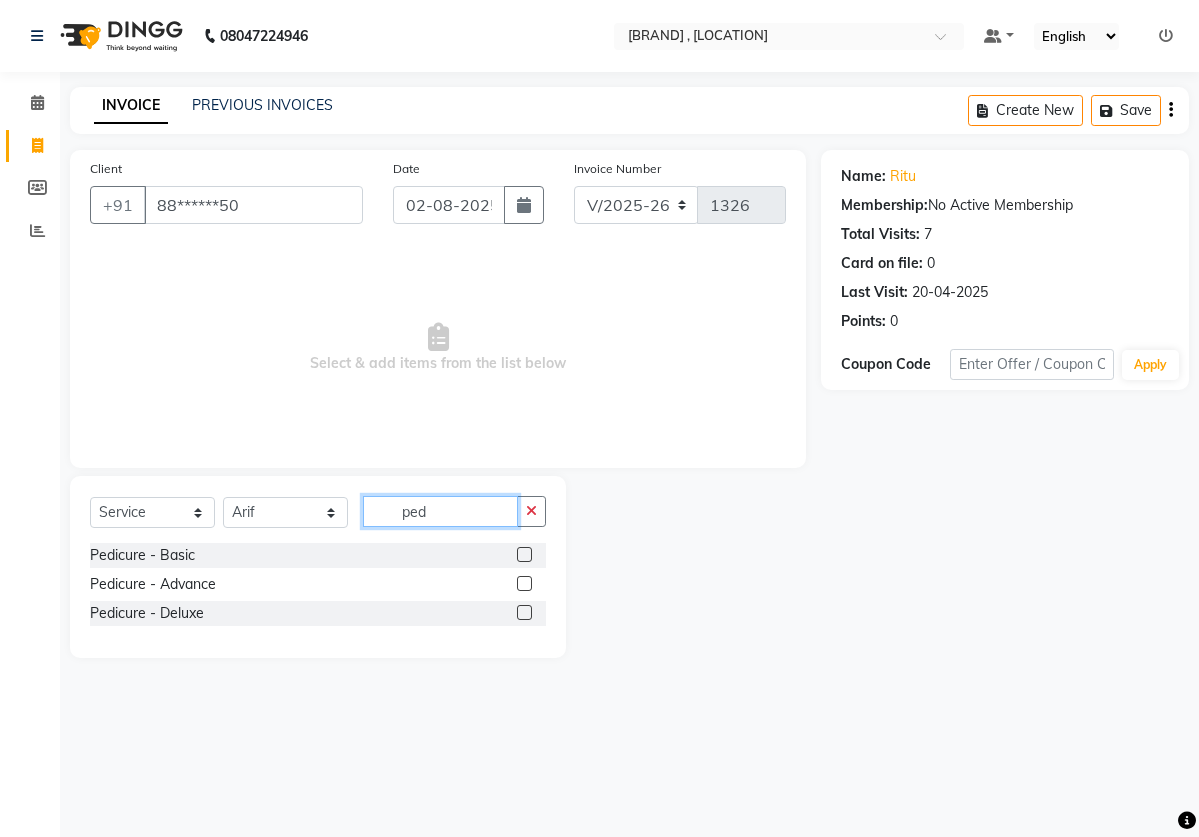 type on "ped" 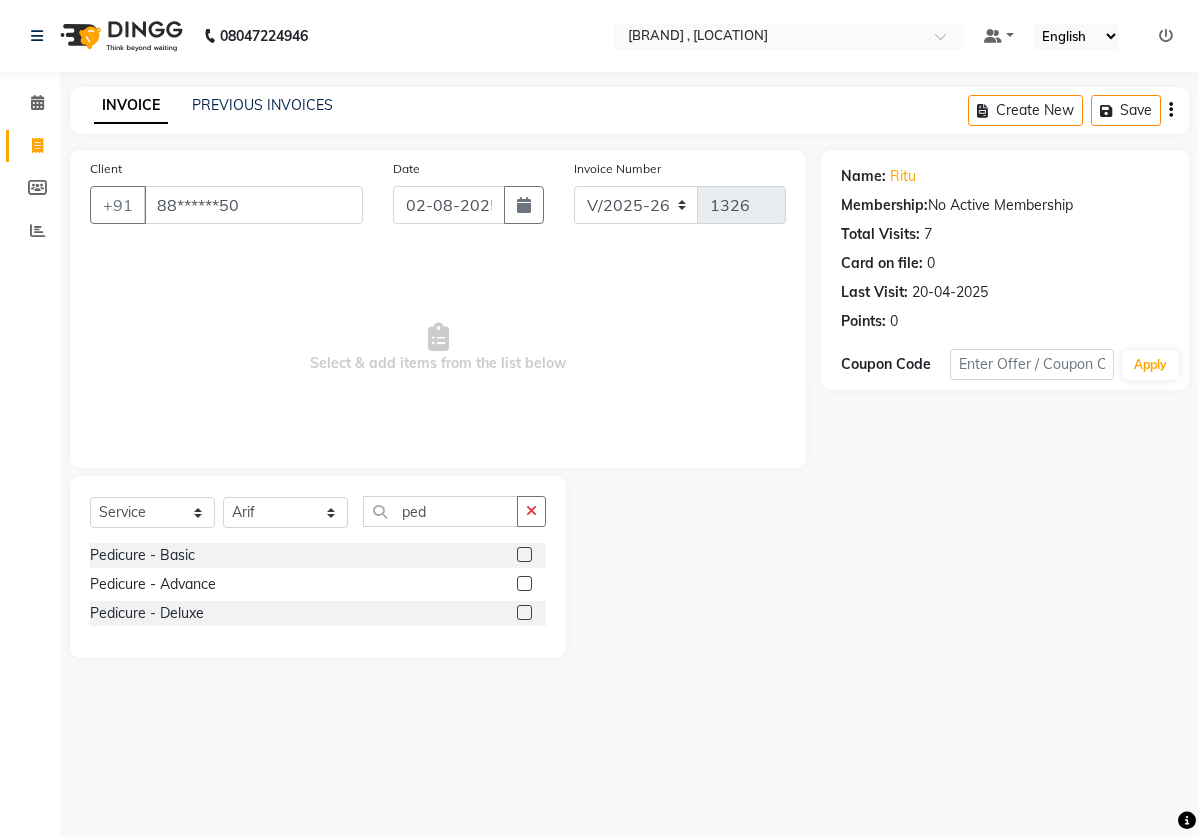 click 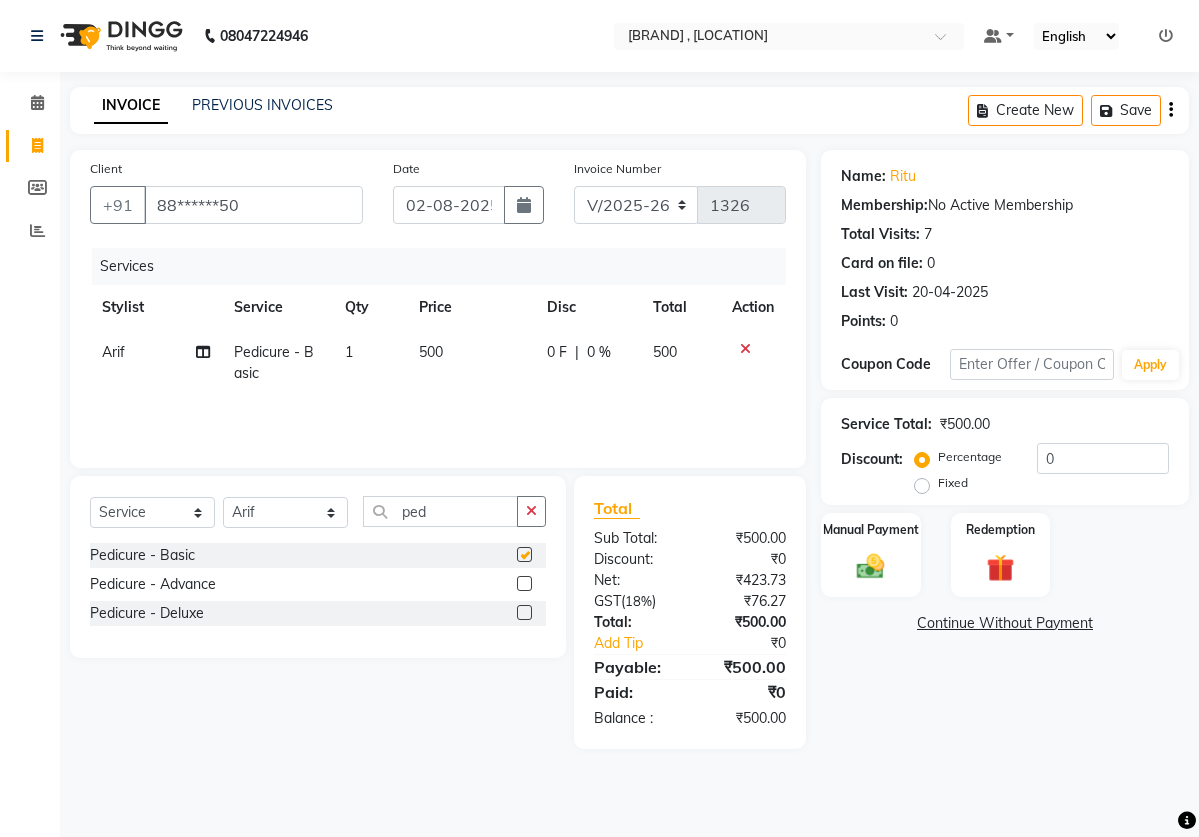 checkbox on "false" 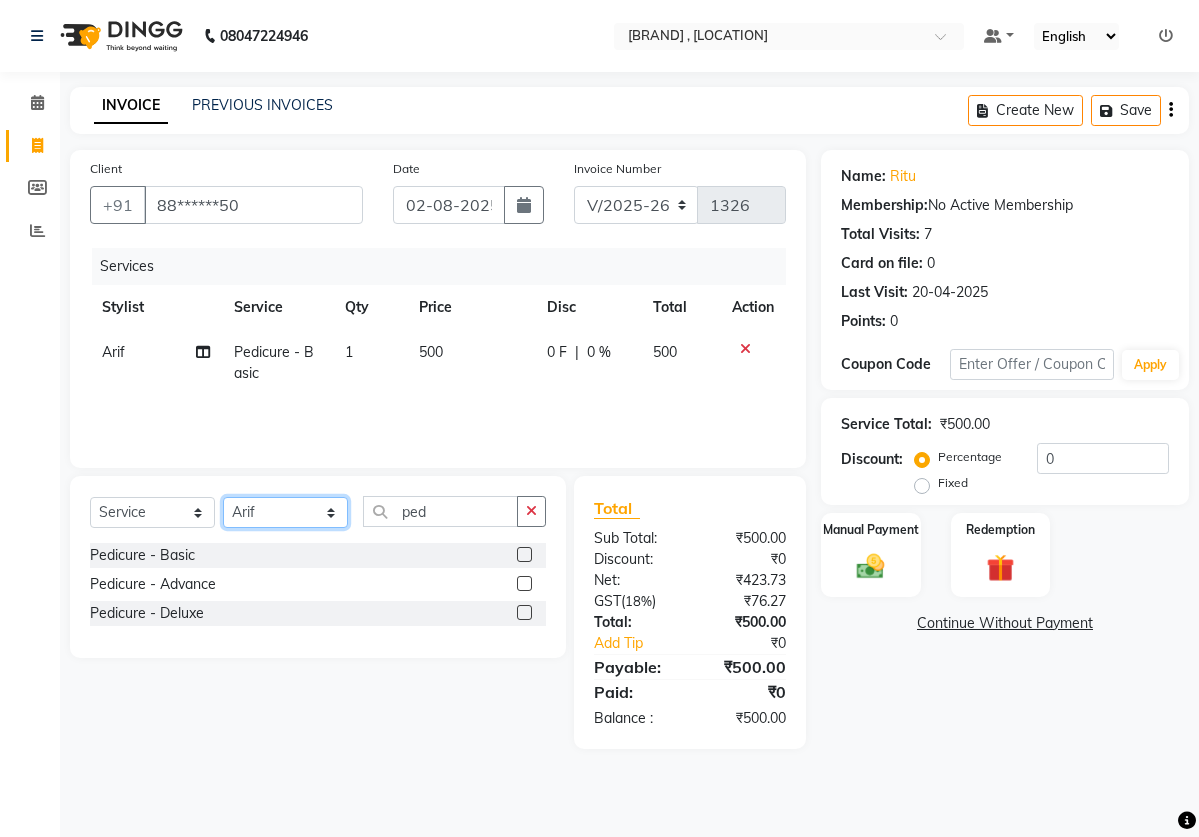 select on "2896" 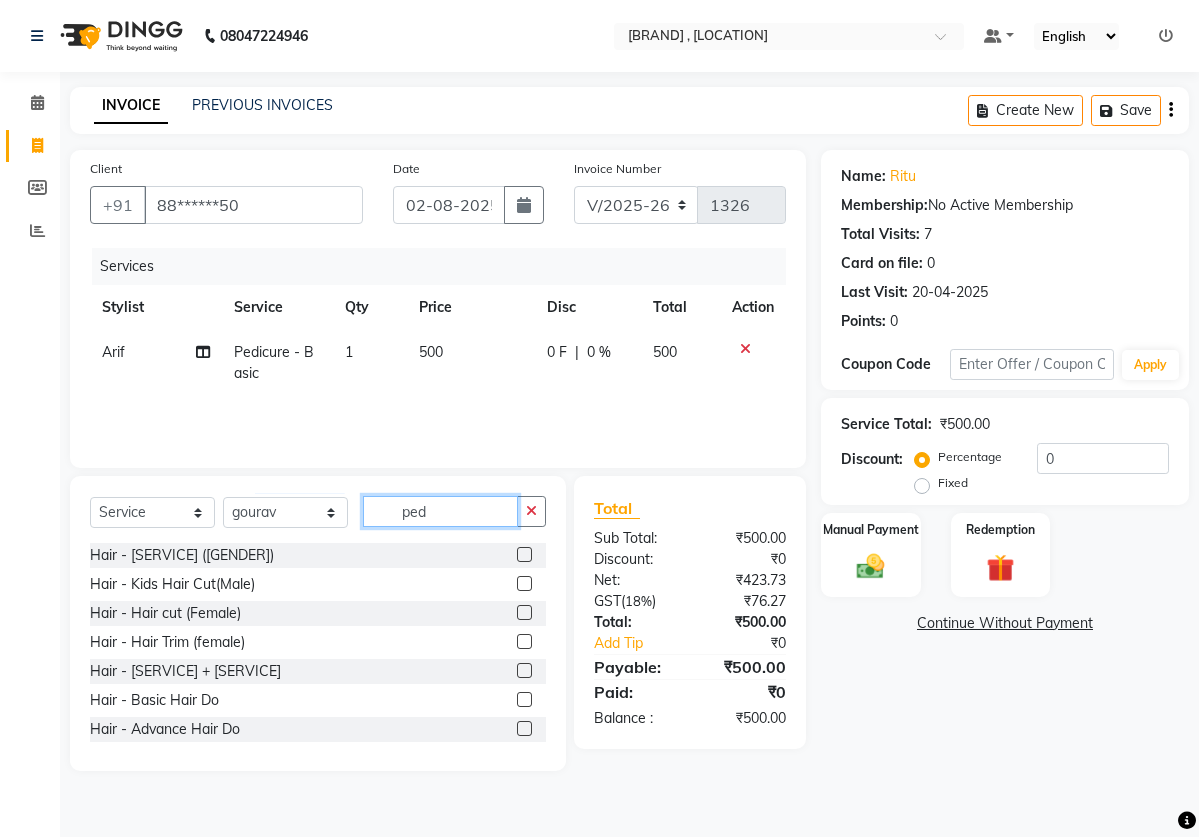 click on "ped" 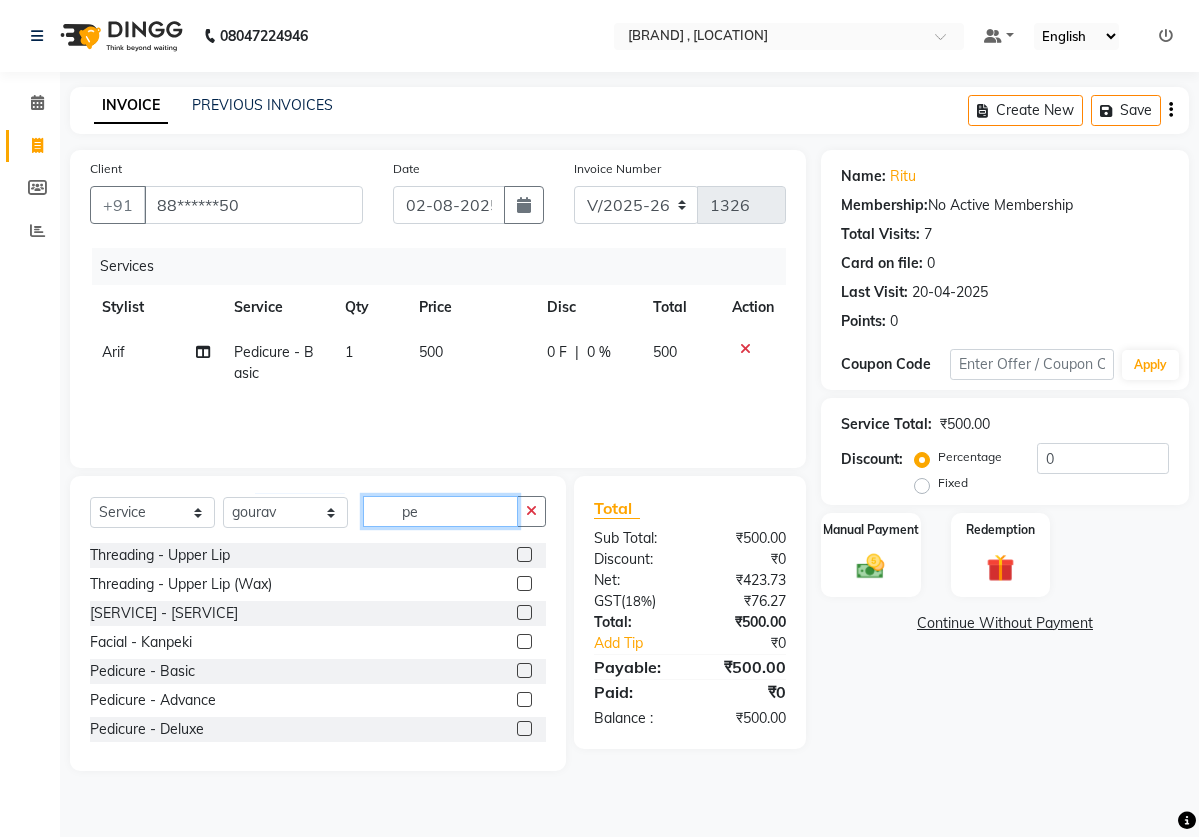 type on "p" 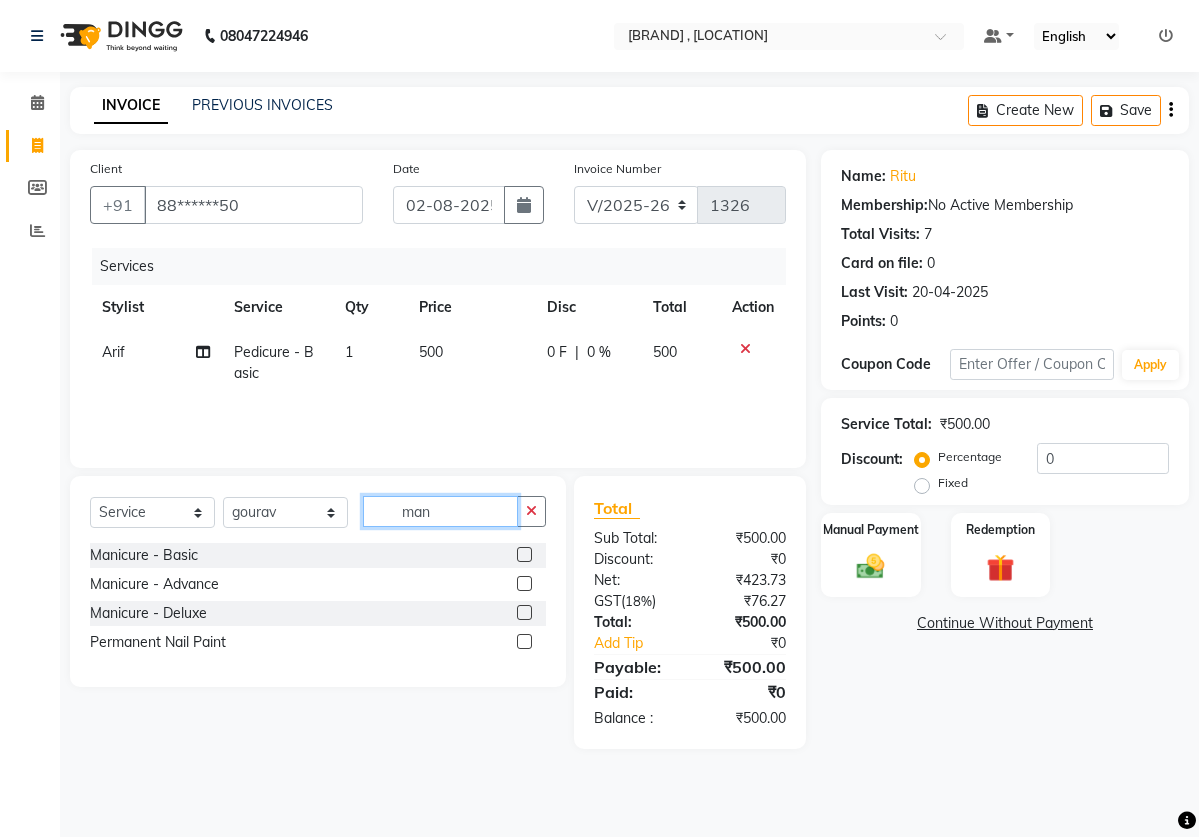type on "man" 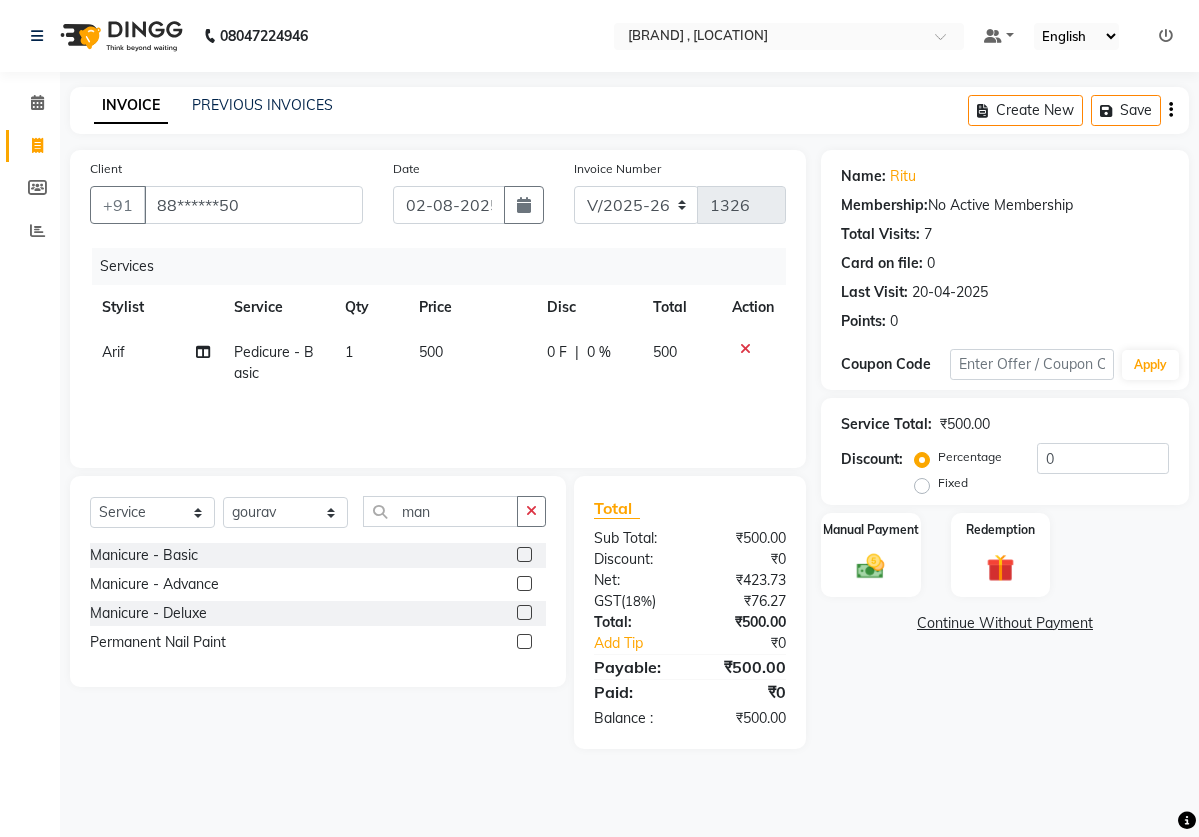 click 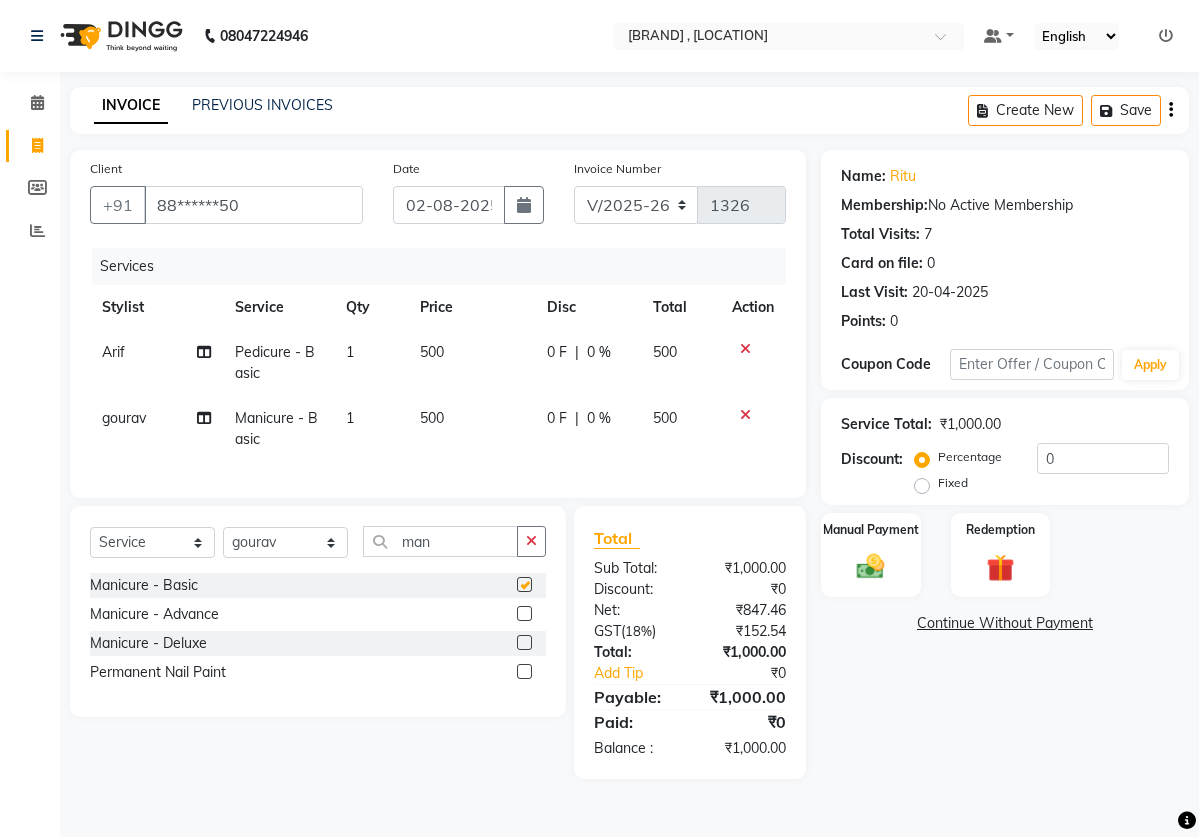 checkbox on "false" 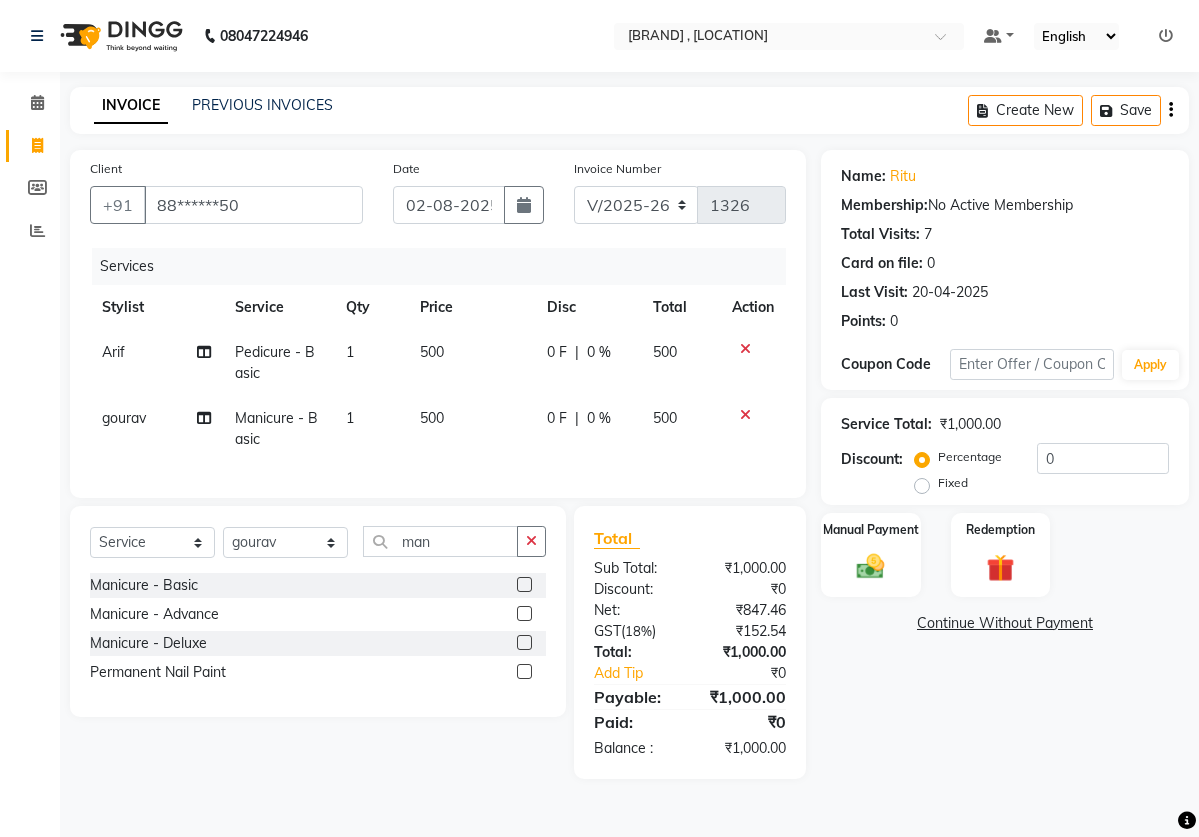 click on "500" 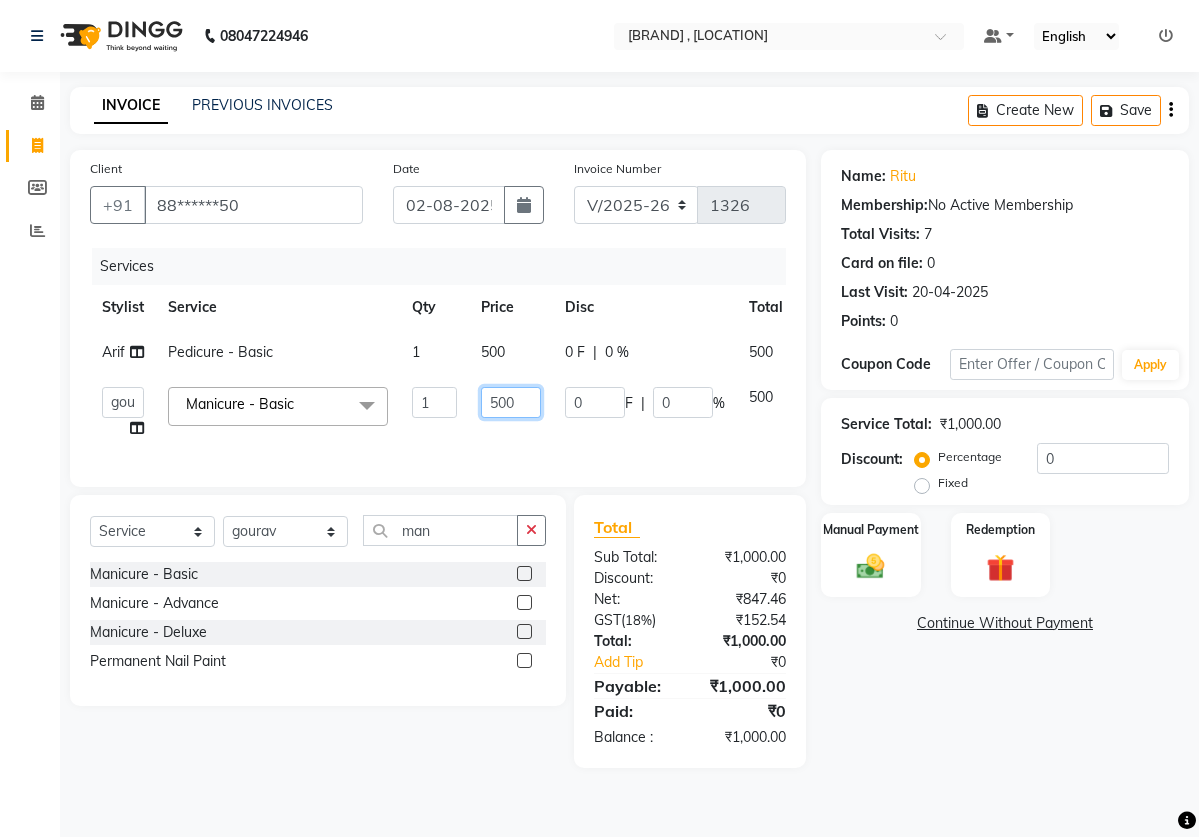 click on "500" 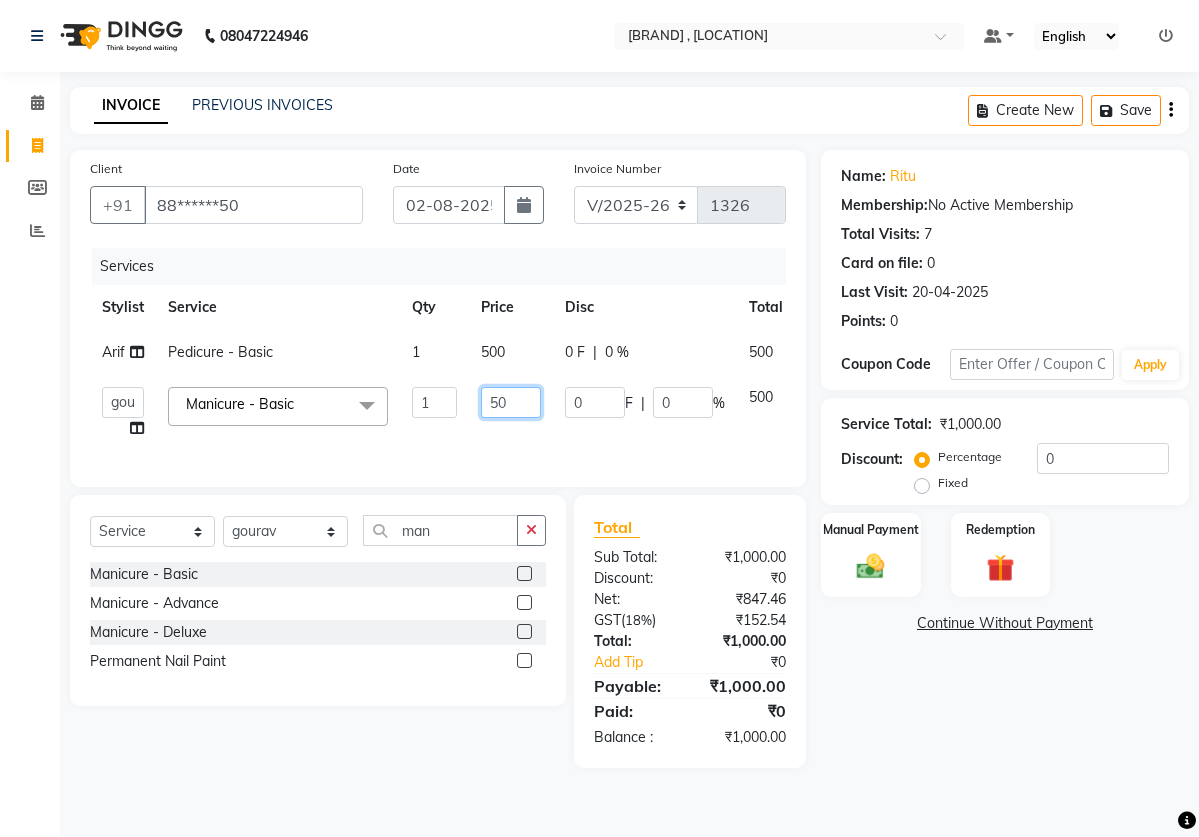 type on "5" 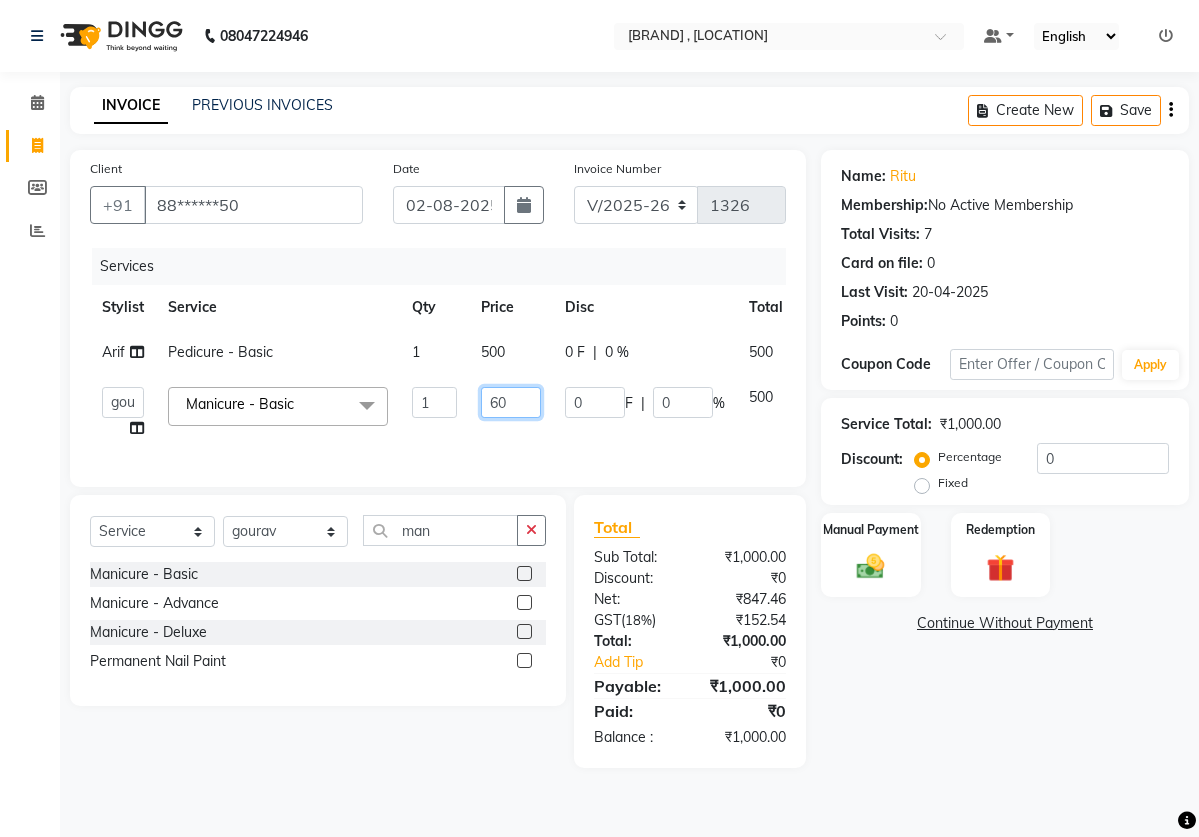 type on "600" 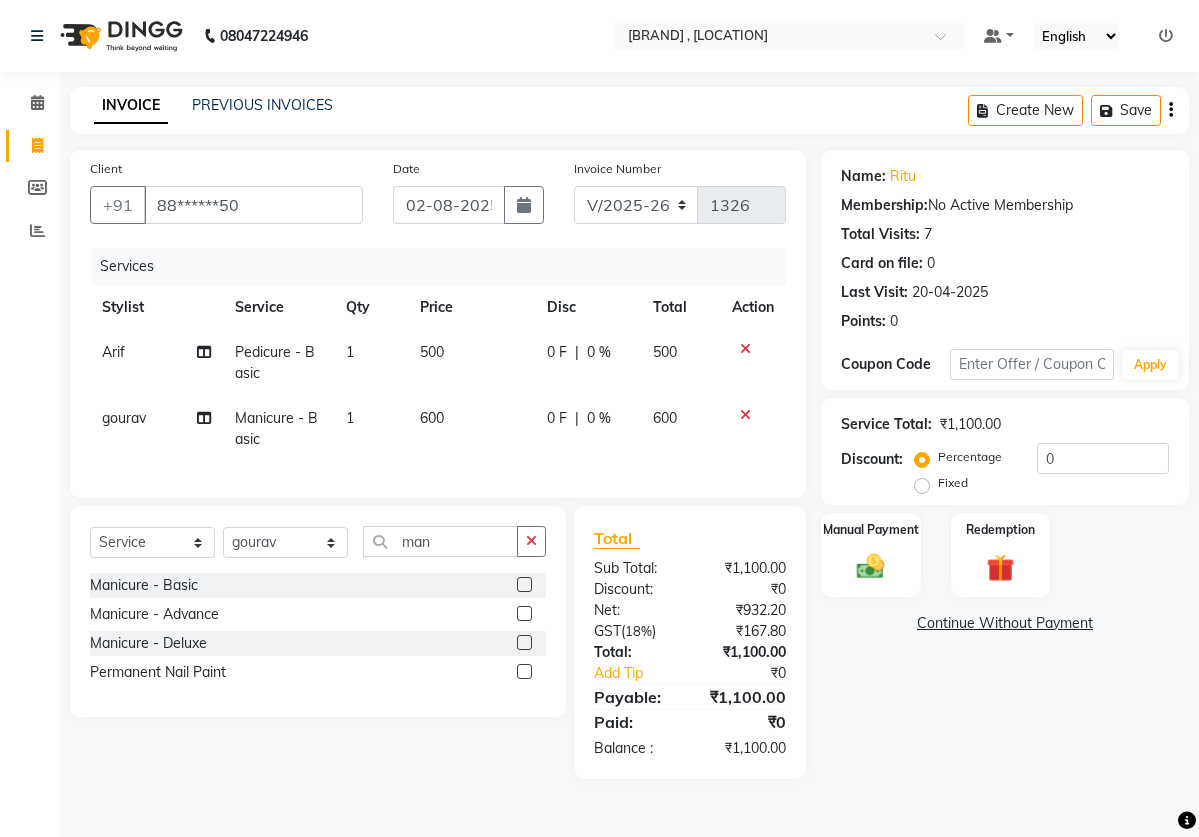 click on "500" 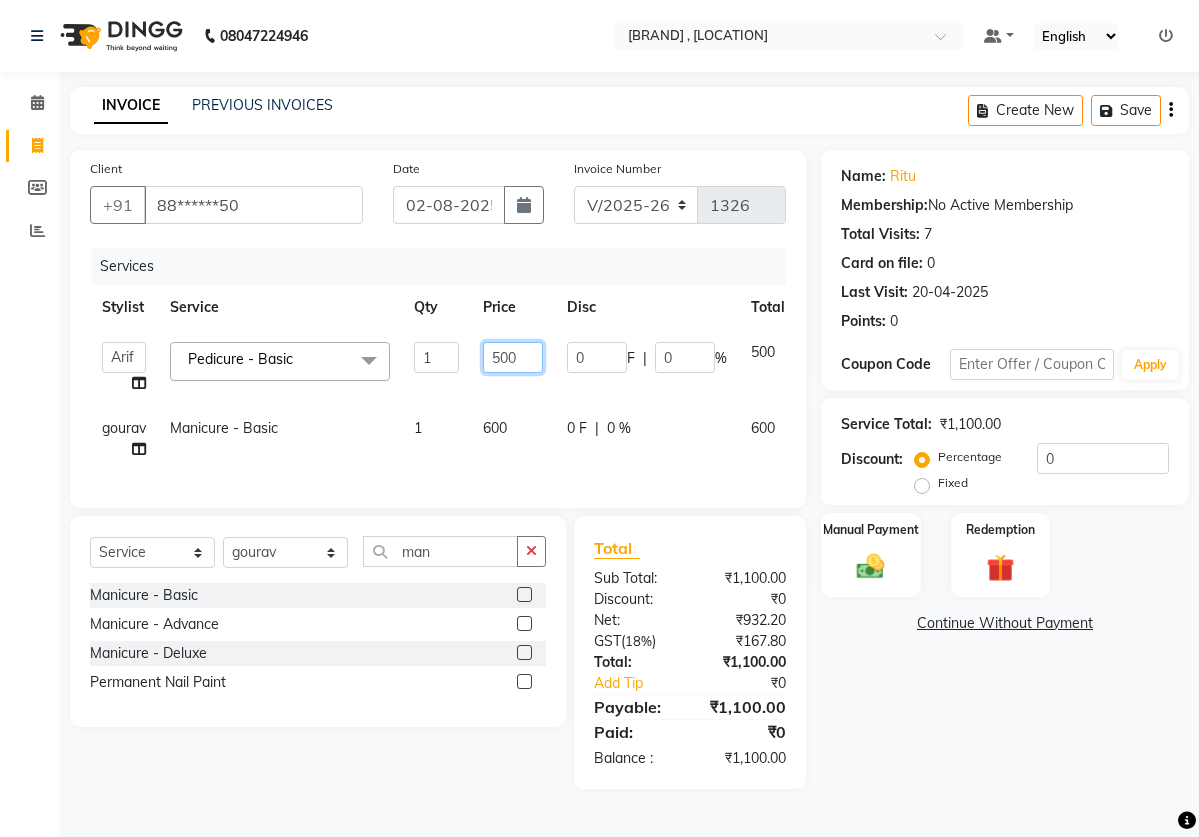 click on "500" 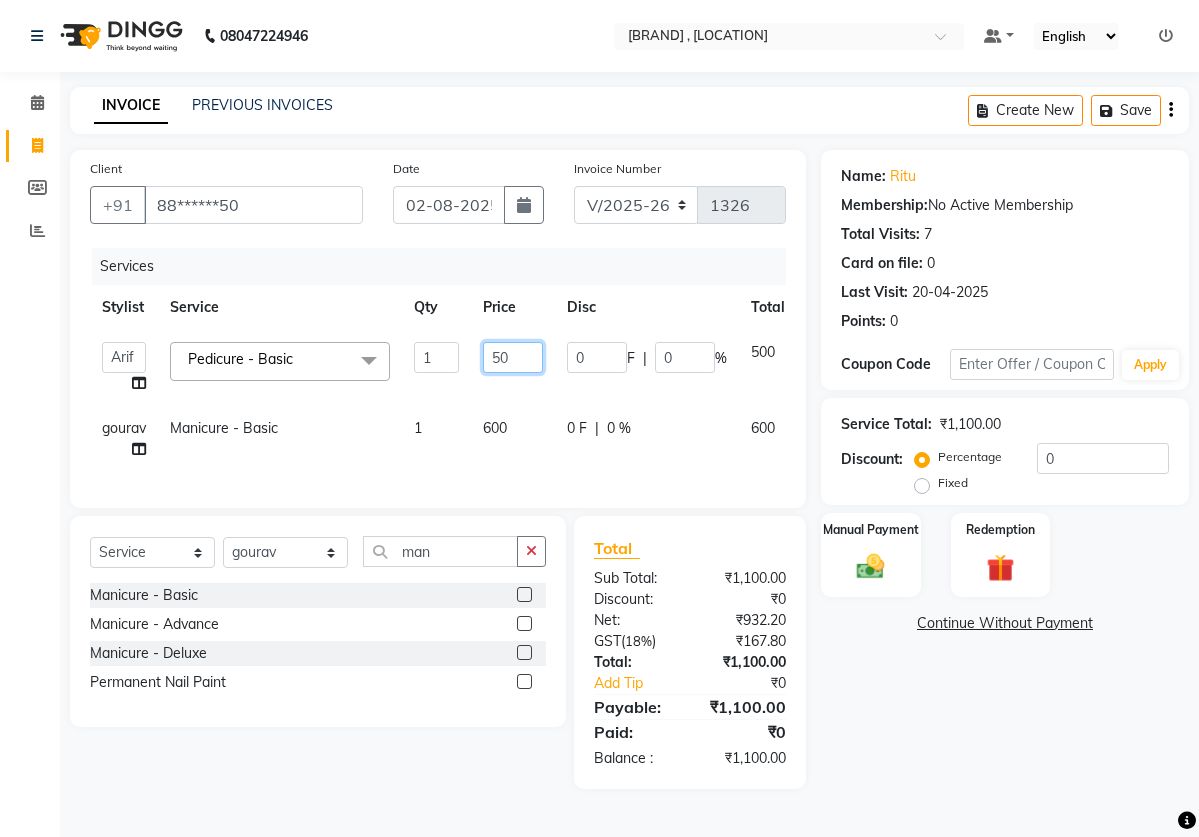 type on "5" 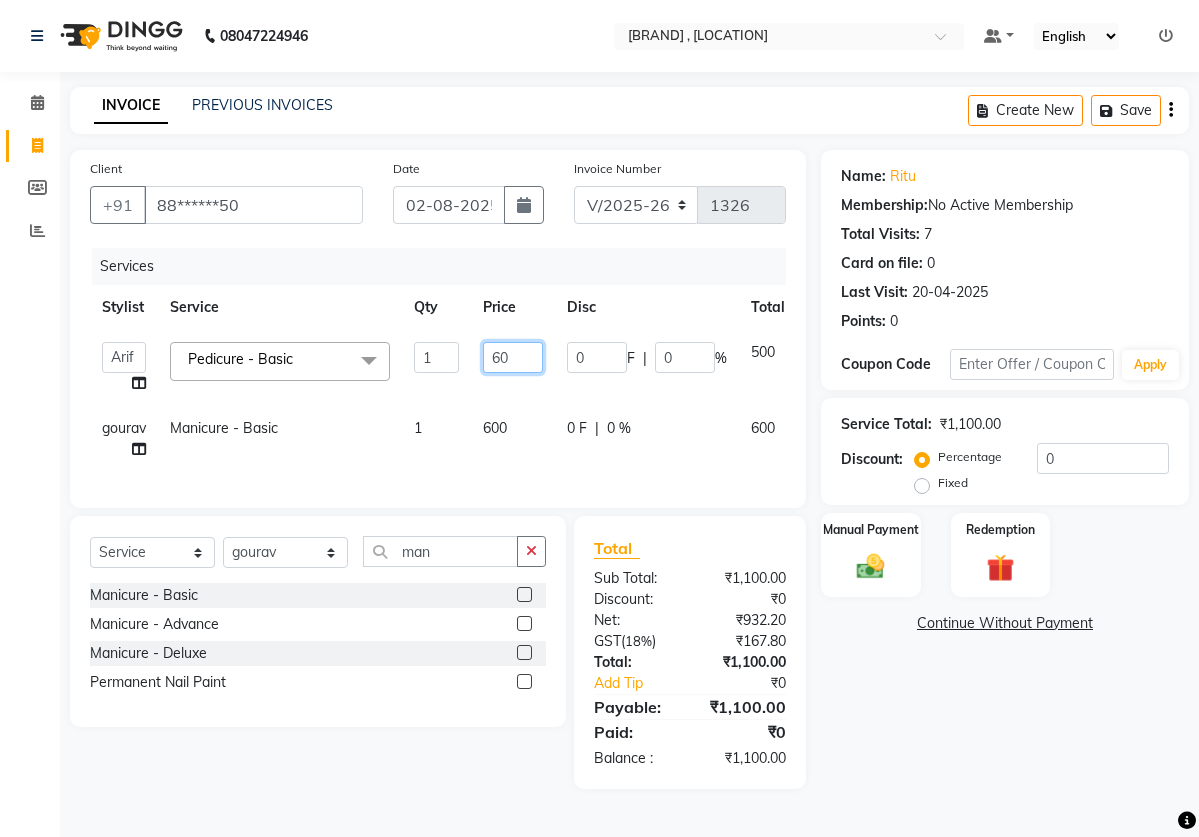 type on "600" 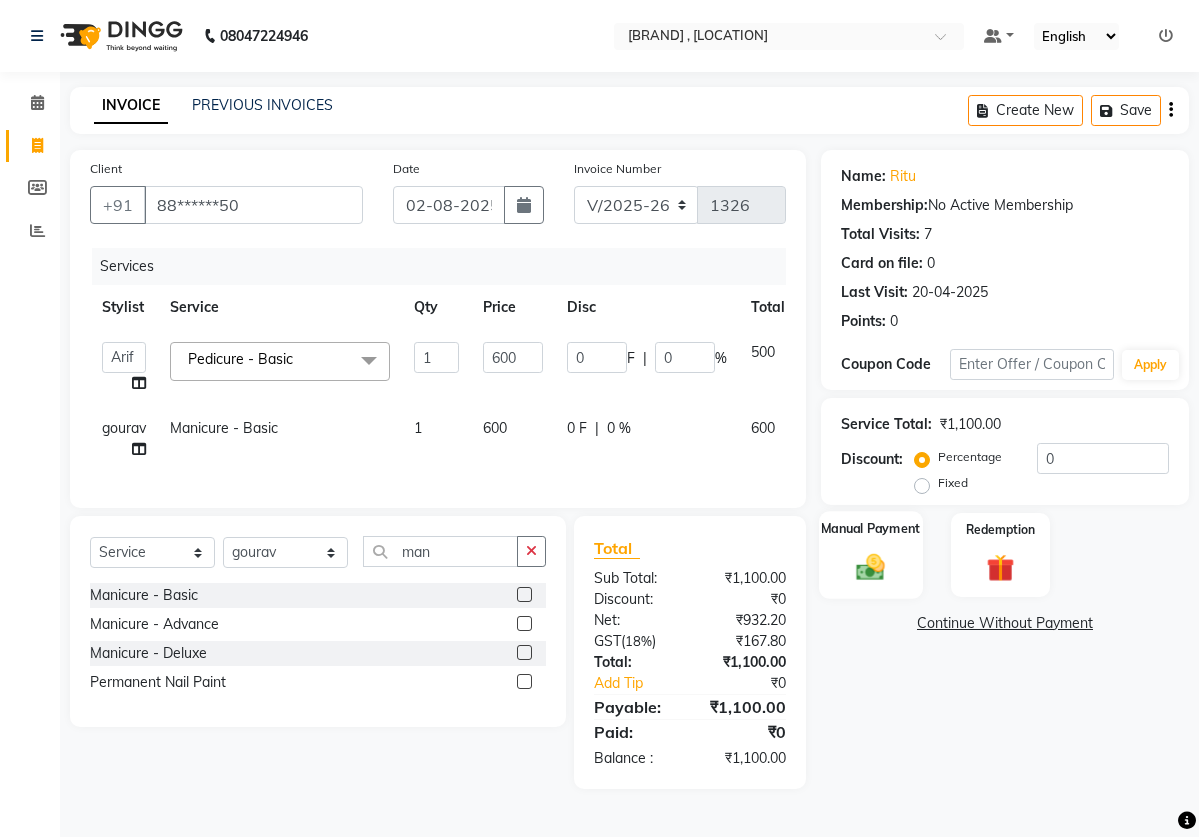 click on "Manual Payment" 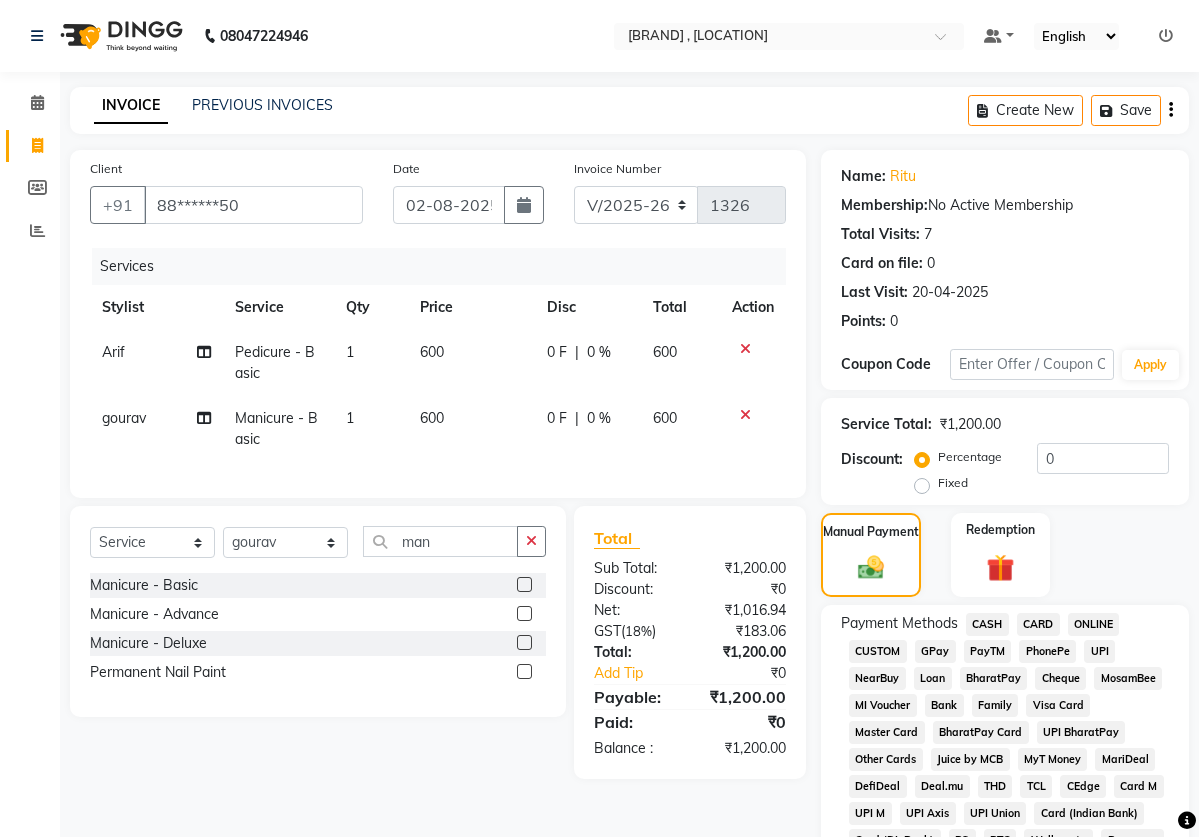 click on "ONLINE" 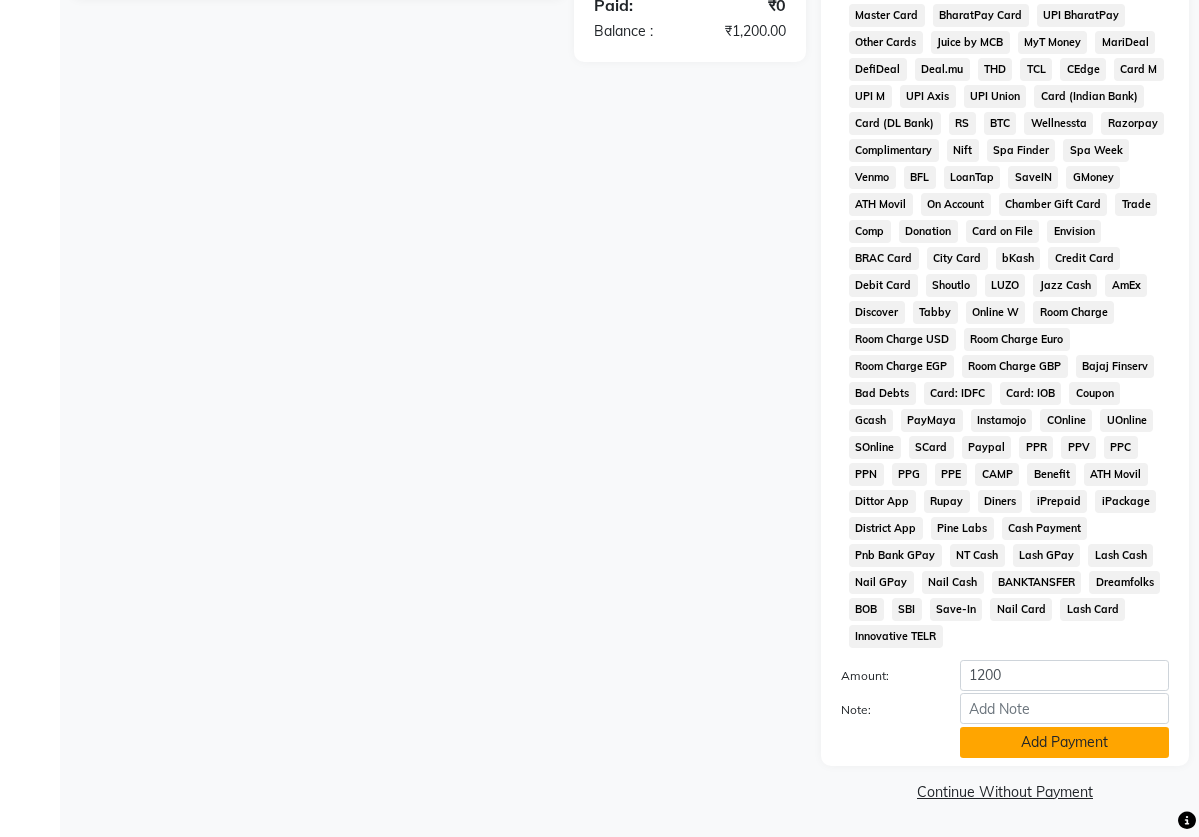 scroll, scrollTop: 742, scrollLeft: 0, axis: vertical 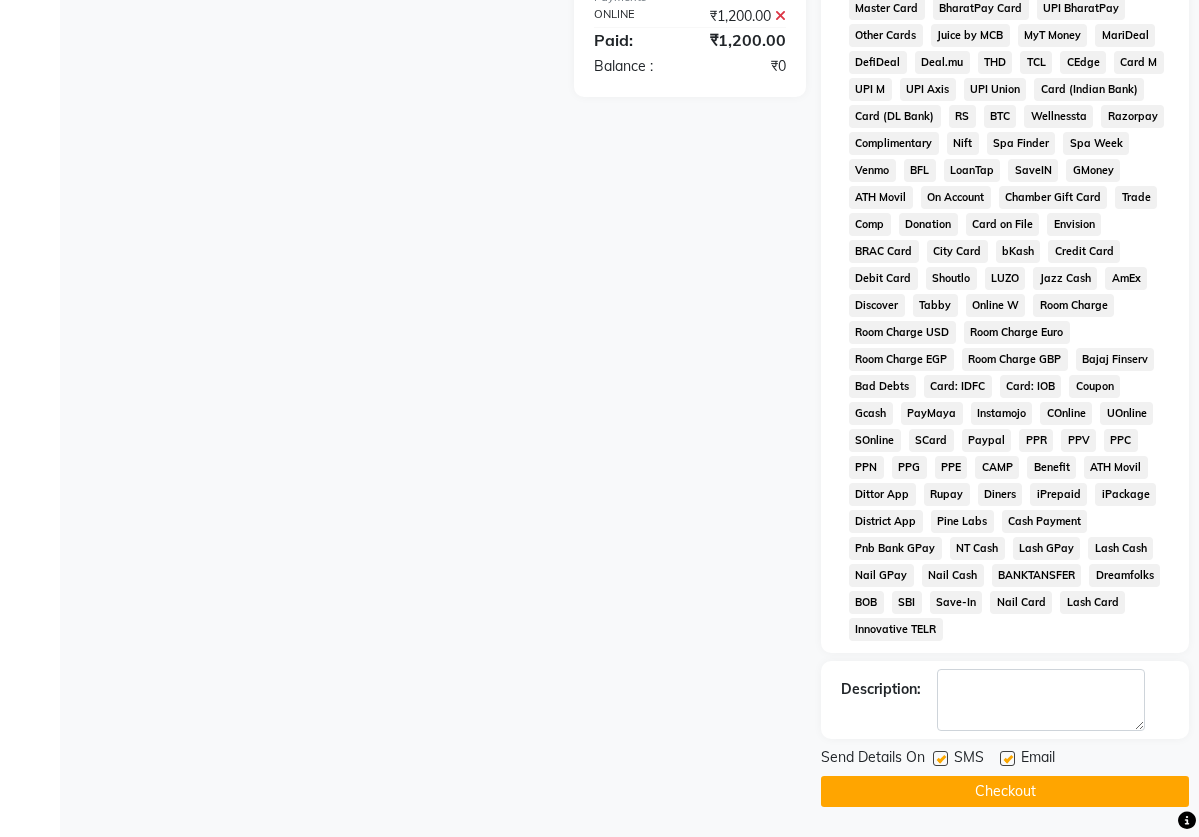 click on "Checkout" 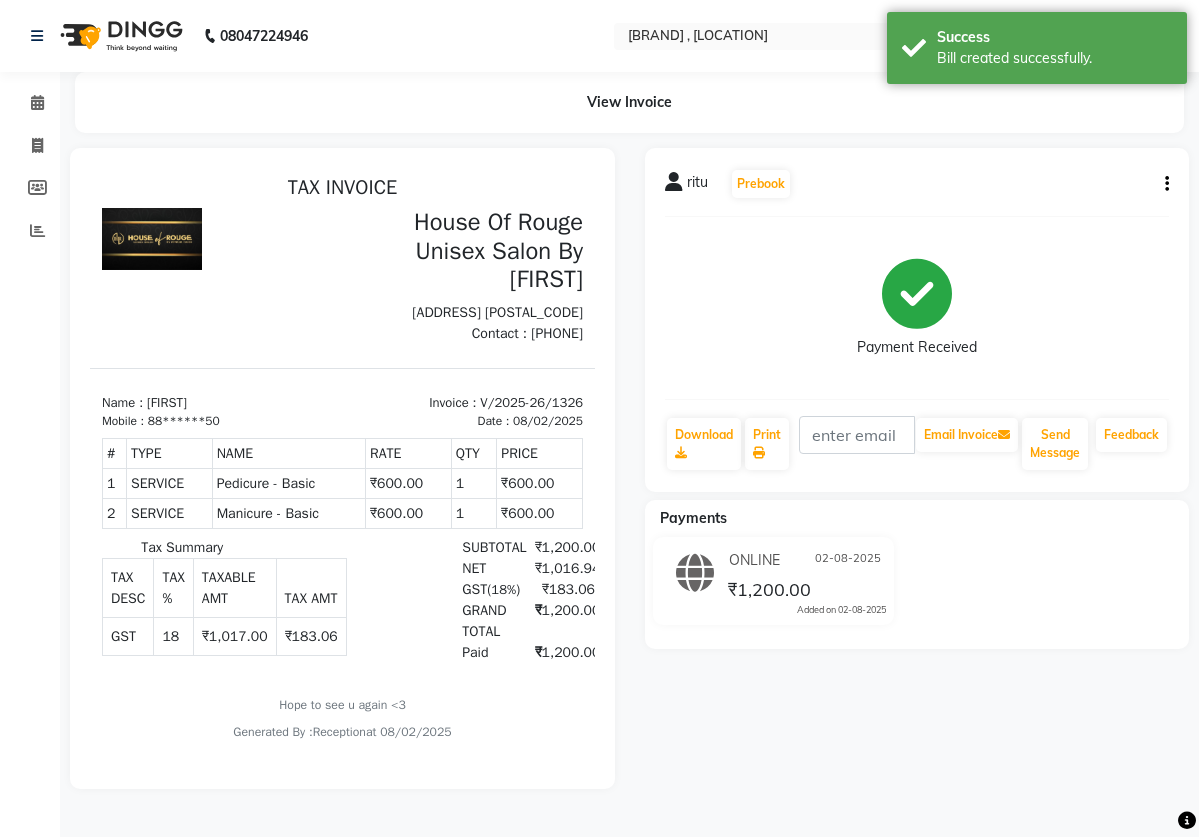 scroll, scrollTop: 0, scrollLeft: 0, axis: both 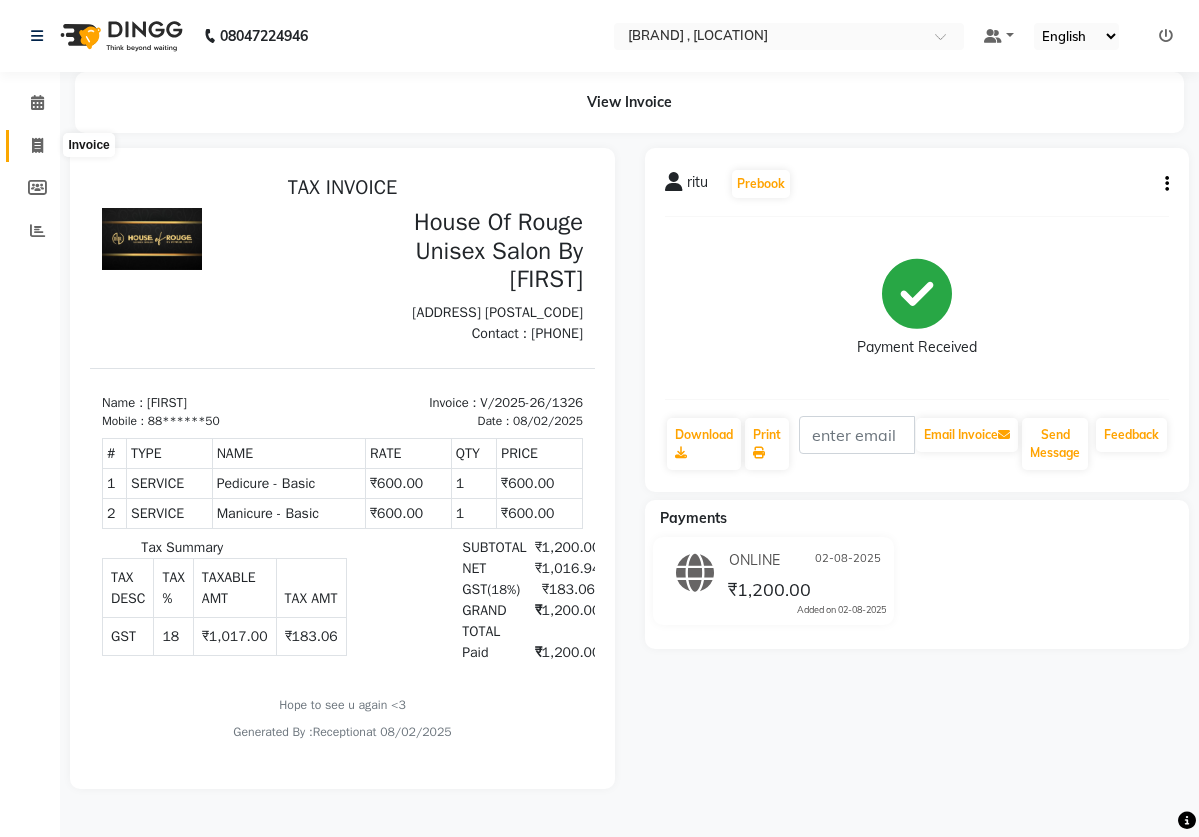 click 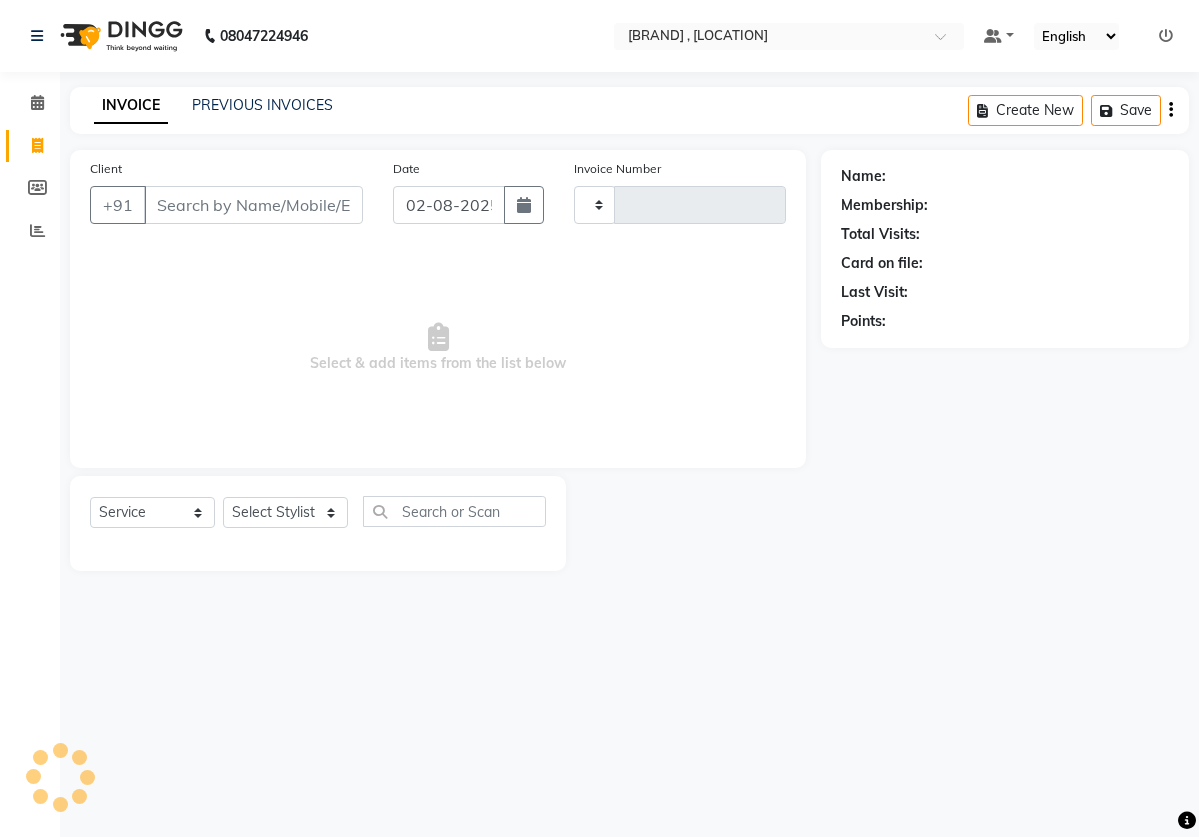 type on "1327" 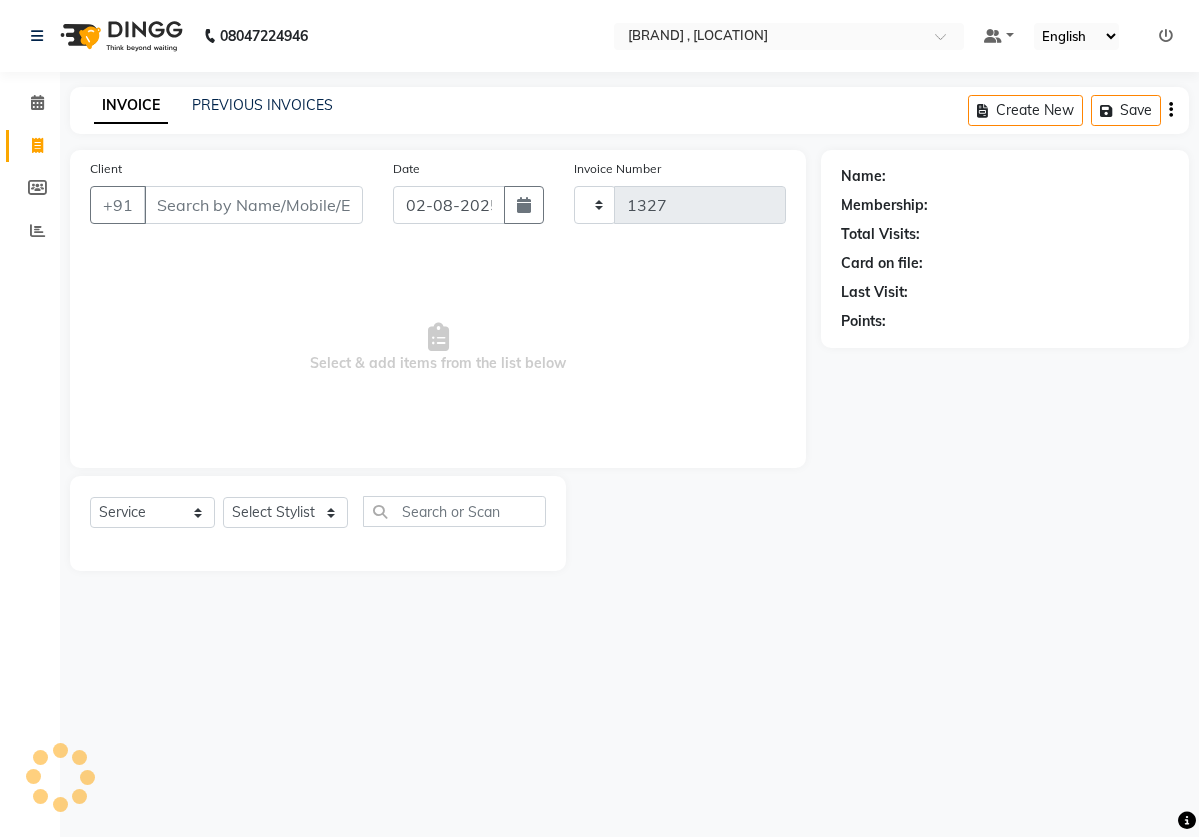 select on "82" 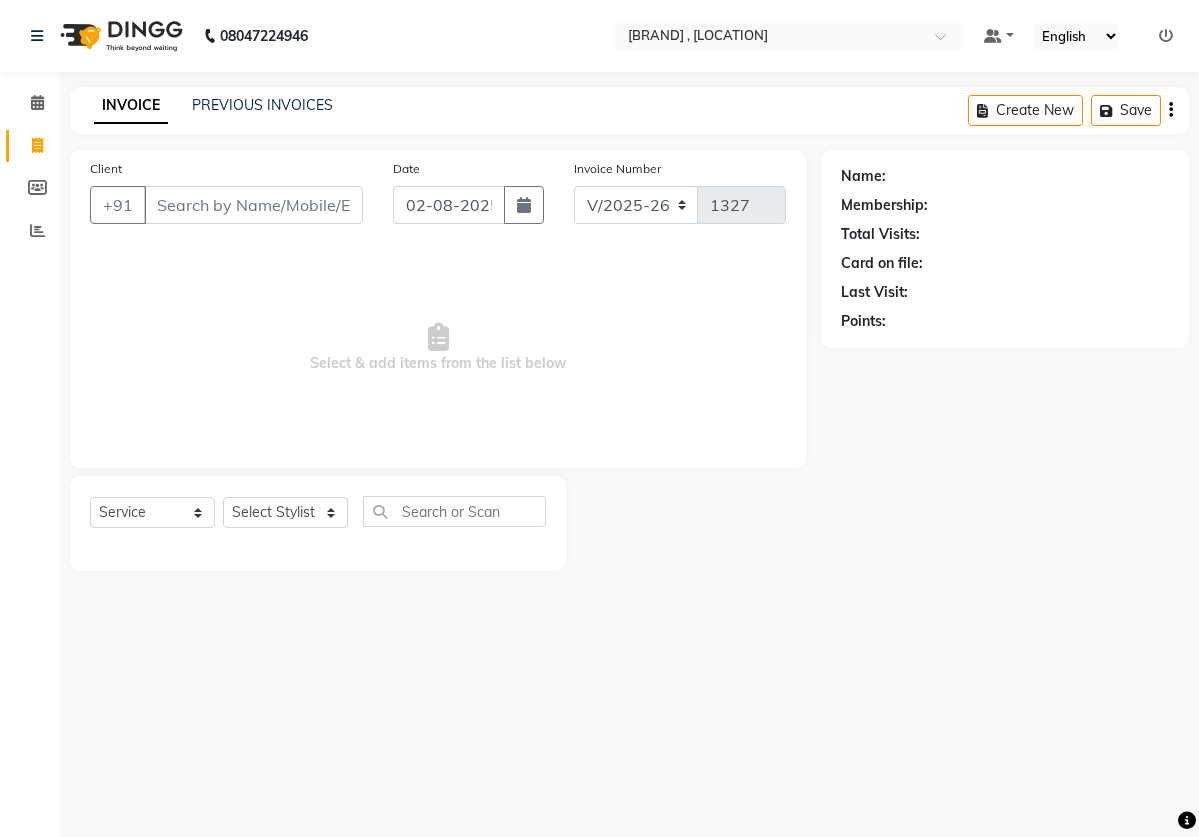 click on "Client" at bounding box center [253, 205] 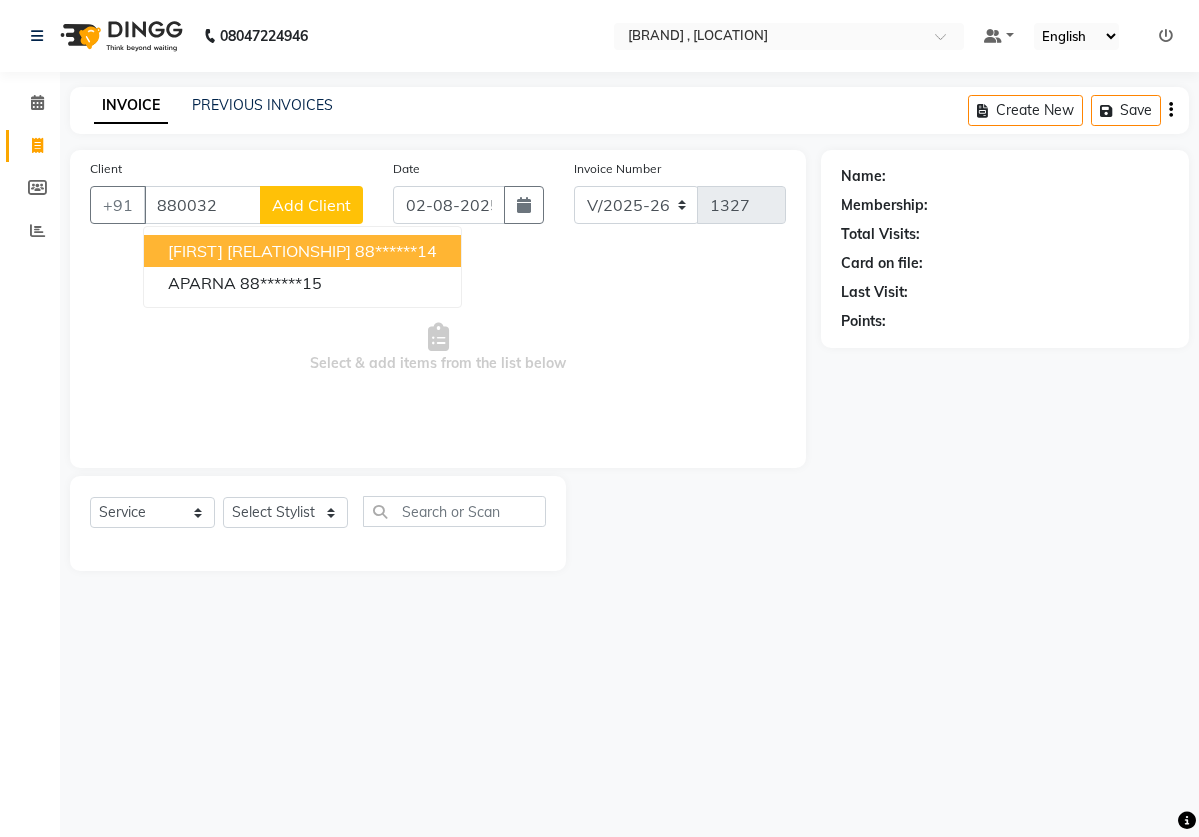 click on "[FIRST] [RELATIONSHIP]" at bounding box center (259, 251) 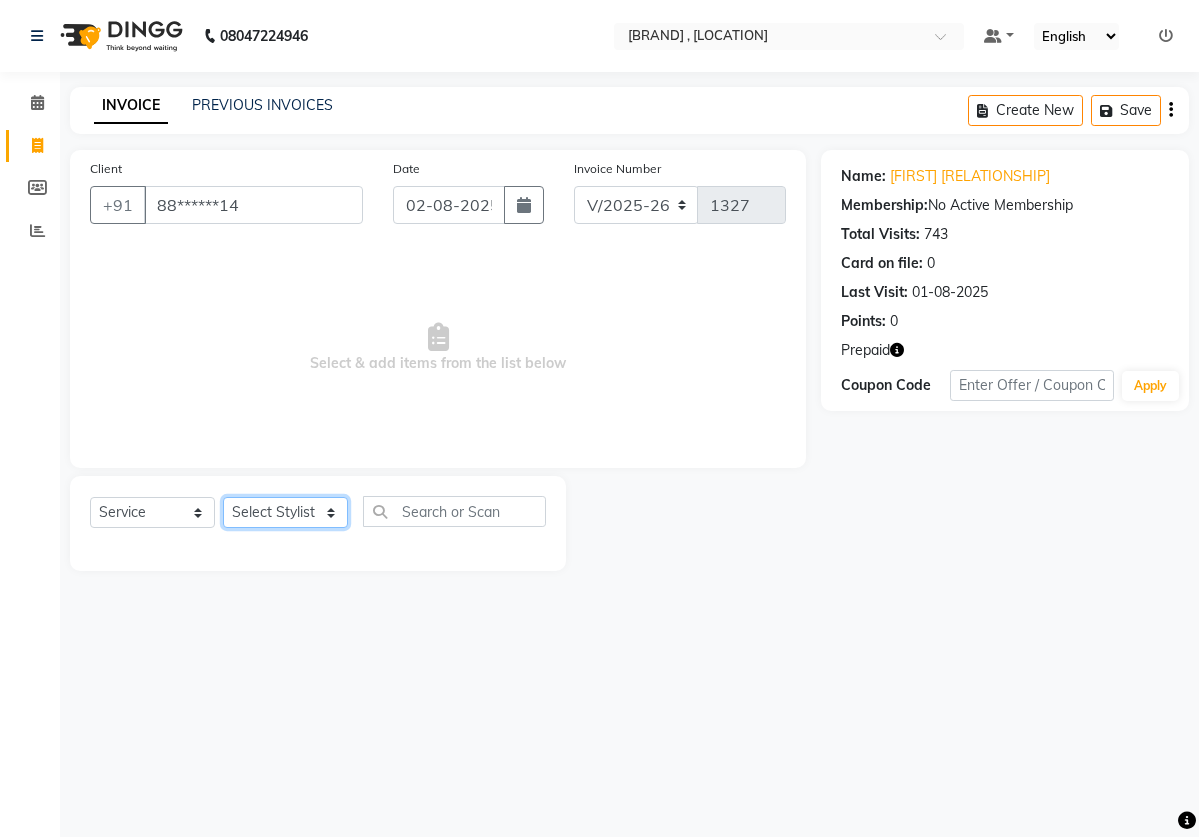 select on "2906" 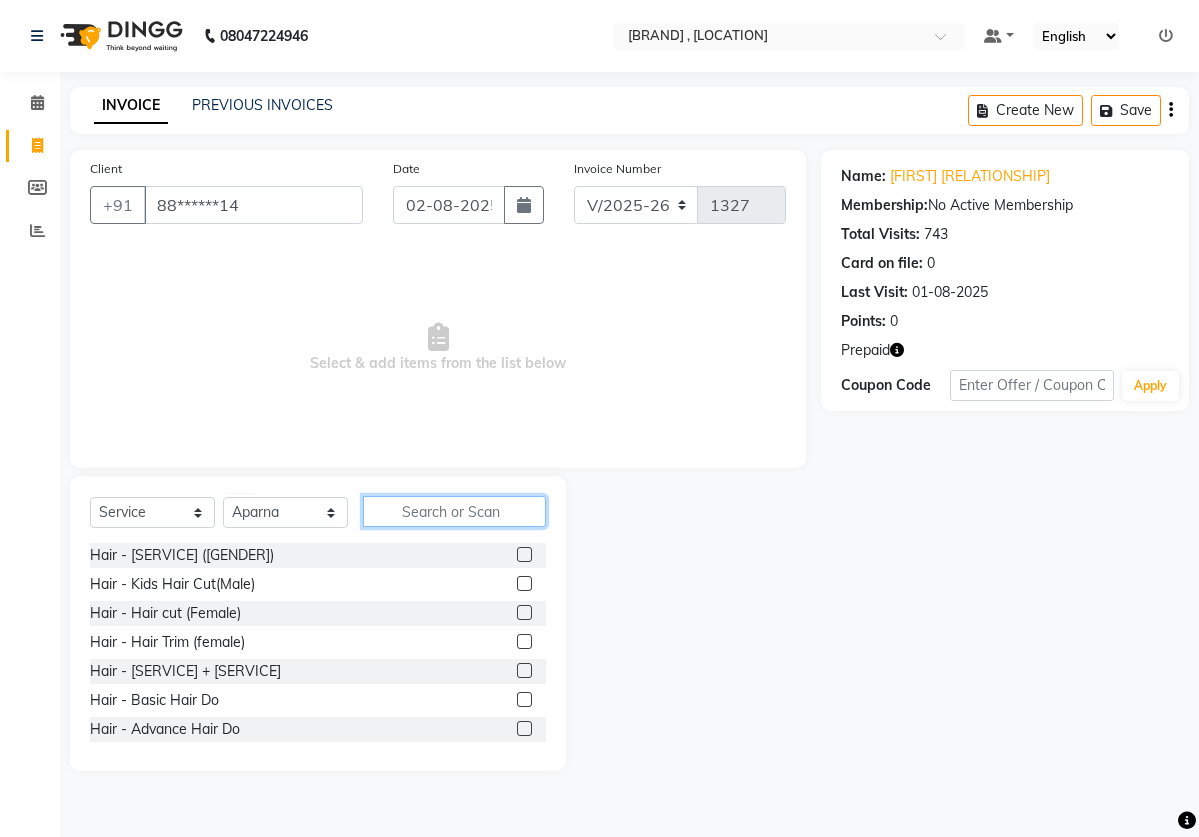 click 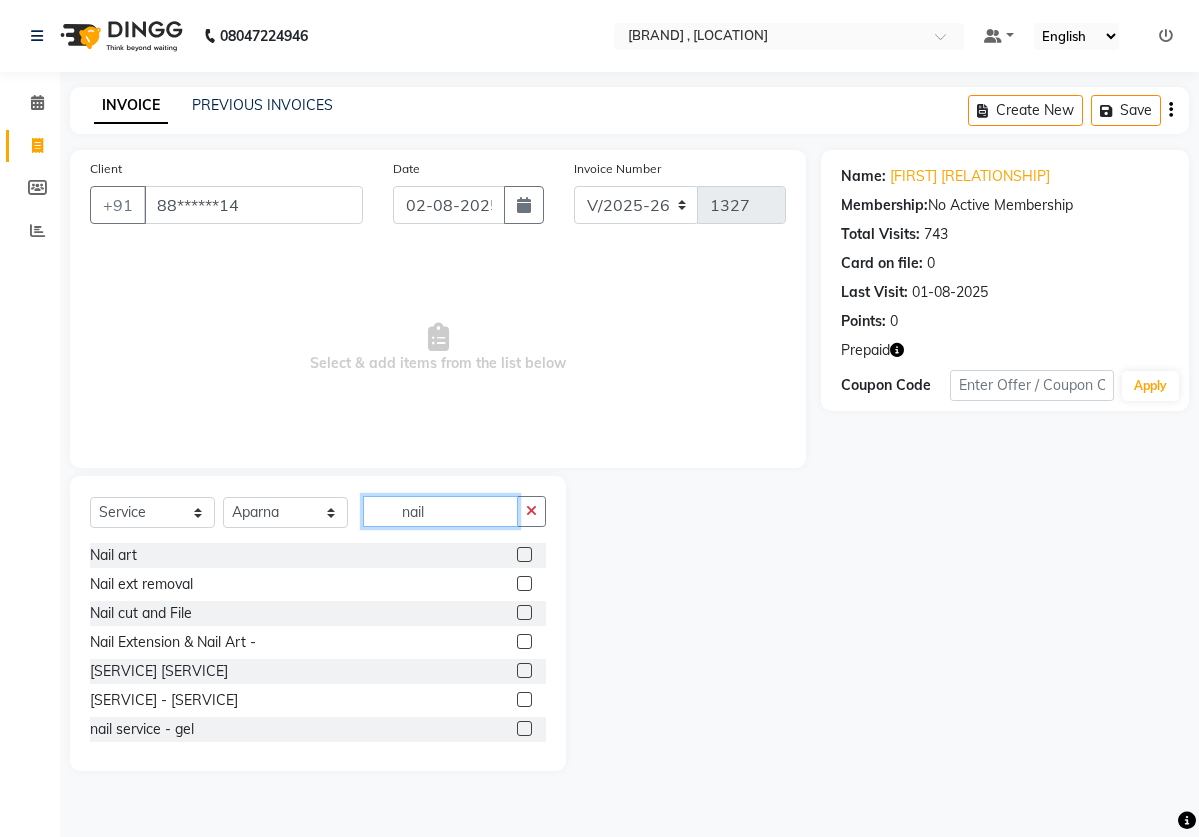 type on "nail" 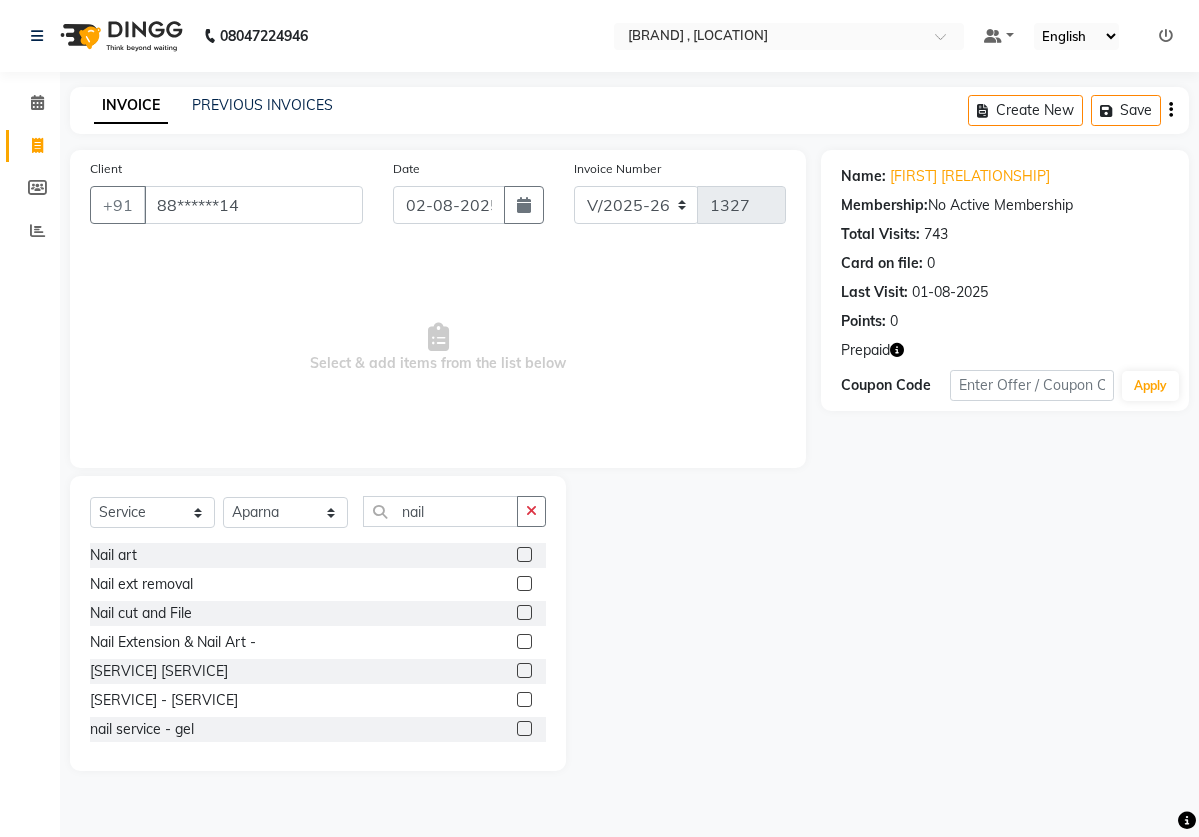 click 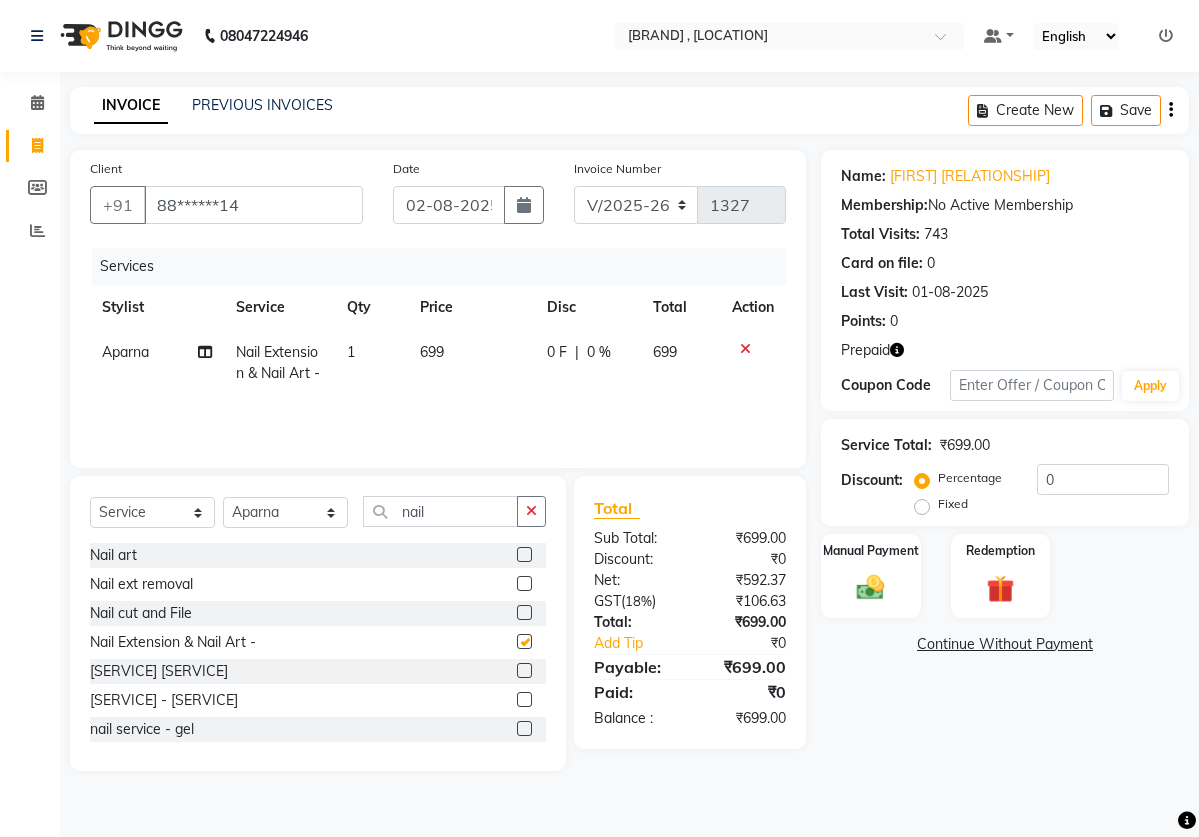 checkbox on "false" 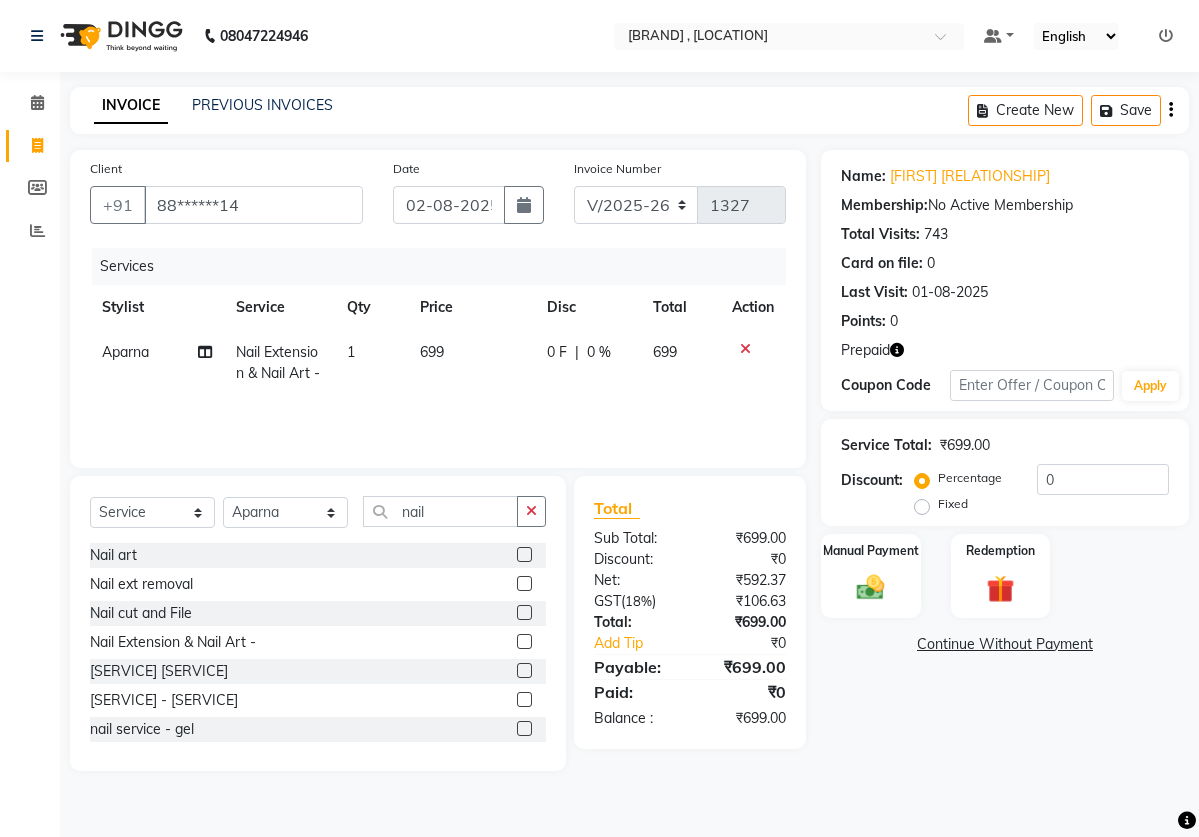 click on "699" 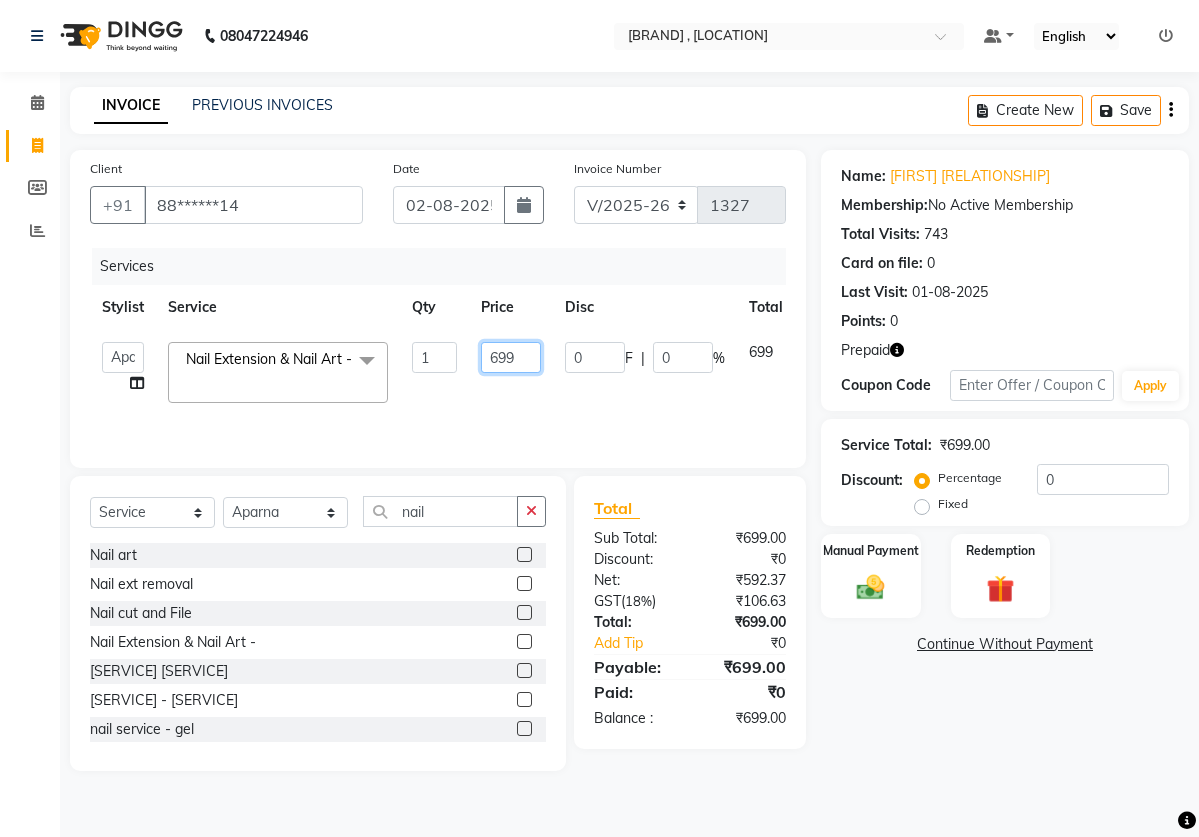 click on "699" 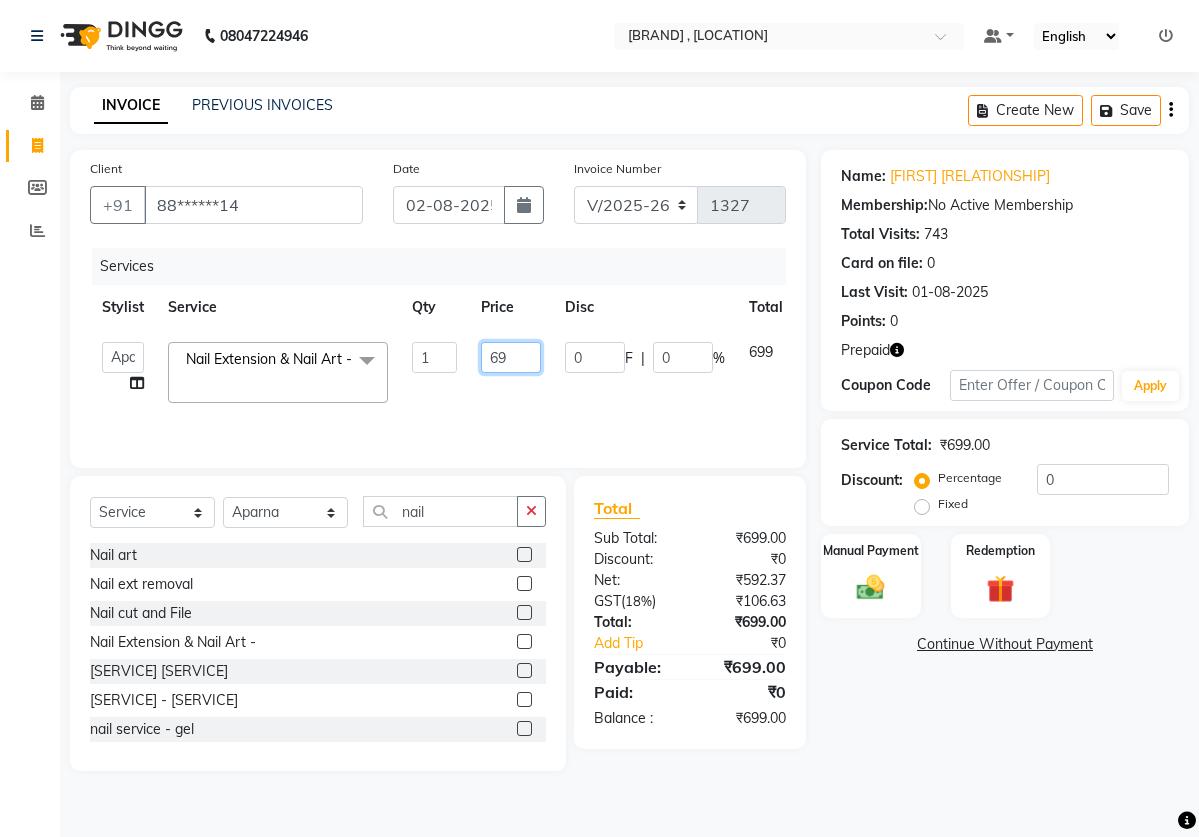 type on "6" 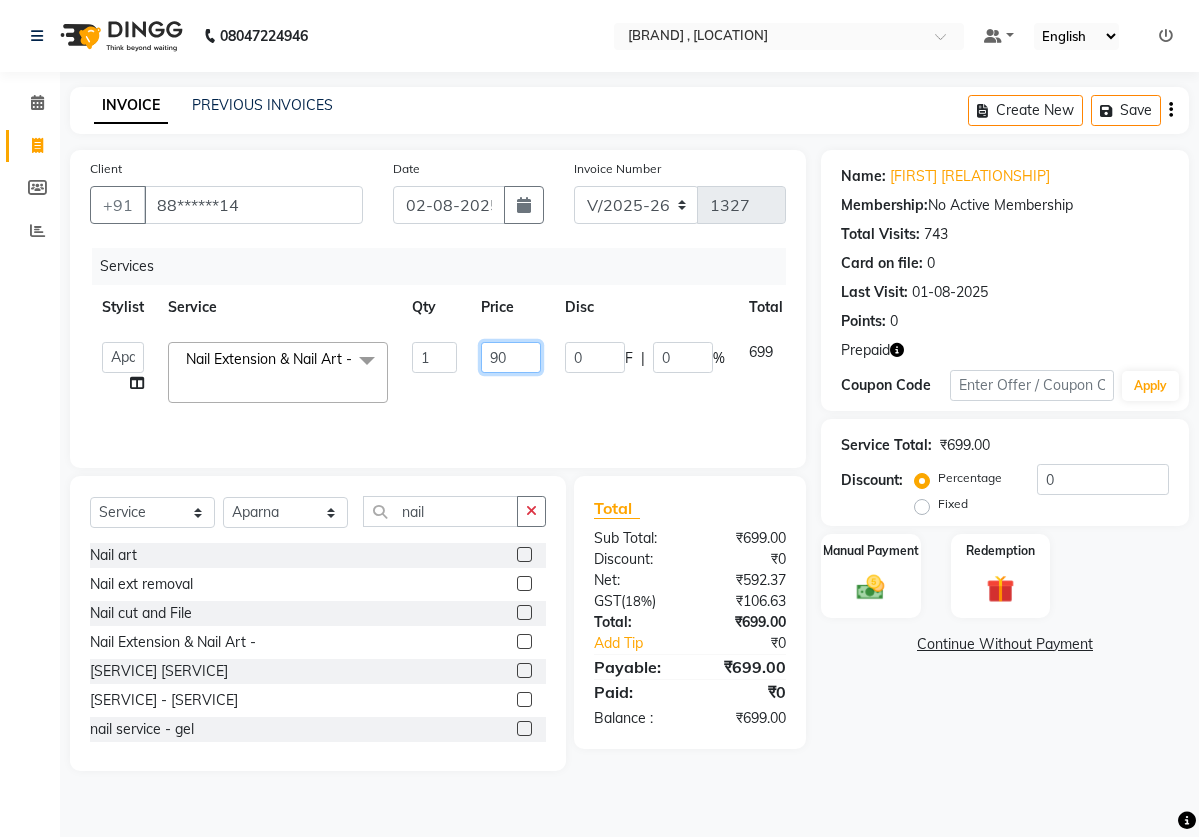 type on "900" 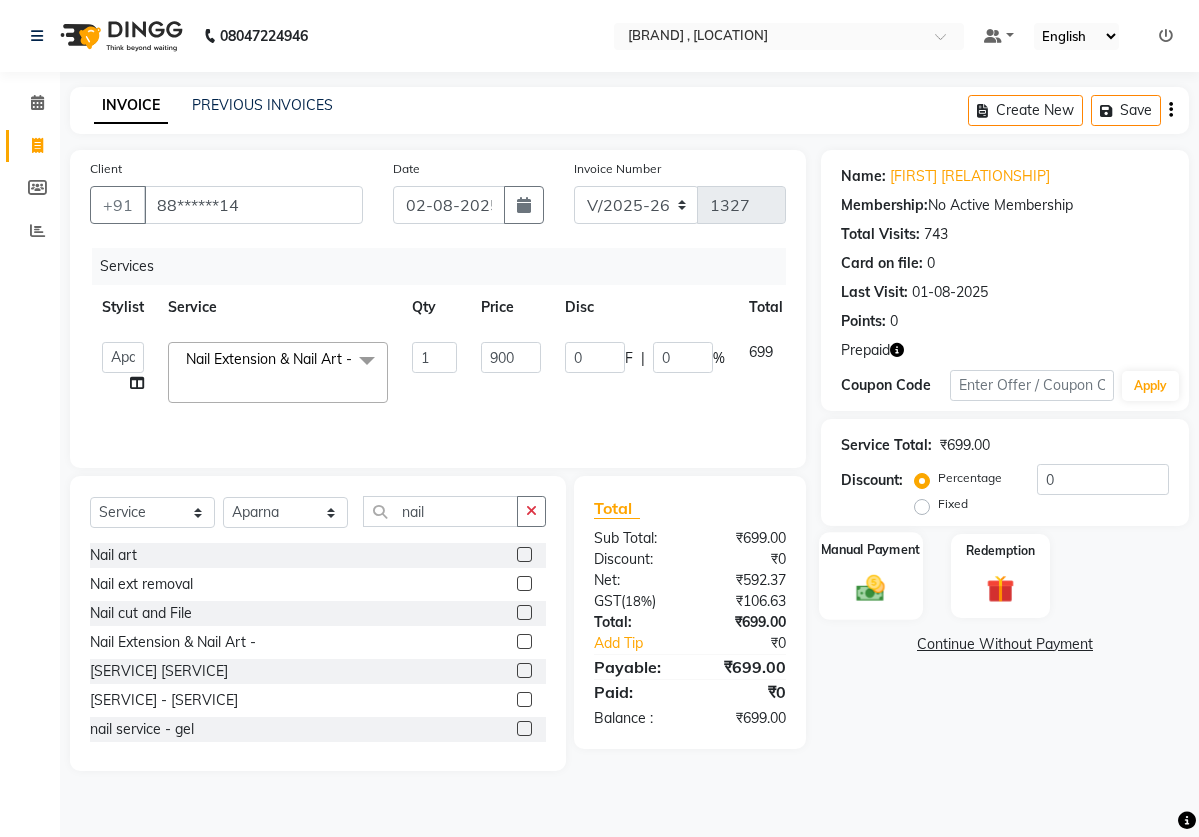 click 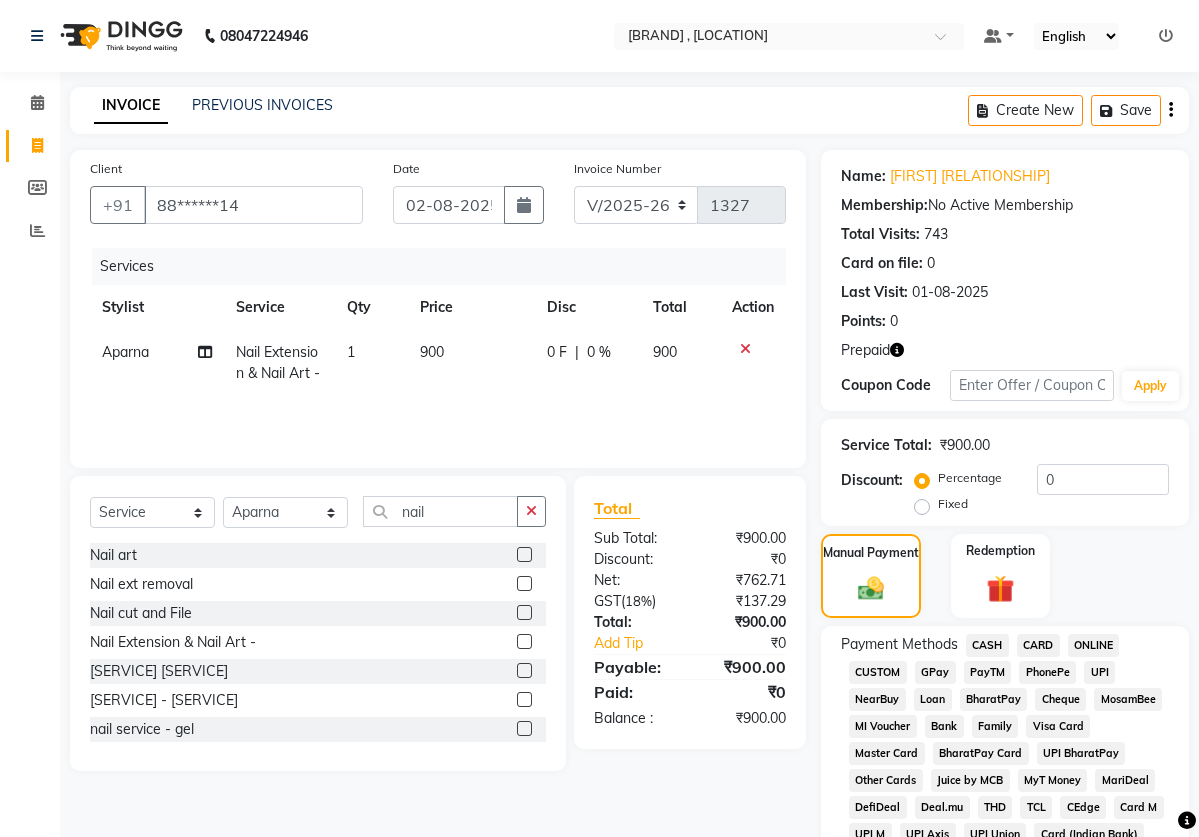 click on "CASH" 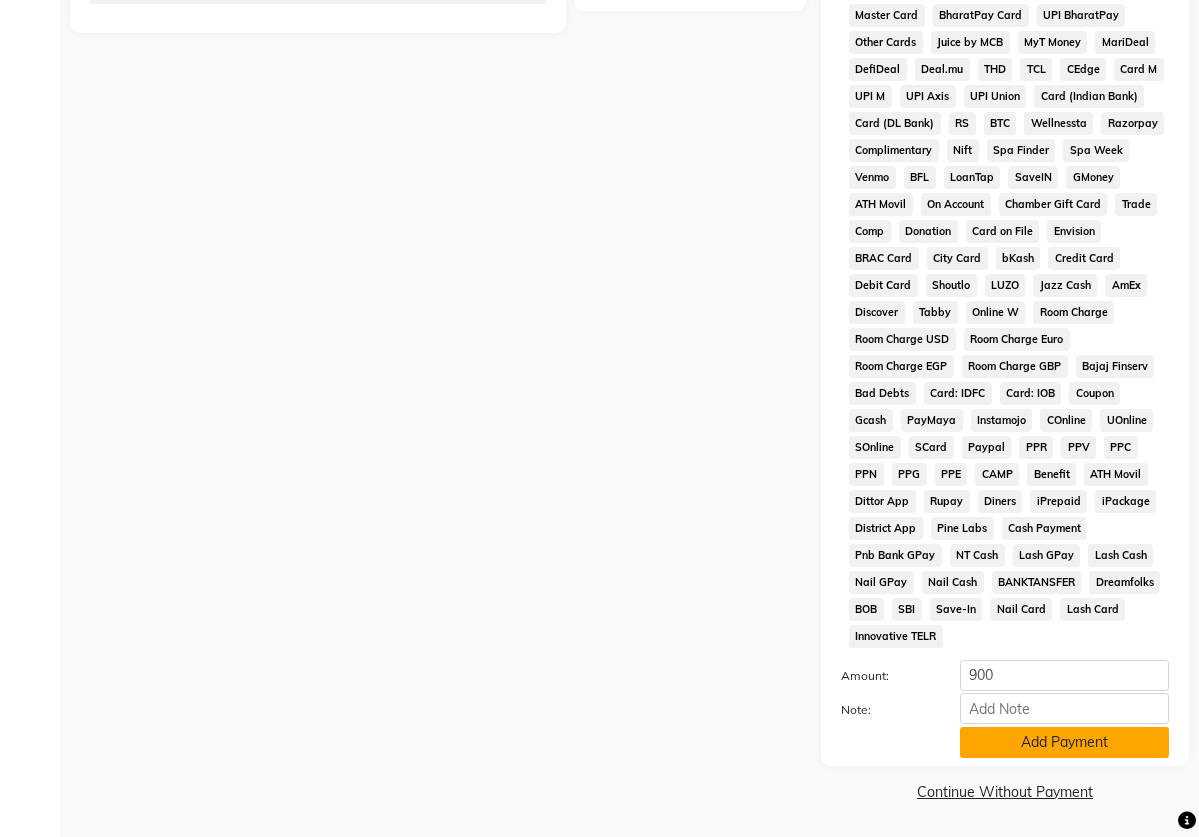 scroll, scrollTop: 764, scrollLeft: 0, axis: vertical 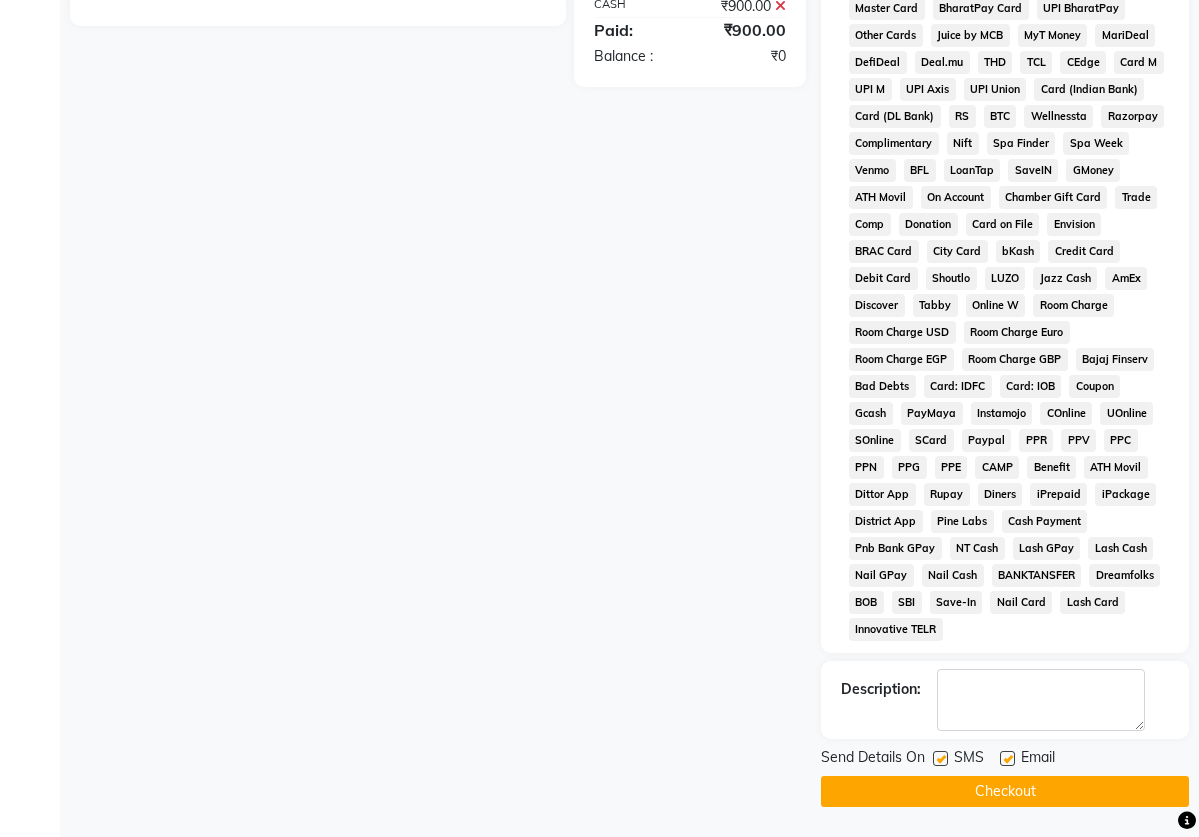 click 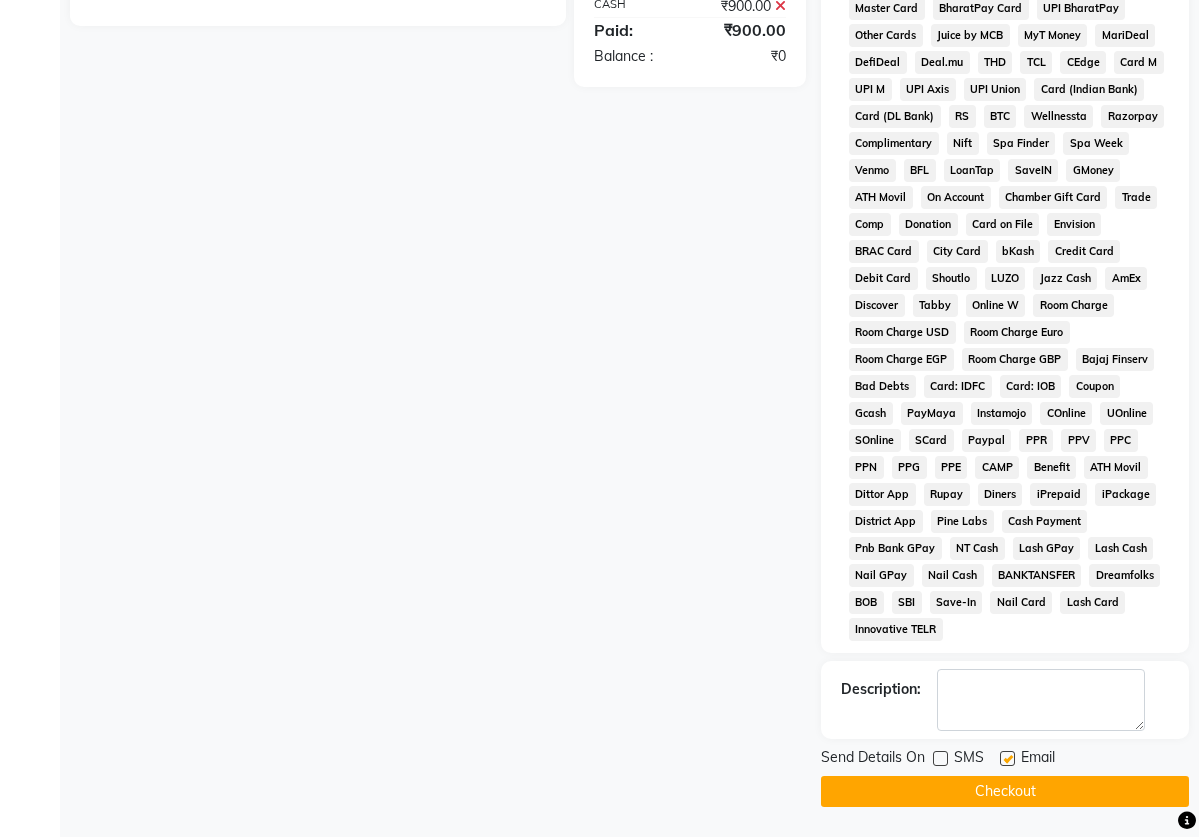 click 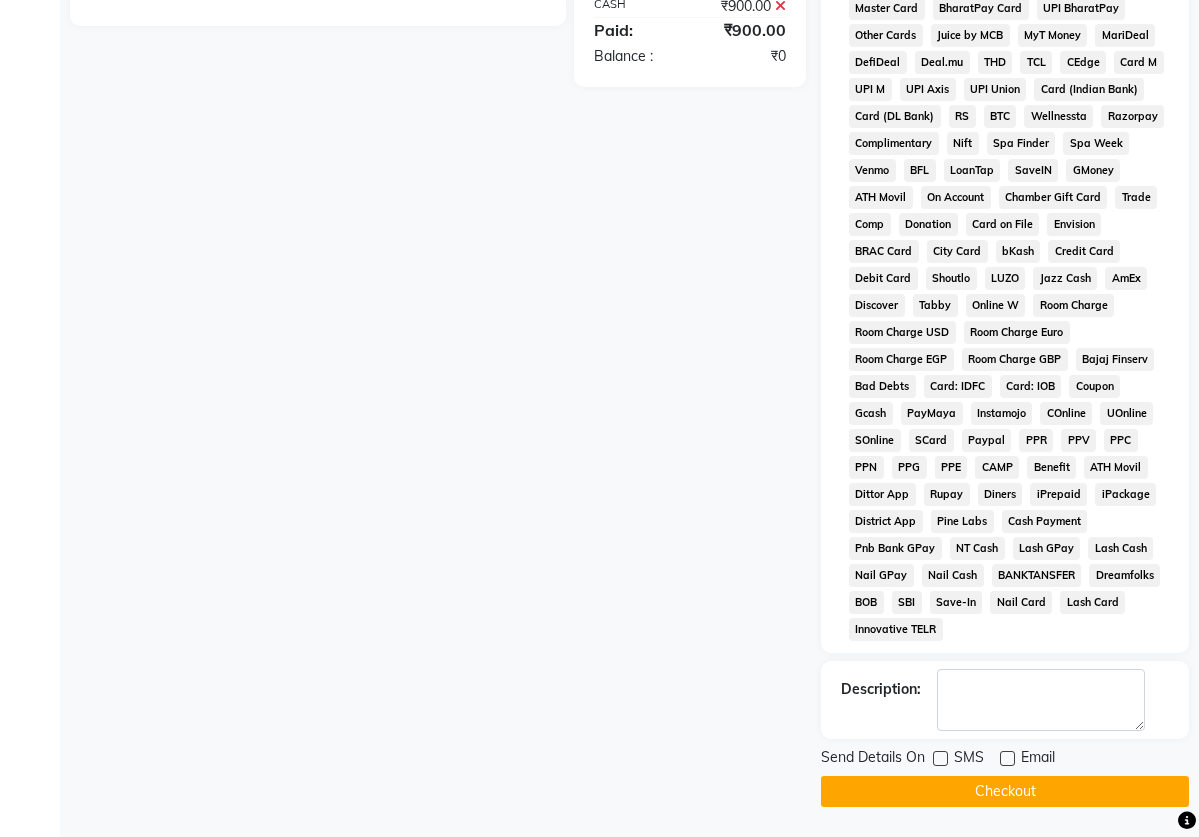 scroll, scrollTop: 772, scrollLeft: 0, axis: vertical 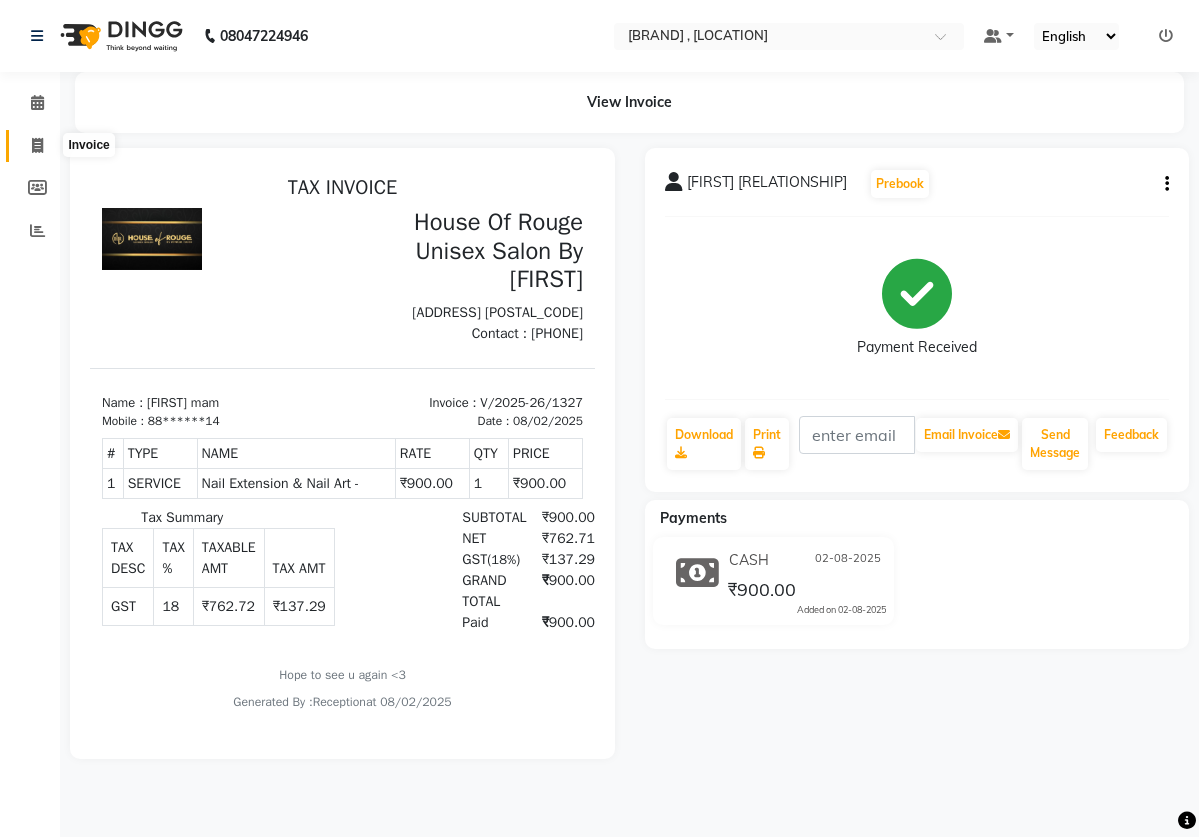 click 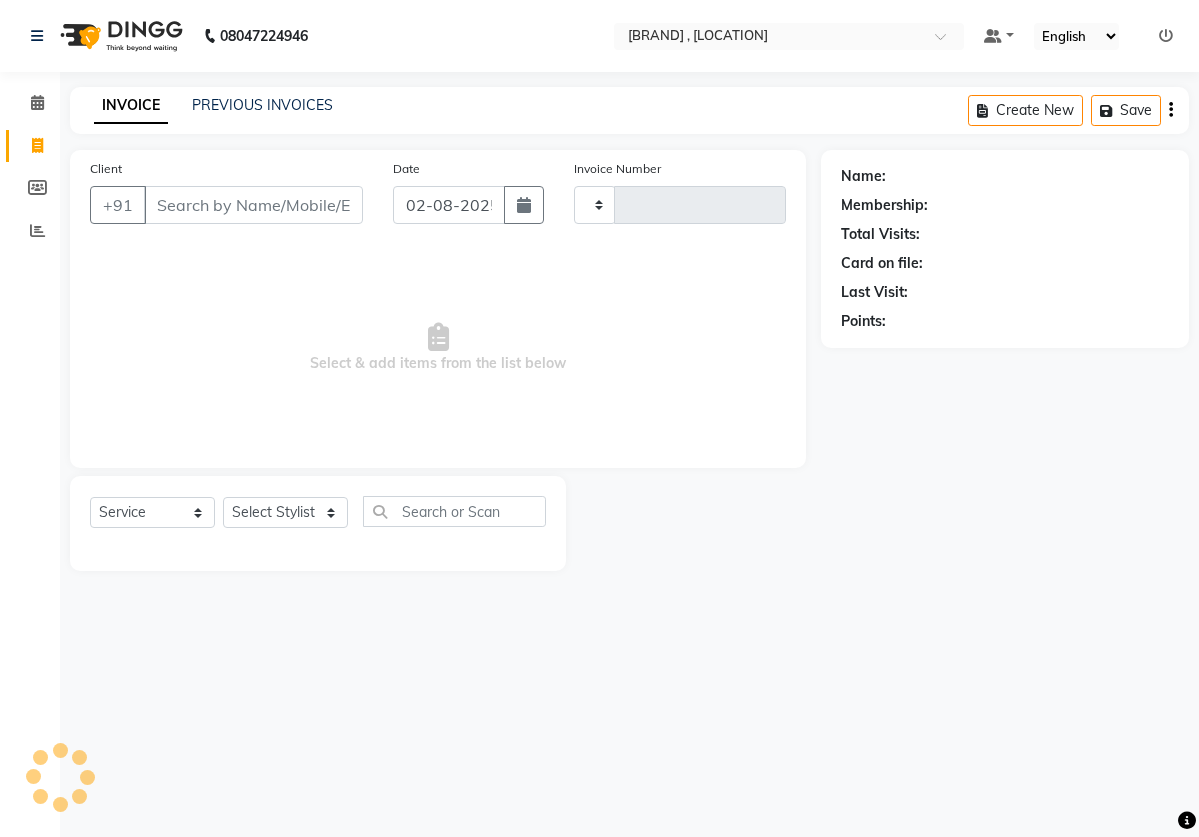 type on "1328" 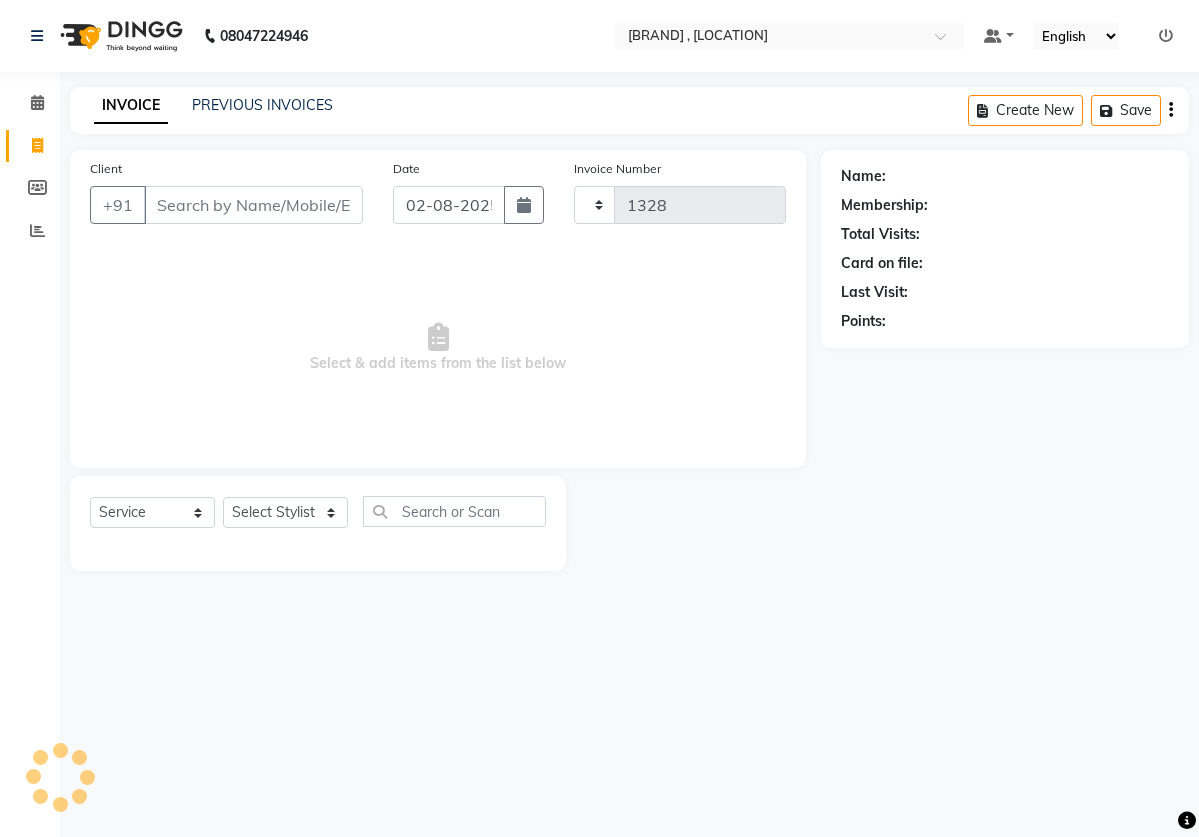 select on "82" 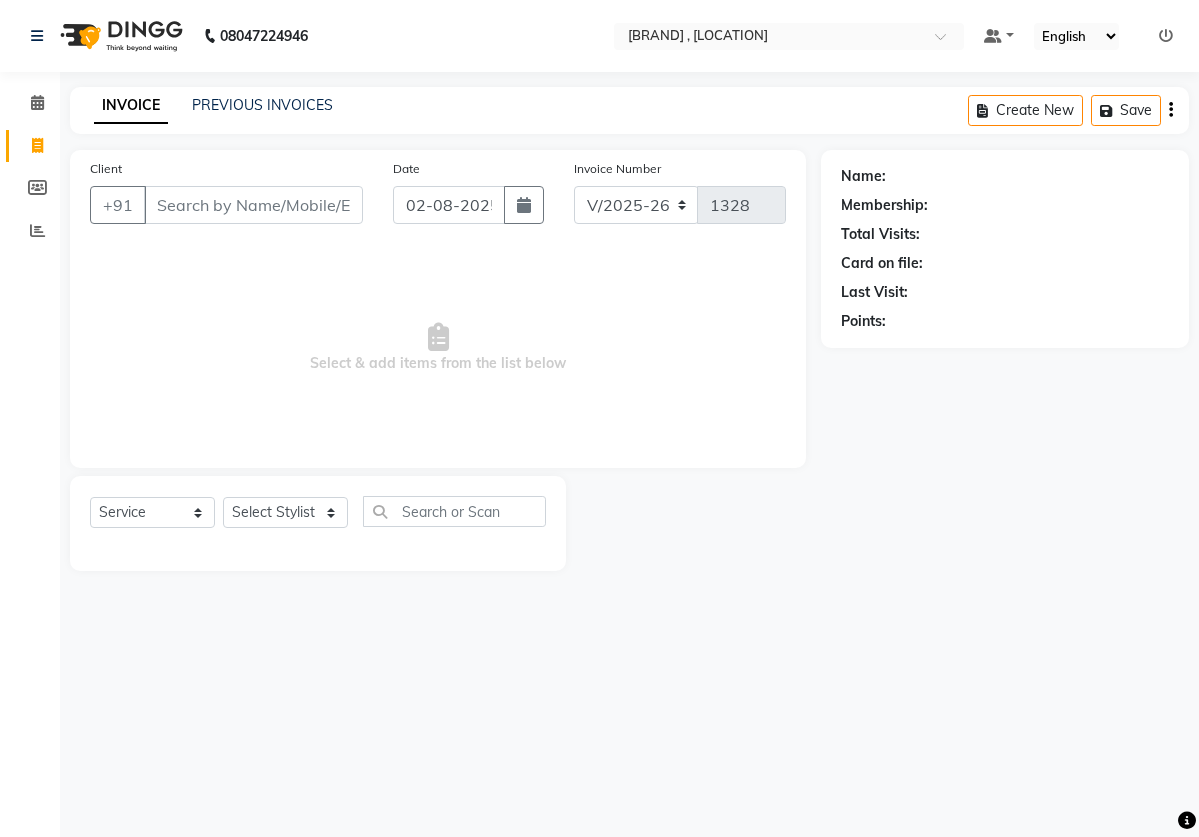 click on "Client" at bounding box center [253, 205] 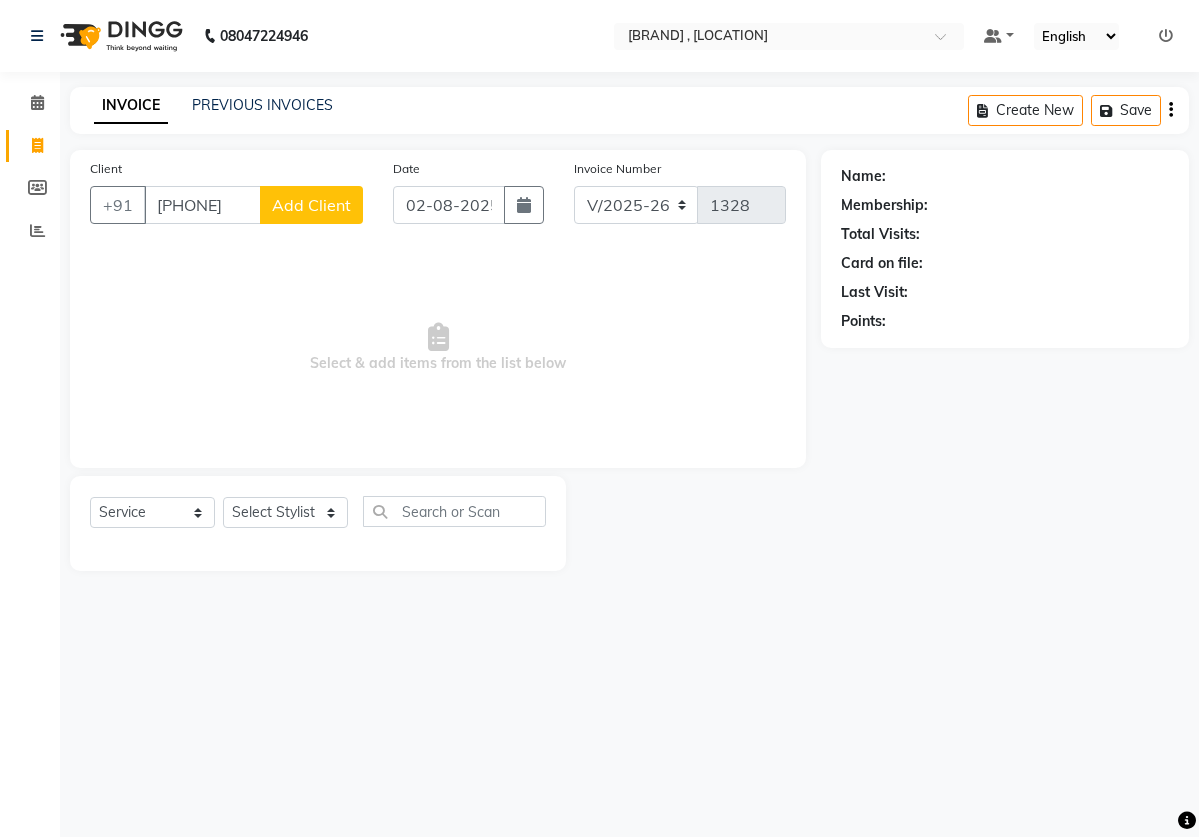 type on "[PHONE]" 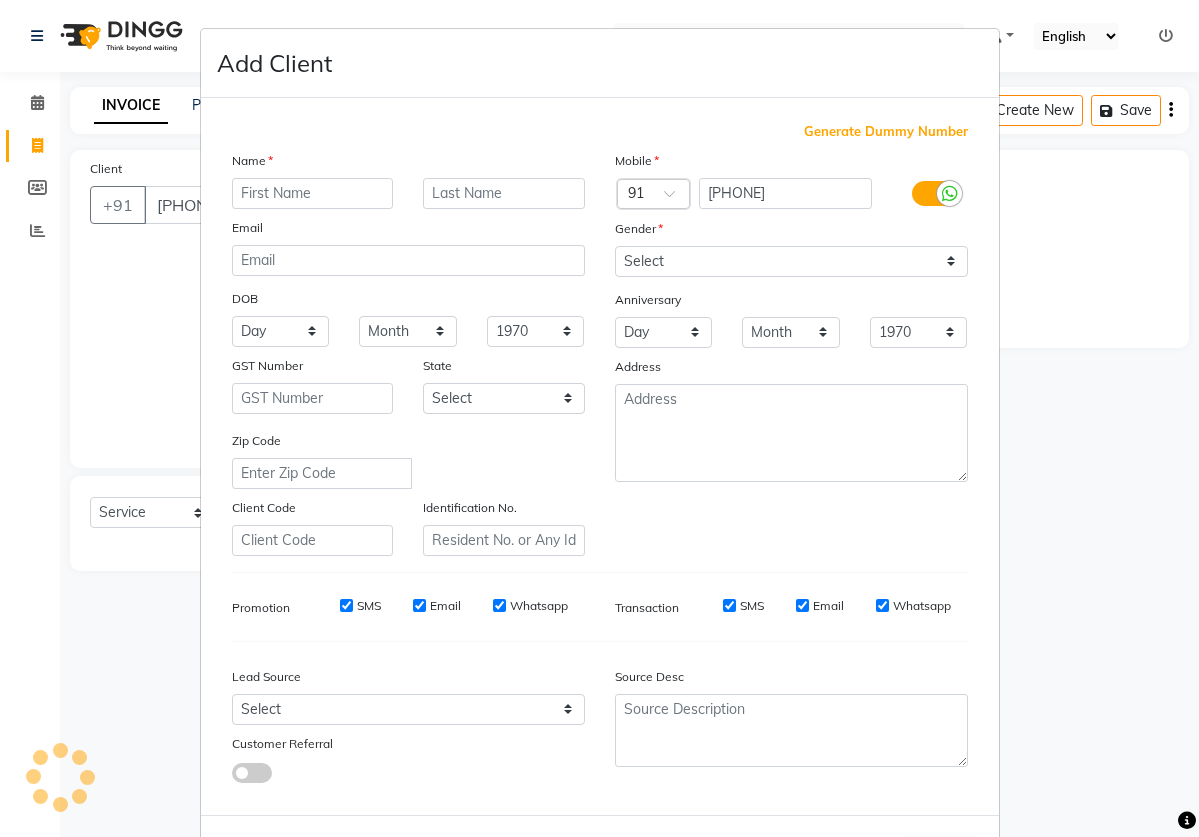 select on "10" 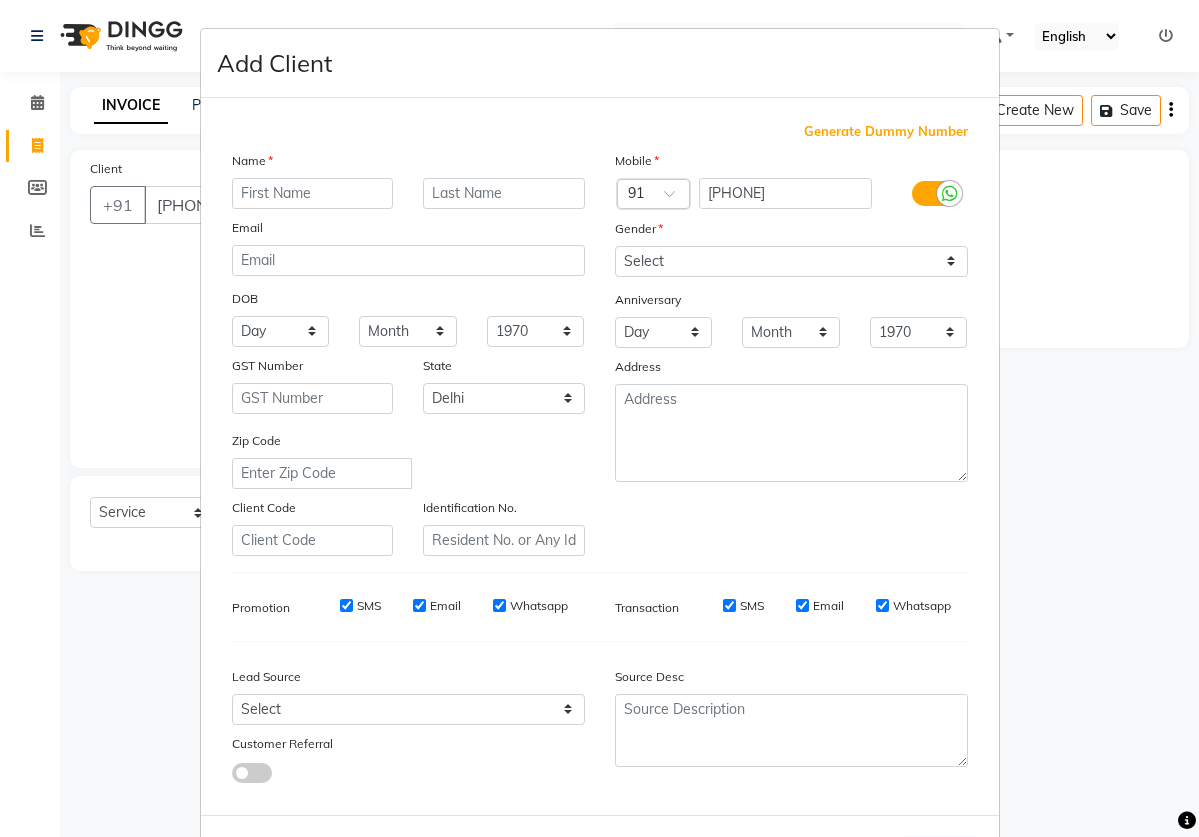 click at bounding box center [313, 193] 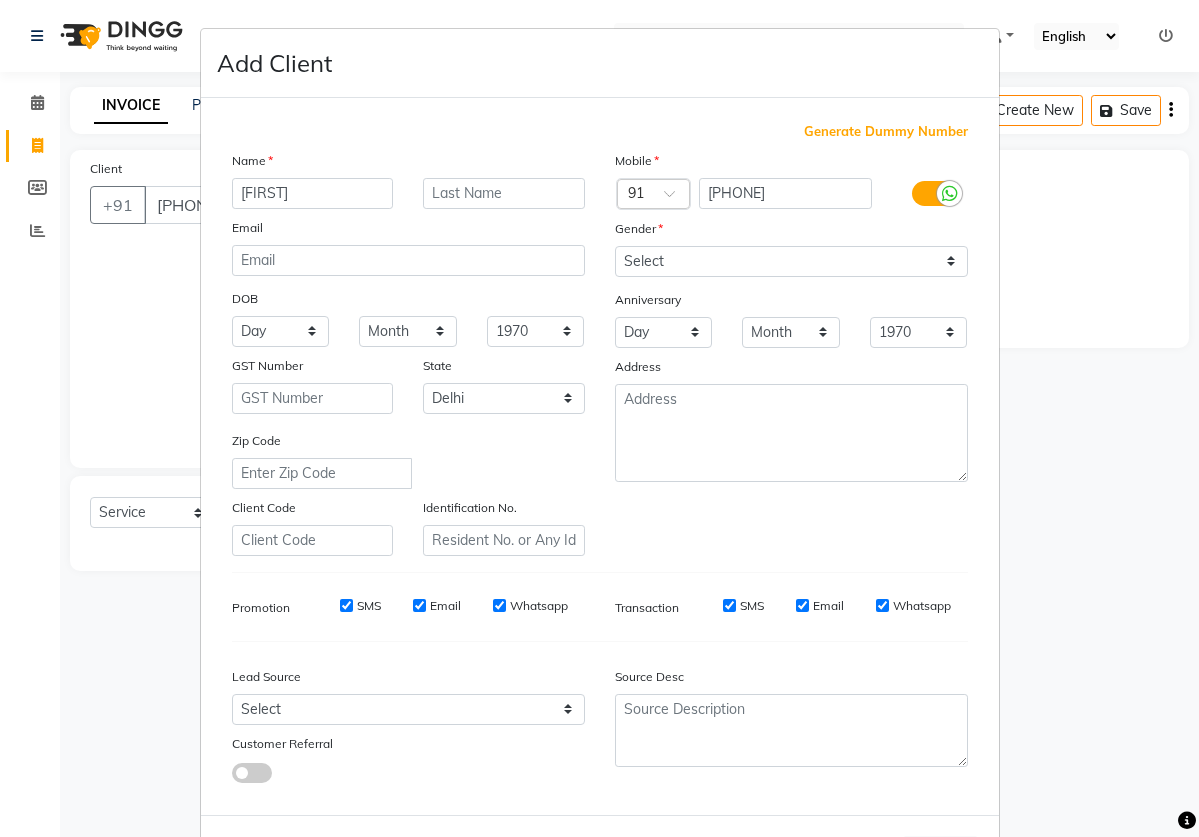 type on "[FIRST]" 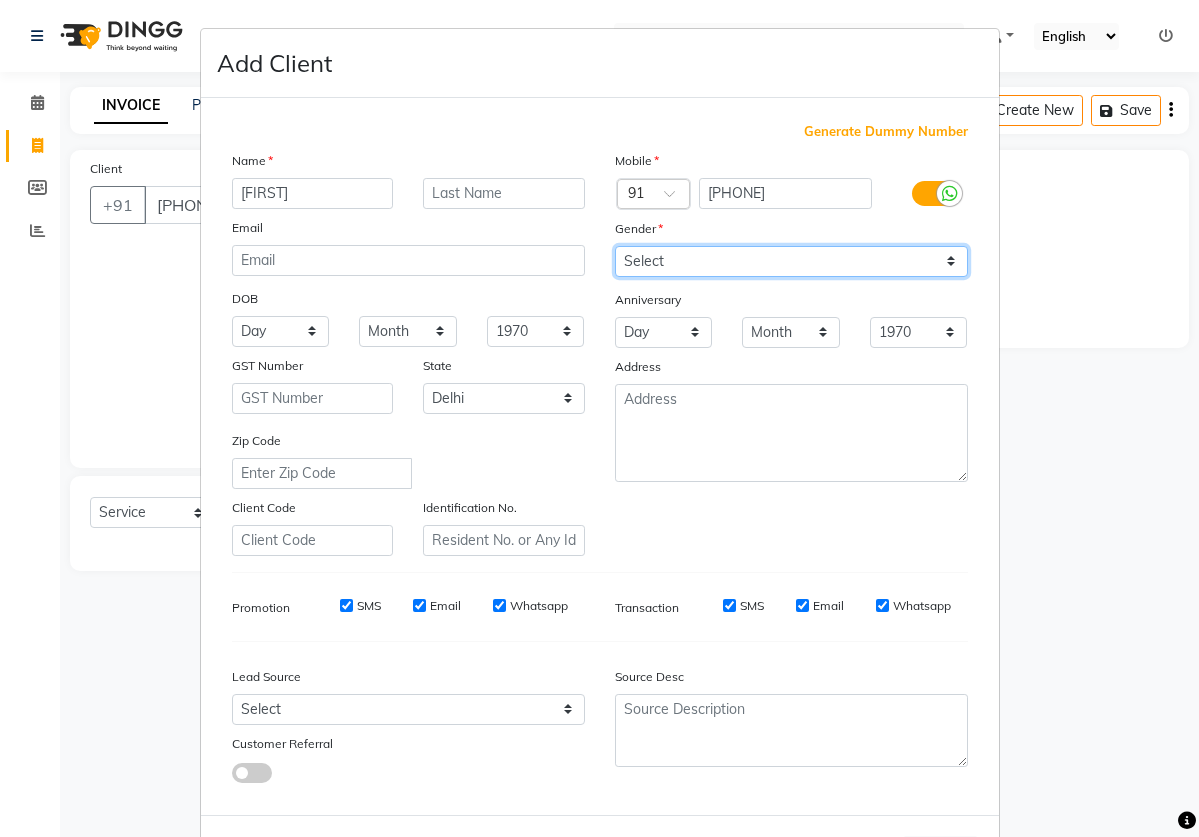 select on "female" 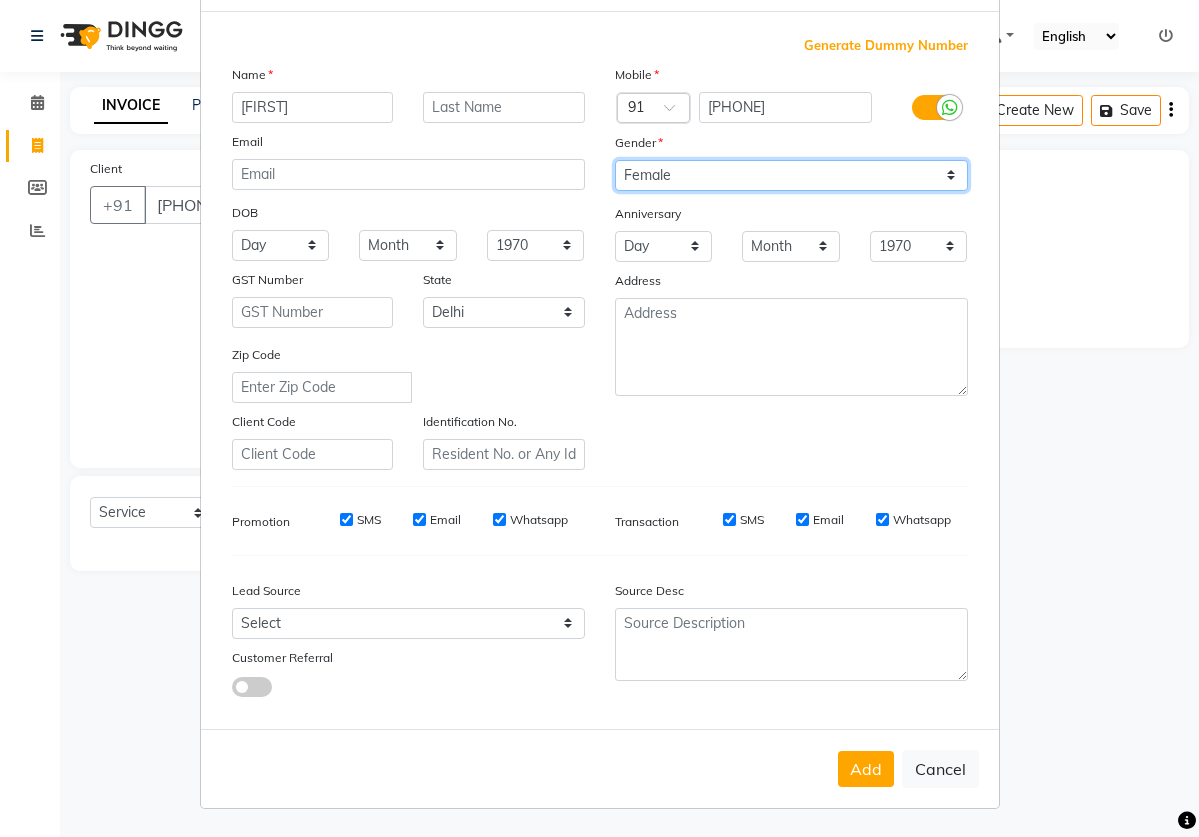 scroll, scrollTop: 85, scrollLeft: 0, axis: vertical 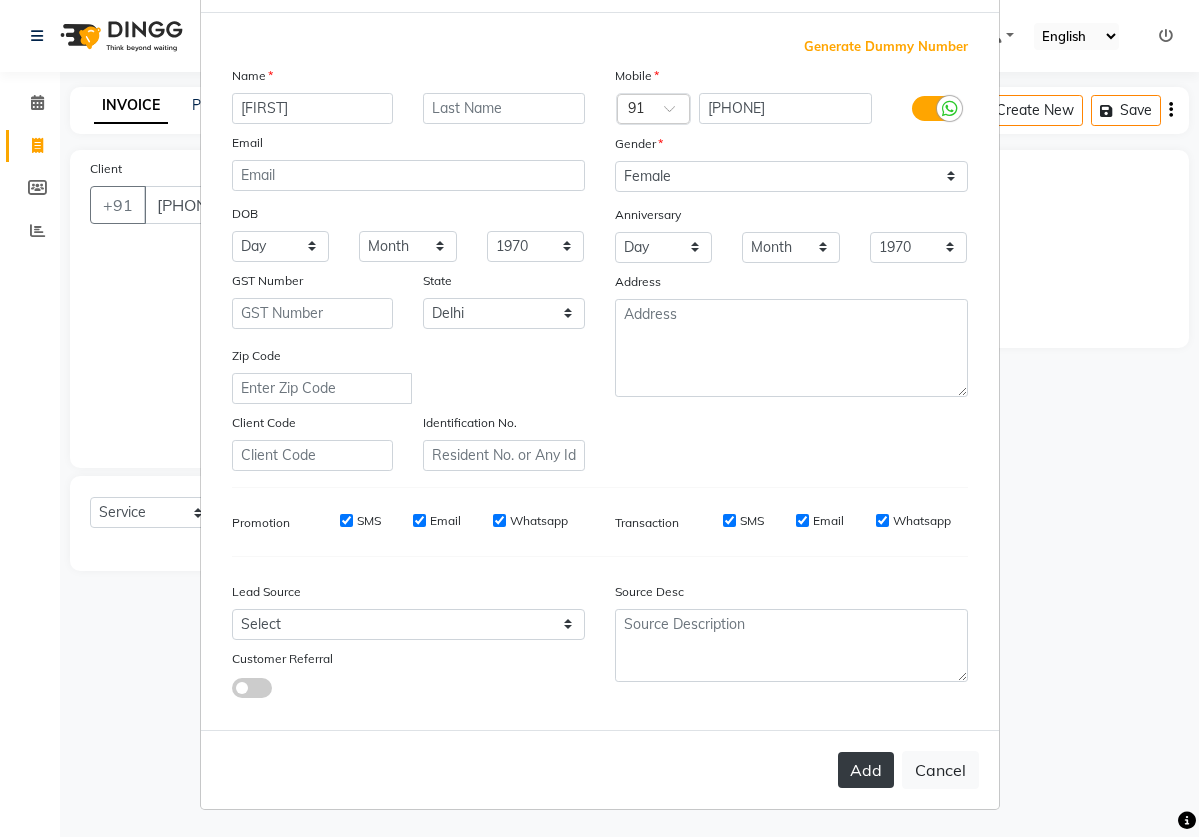 click on "Add" at bounding box center (866, 770) 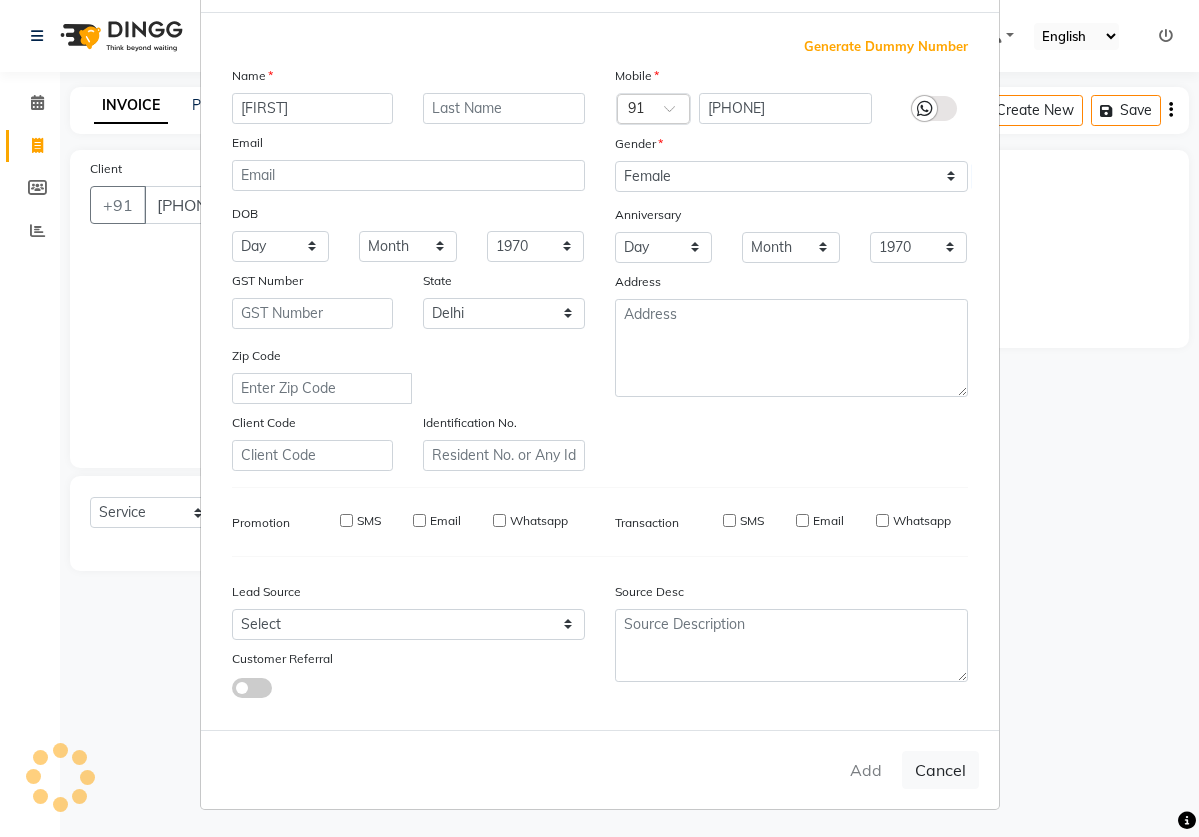 type on "90*******99" 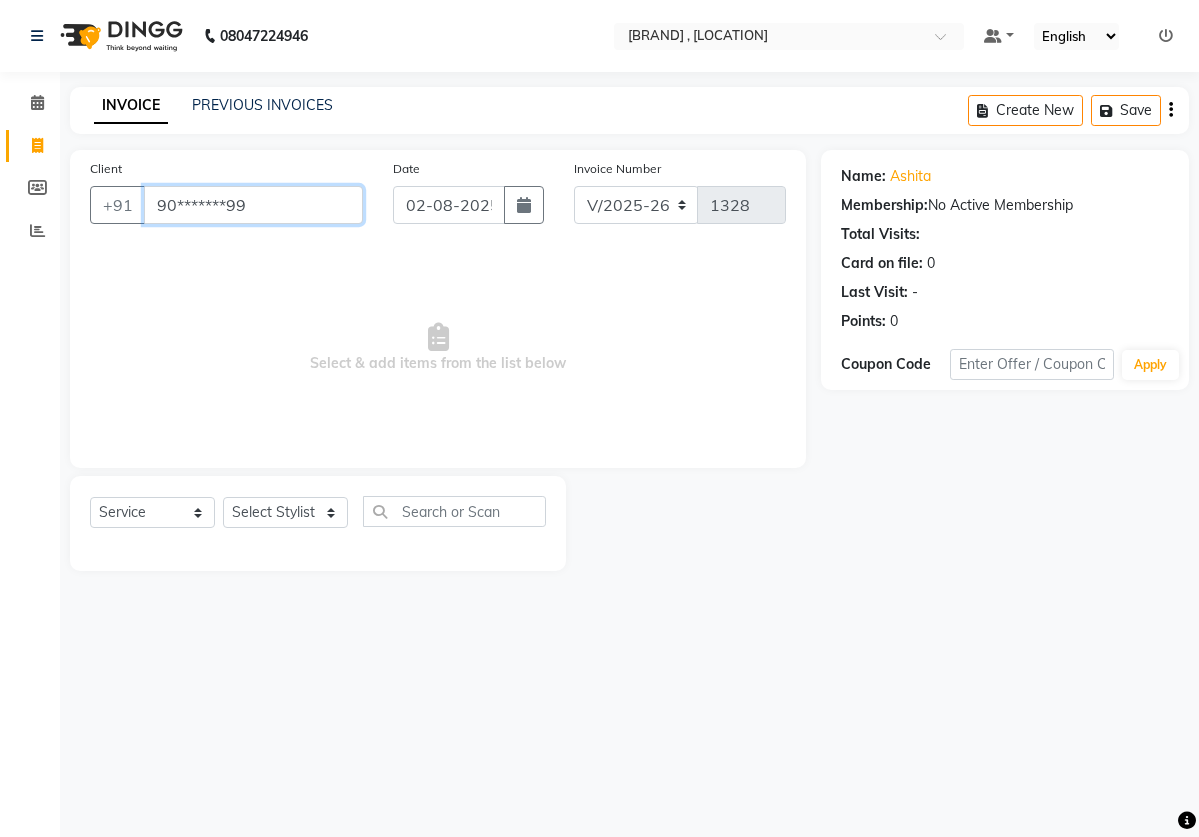click on "90*******99" at bounding box center (253, 205) 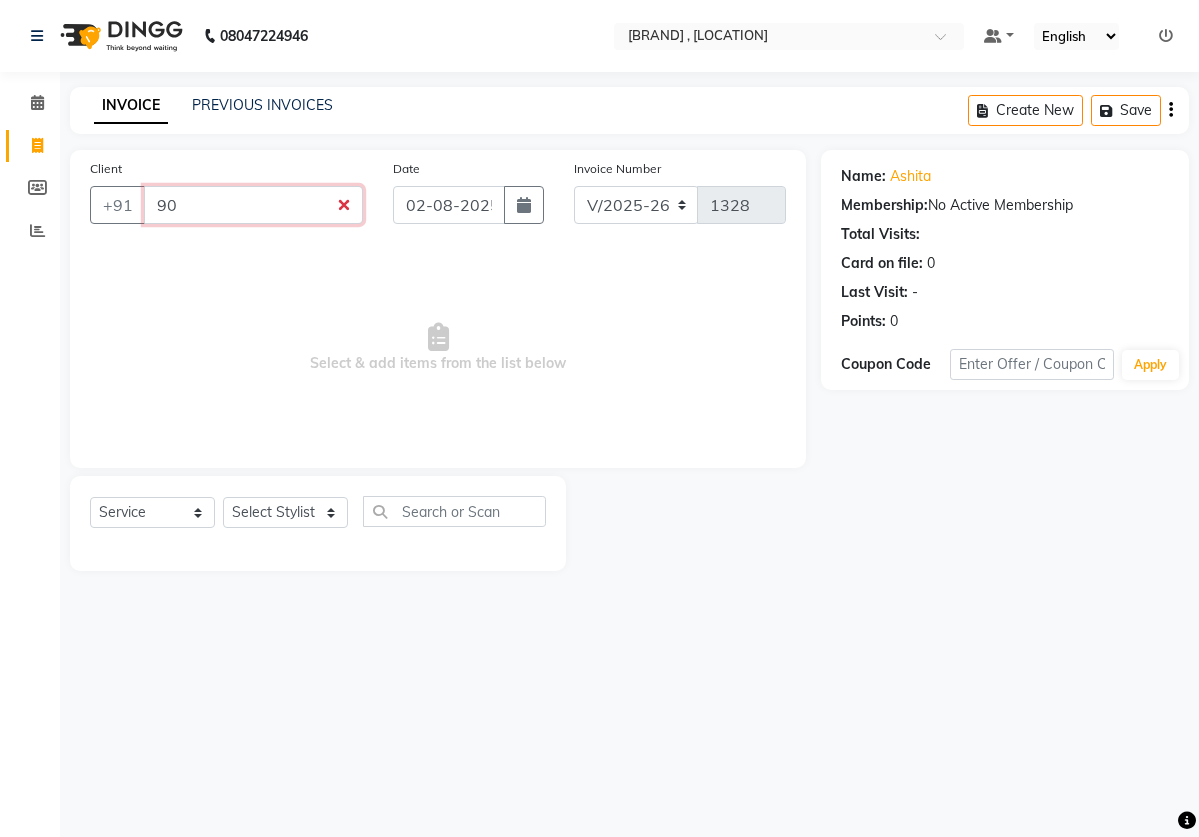 type on "9" 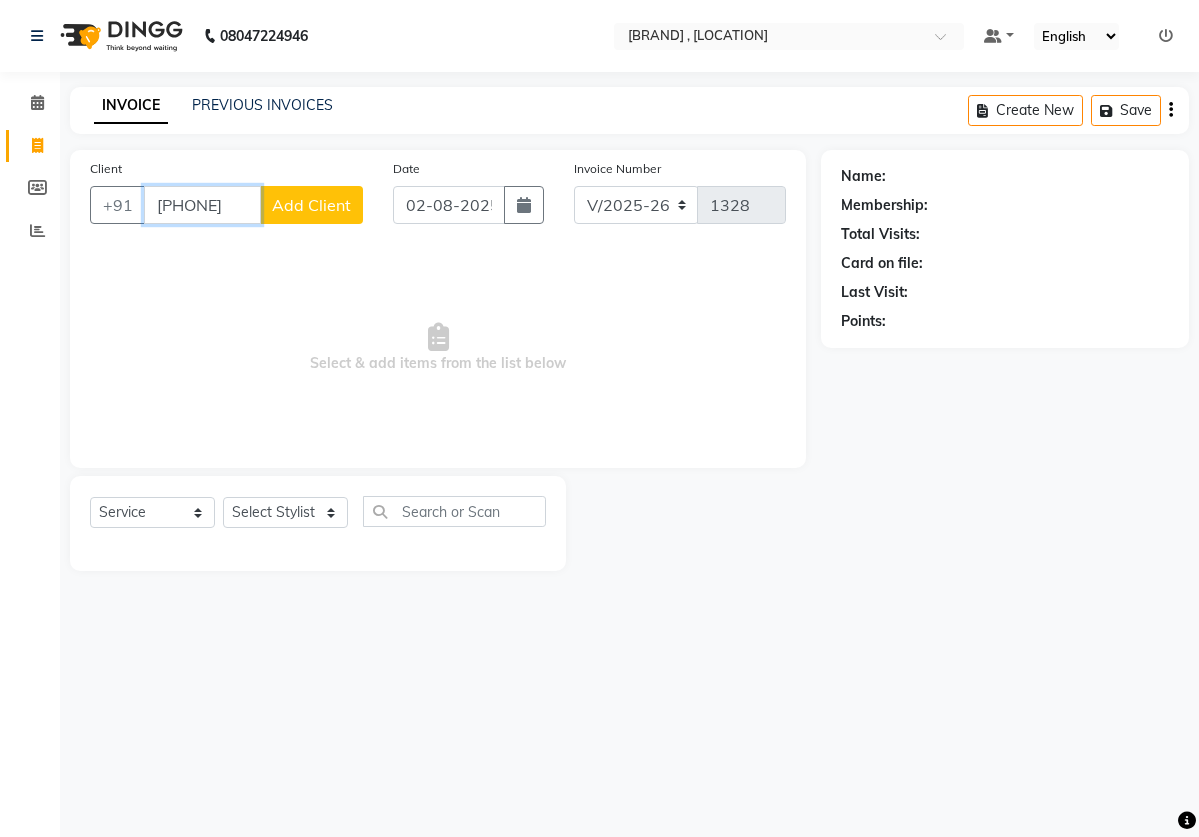 type on "[PHONE]" 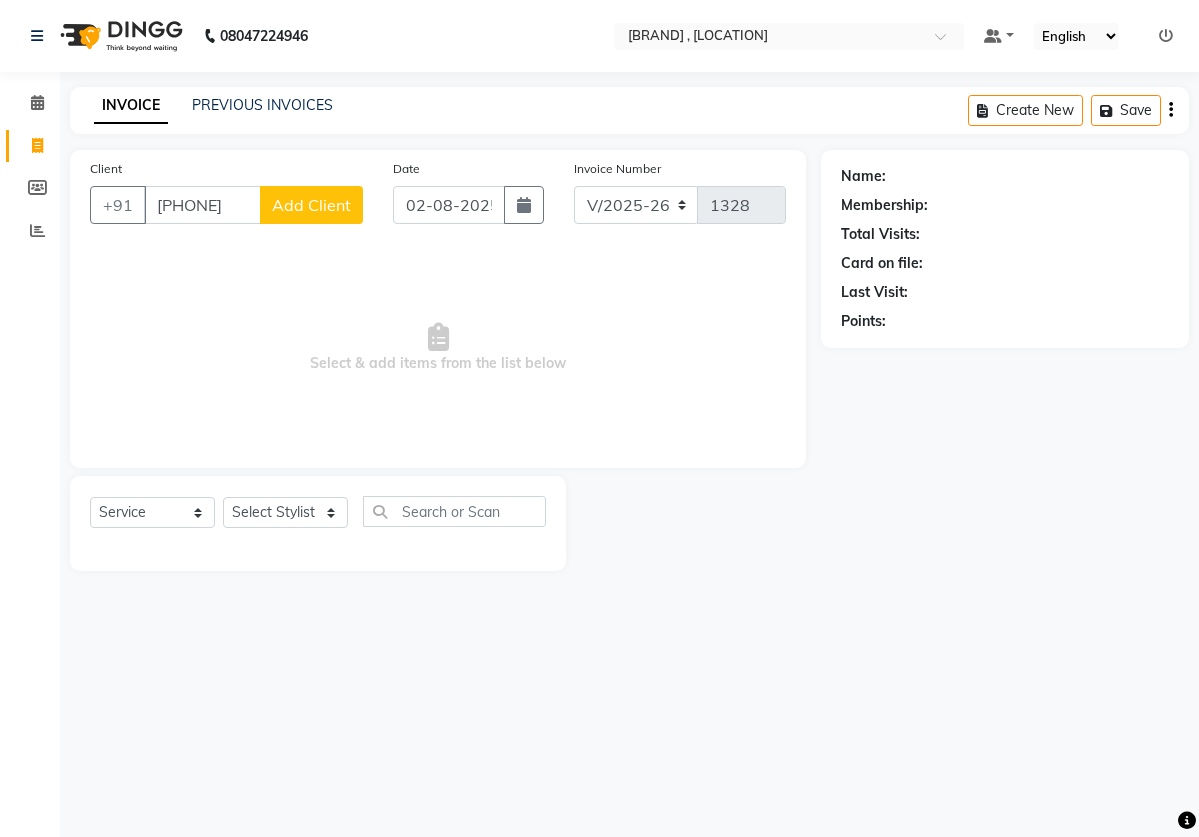 click on "Add Client" 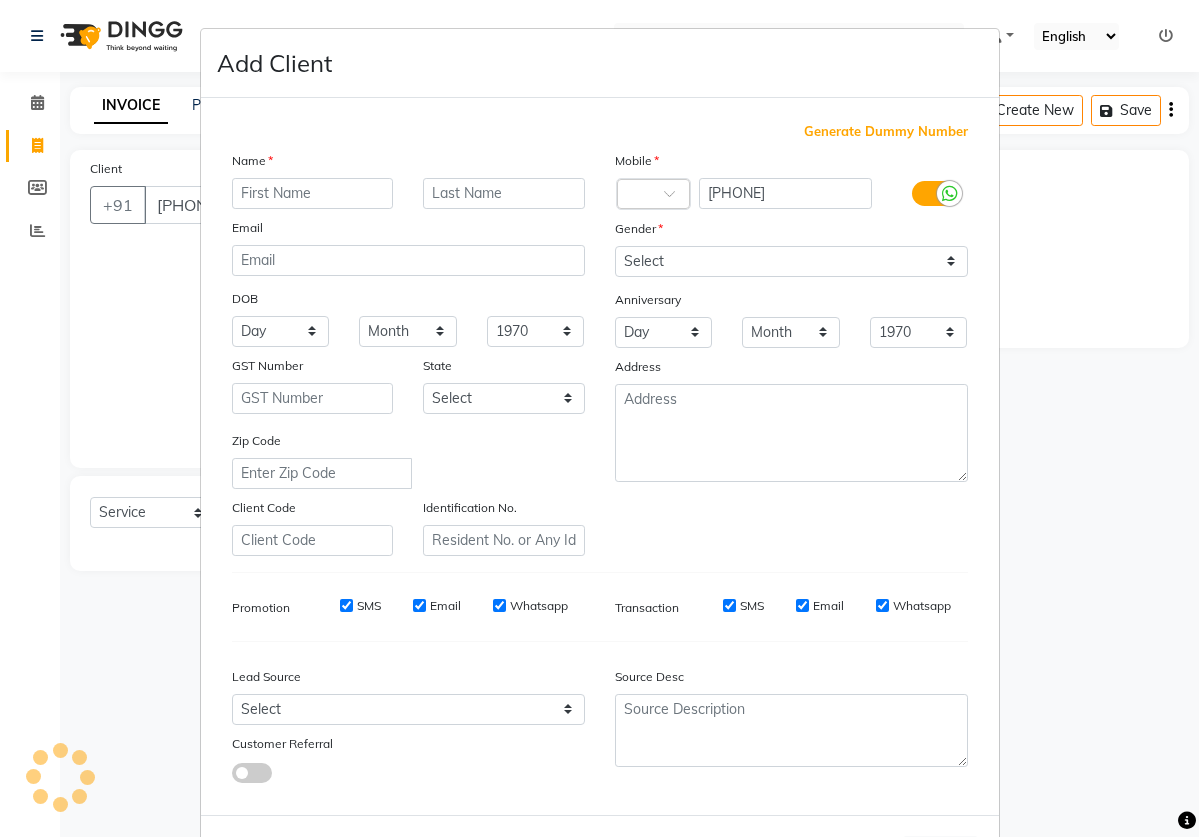 select on "10" 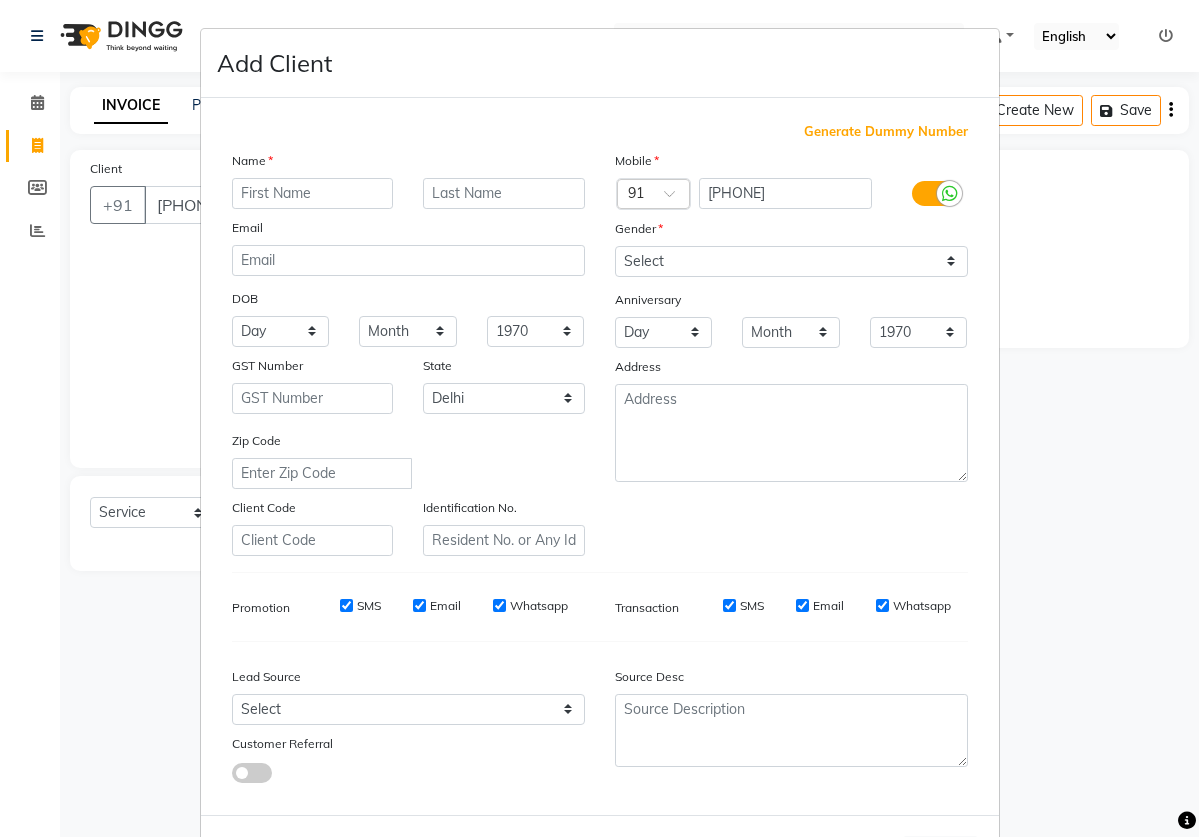 click at bounding box center (313, 193) 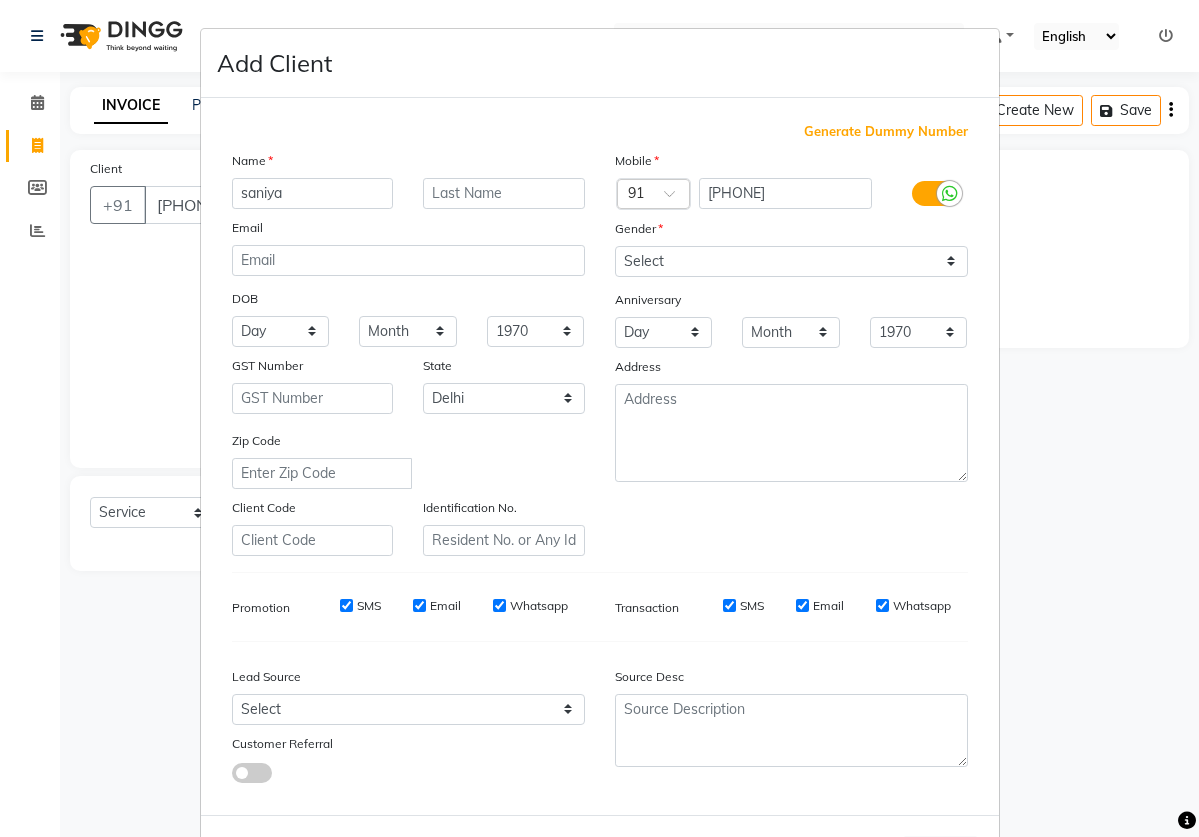 type on "saniya" 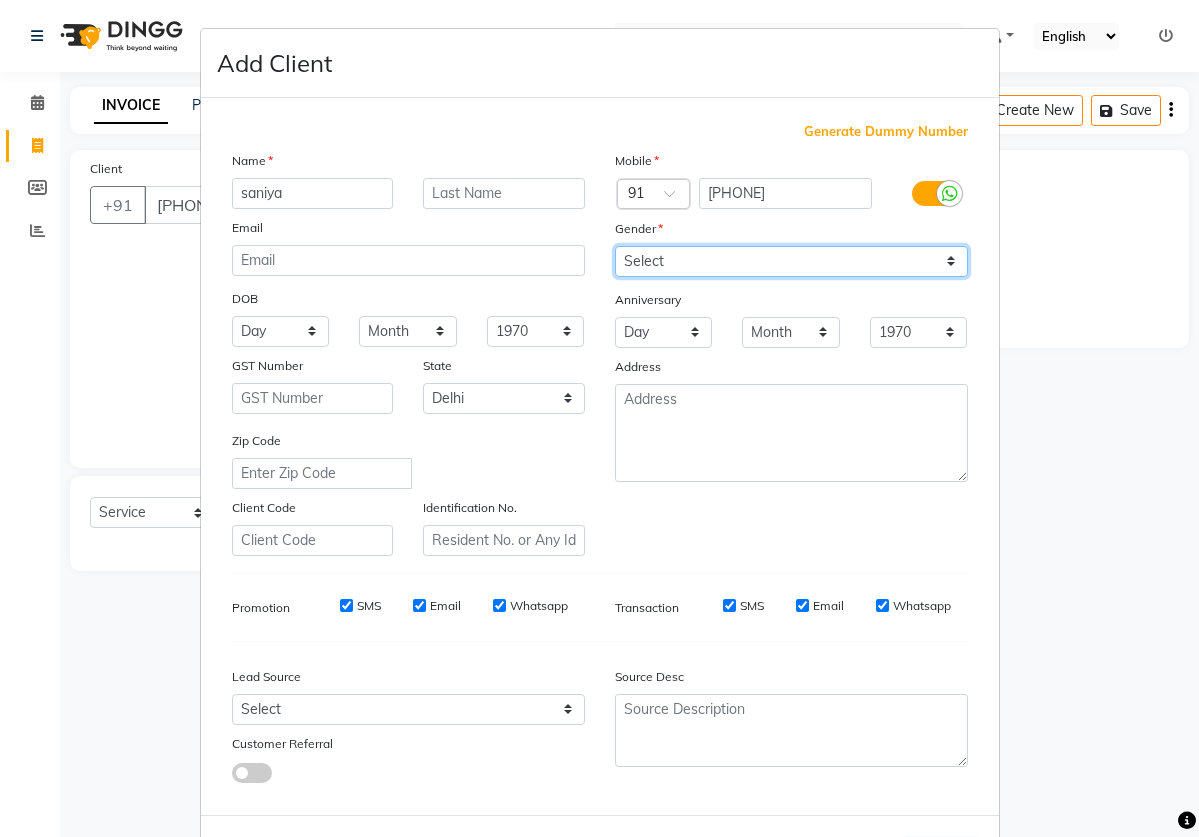 click on "Select Male Female Other Prefer Not To Say" at bounding box center (791, 261) 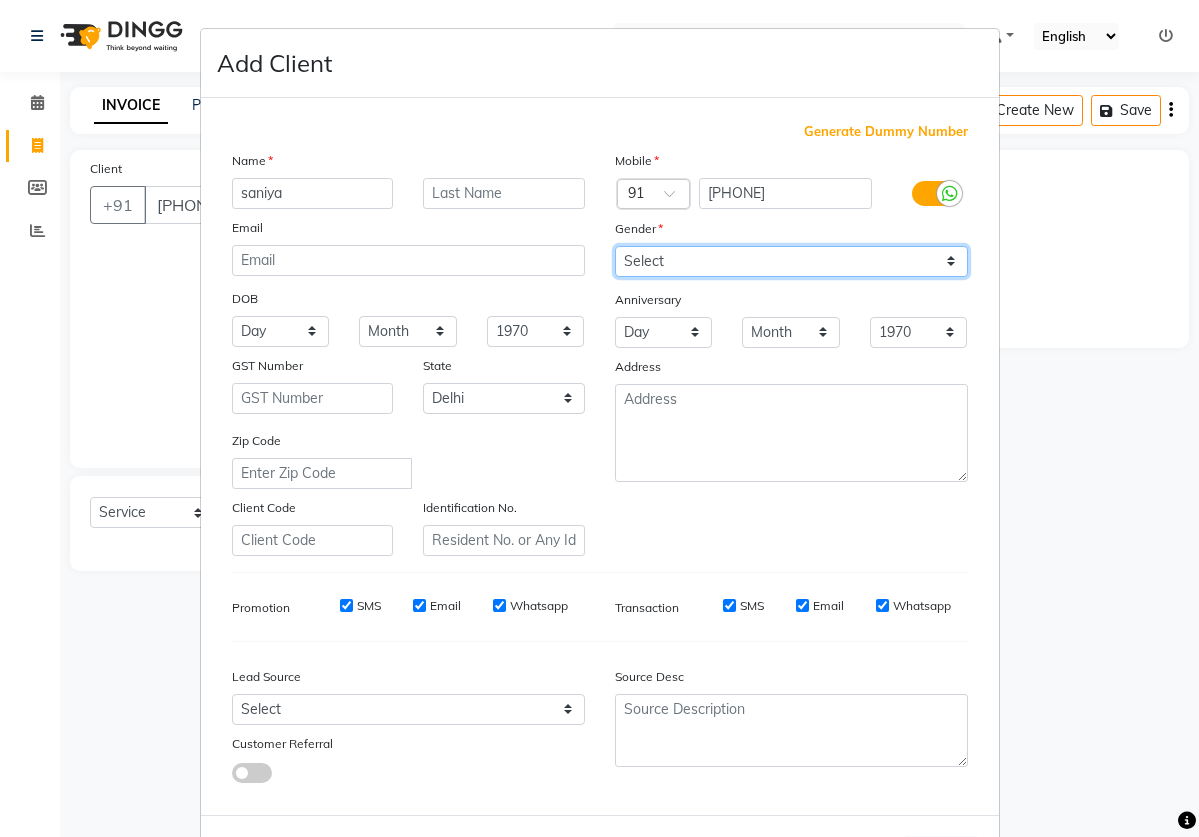select on "female" 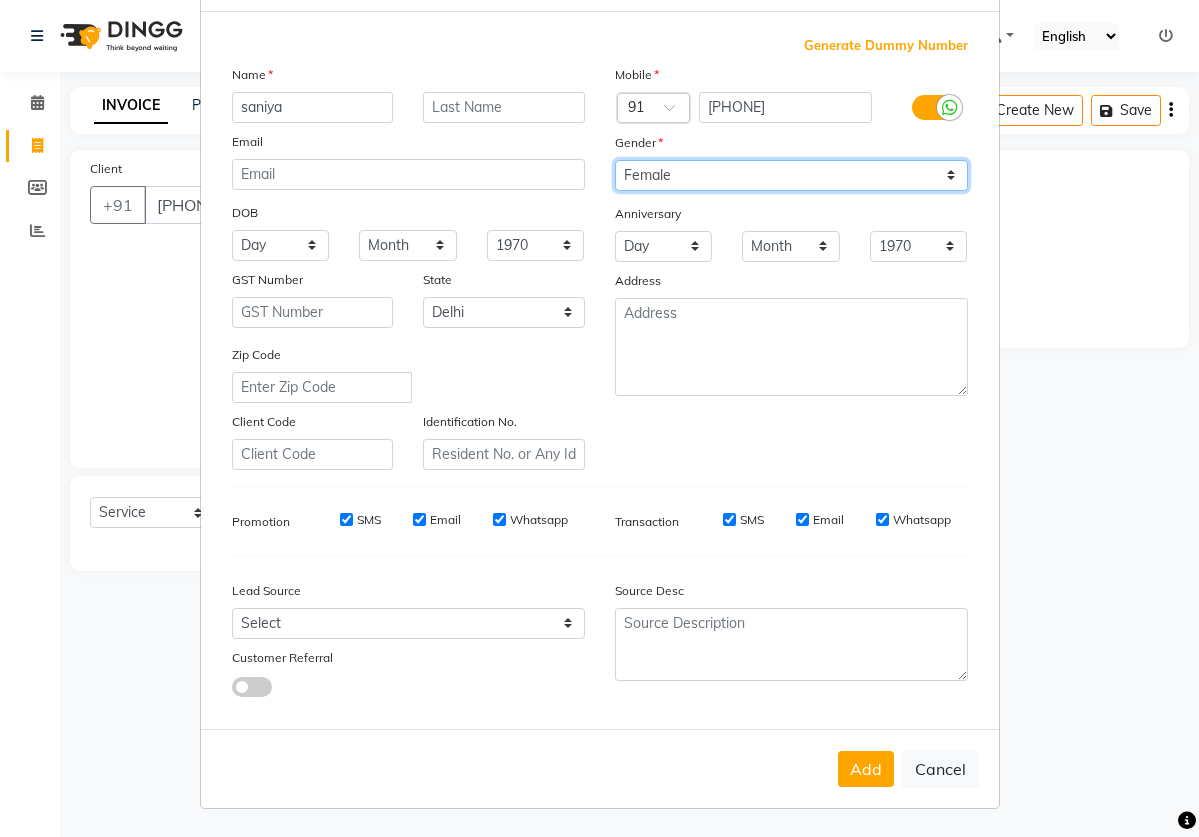 scroll, scrollTop: 85, scrollLeft: 0, axis: vertical 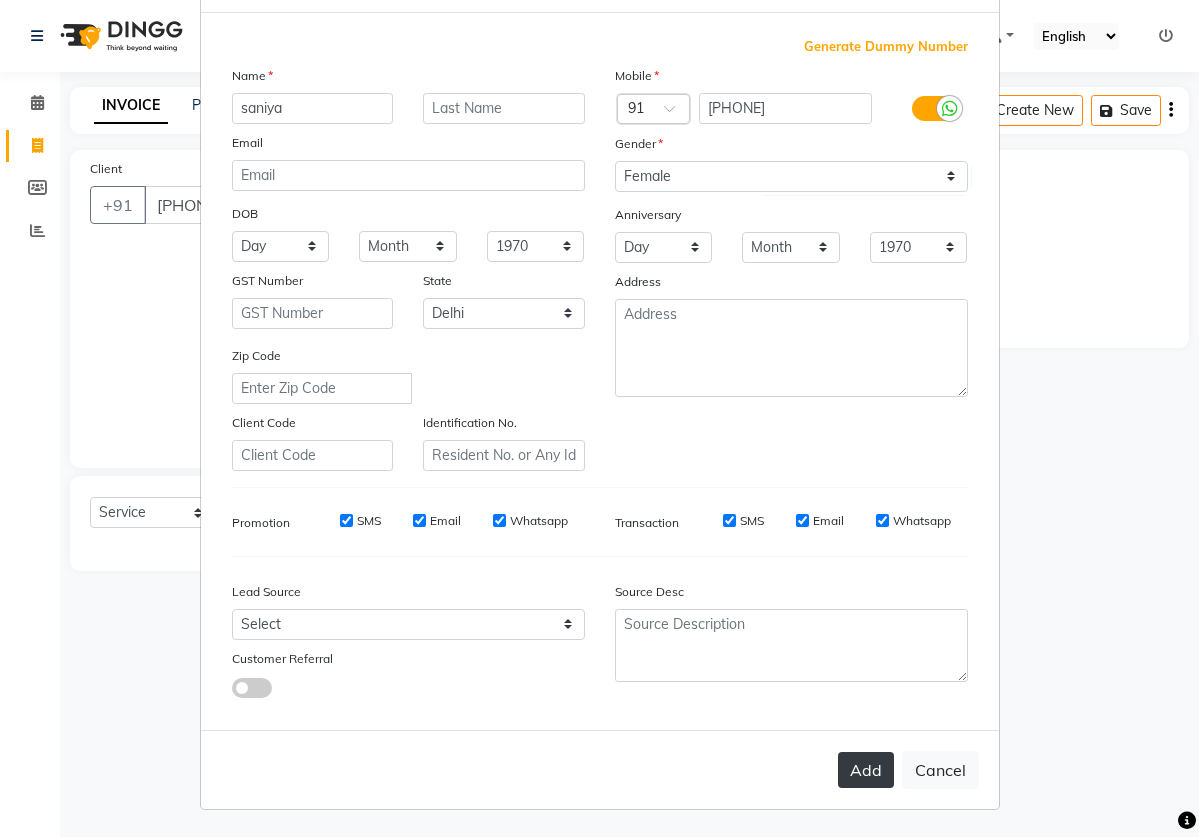 click on "Add" at bounding box center (866, 770) 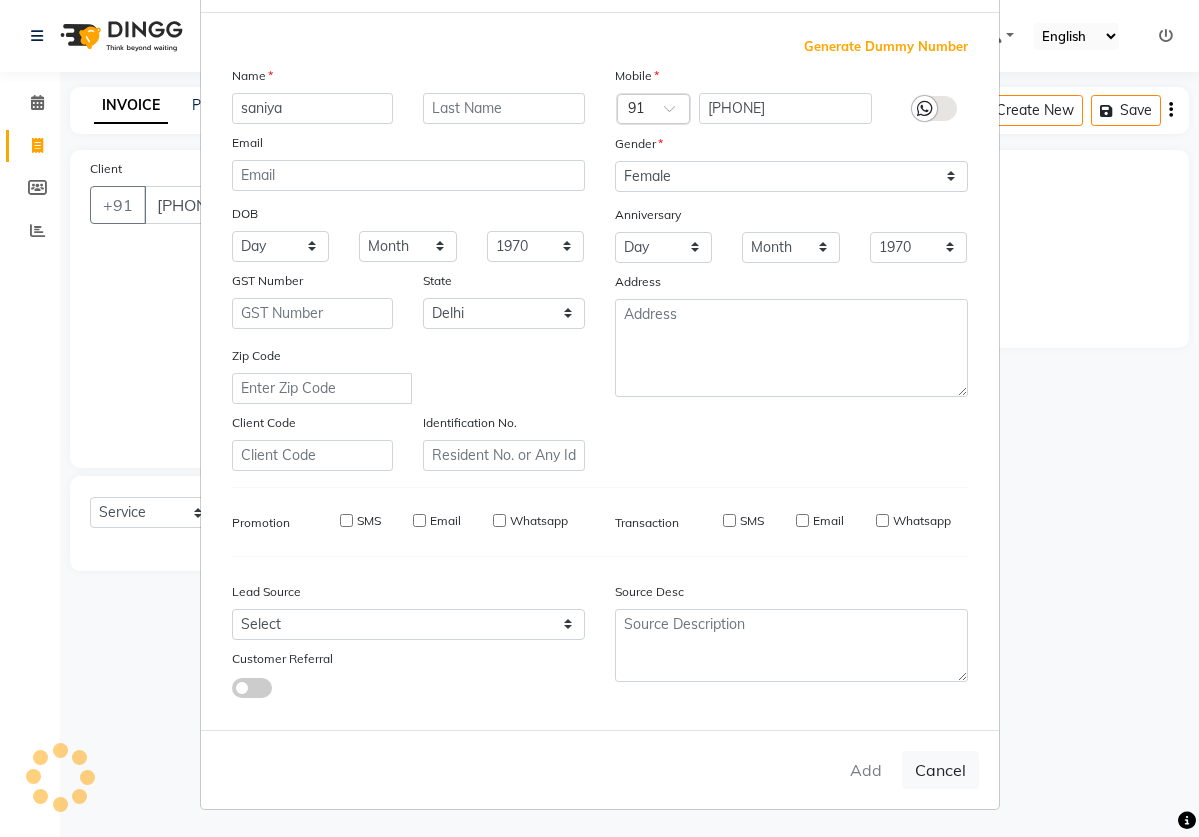 type on "95******80" 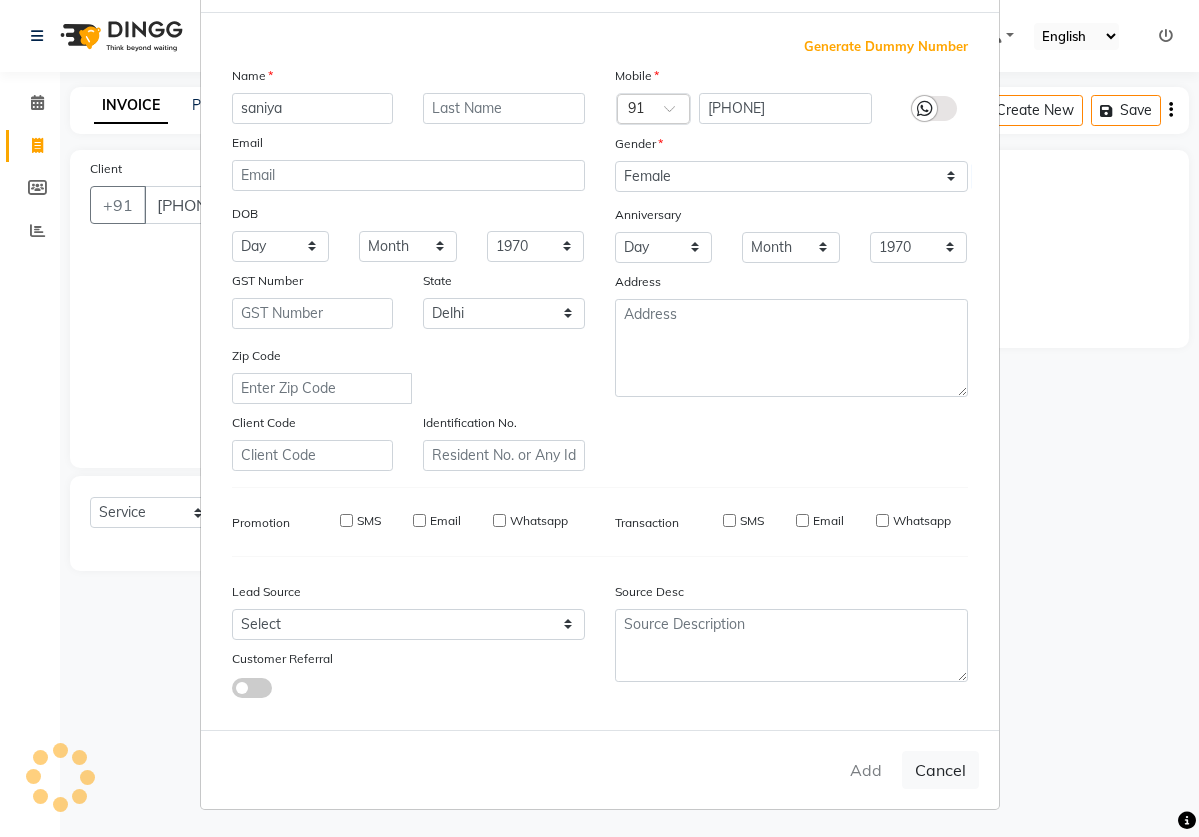 select 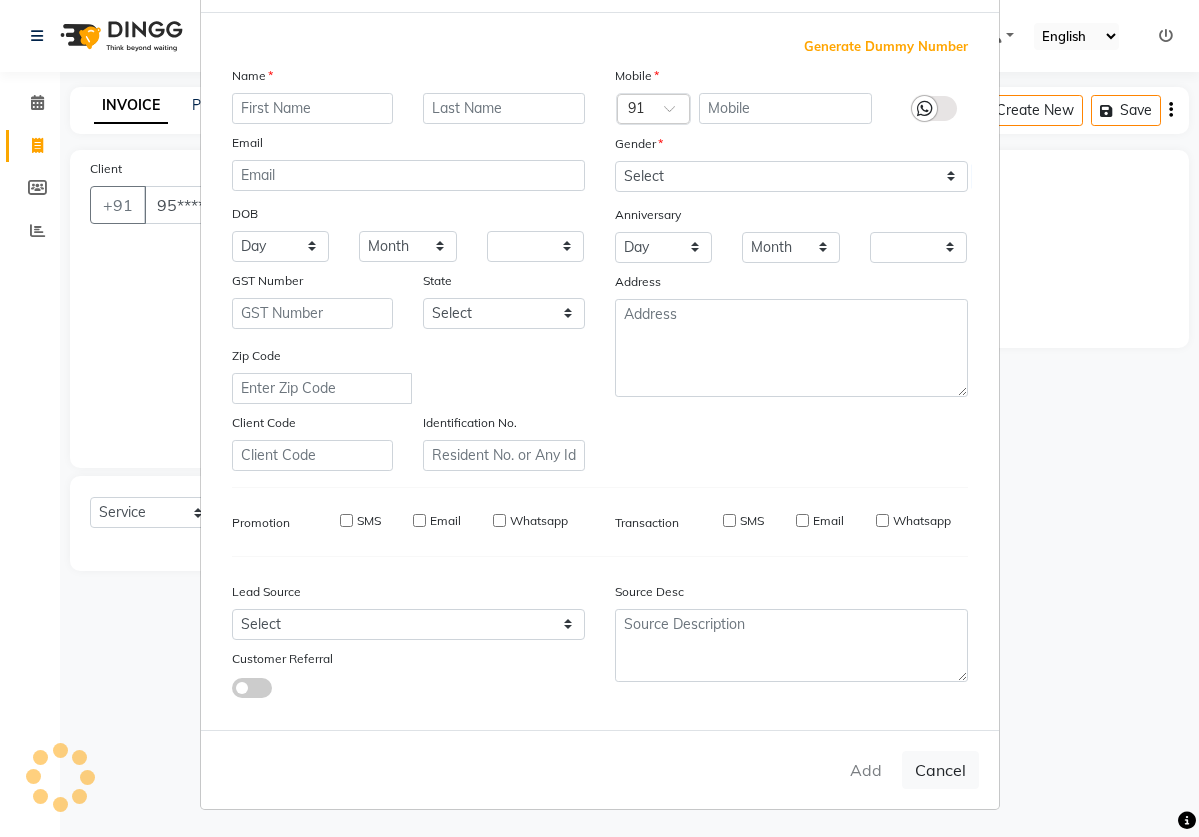 checkbox on "false" 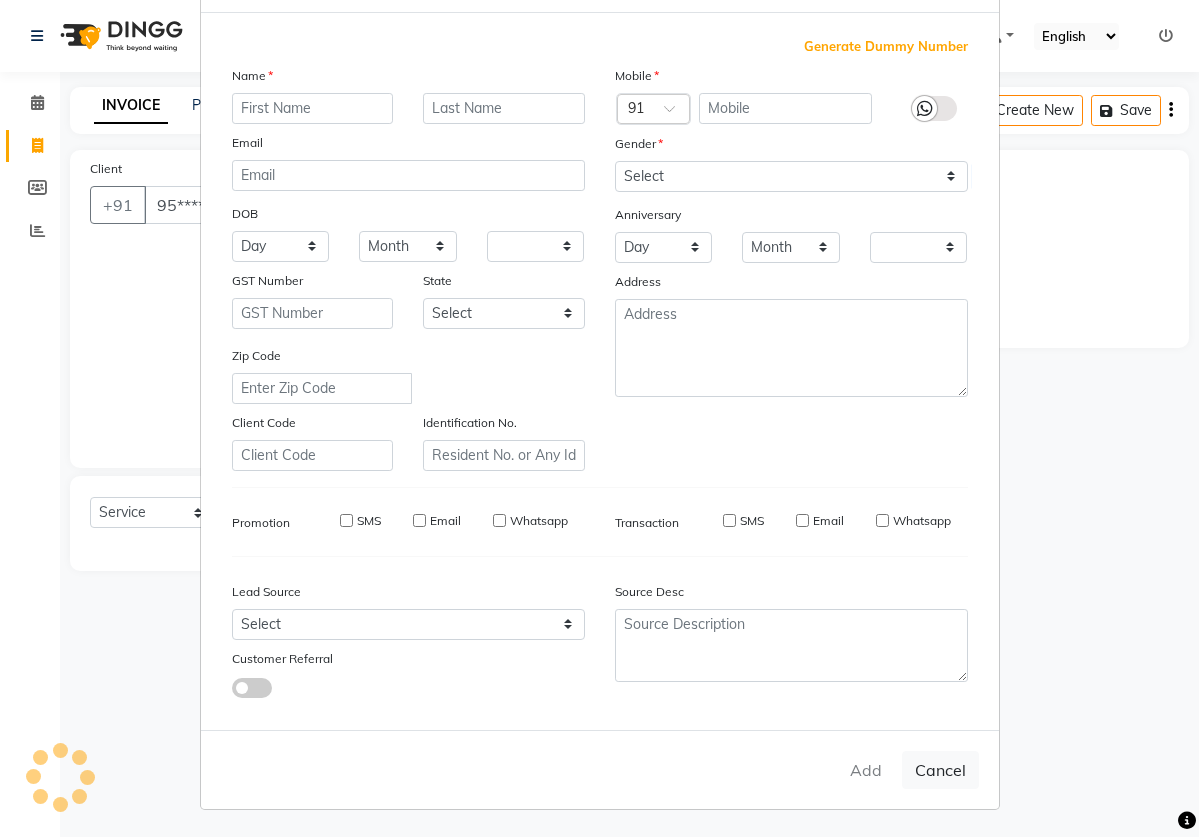 checkbox on "false" 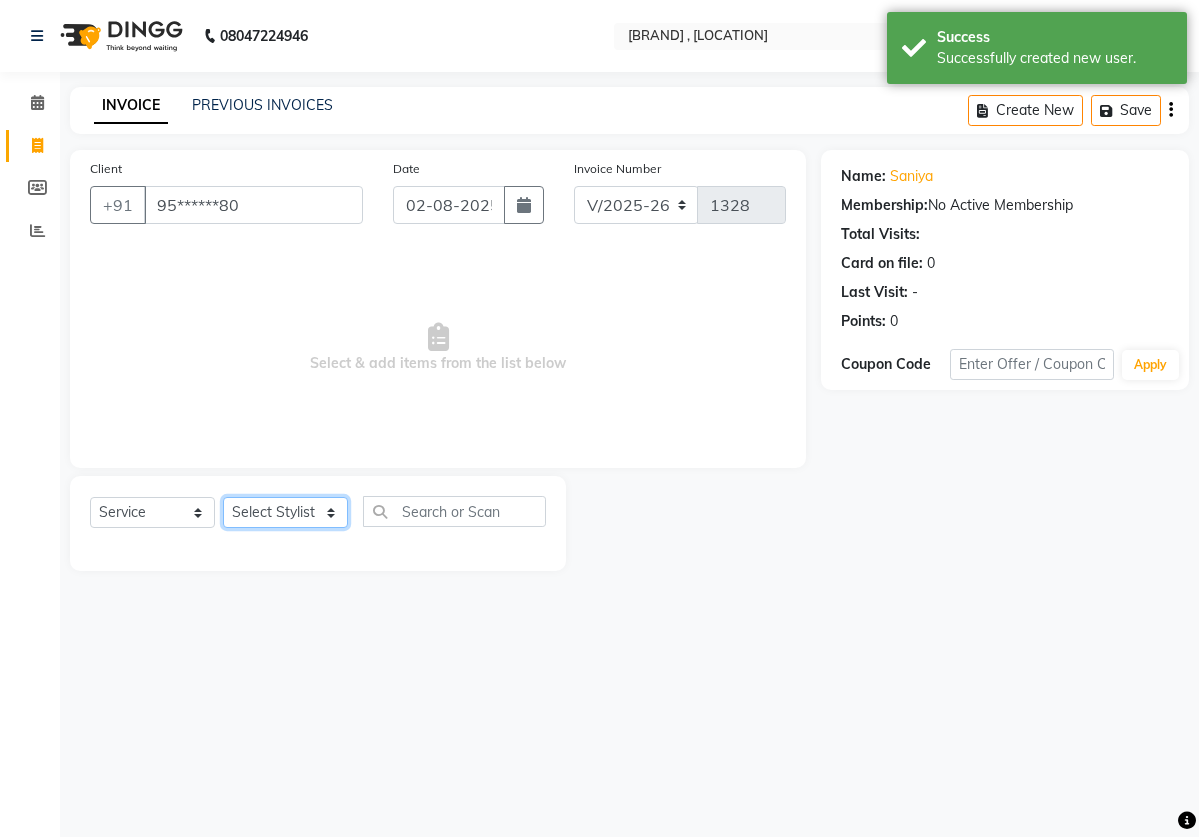select on "2906" 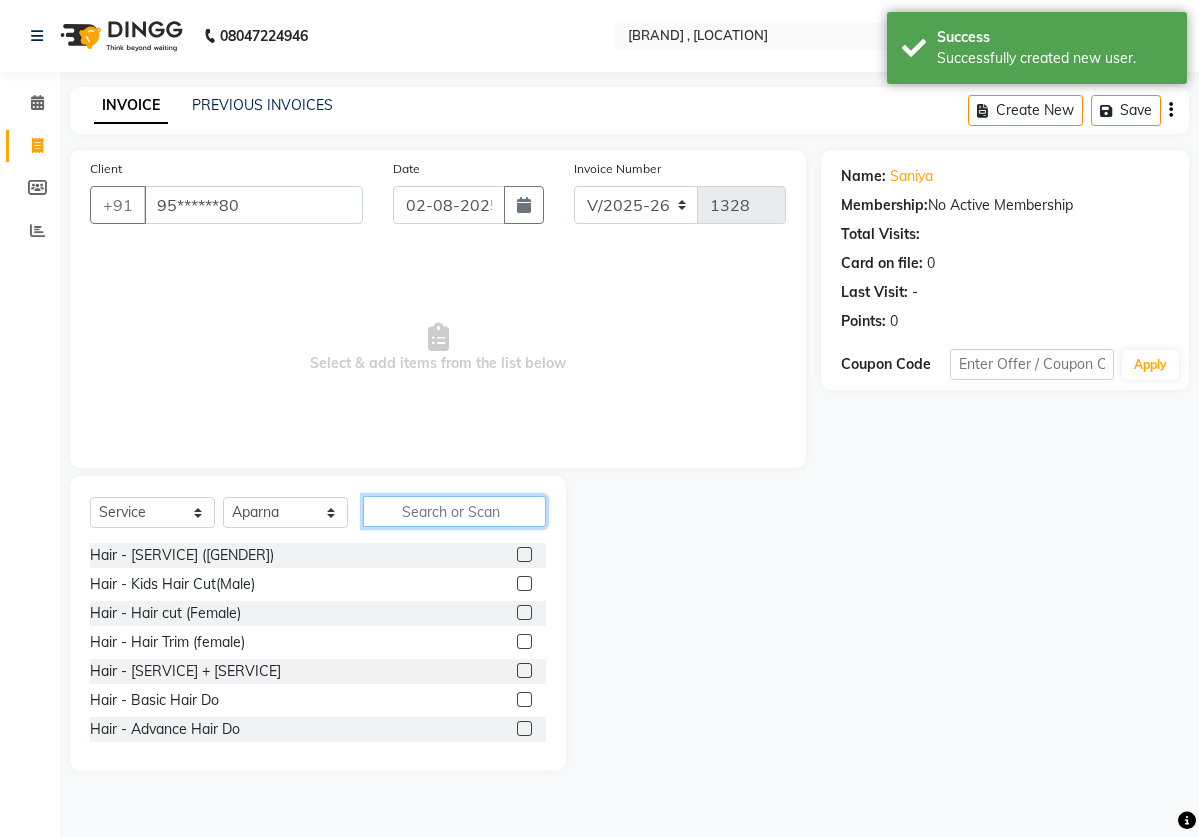 click 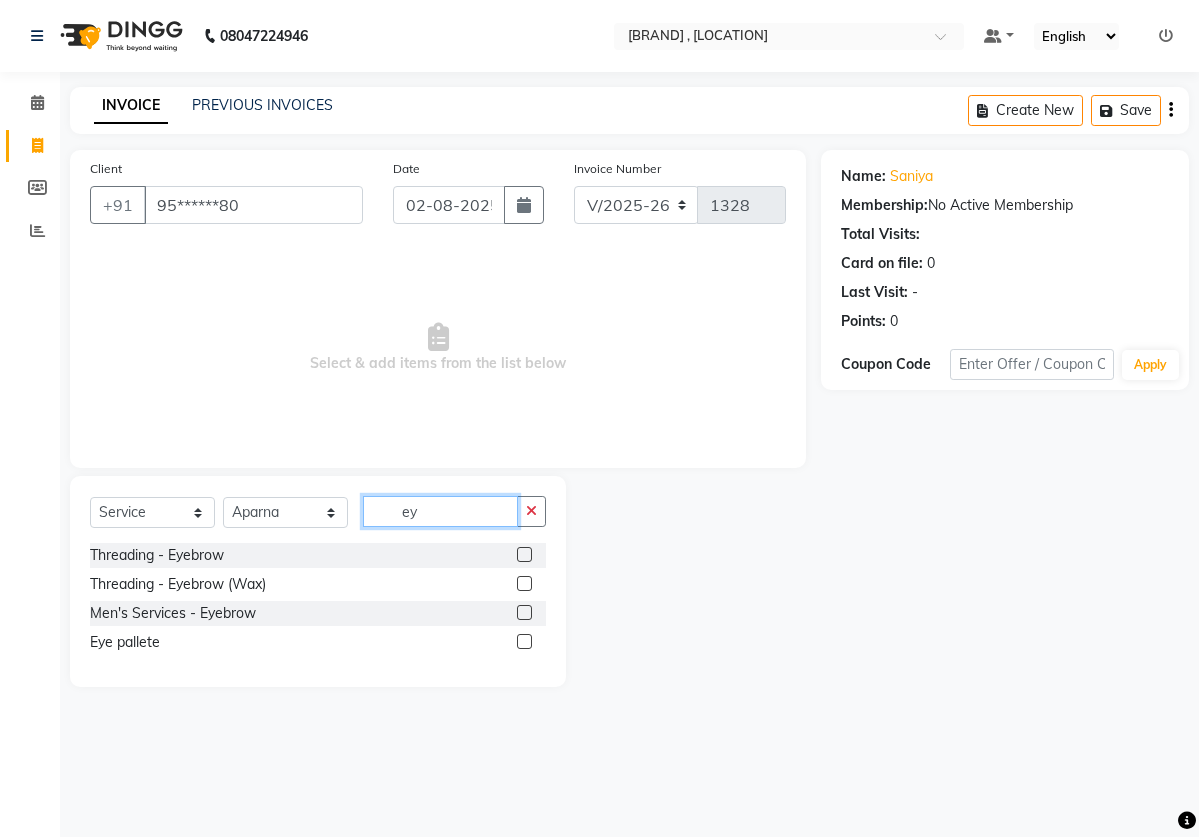 type on "ey" 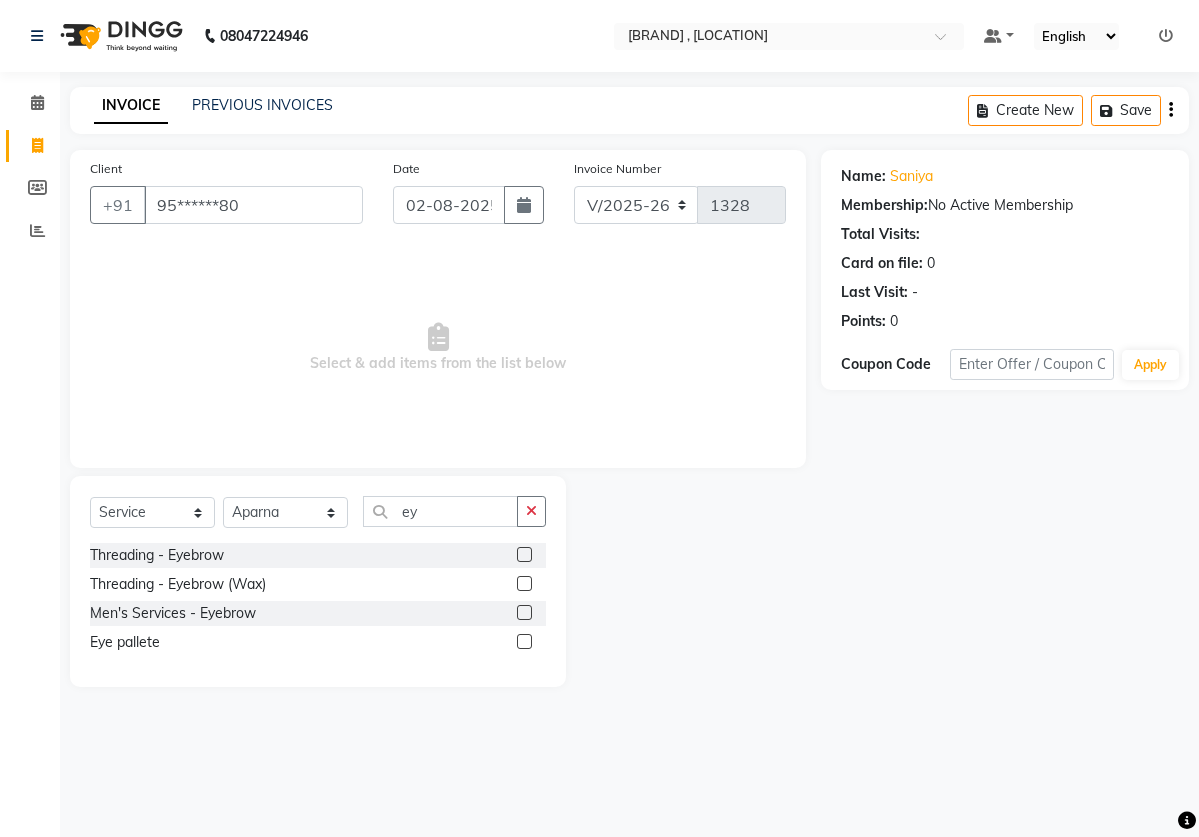 click 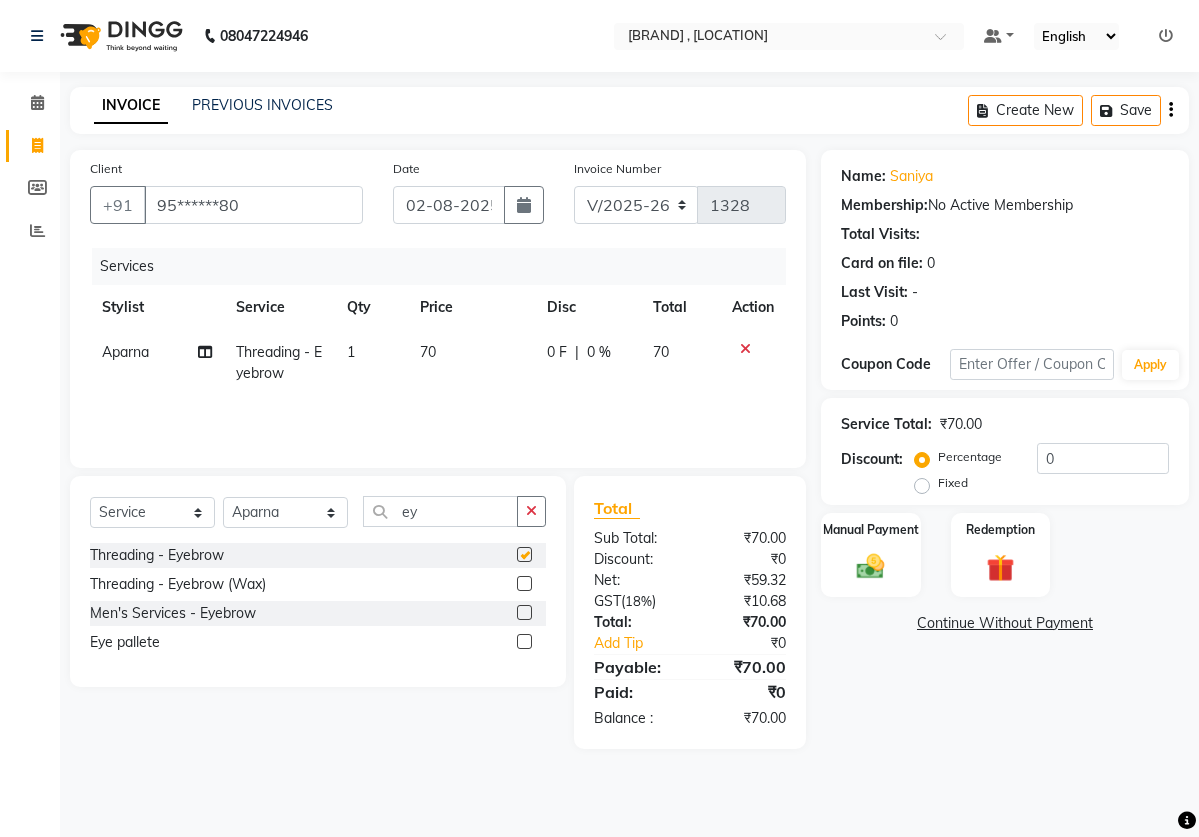 checkbox on "false" 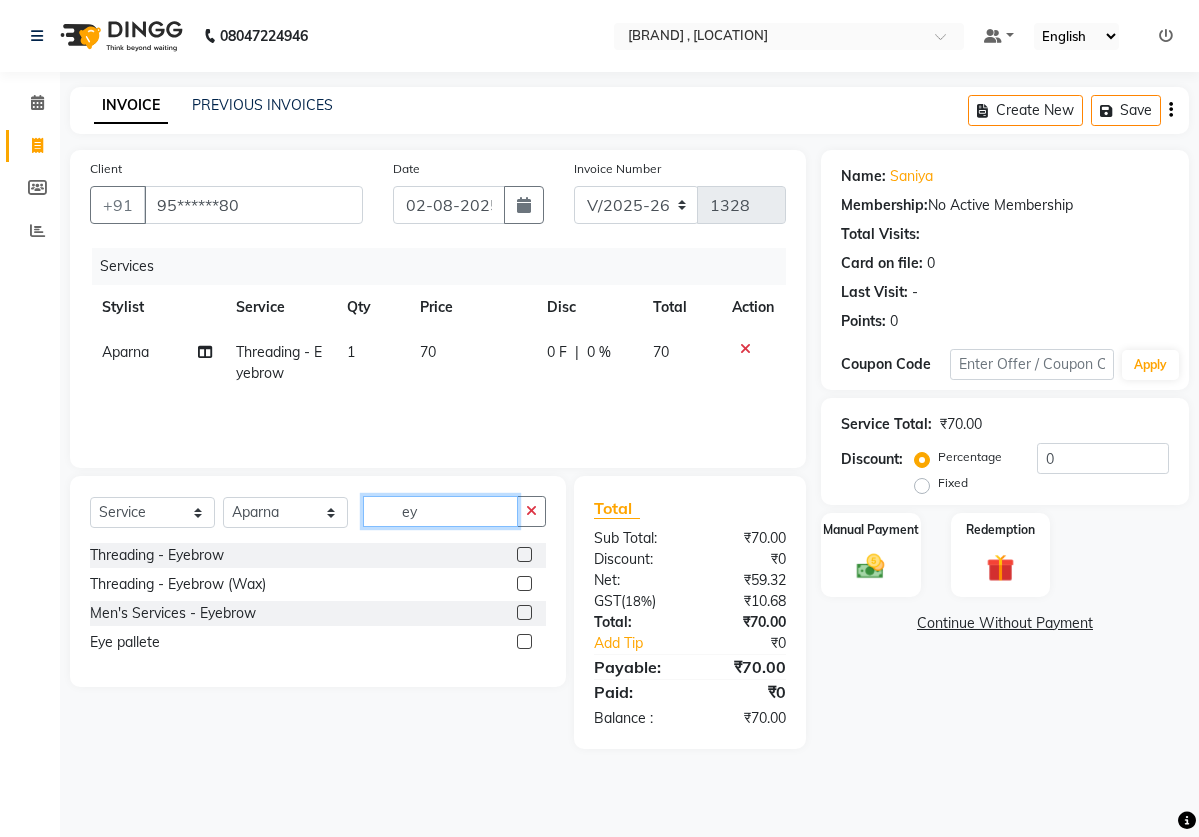 click on "ey" 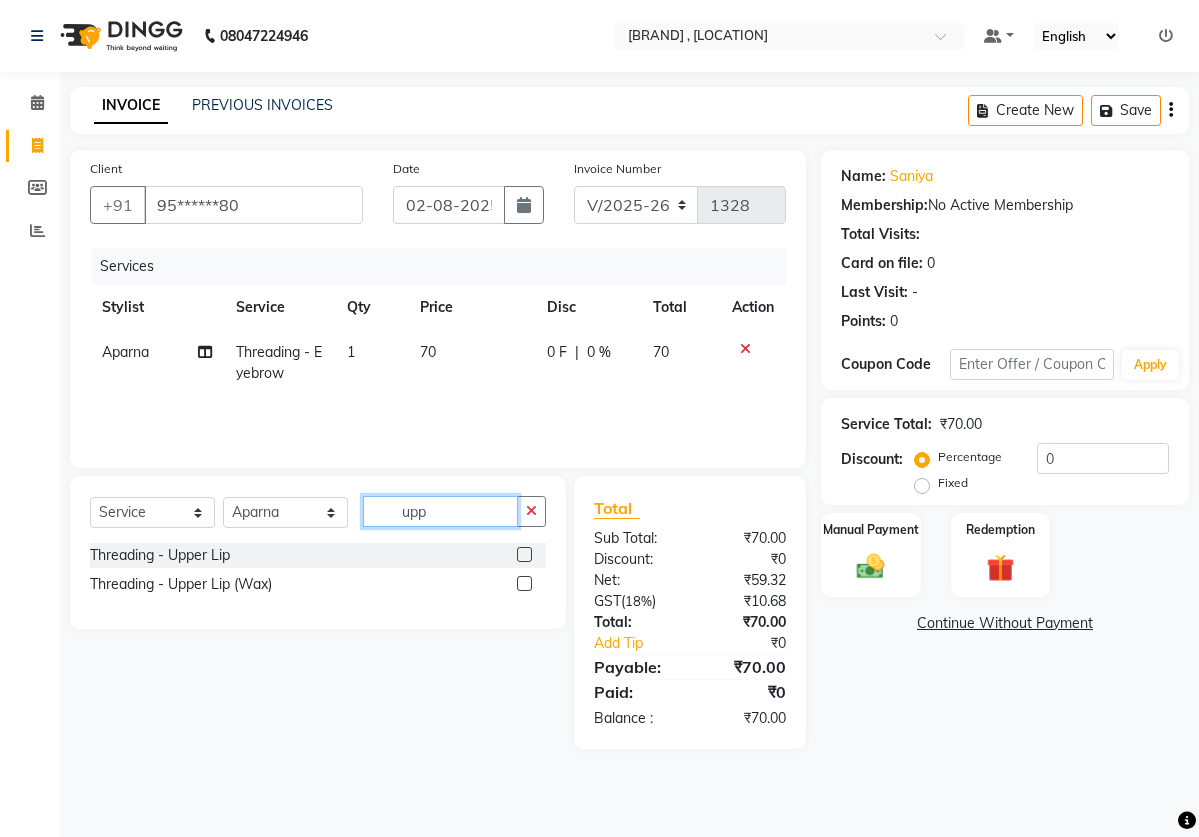 type on "upp" 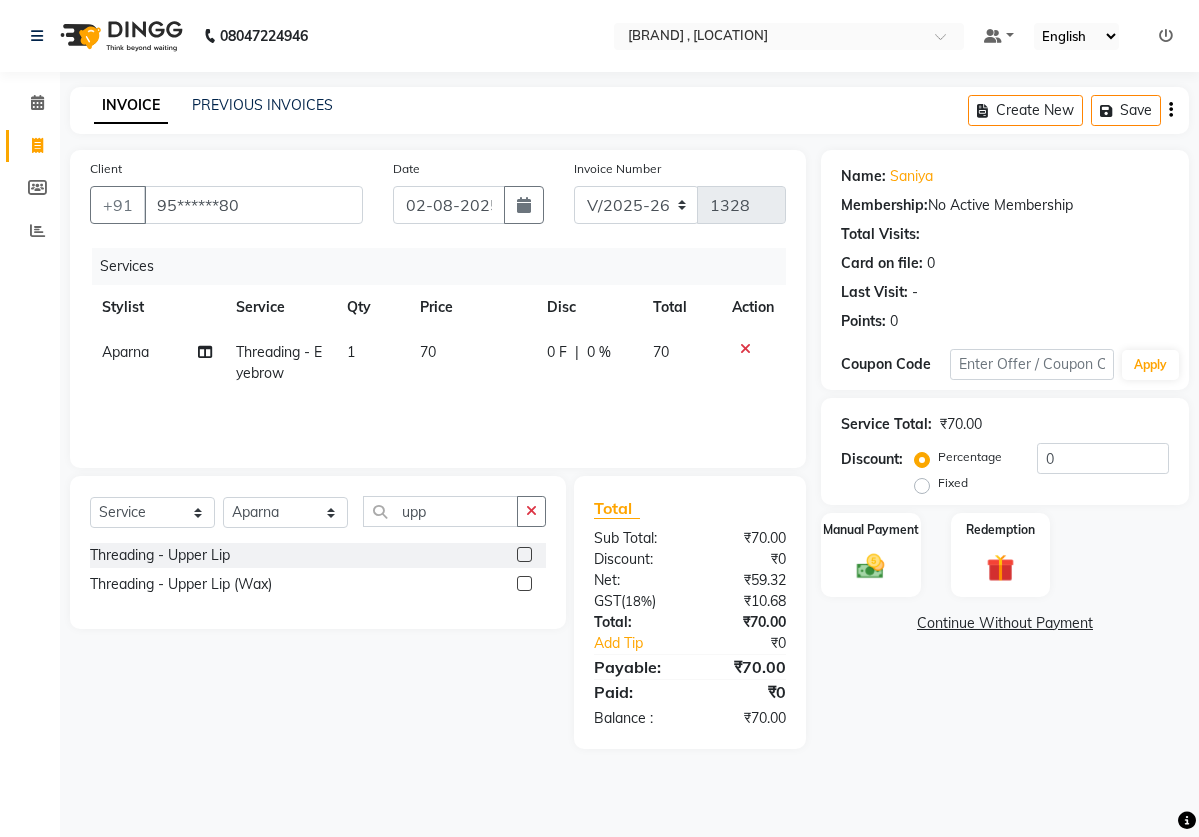 click 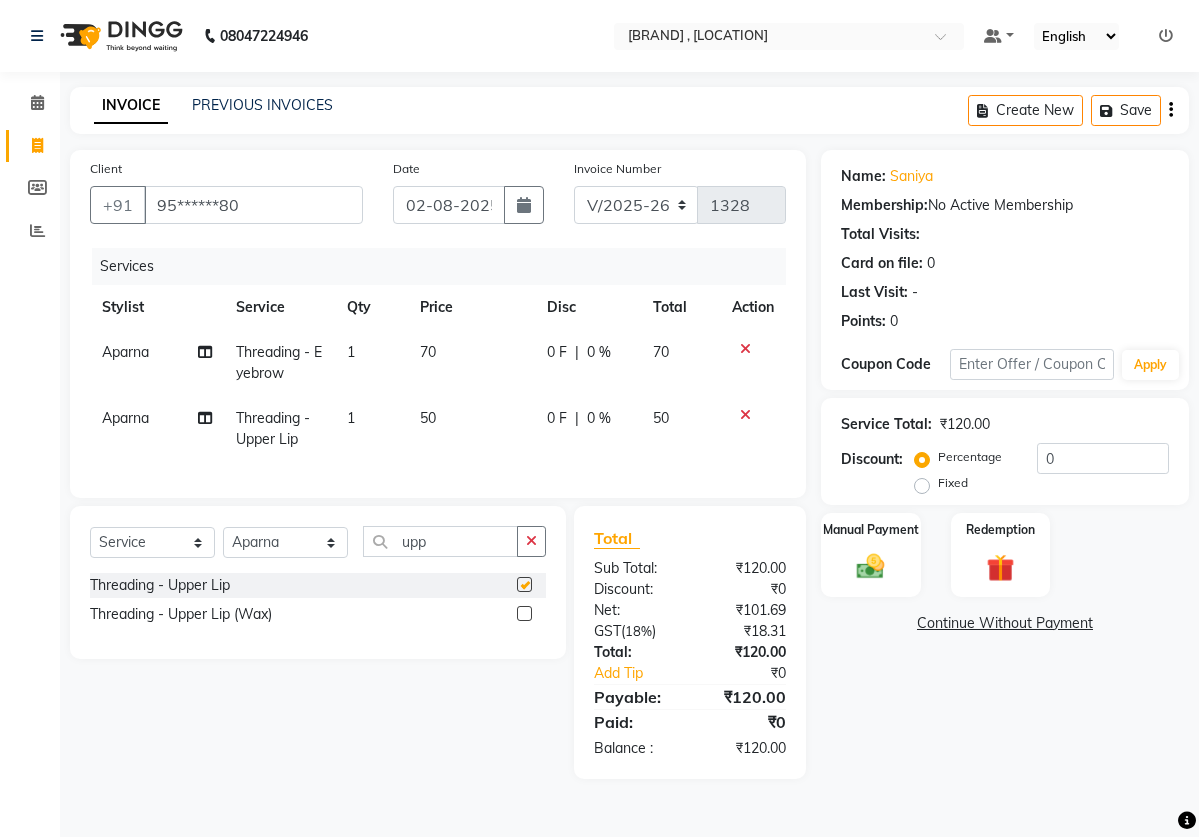checkbox on "false" 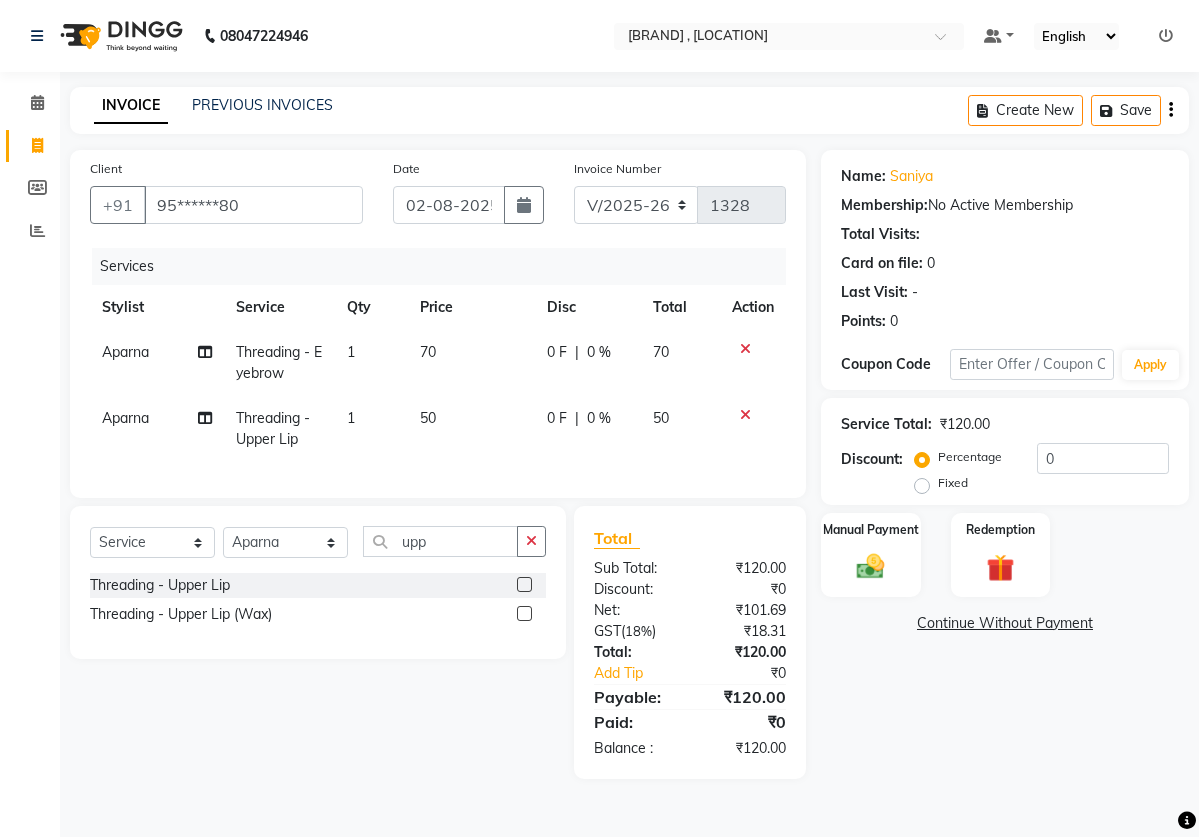 click on "50" 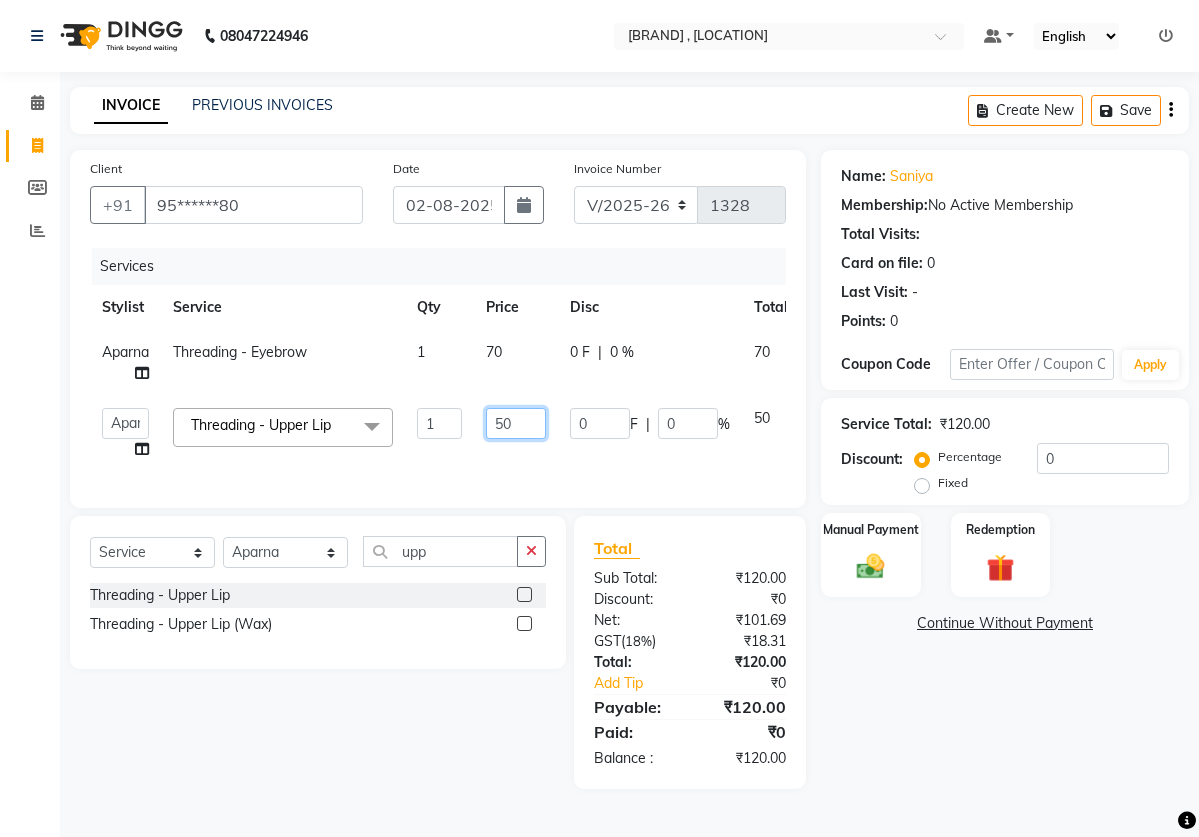 click on "50" 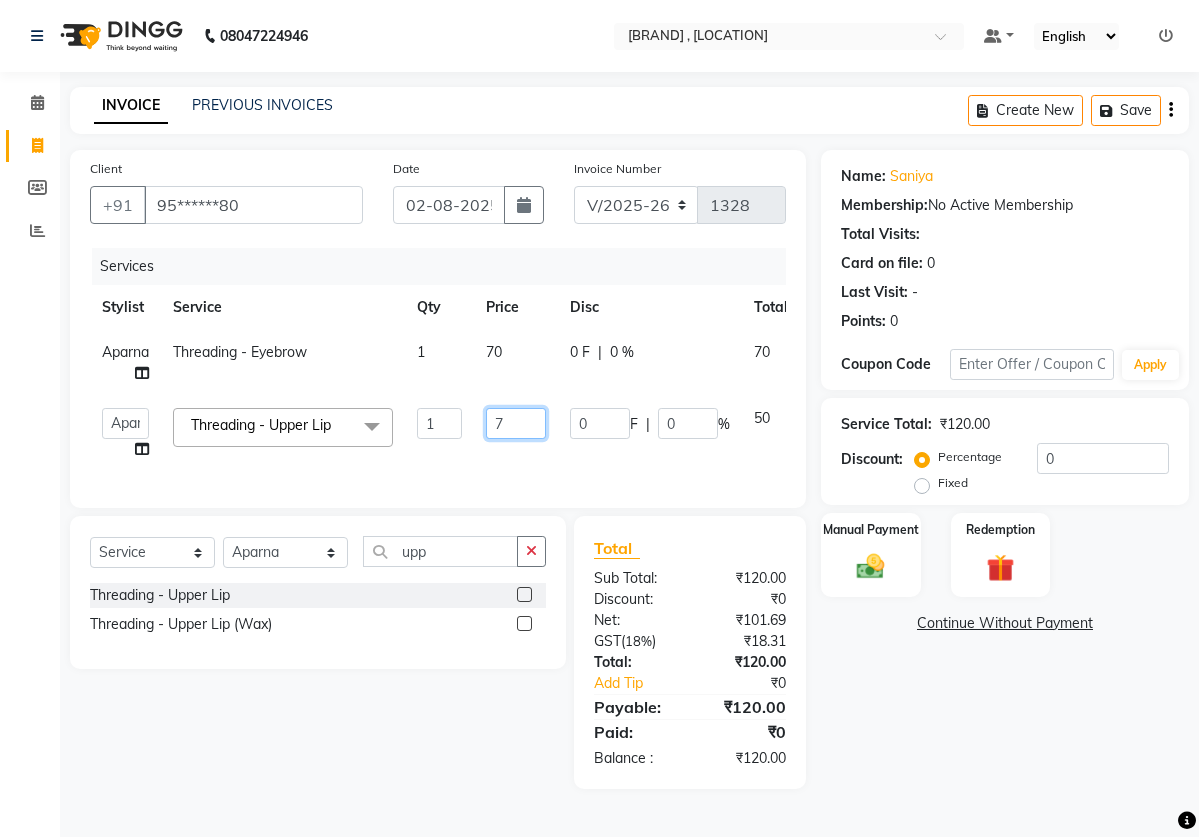 type on "70" 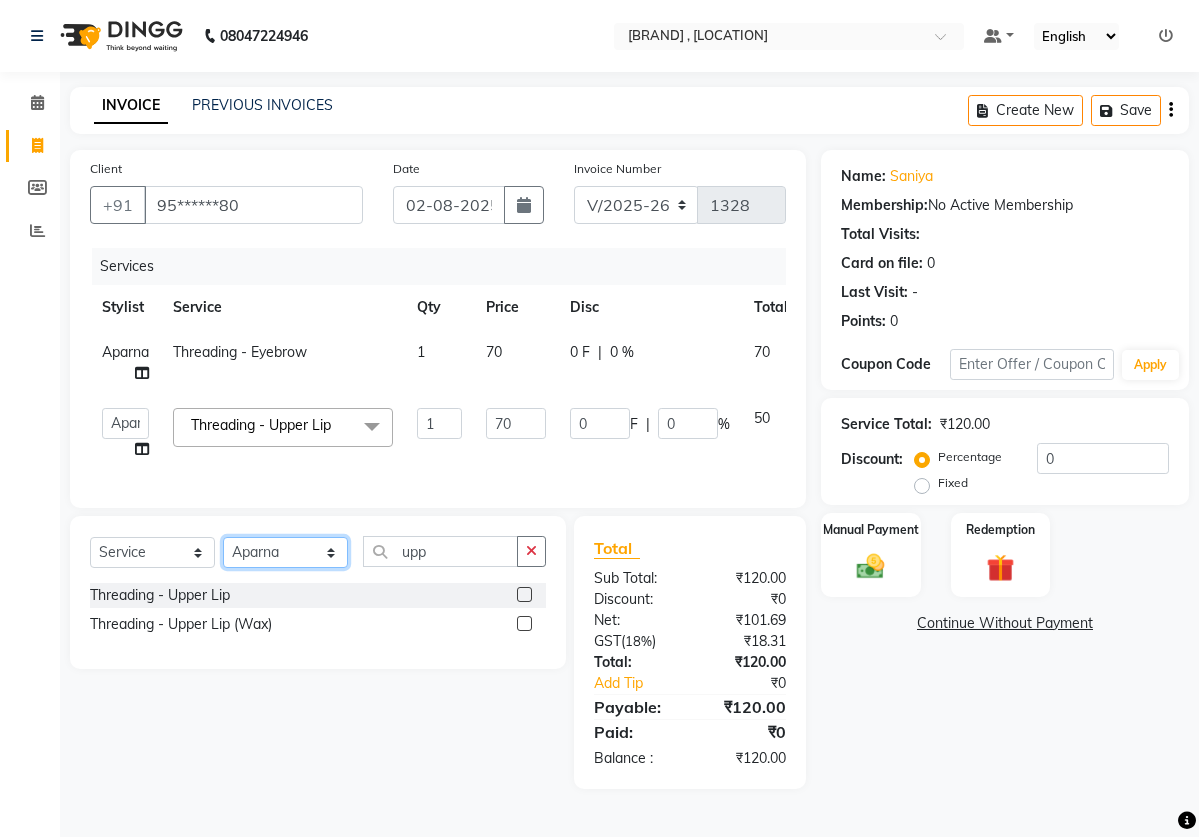 click on "Select Stylist [FIRST] pedicurist [FIRST] [FIRST] [FIRST] [LAST]   [FIRST] 2   [FIRST]   [FIRST] 2   [FIRST] [LAST]   [FIRST]    [FIRST] nail artist   [FIRST] assistant   [FIRST] beauticina   [FIRST] beatician   [FIRST] assistant   [FIRST]    [FIRST] basival   Reception   [FIRST]   [FIRST]   [FIRST] pedicurist   [FIRST] beautician   [FIRST] nails   [FIRST]" 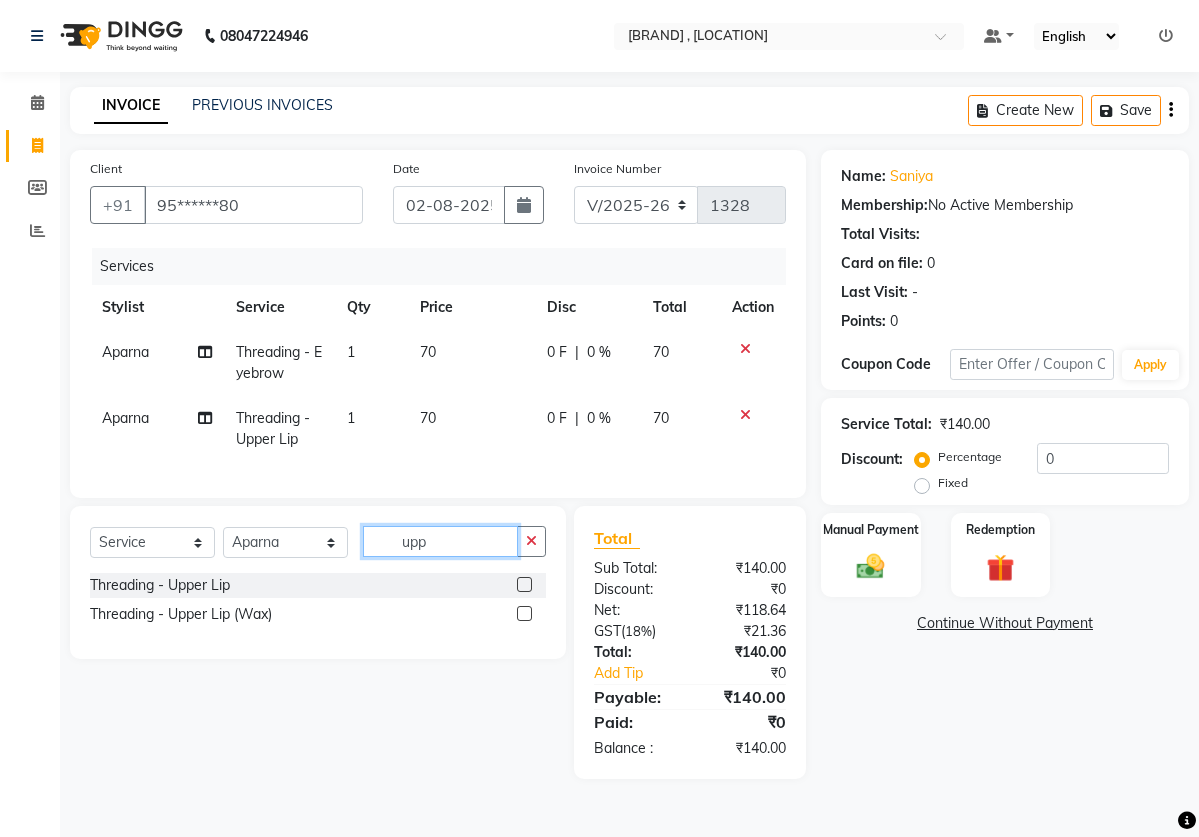 click on "upp" 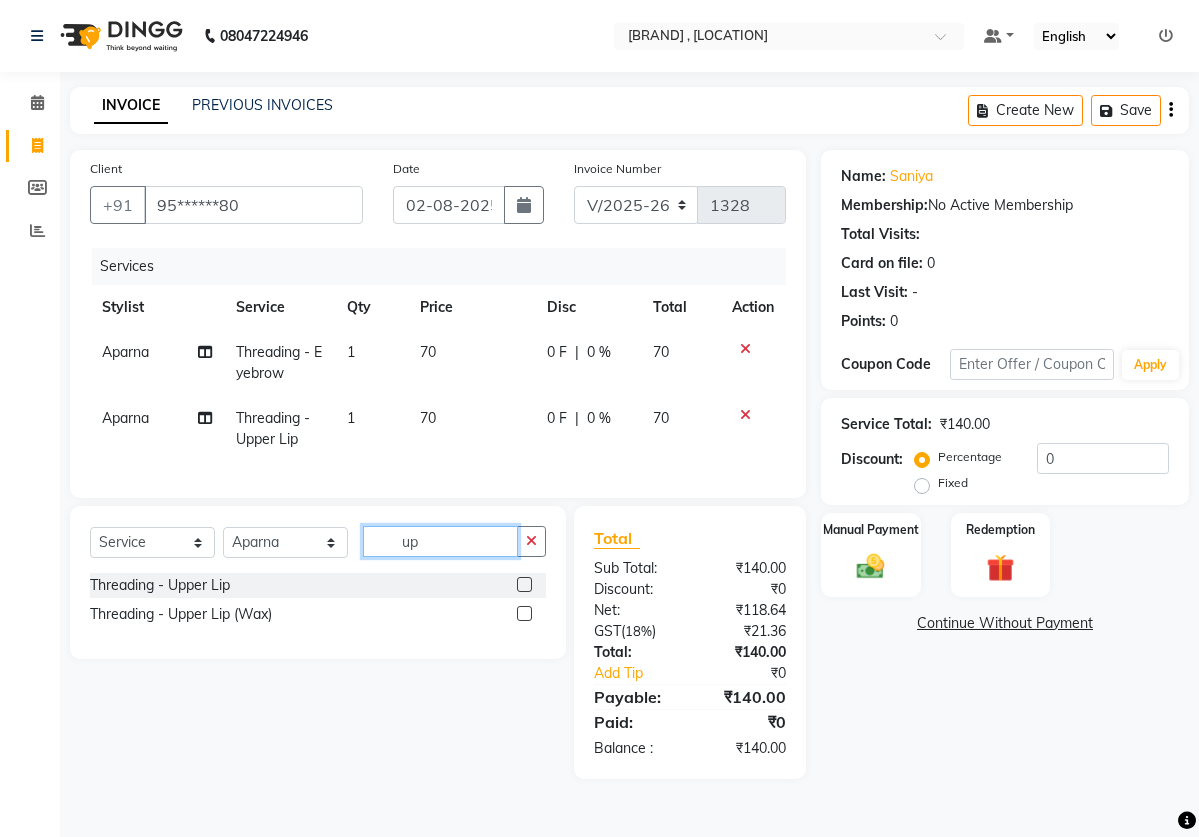 type on "u" 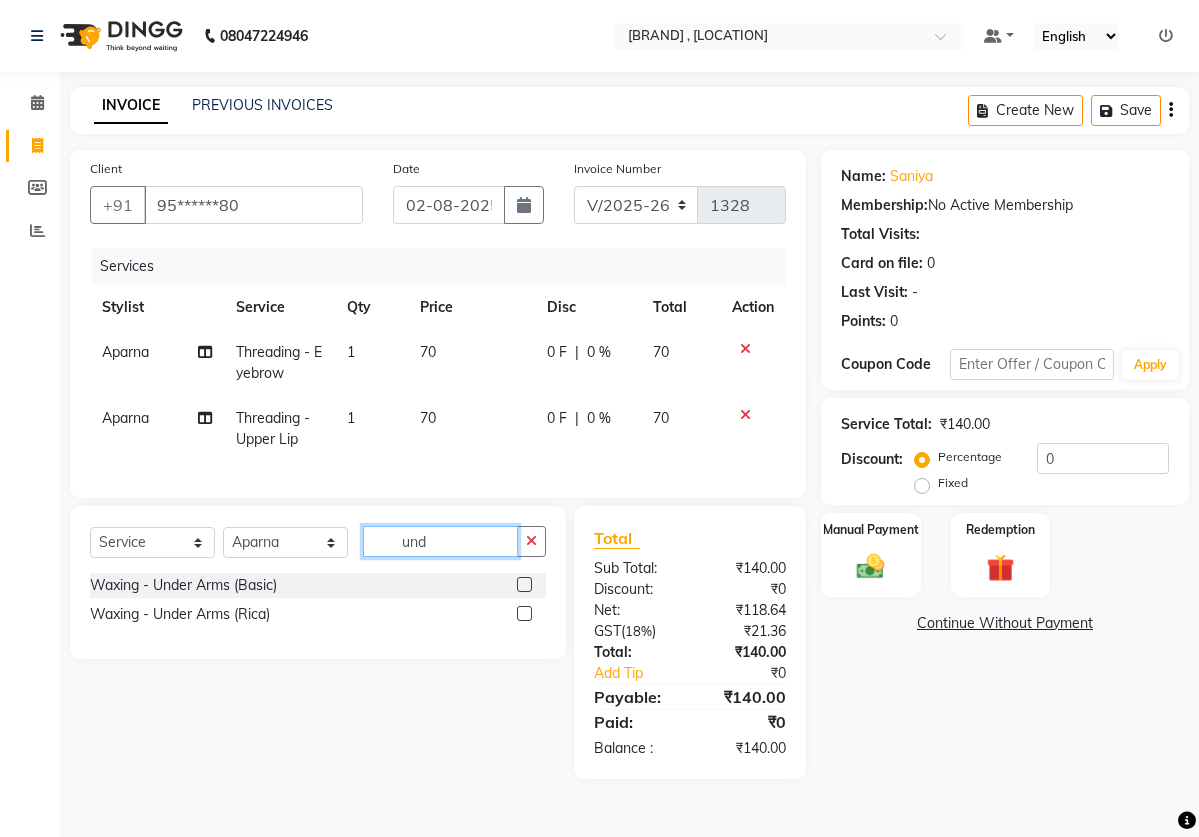 type on "und" 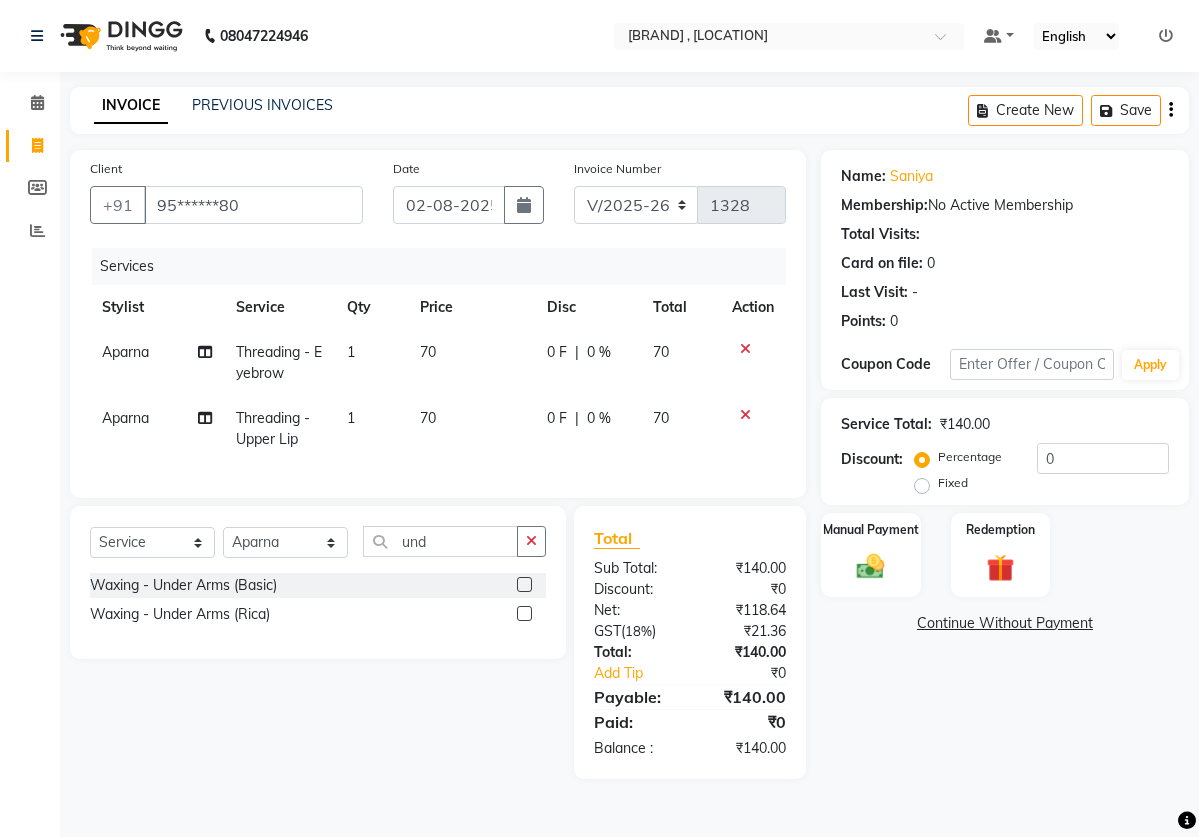 click 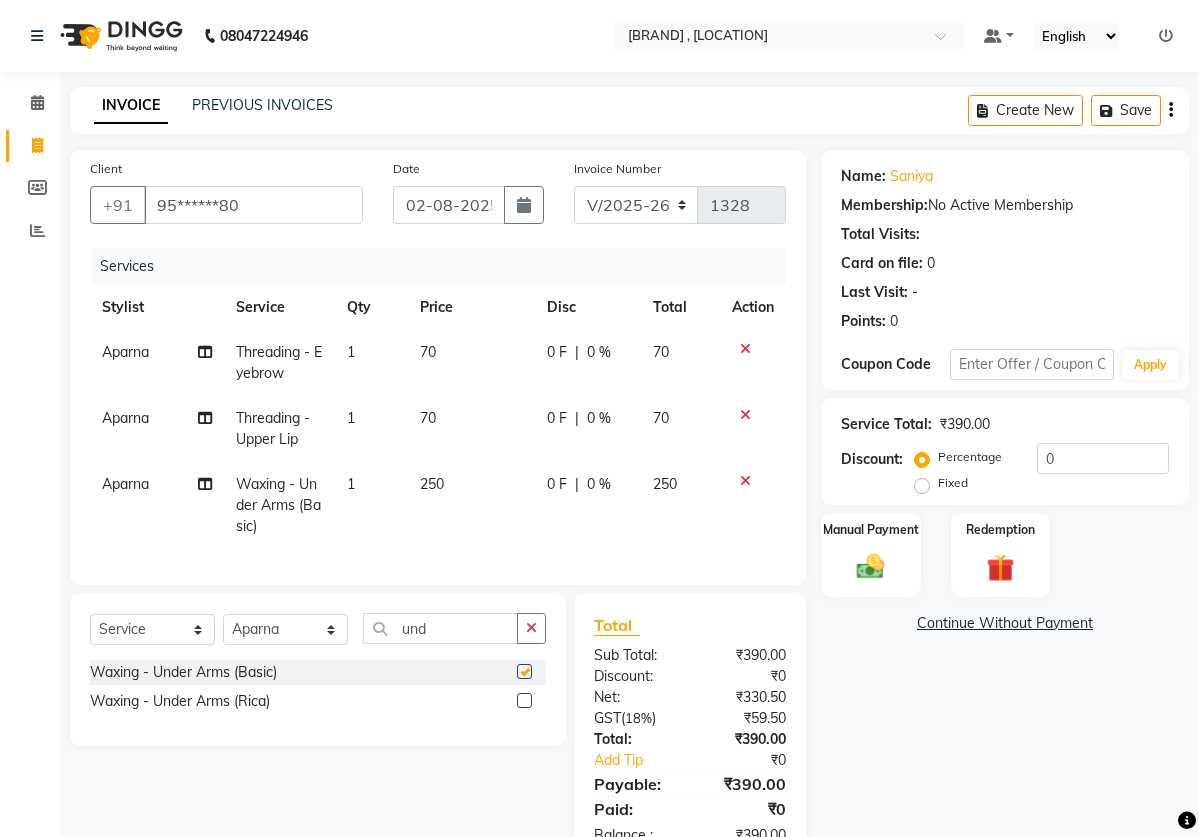 checkbox on "false" 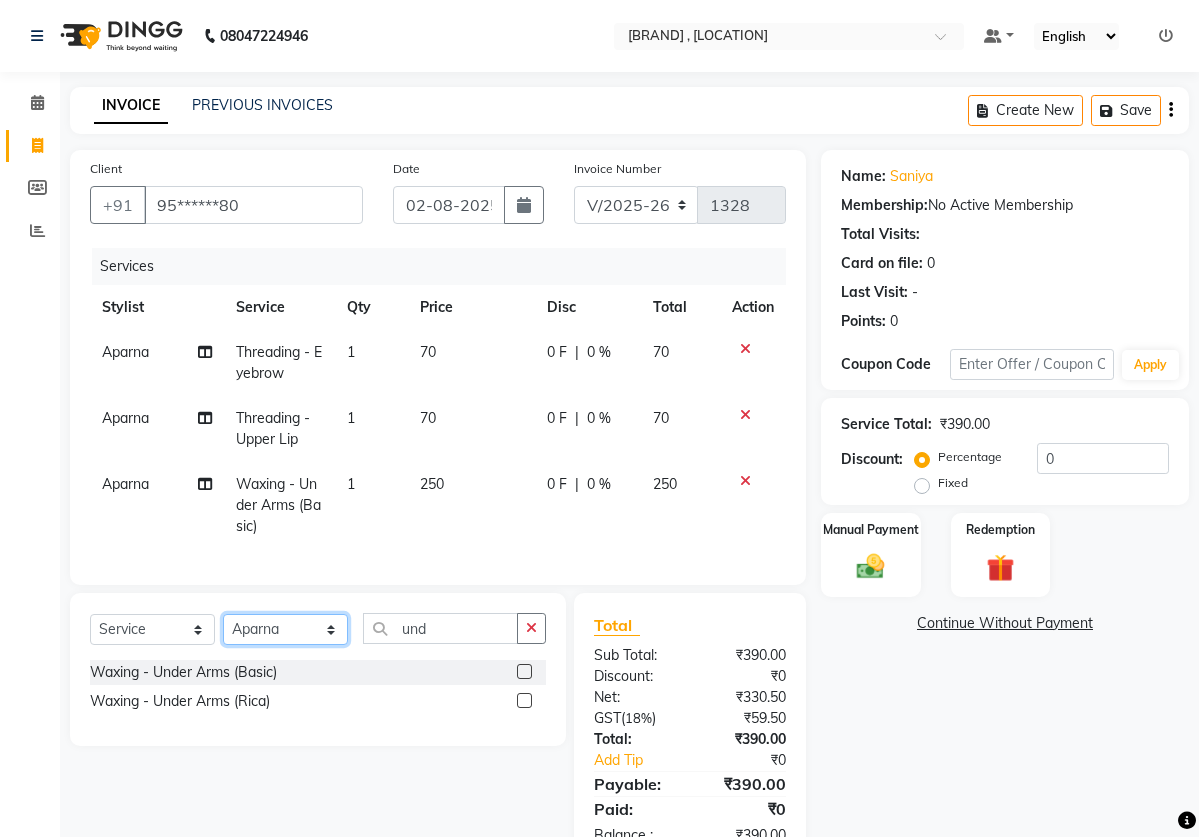 select on "2896" 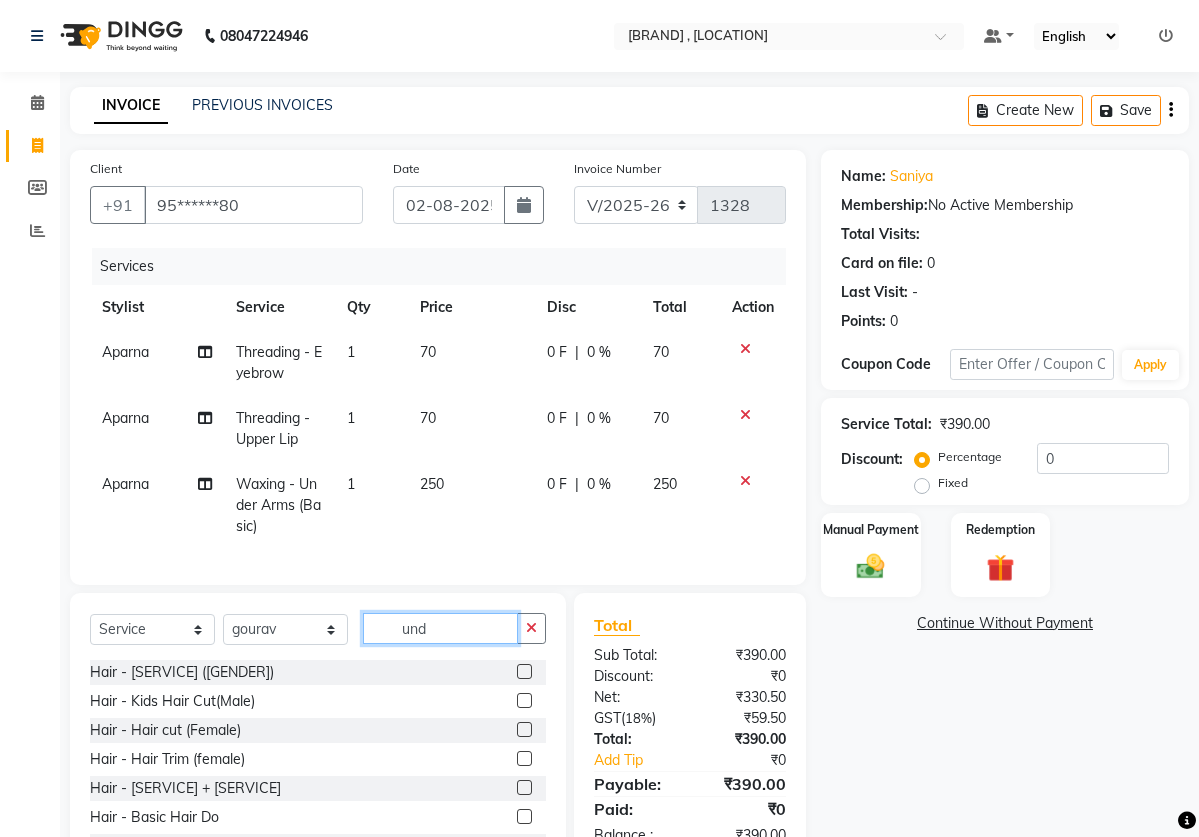 click on "und" 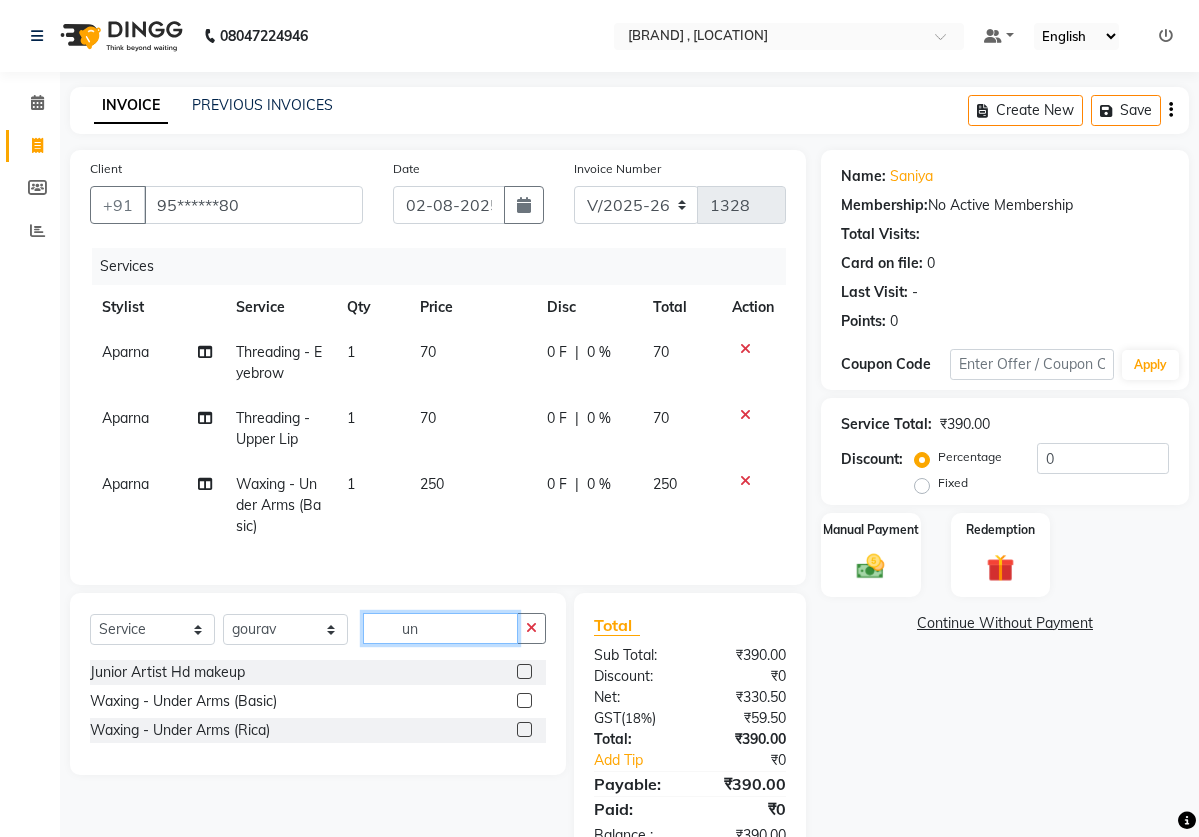 type on "u" 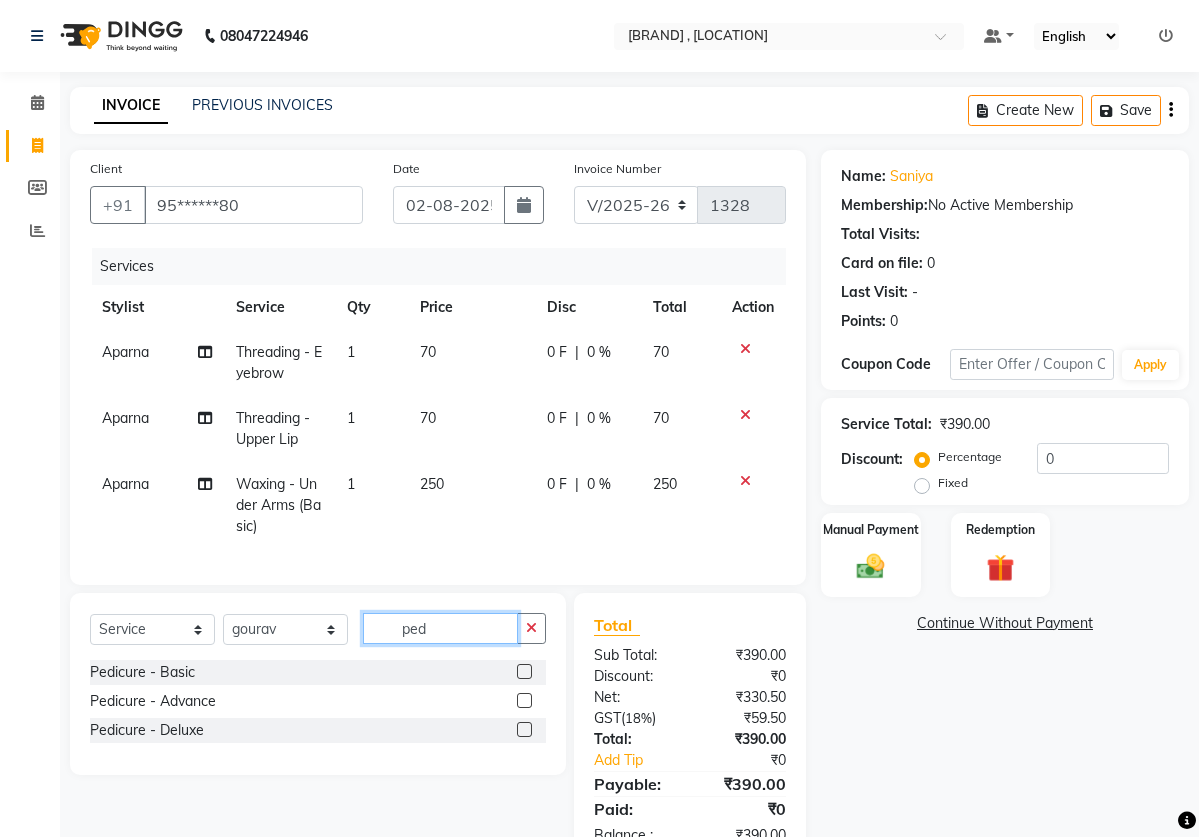 type on "ped" 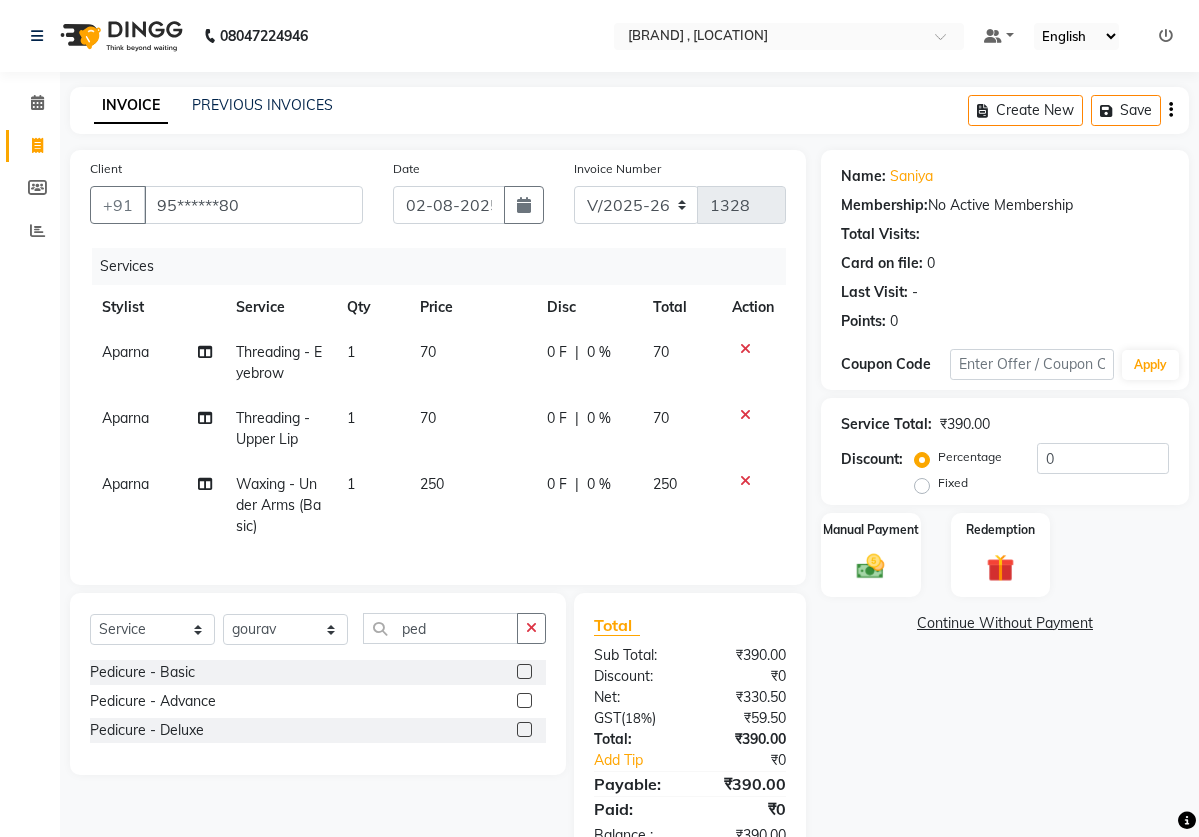 click 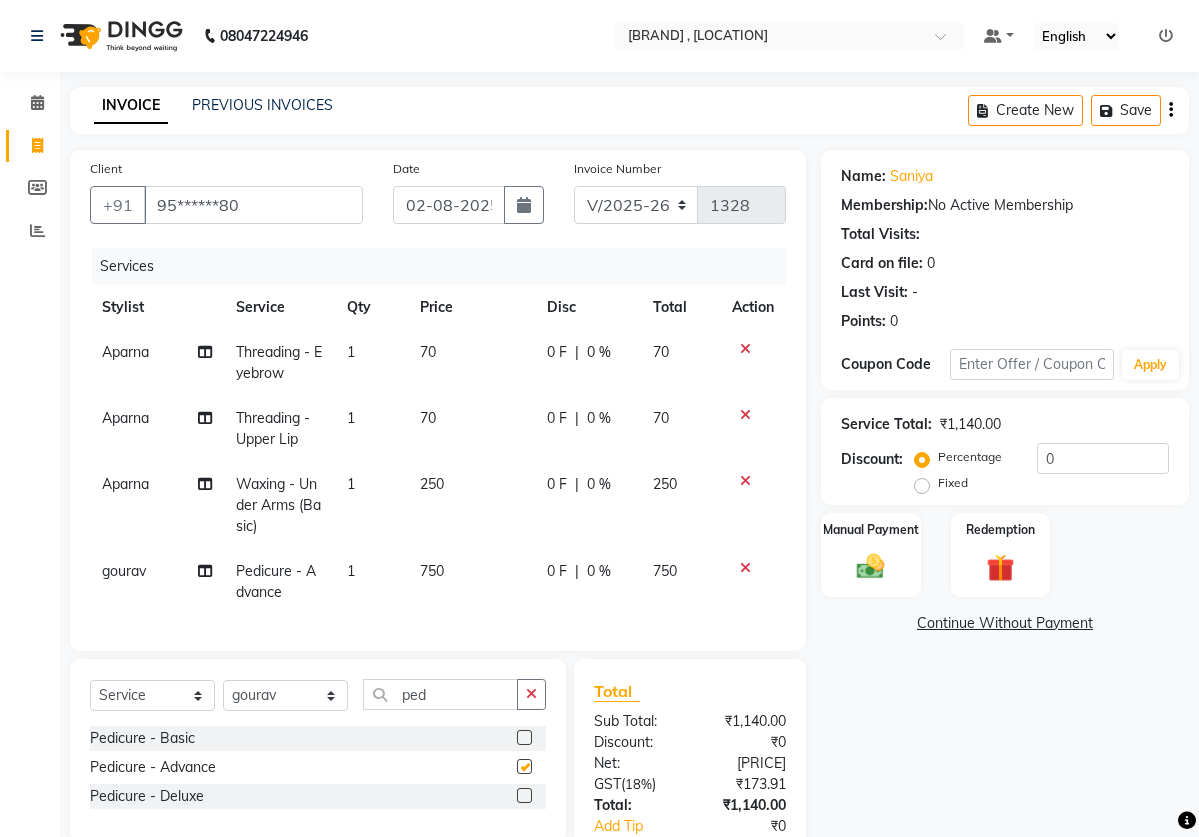 checkbox on "false" 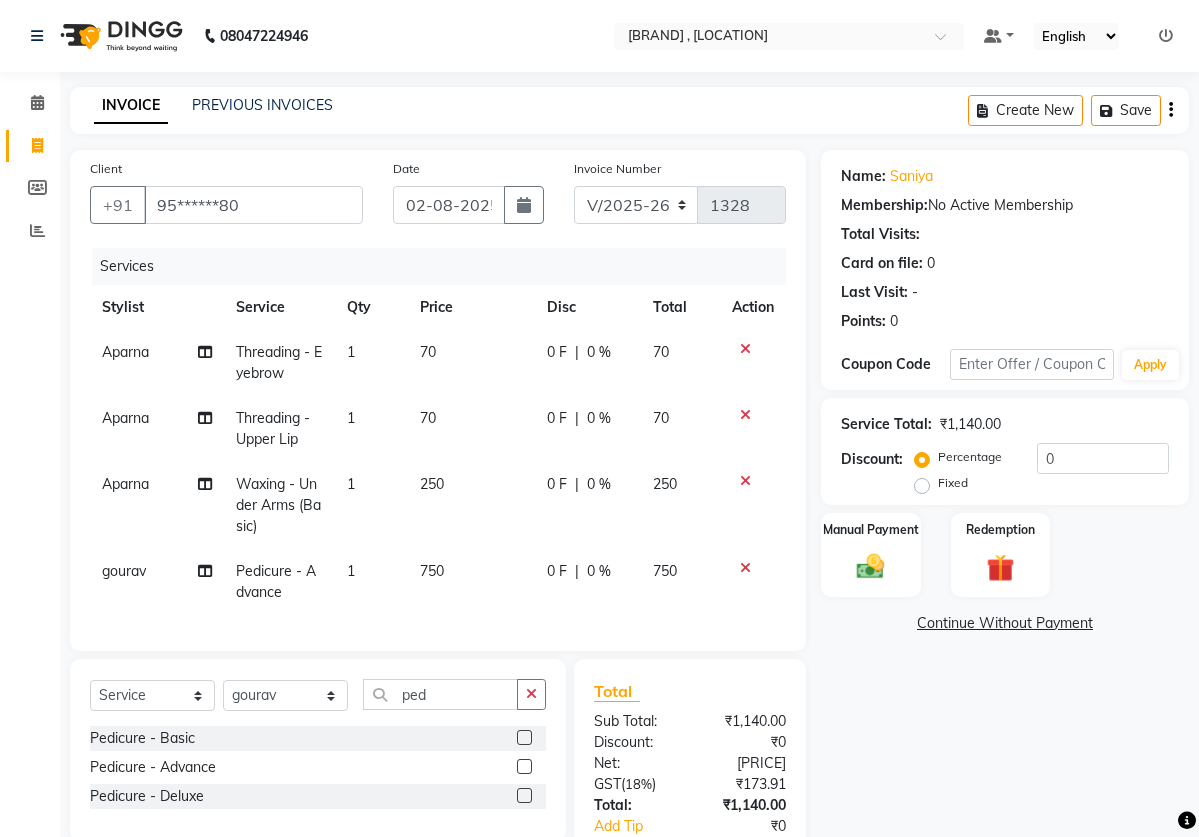 click on "750" 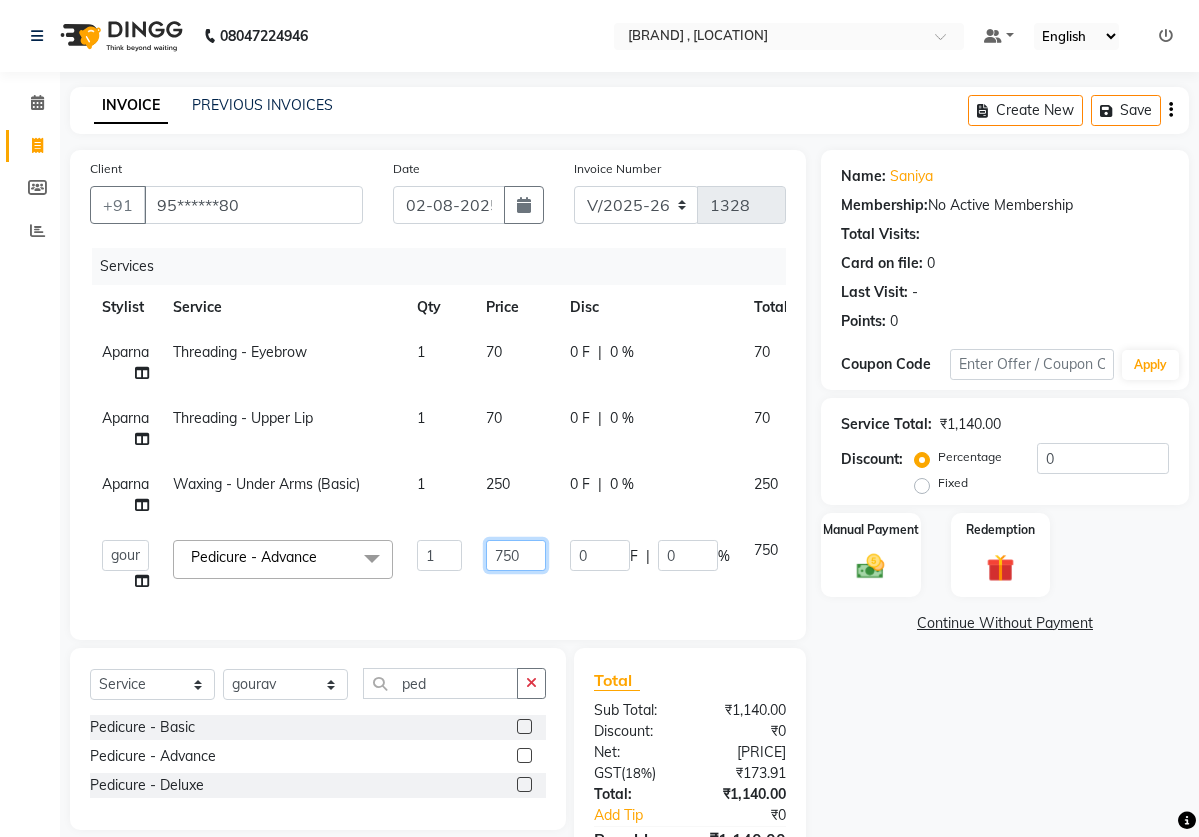 click on "750" 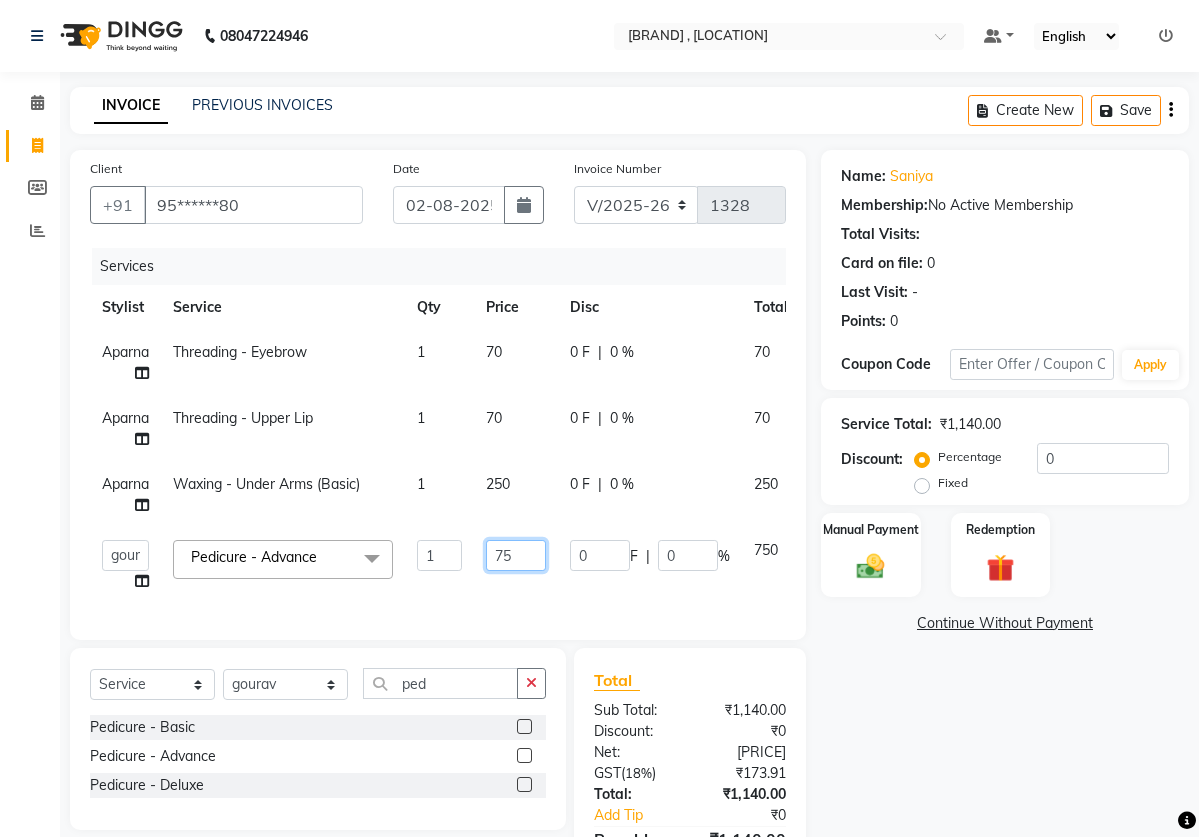 type on "7" 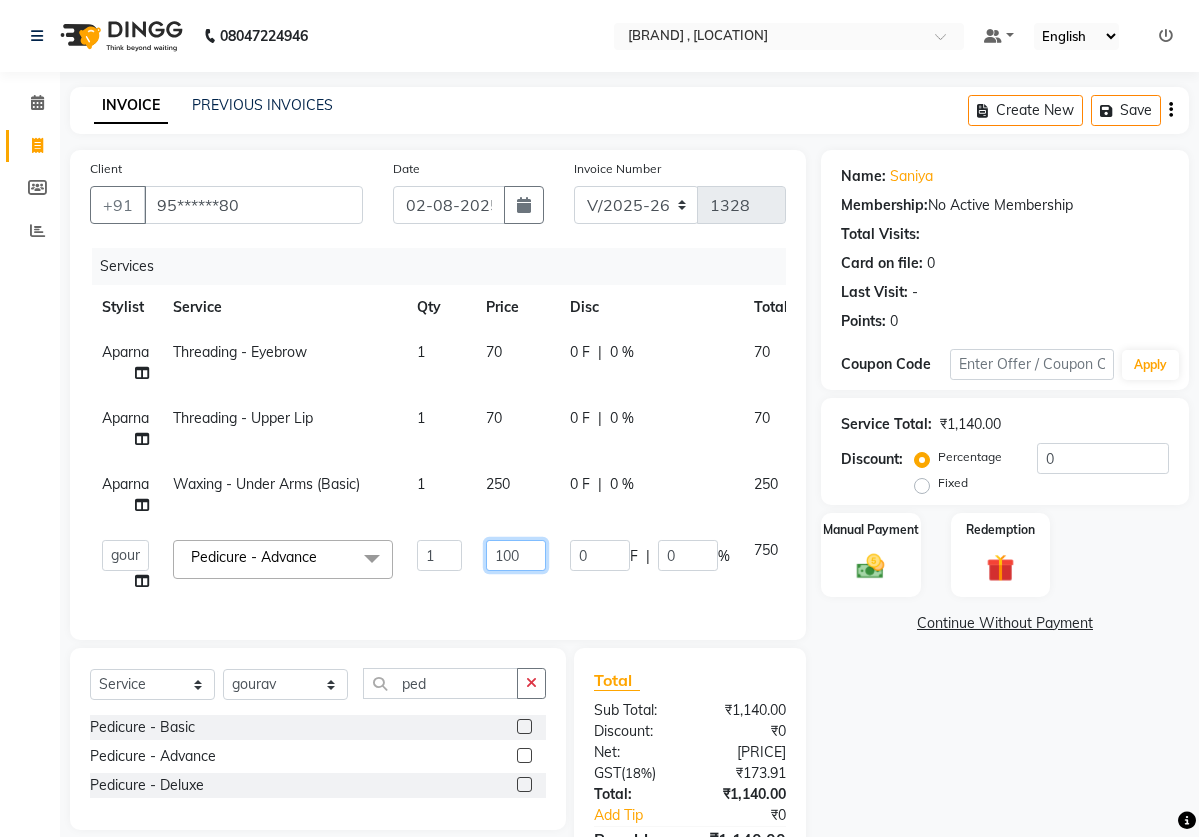 type on "1000" 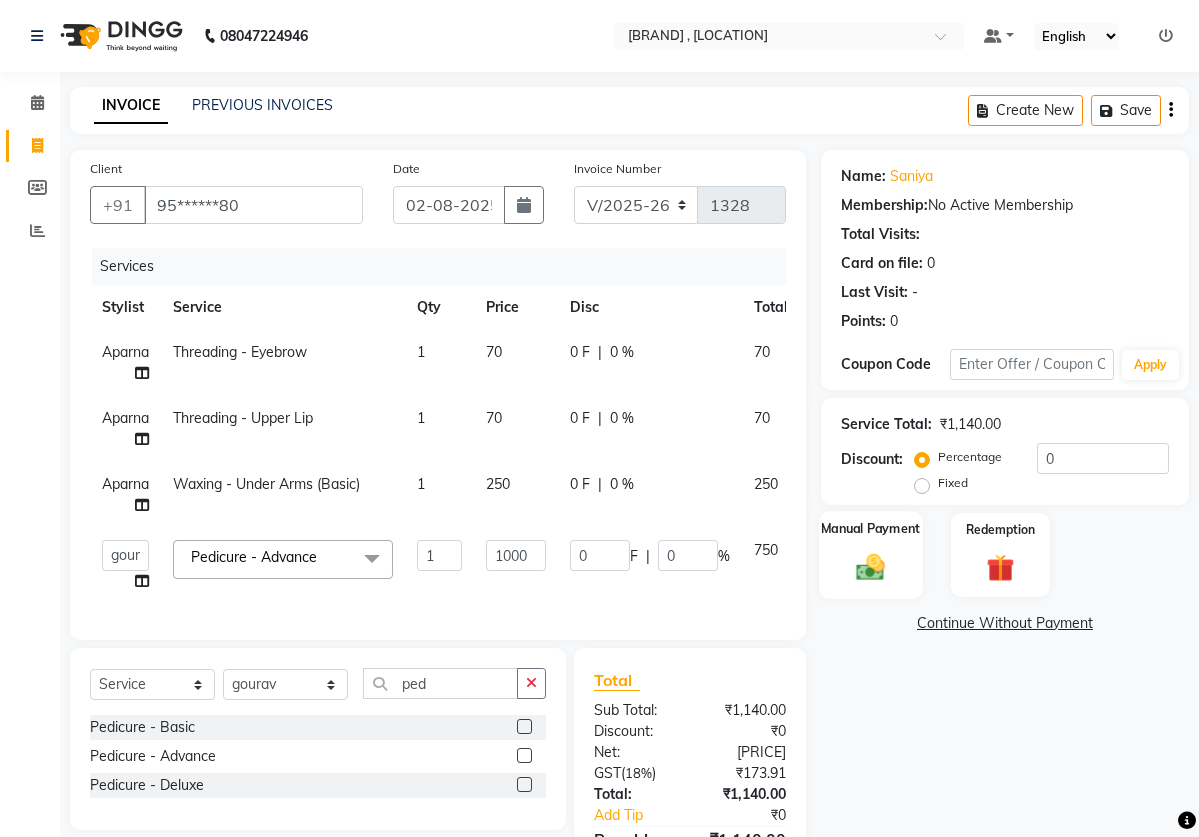 click 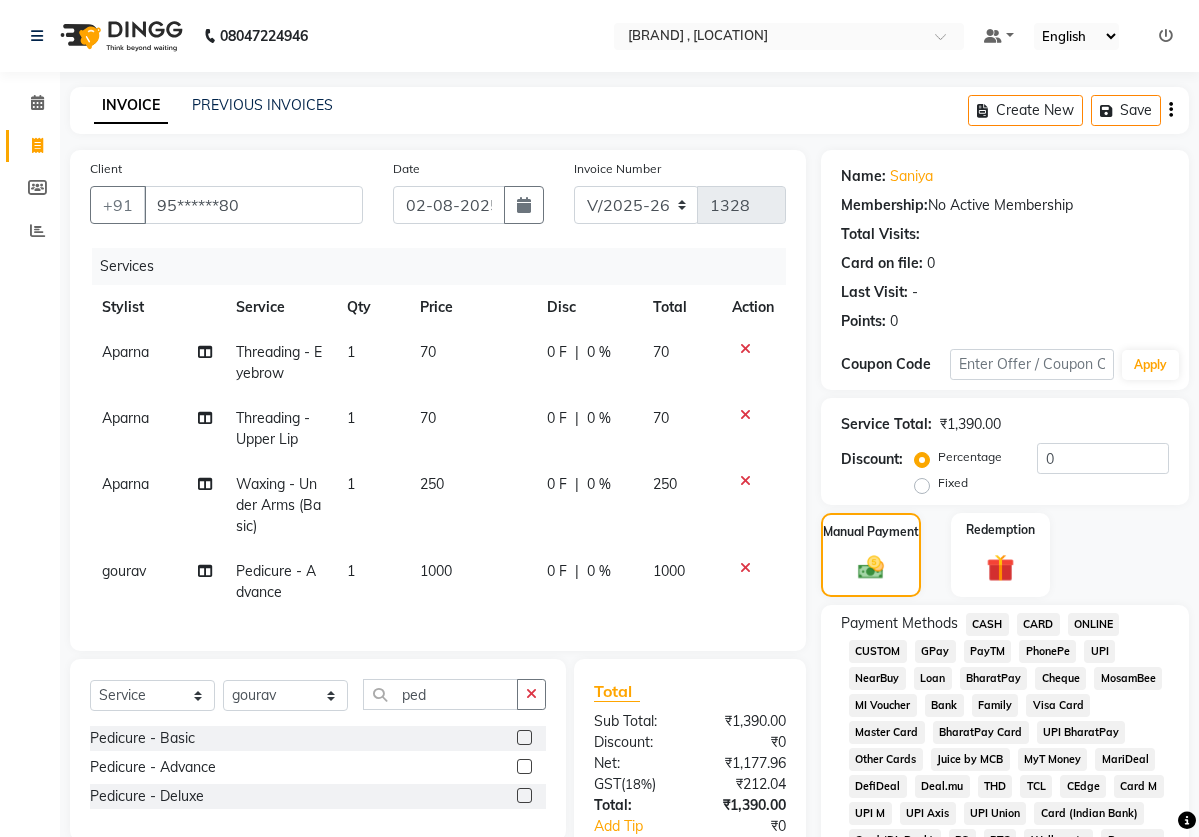 click on "Fixed" 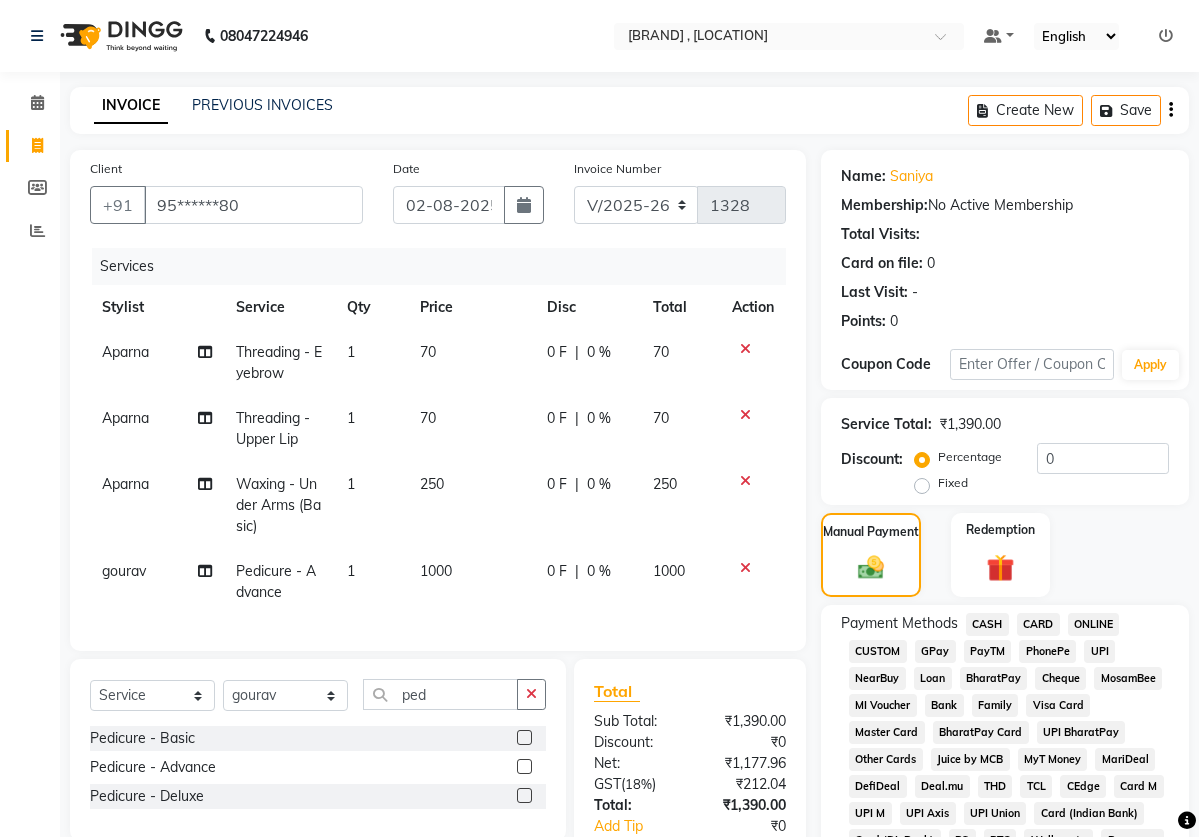 click on "Fixed" at bounding box center [926, 483] 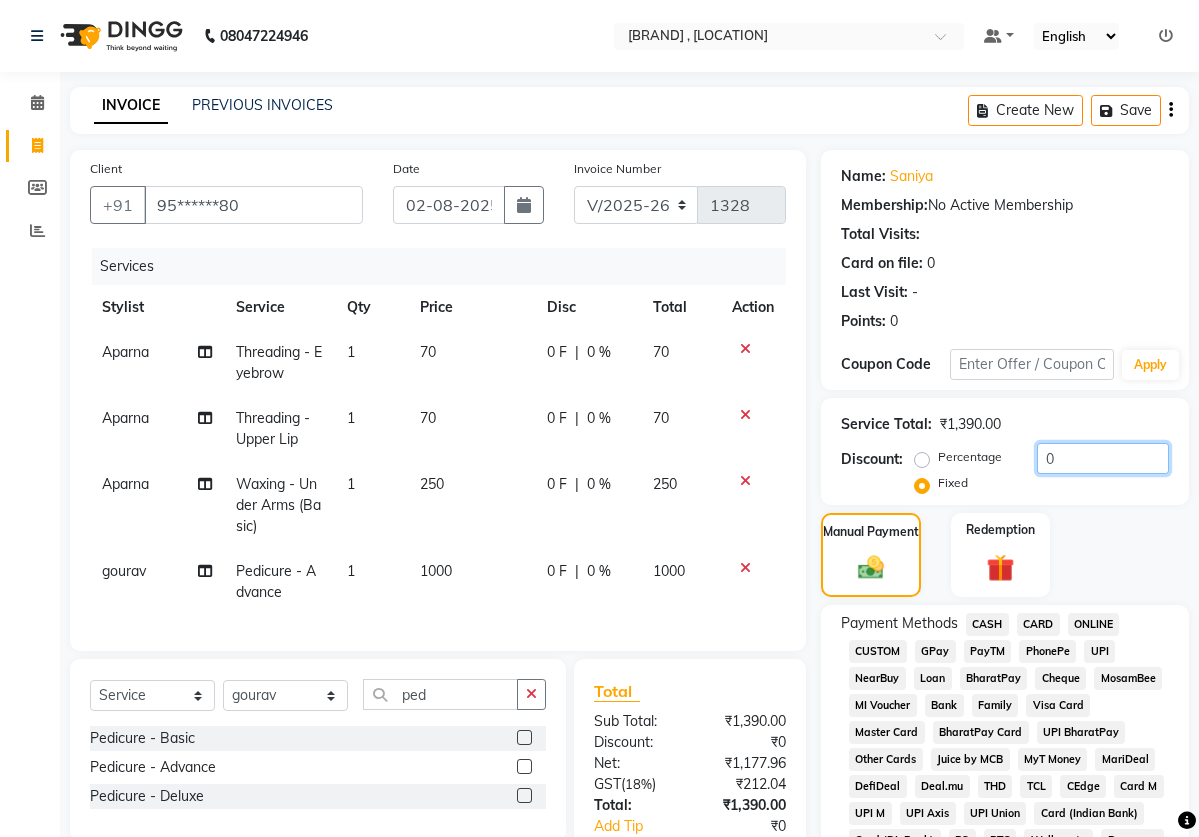 click on "0" 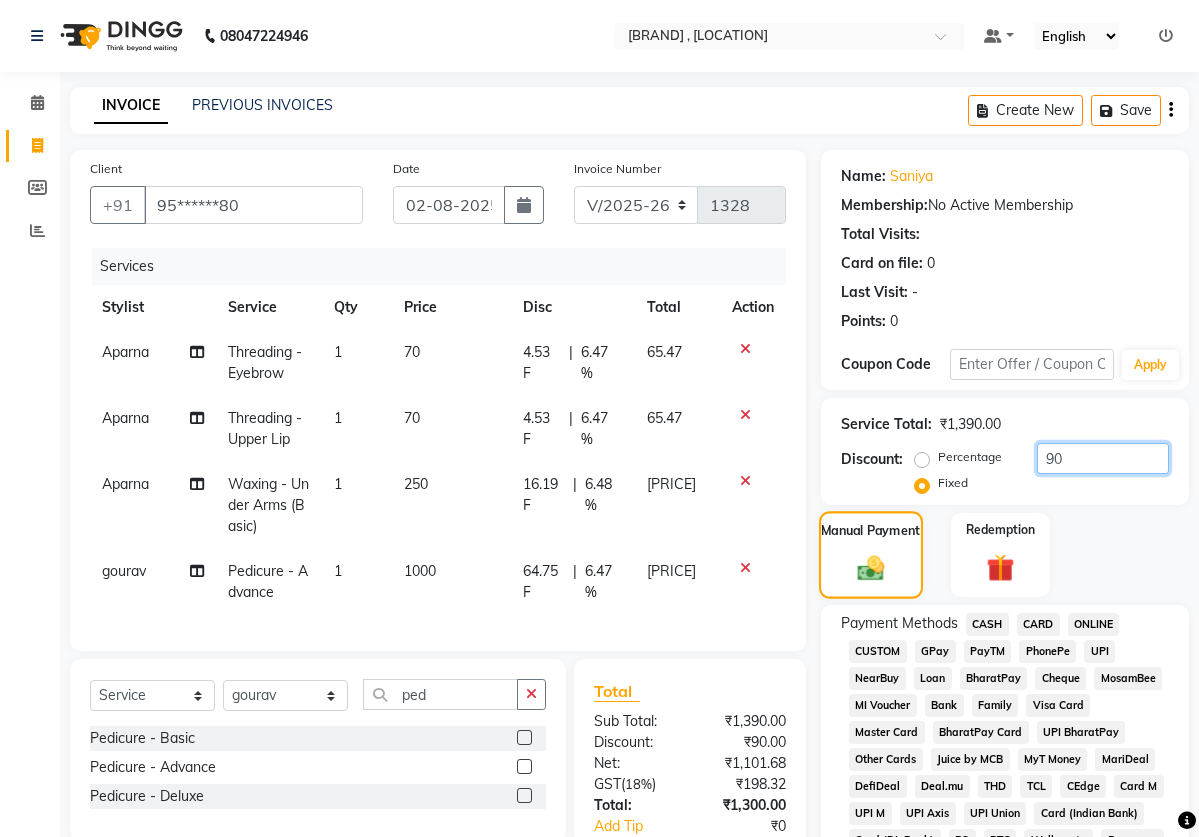 type on "90" 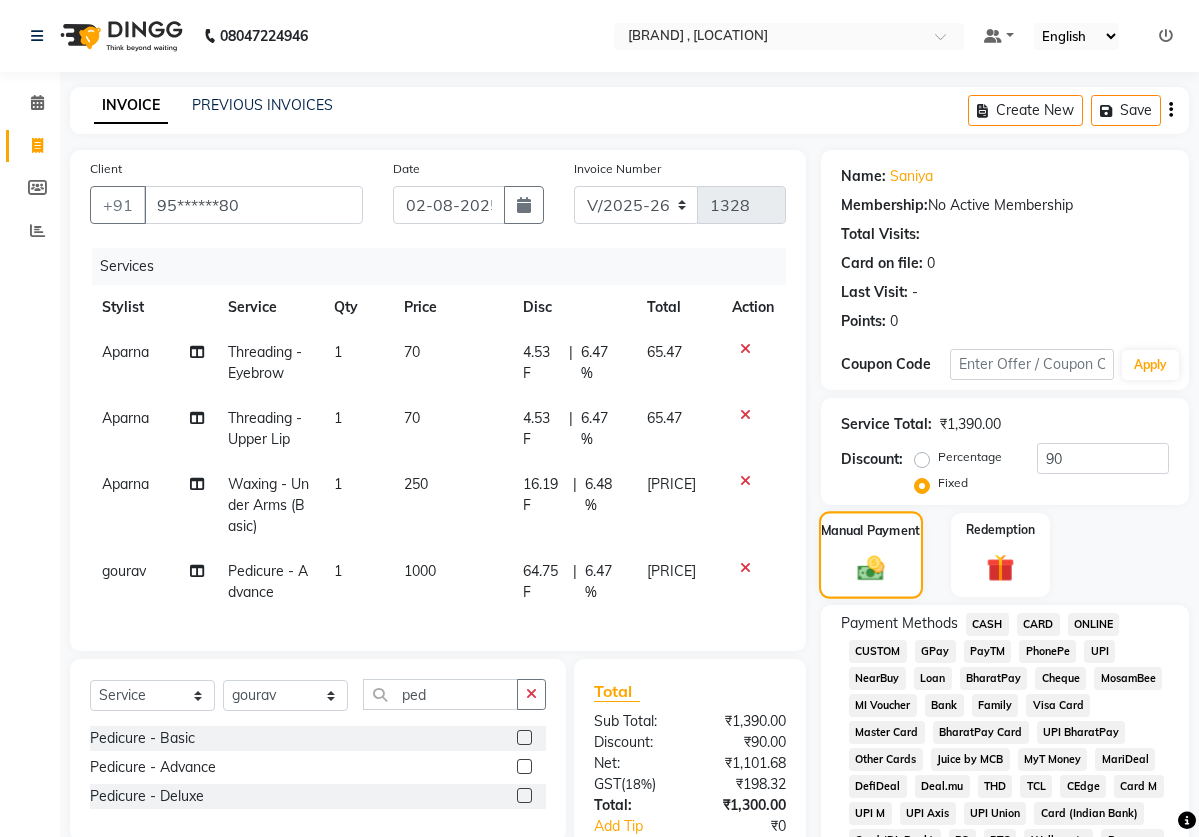 click 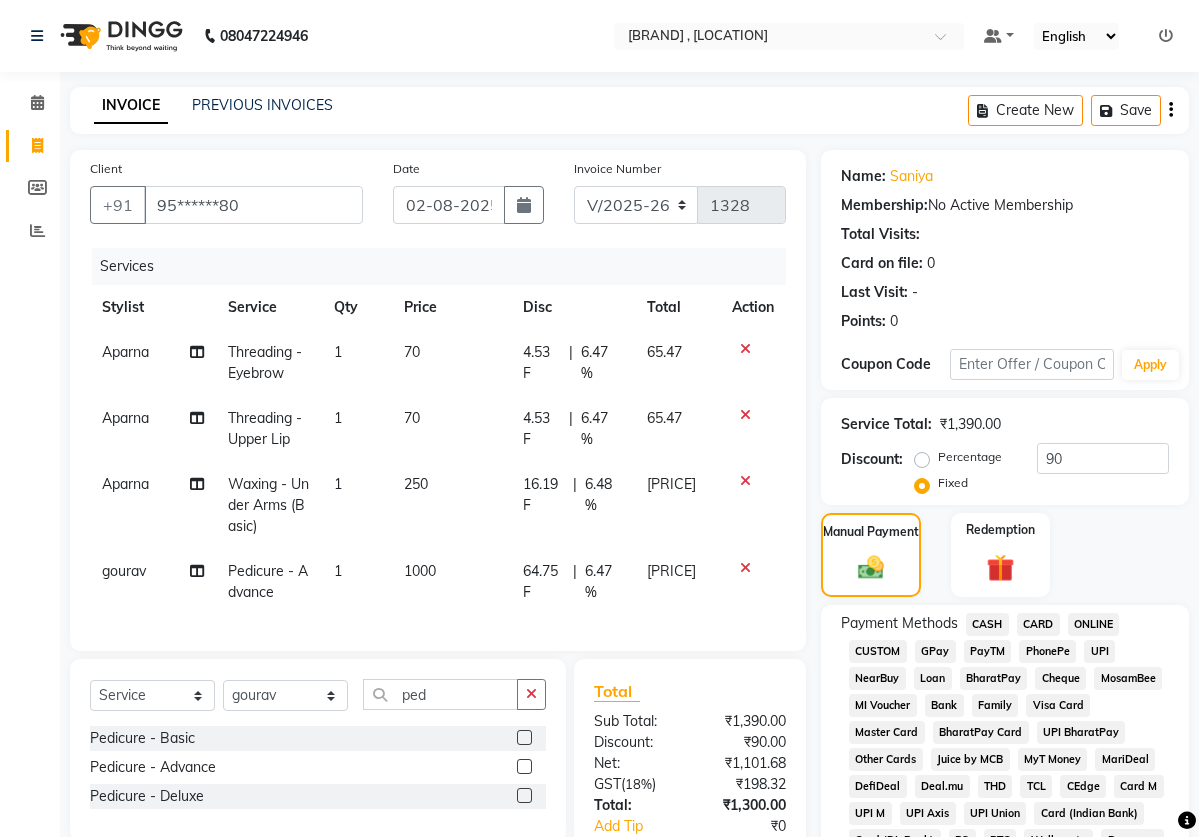 click on "ONLINE" 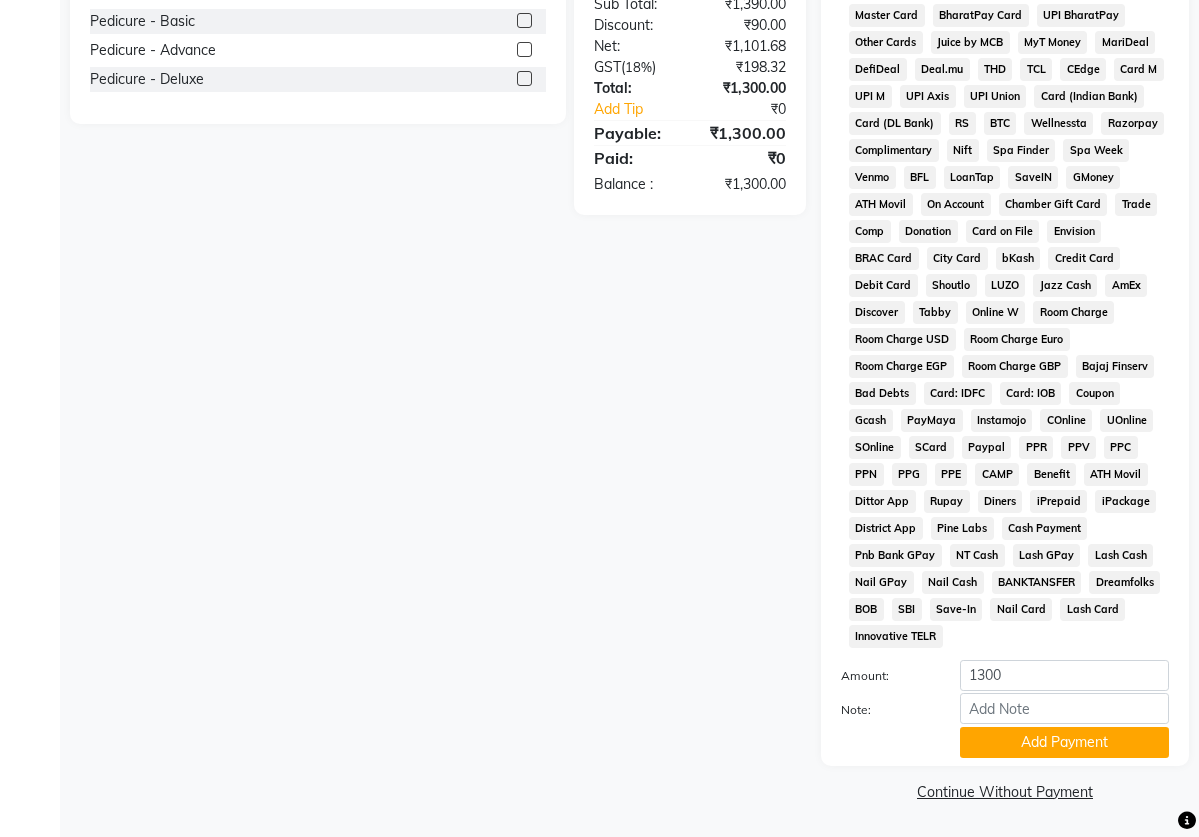 scroll, scrollTop: 743, scrollLeft: 0, axis: vertical 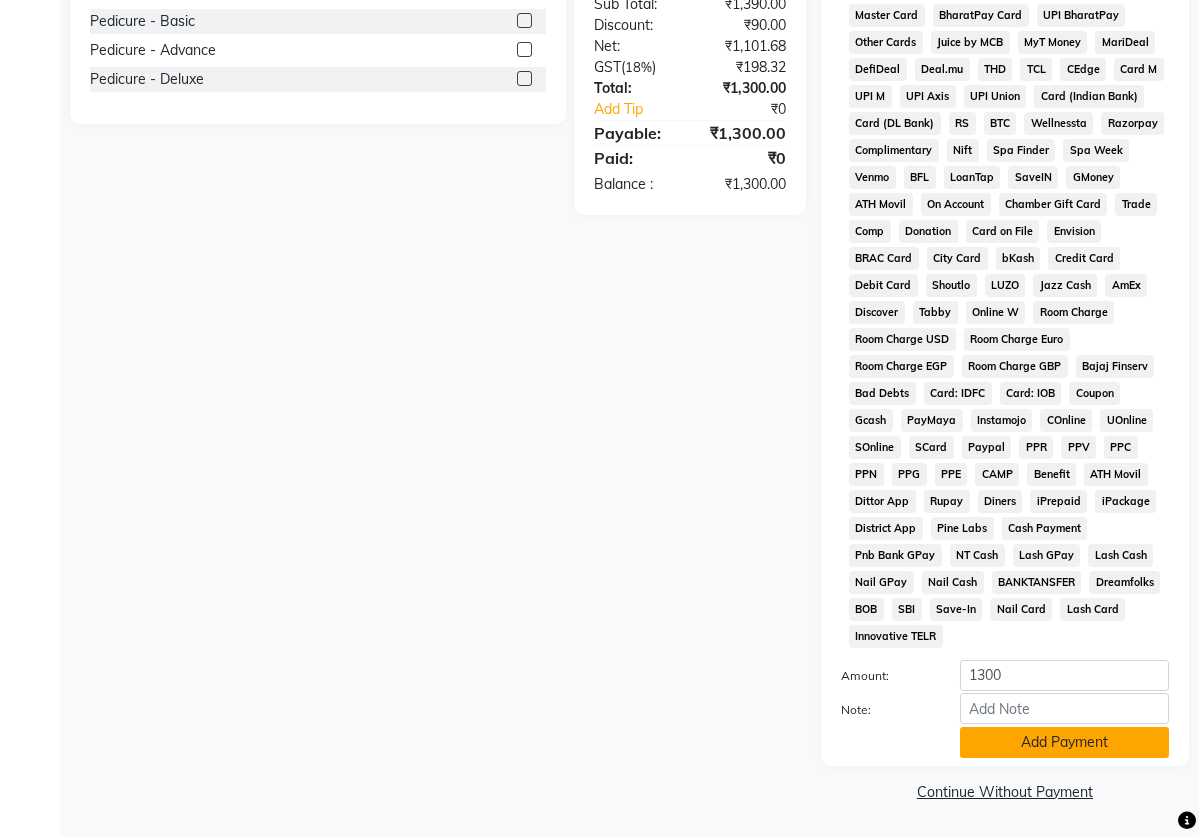 click on "Add Payment" 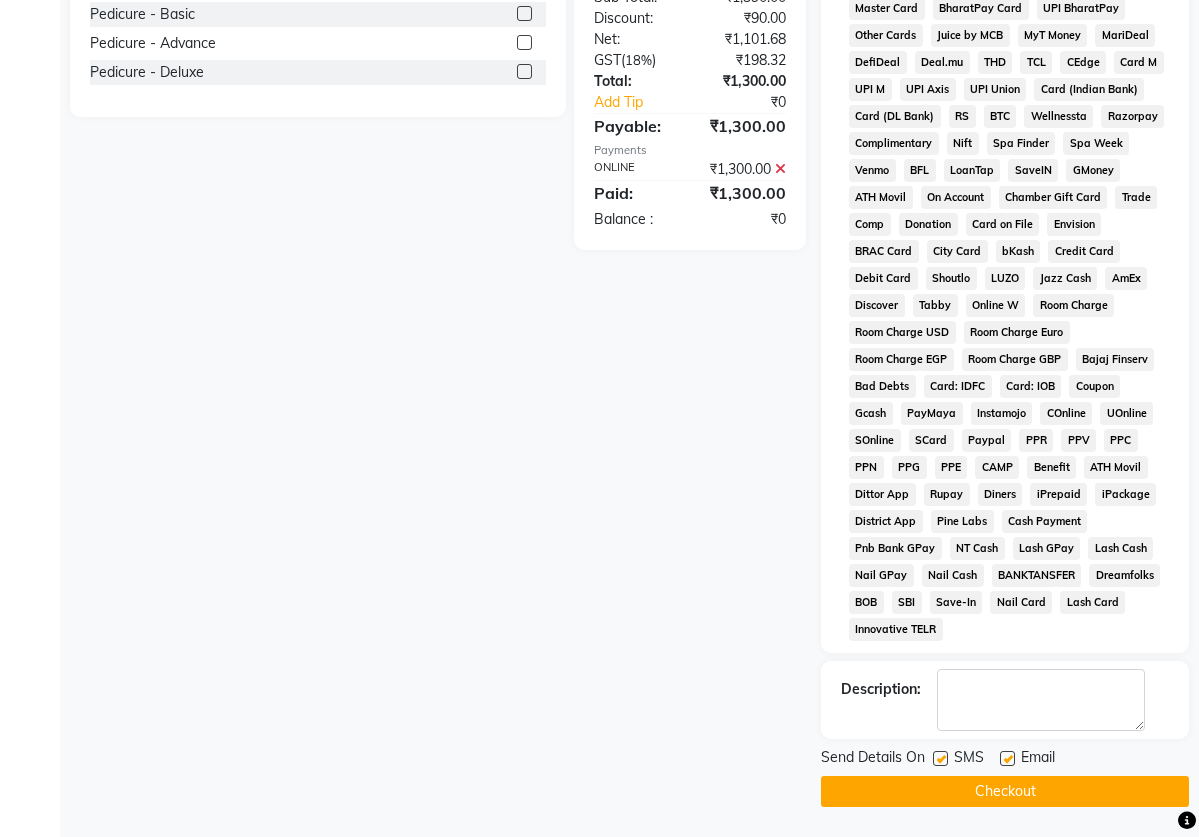 click 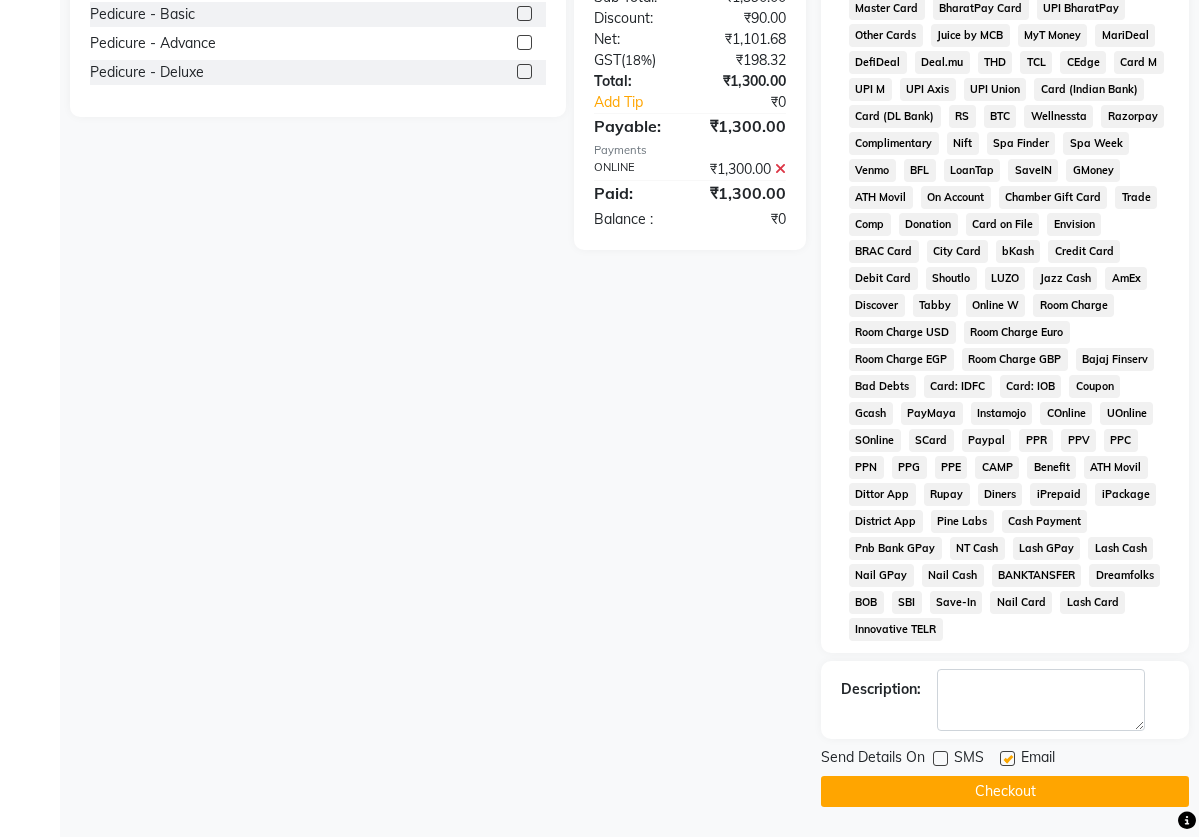 click 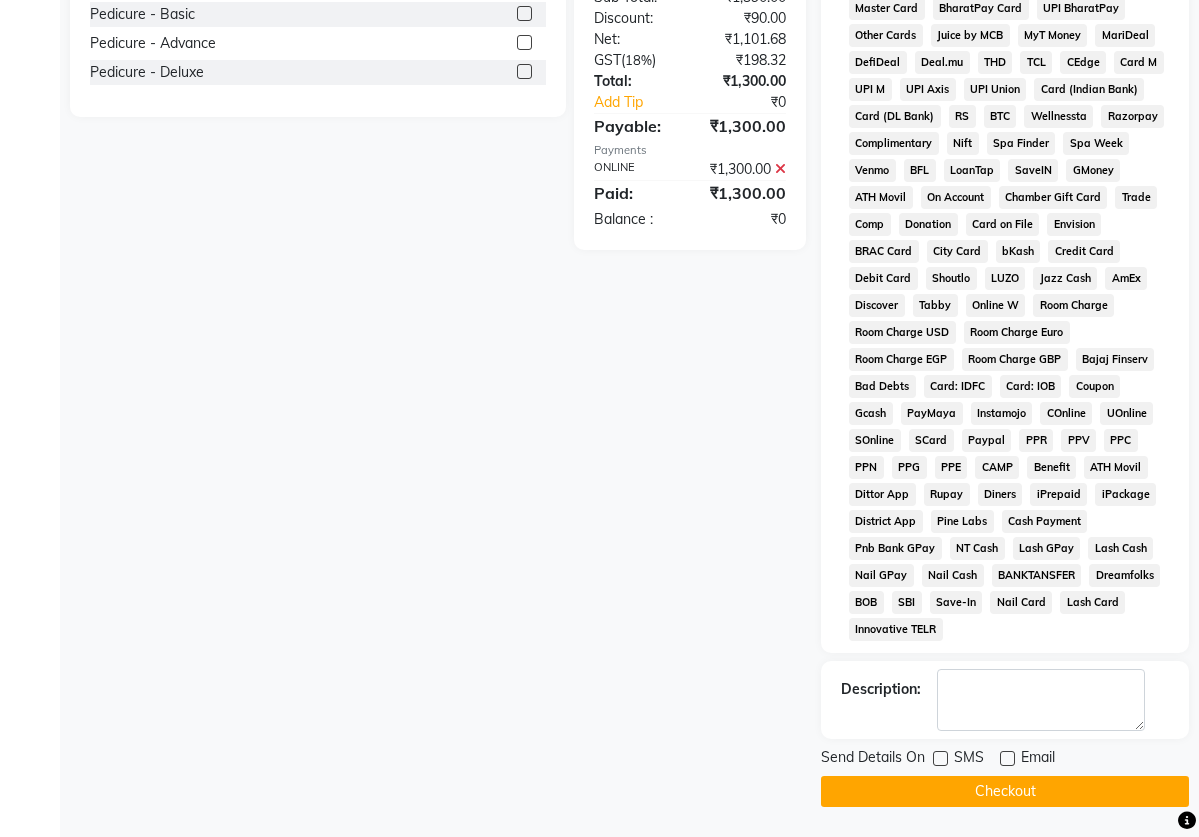 scroll, scrollTop: 751, scrollLeft: 0, axis: vertical 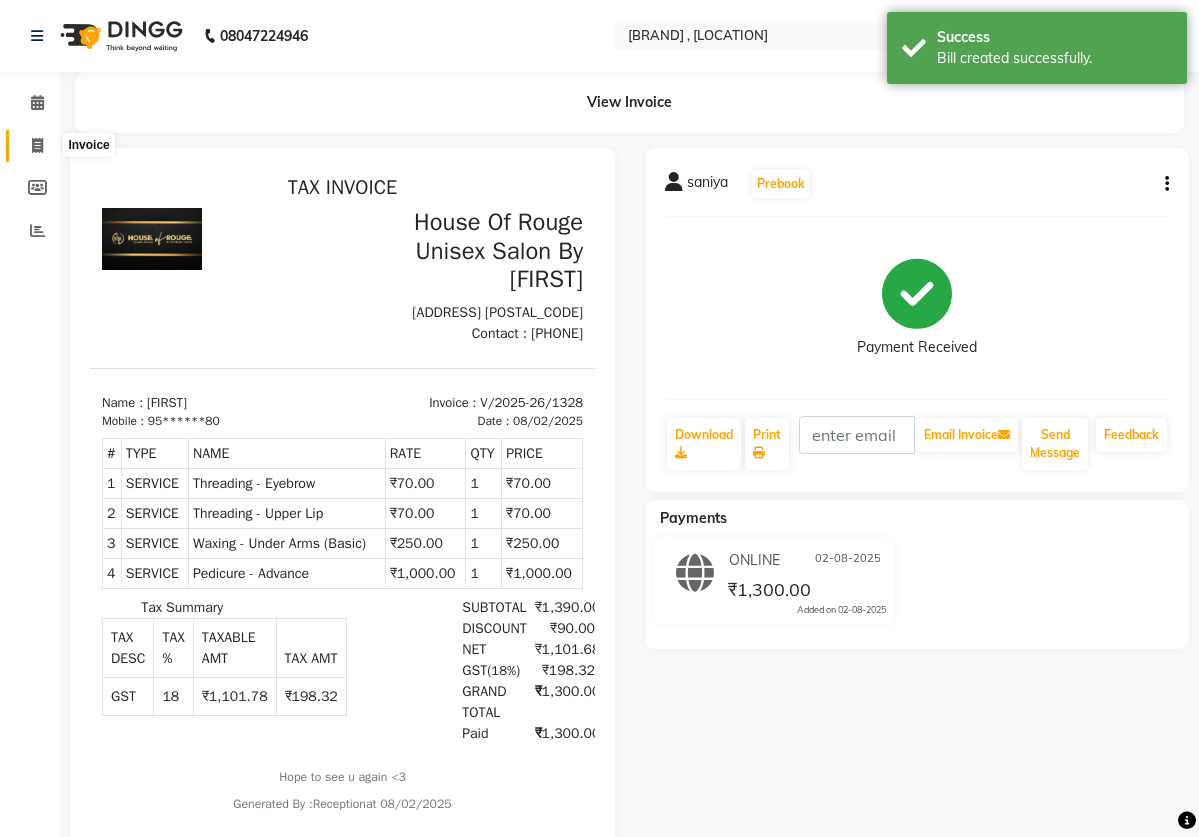 click 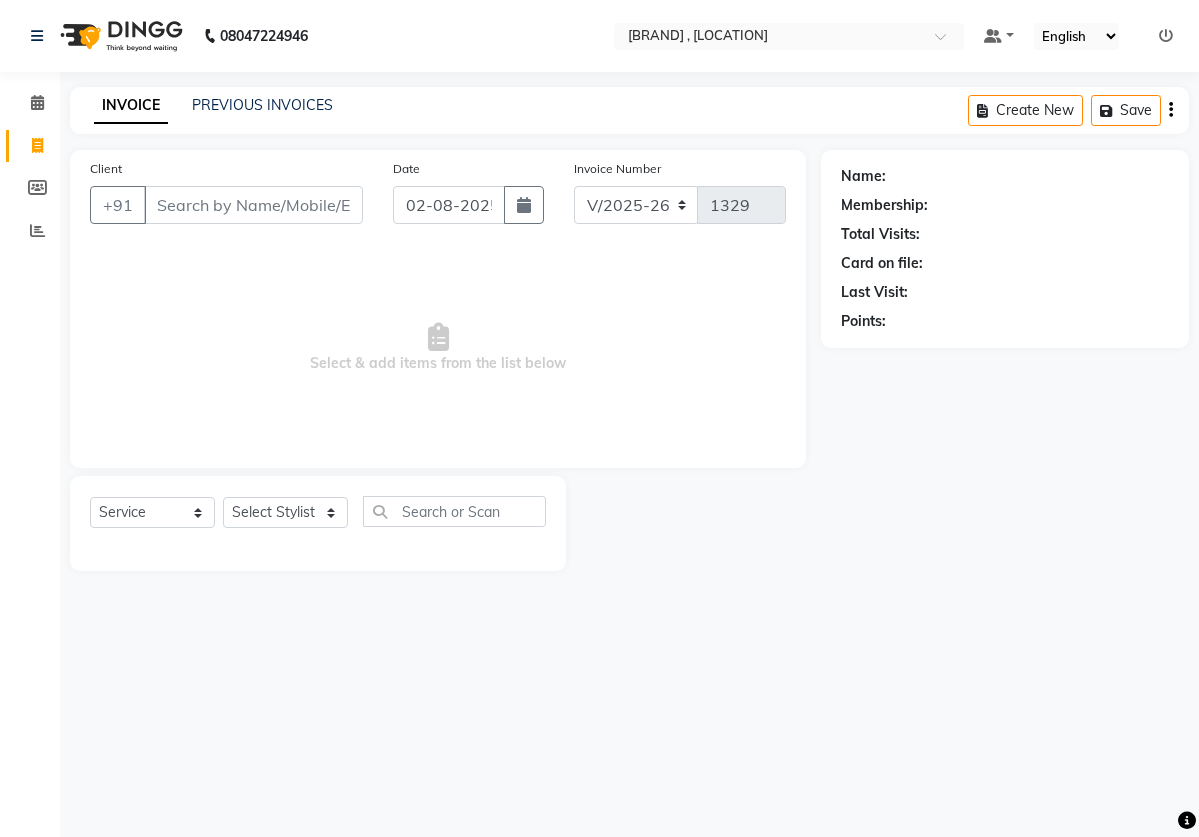 click on "Client" at bounding box center [253, 205] 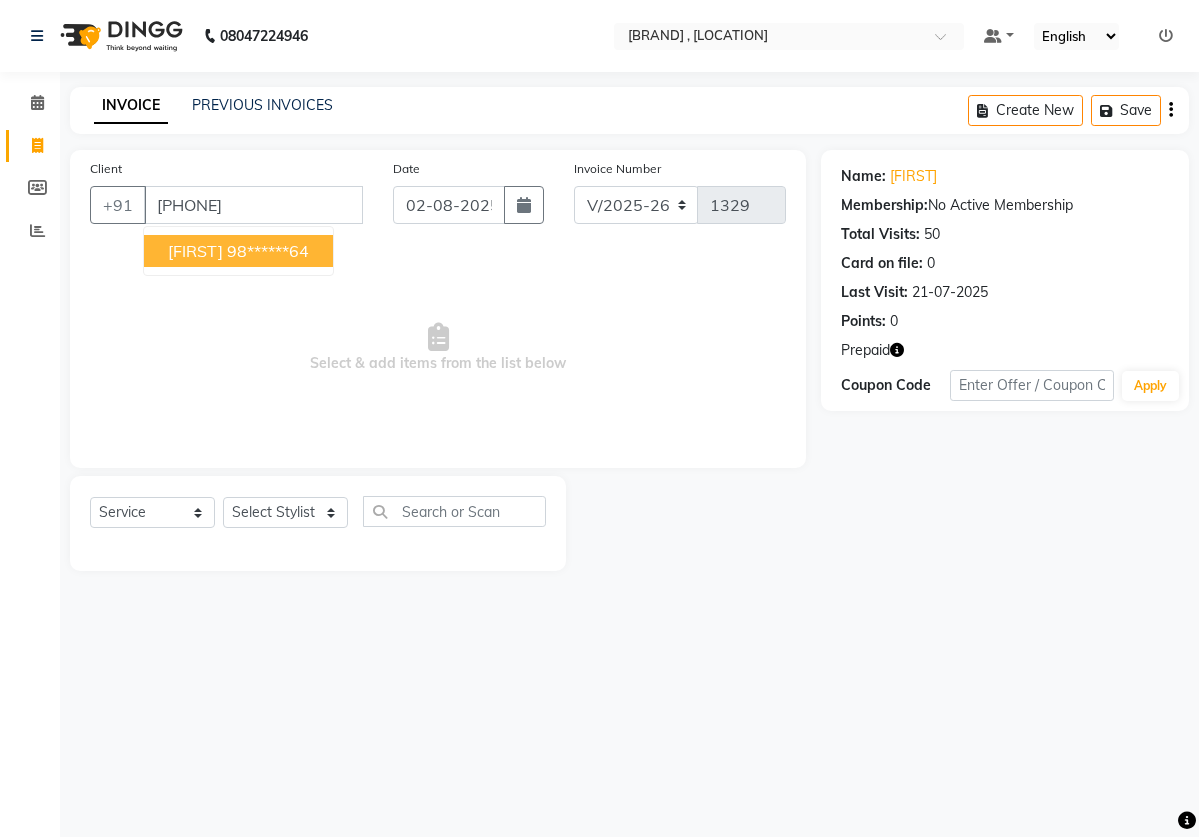 click on "[FIRST]" at bounding box center [195, 251] 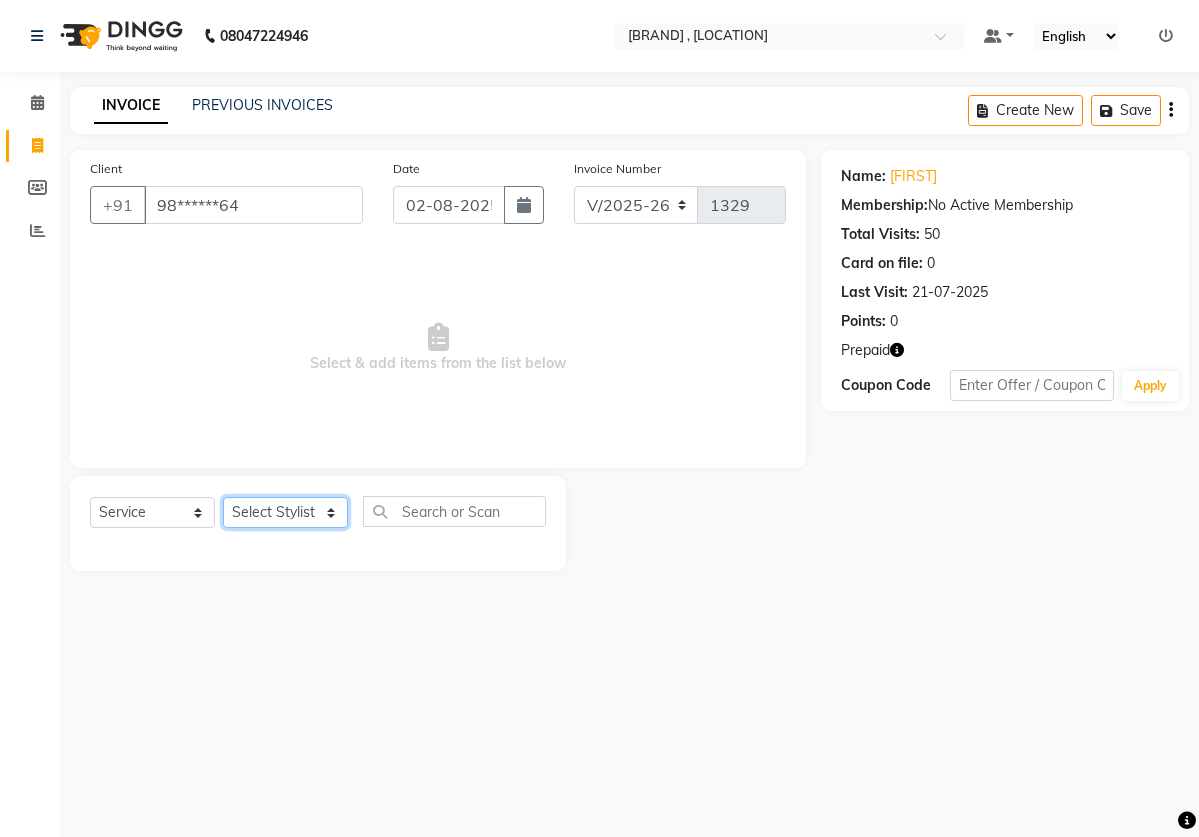 select on "2888" 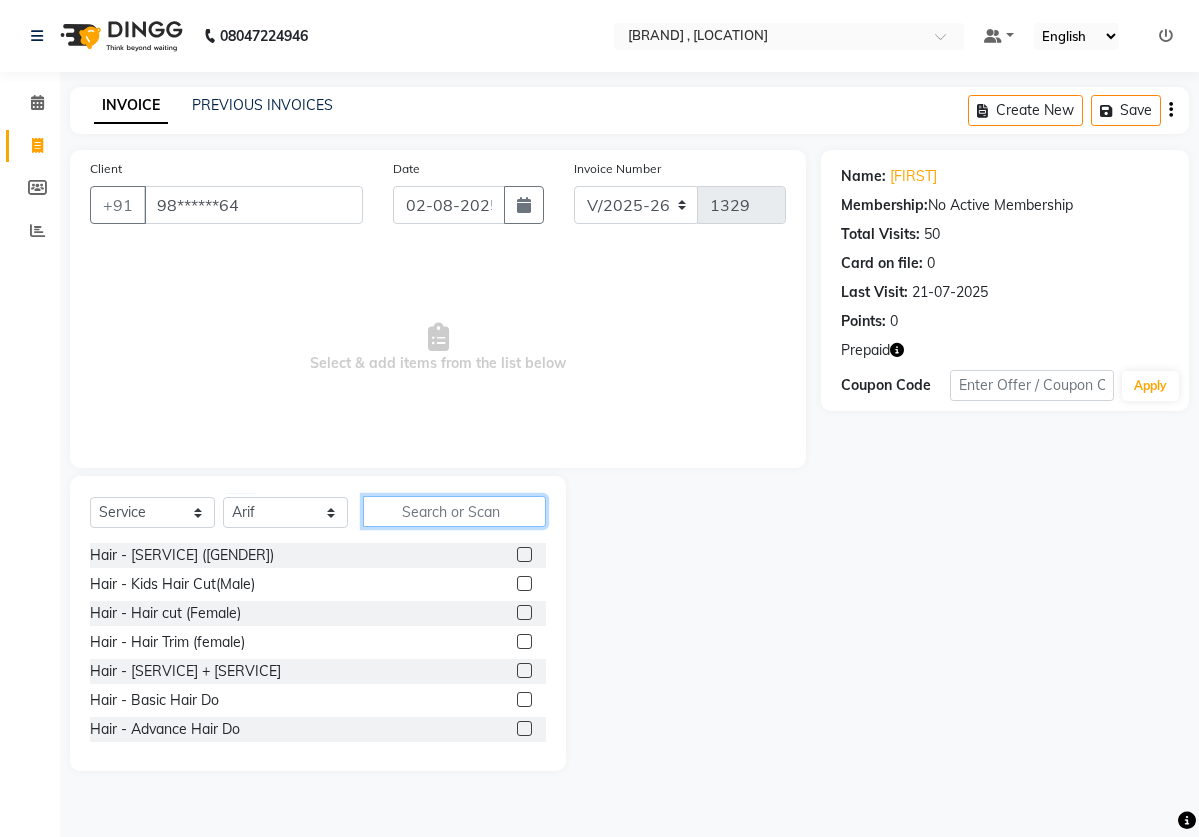 click 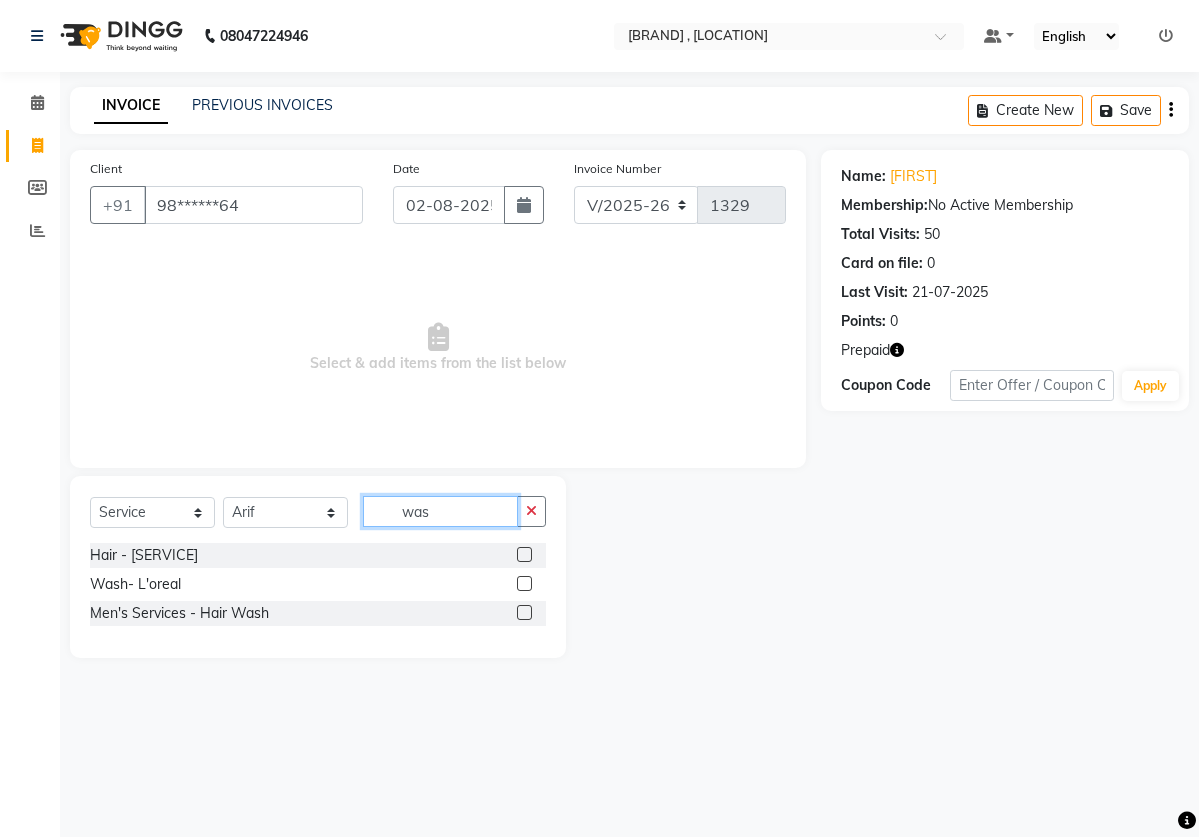 type on "was" 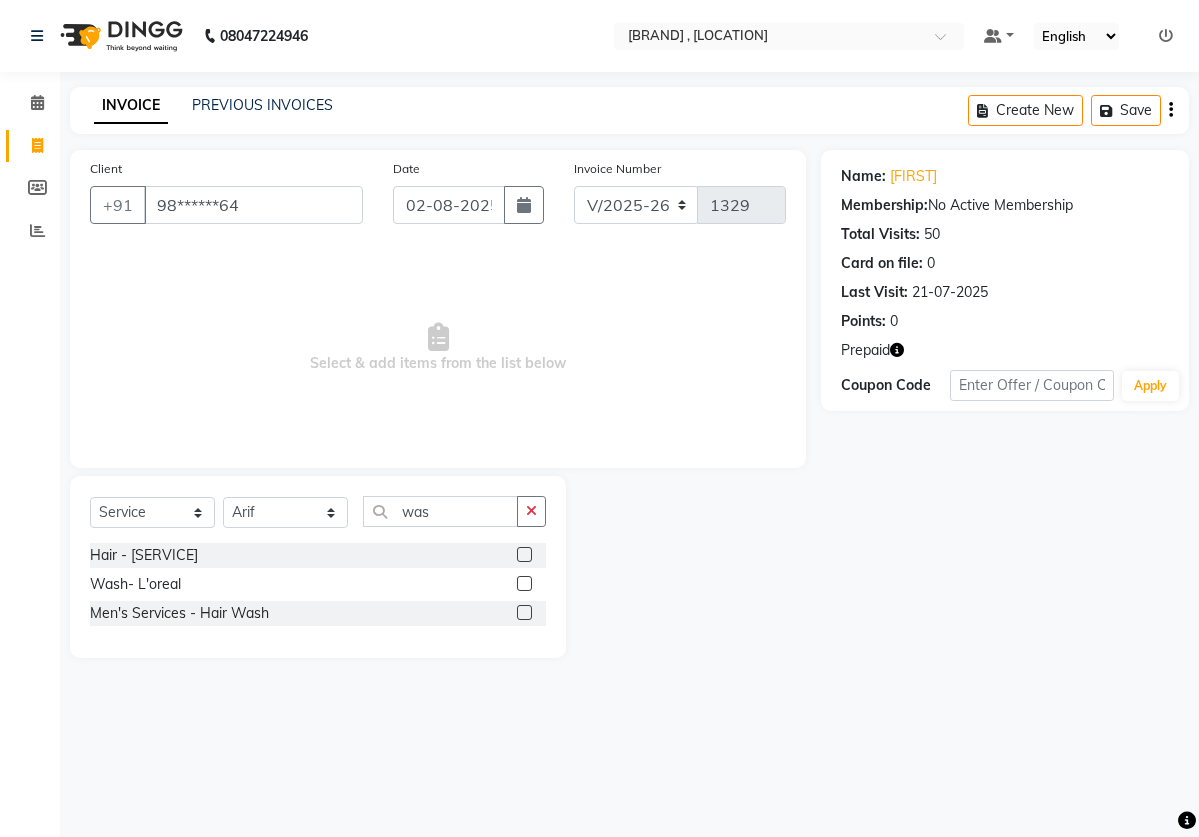 click 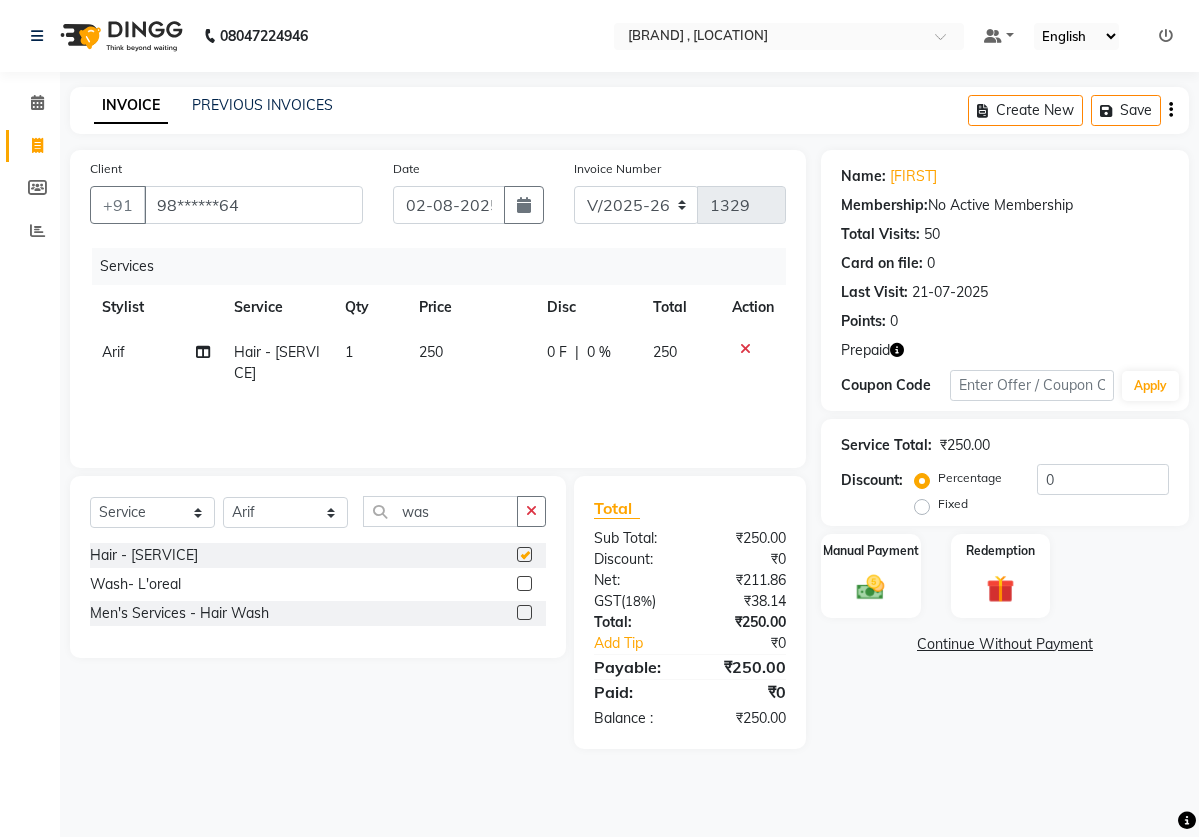 checkbox on "false" 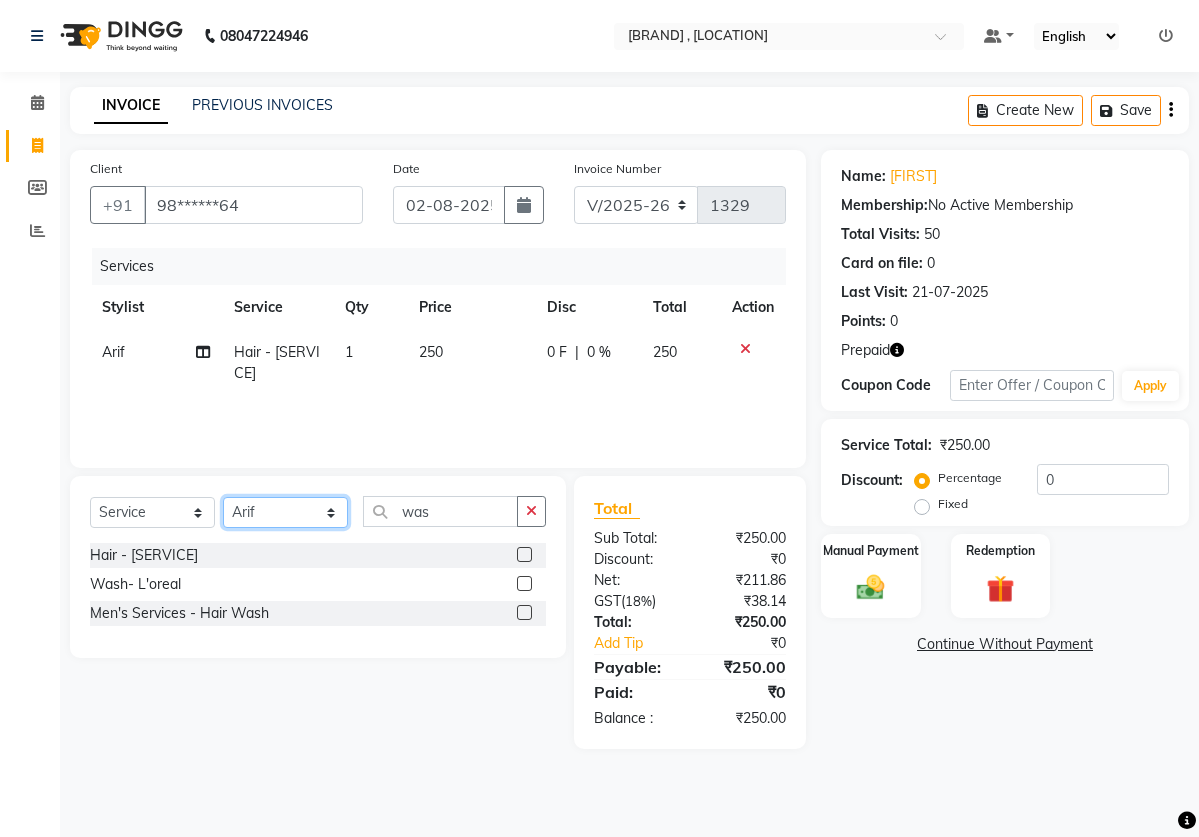 select on "[CREDIT_CARD_NUMBER]" 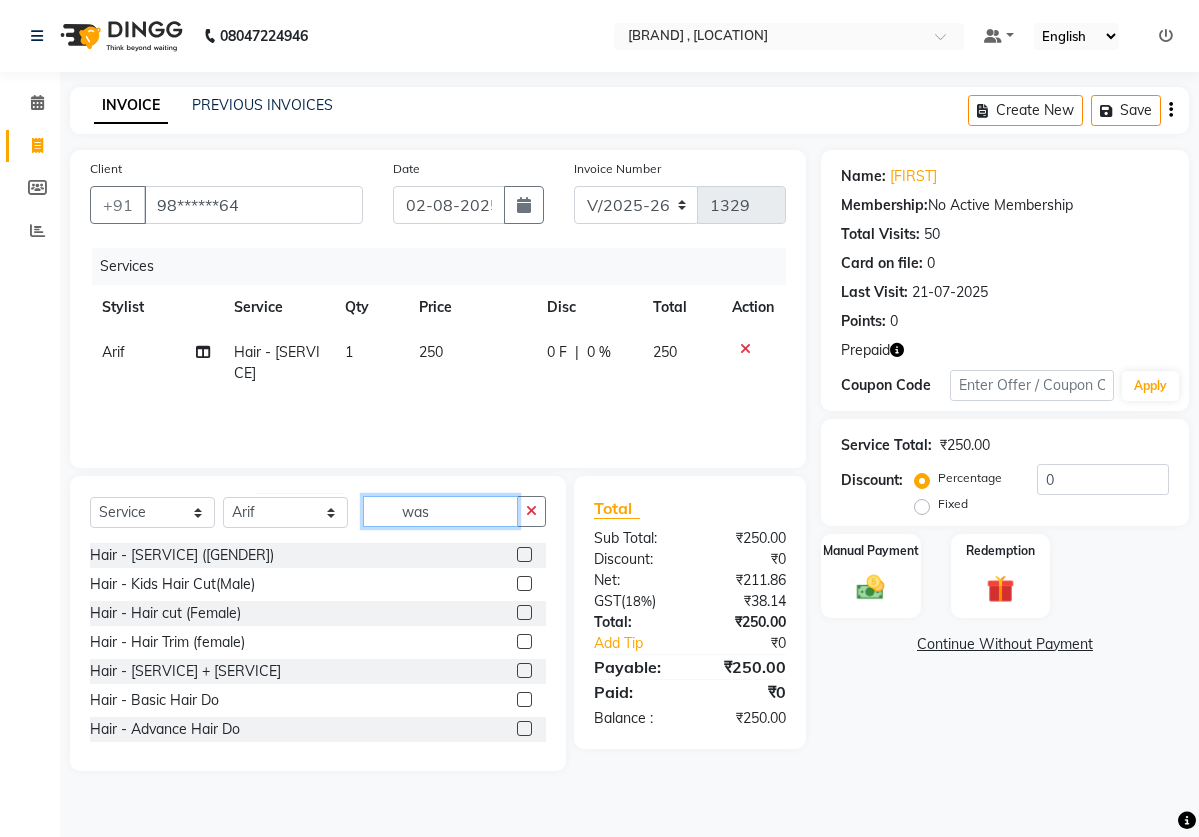click on "was" 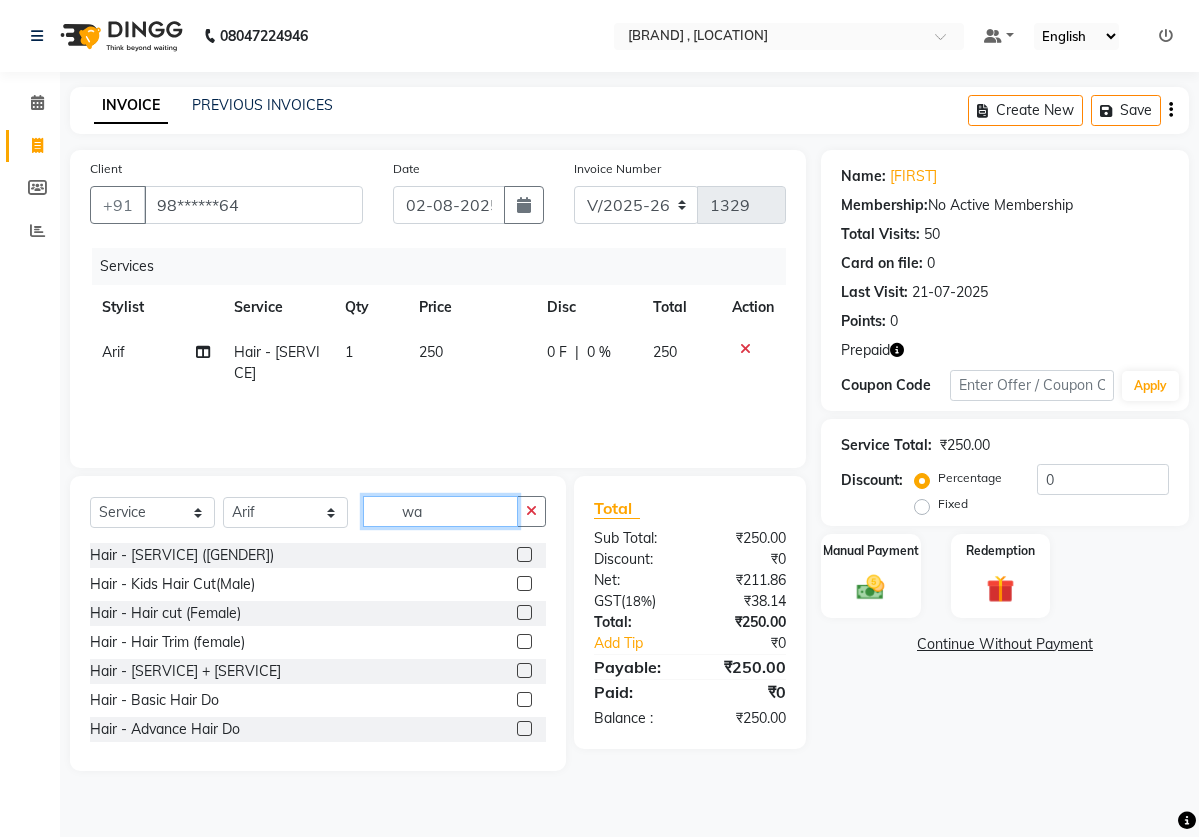 type on "w" 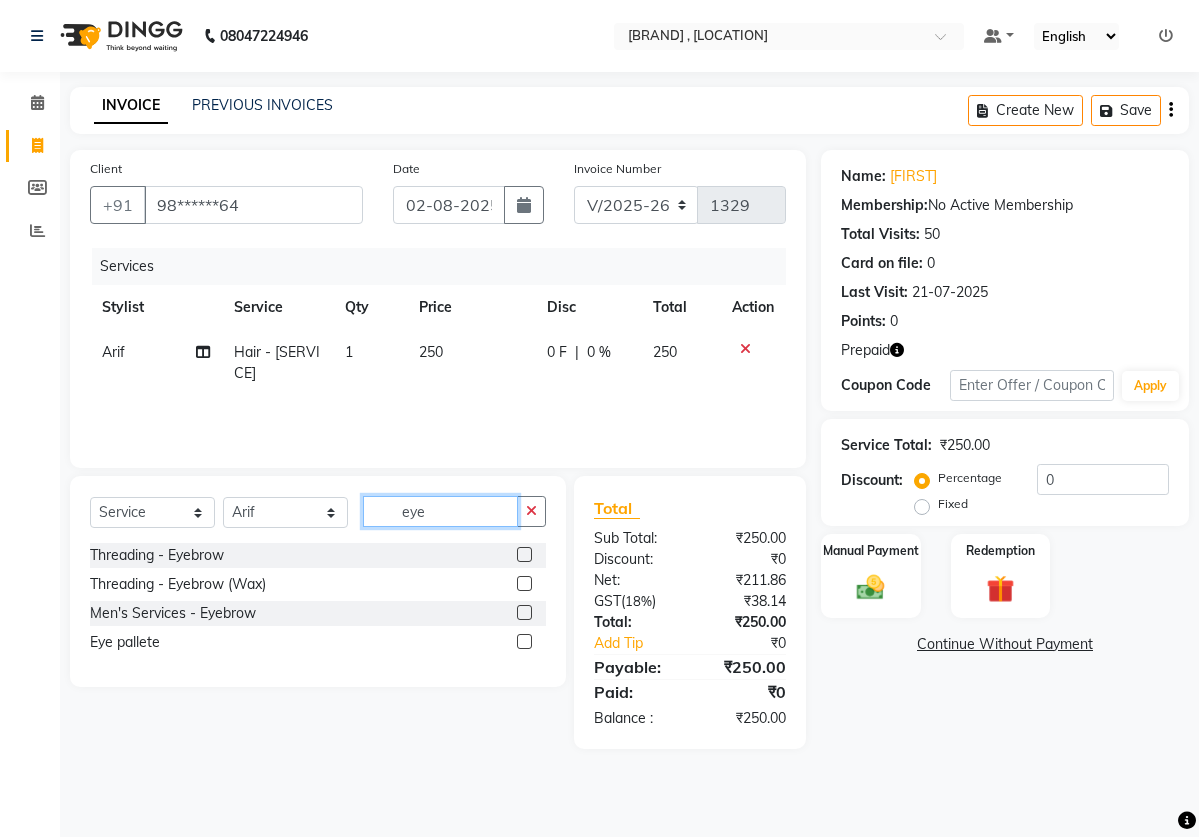 type on "eye" 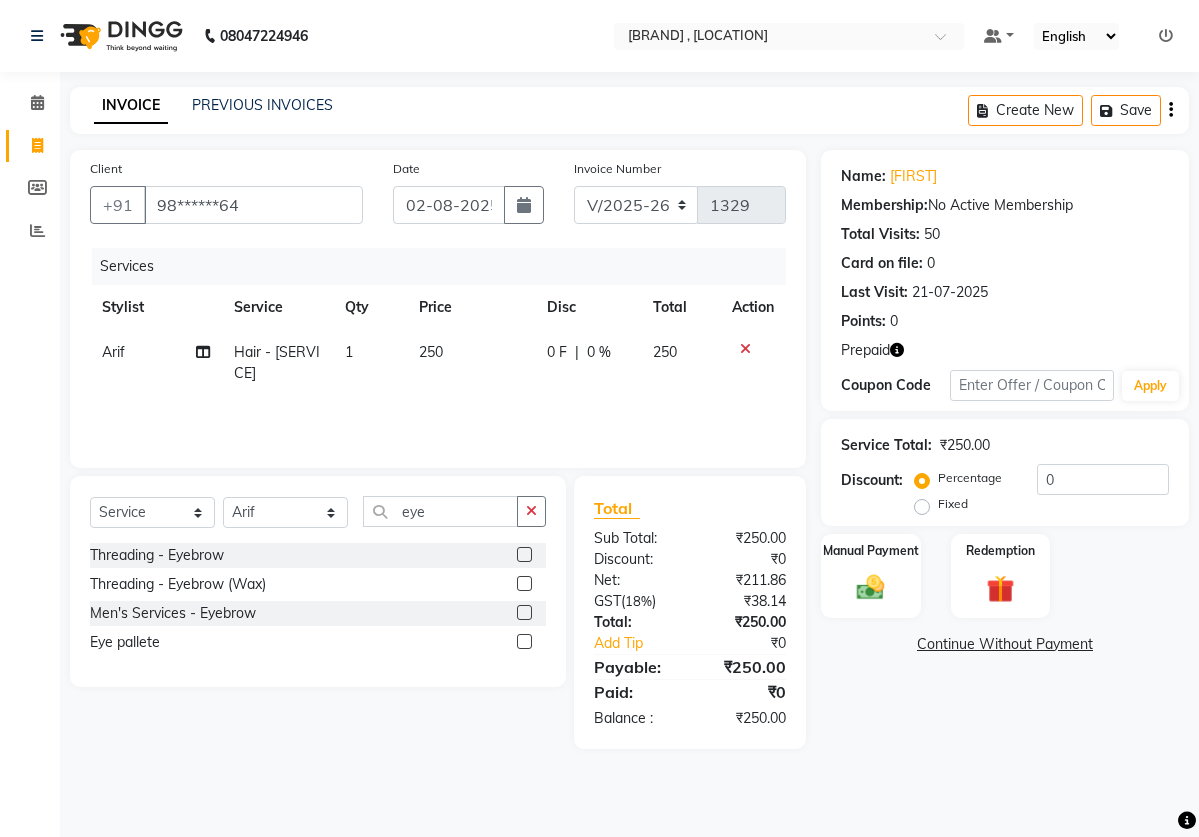 click on "Threading - [SERVICE]  Threading - [SERVICE]  [SERVICE] - [SERVICE]  [SERVICE]" 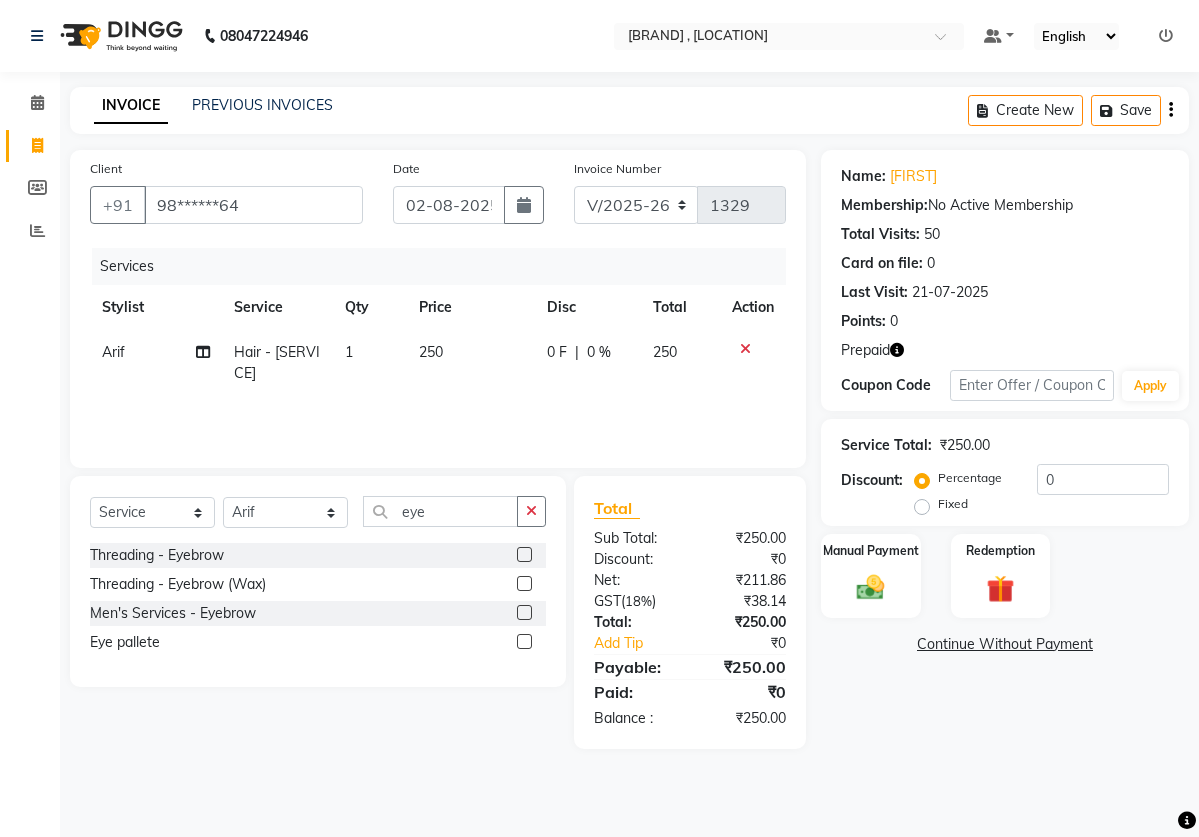 click 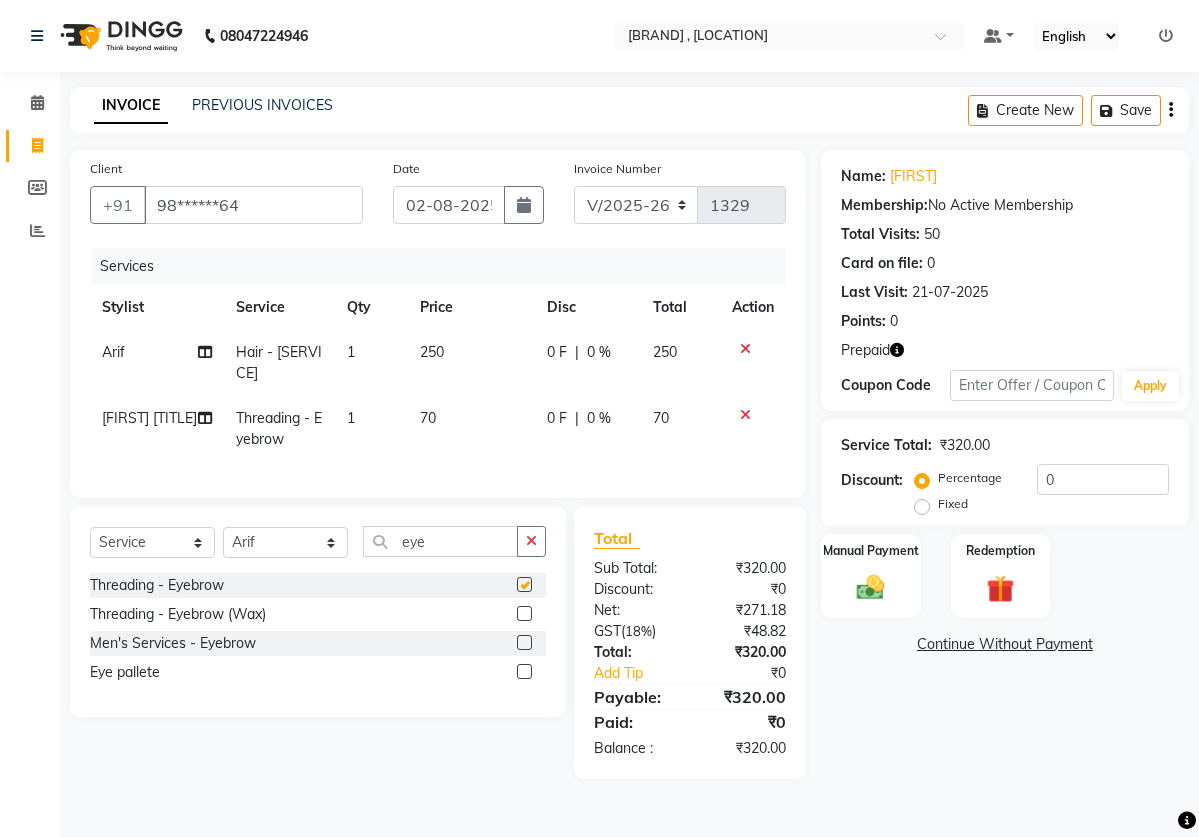 checkbox on "false" 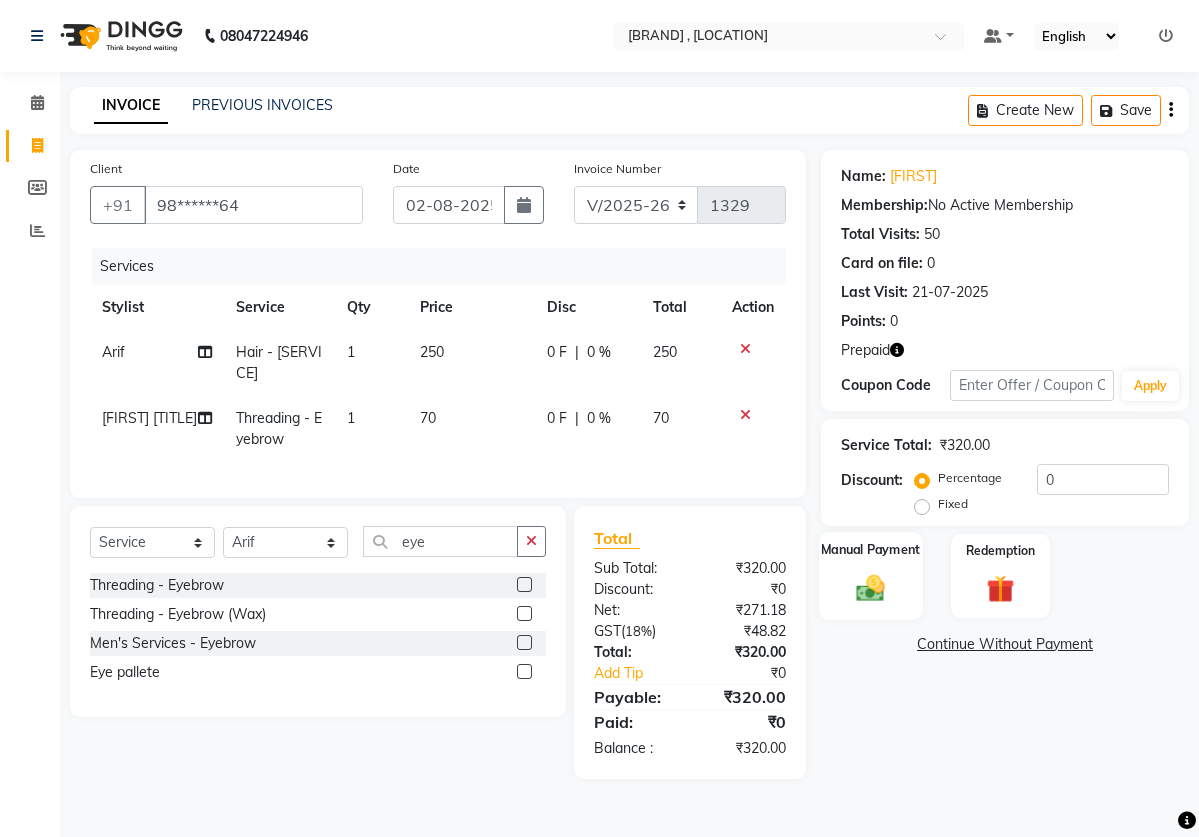 click on "Manual Payment" 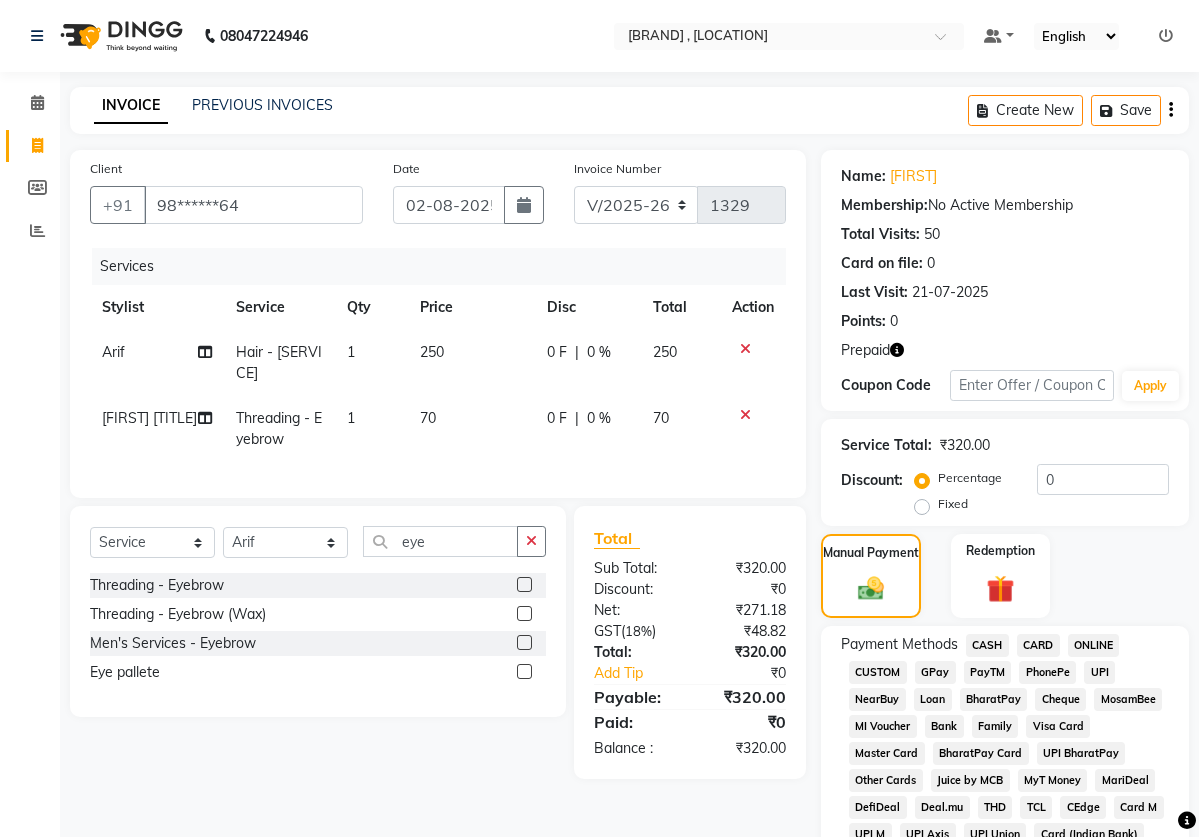 click on "ONLINE" 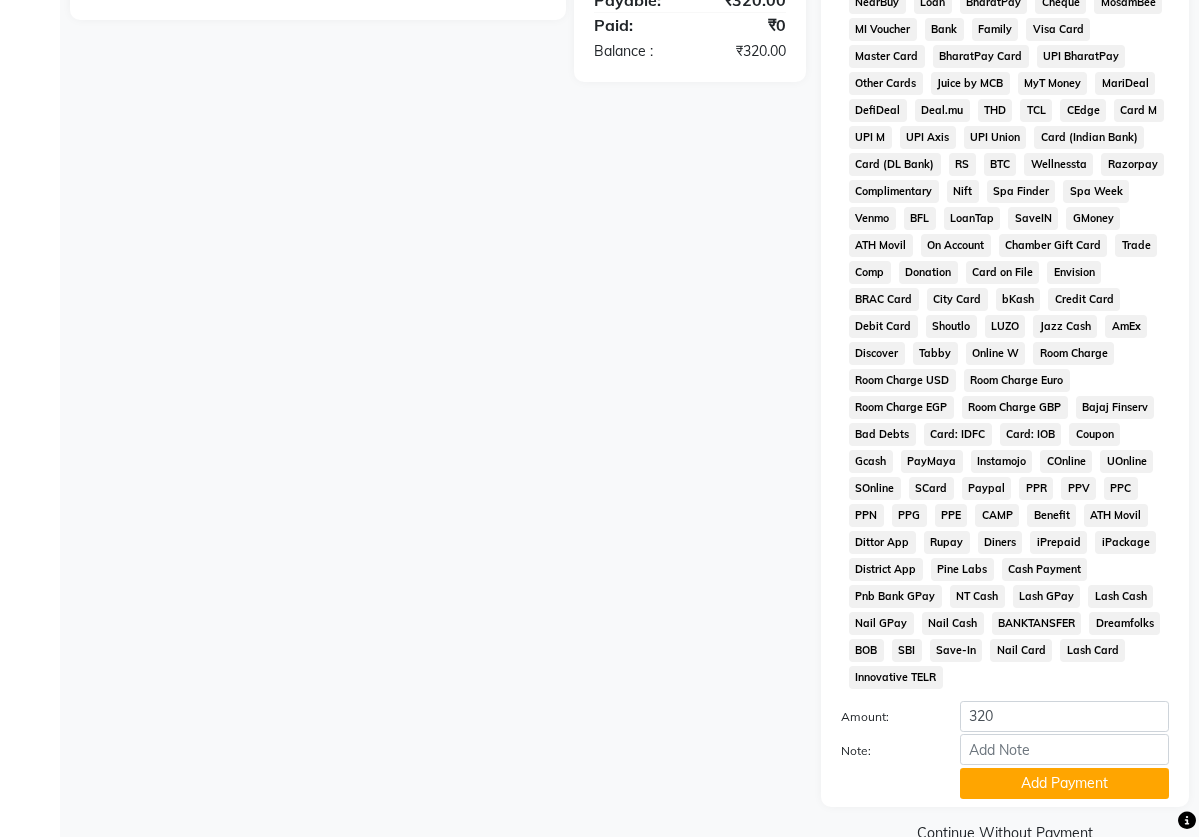 scroll, scrollTop: 764, scrollLeft: 0, axis: vertical 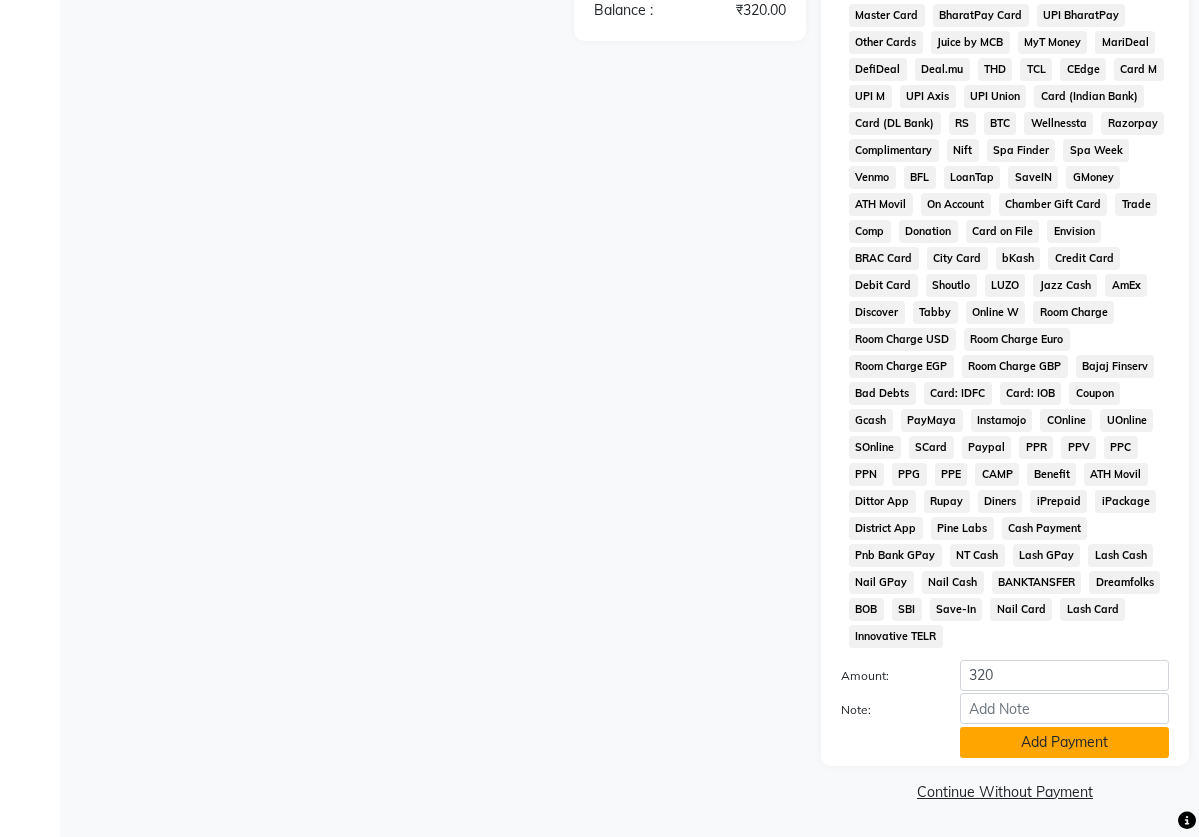 click on "Add Payment" 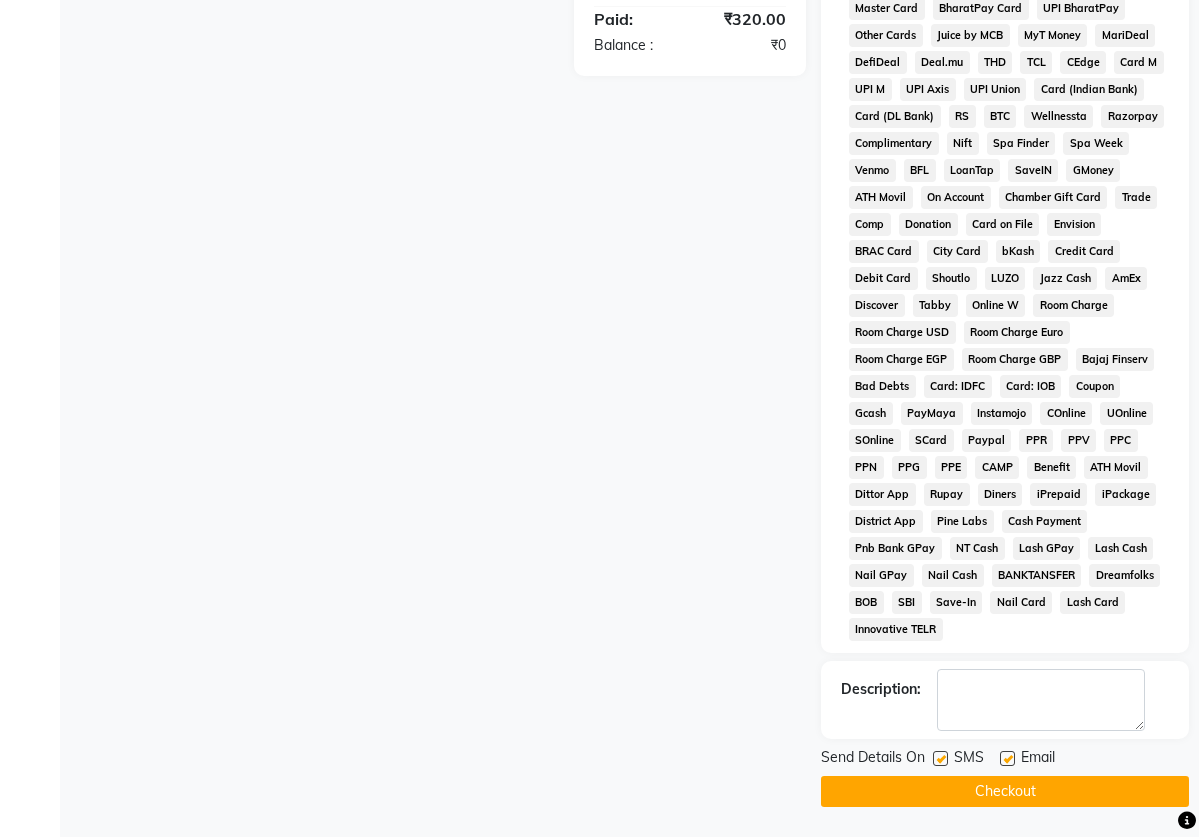 scroll, scrollTop: 772, scrollLeft: 0, axis: vertical 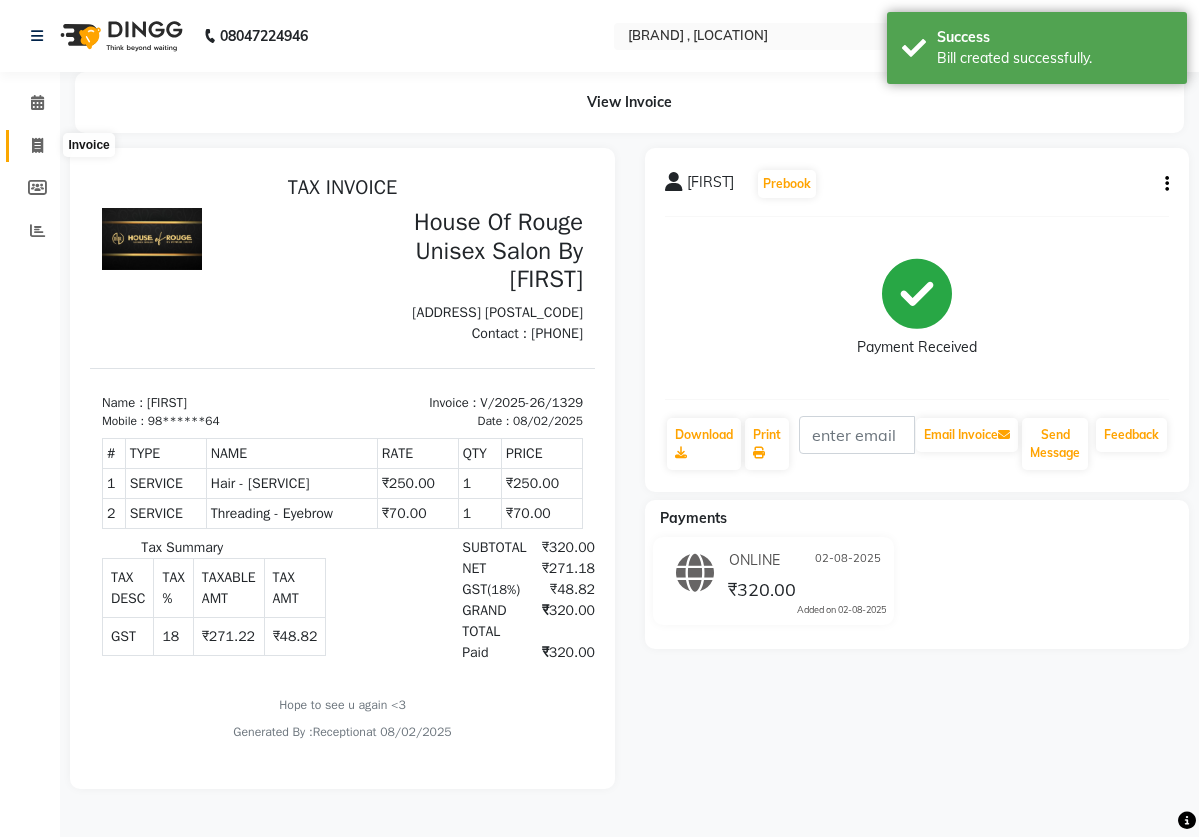 click 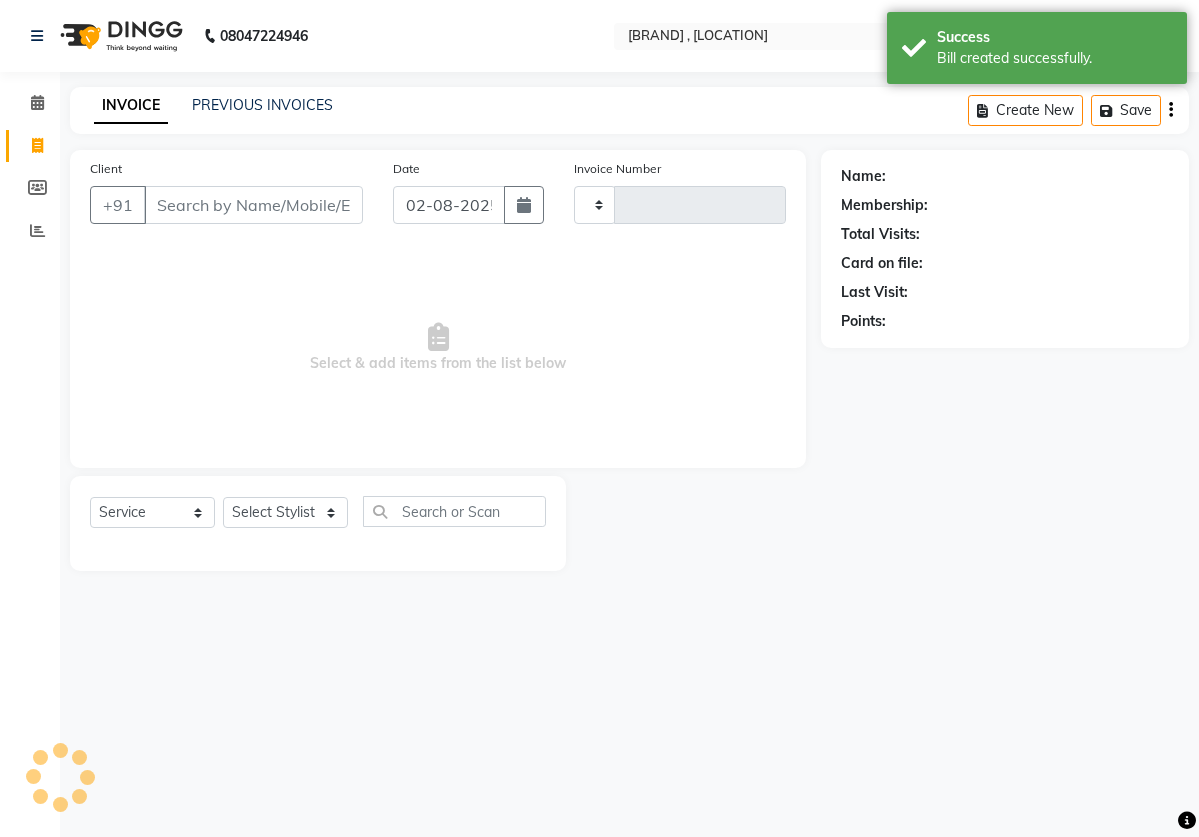 type on "1330" 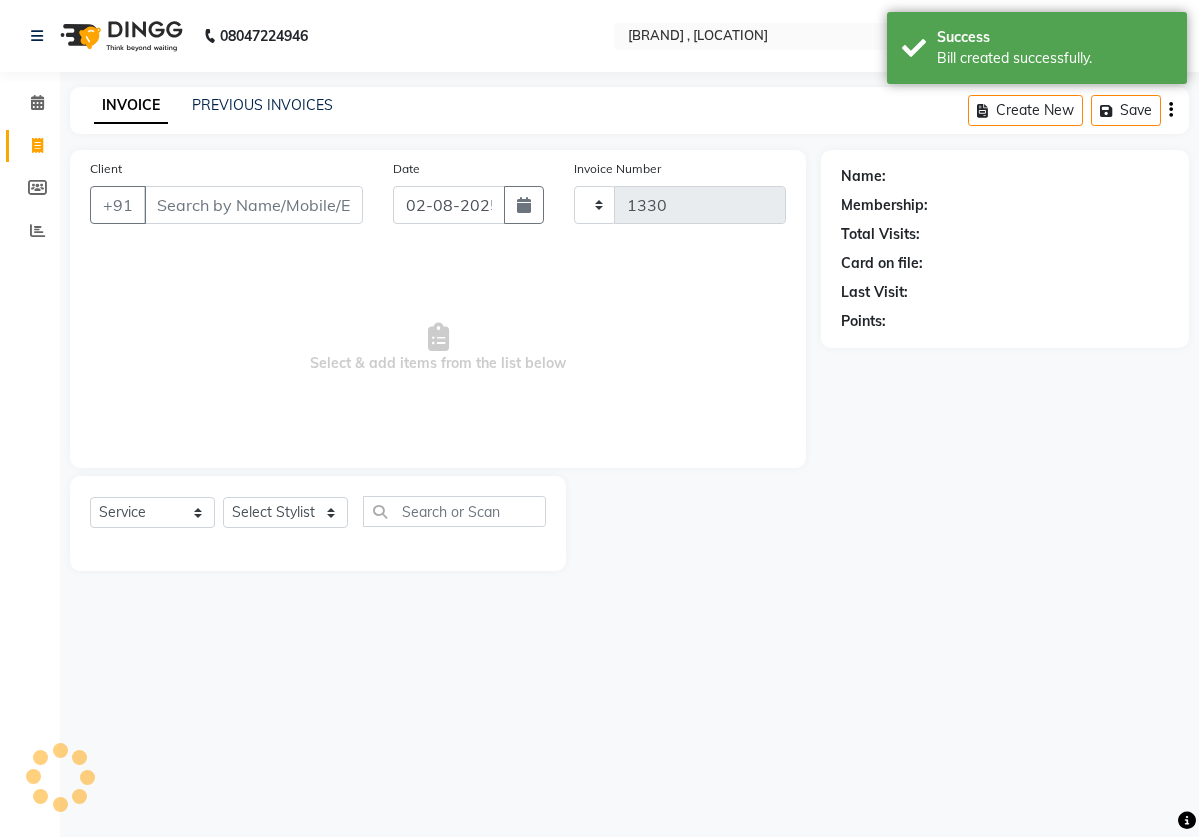 select on "82" 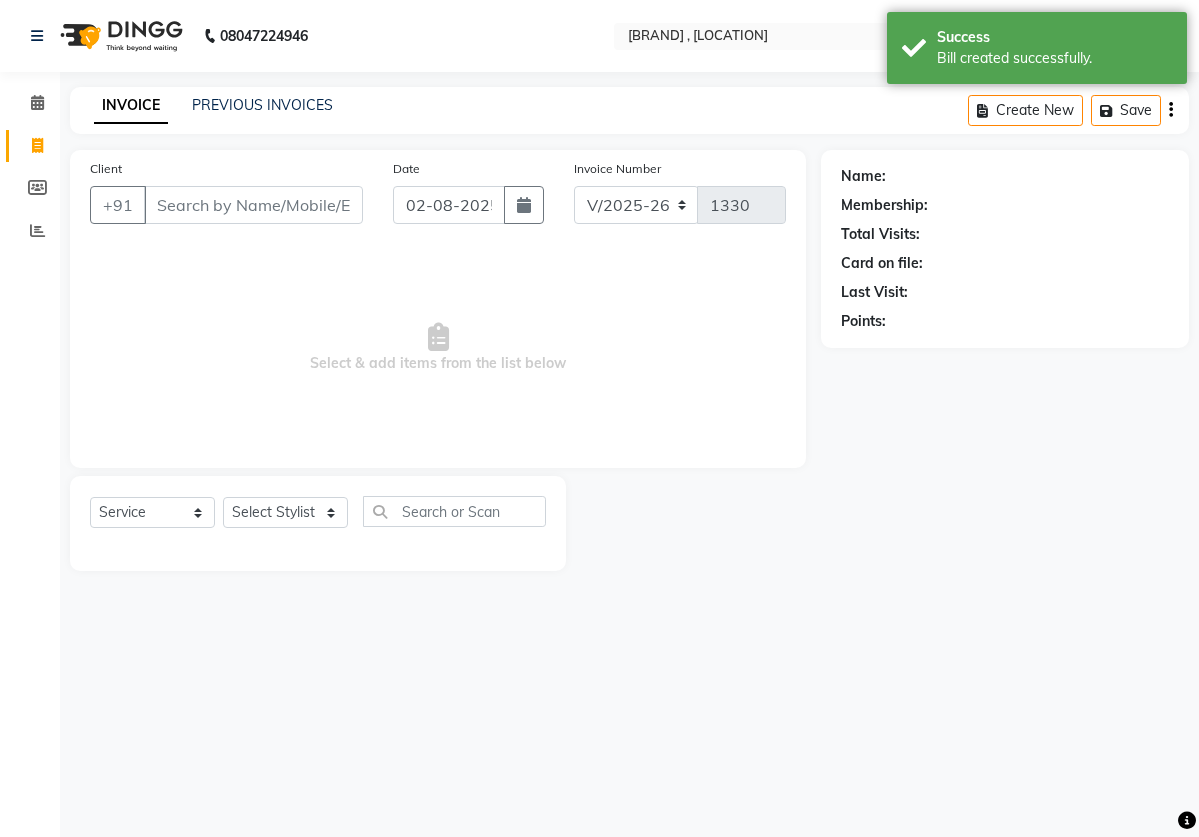 click on "Client" at bounding box center [253, 205] 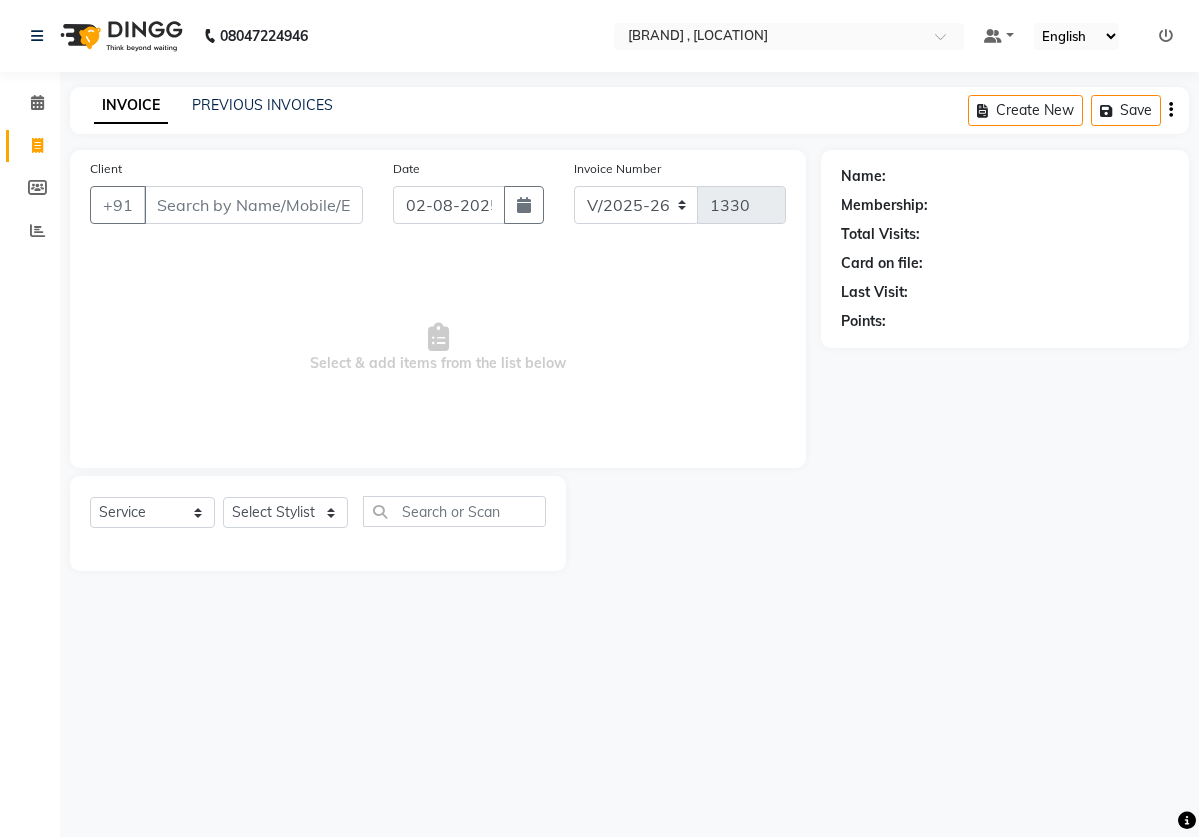 click on "Client" at bounding box center (253, 205) 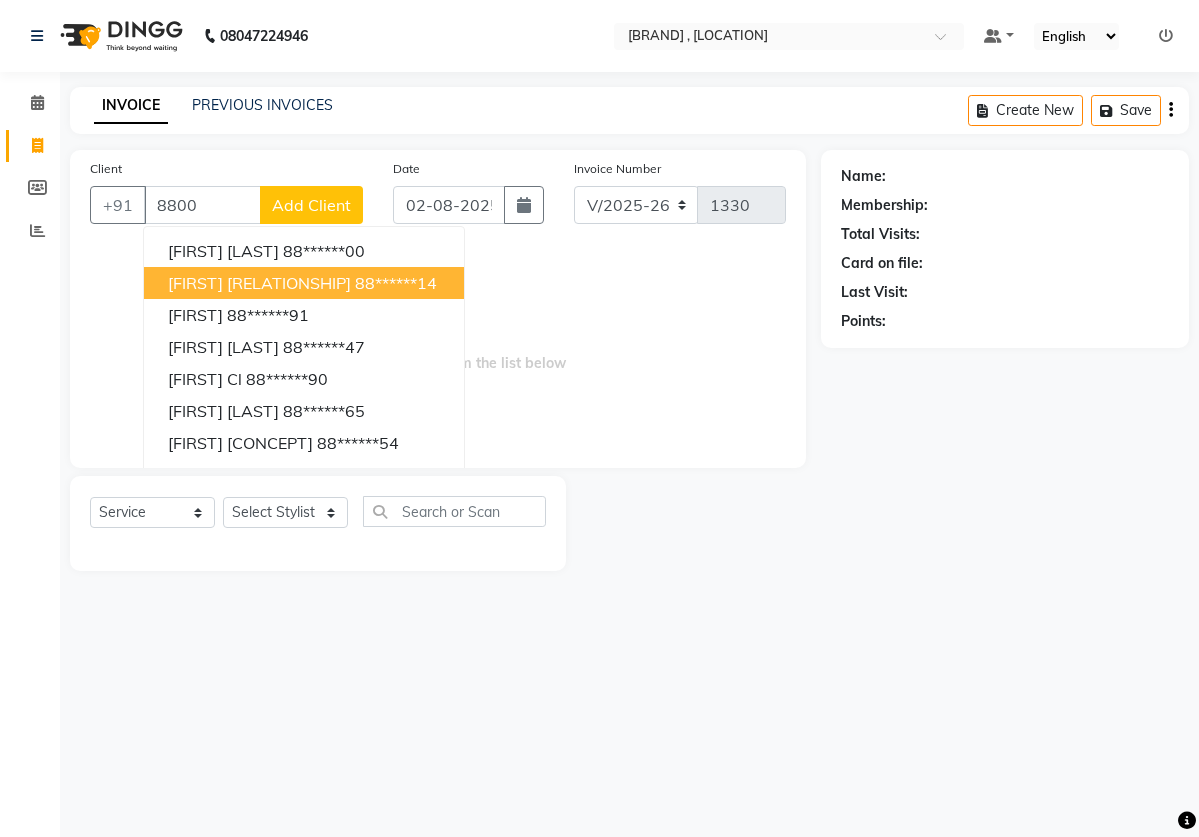 click on "[FIRST] [RELATIONSHIP]" at bounding box center [259, 283] 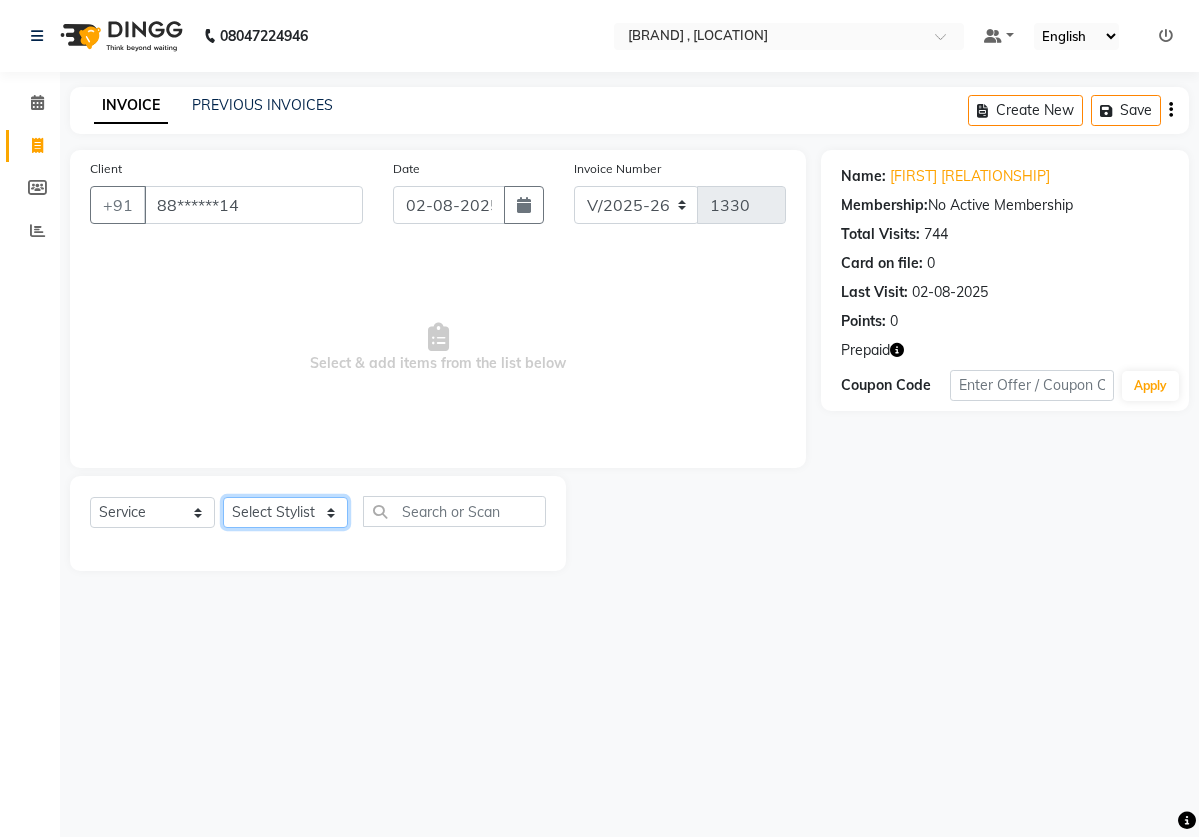select on "2906" 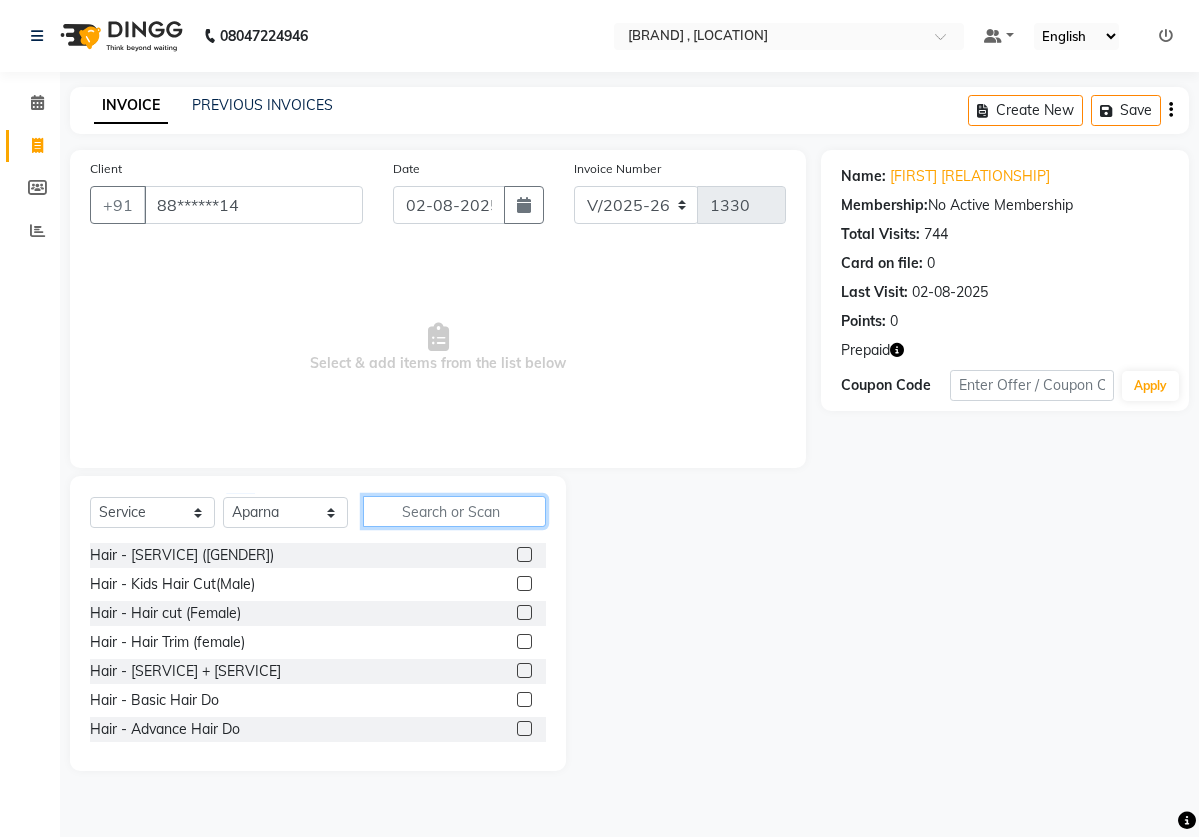 click 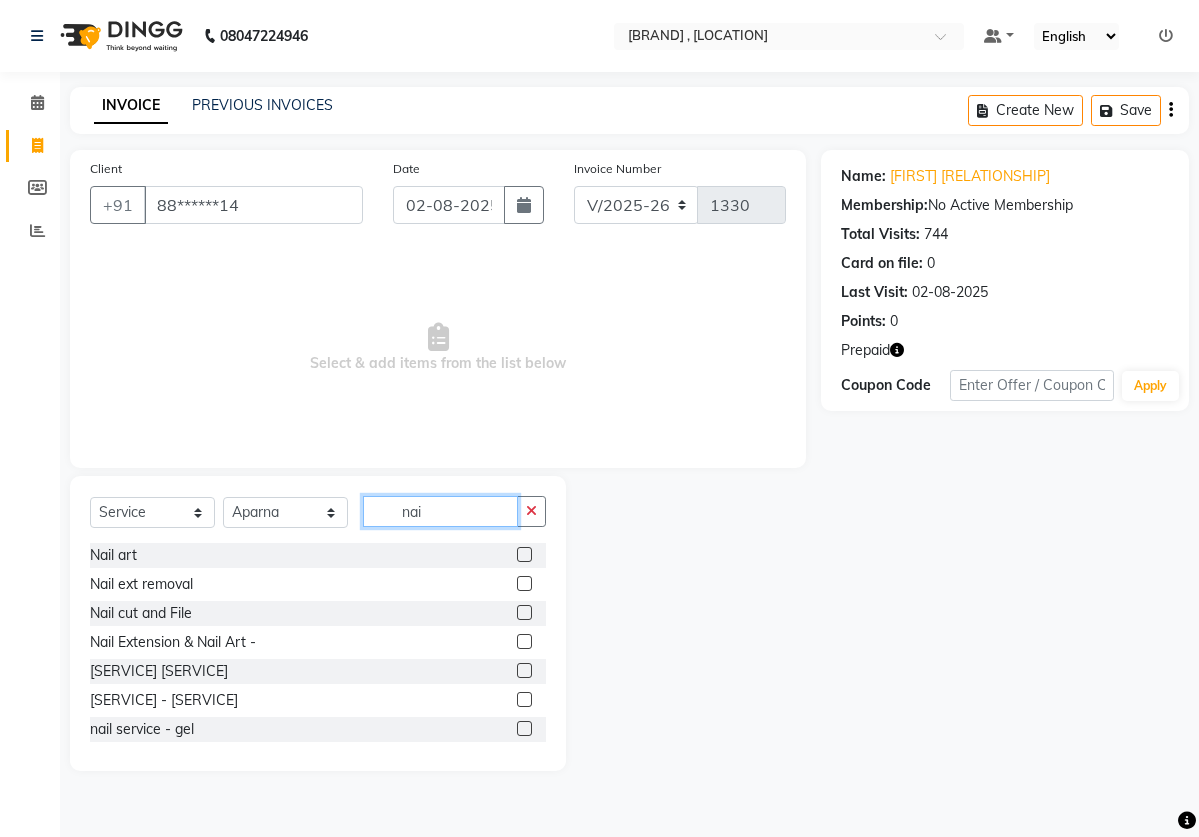 type on "nai" 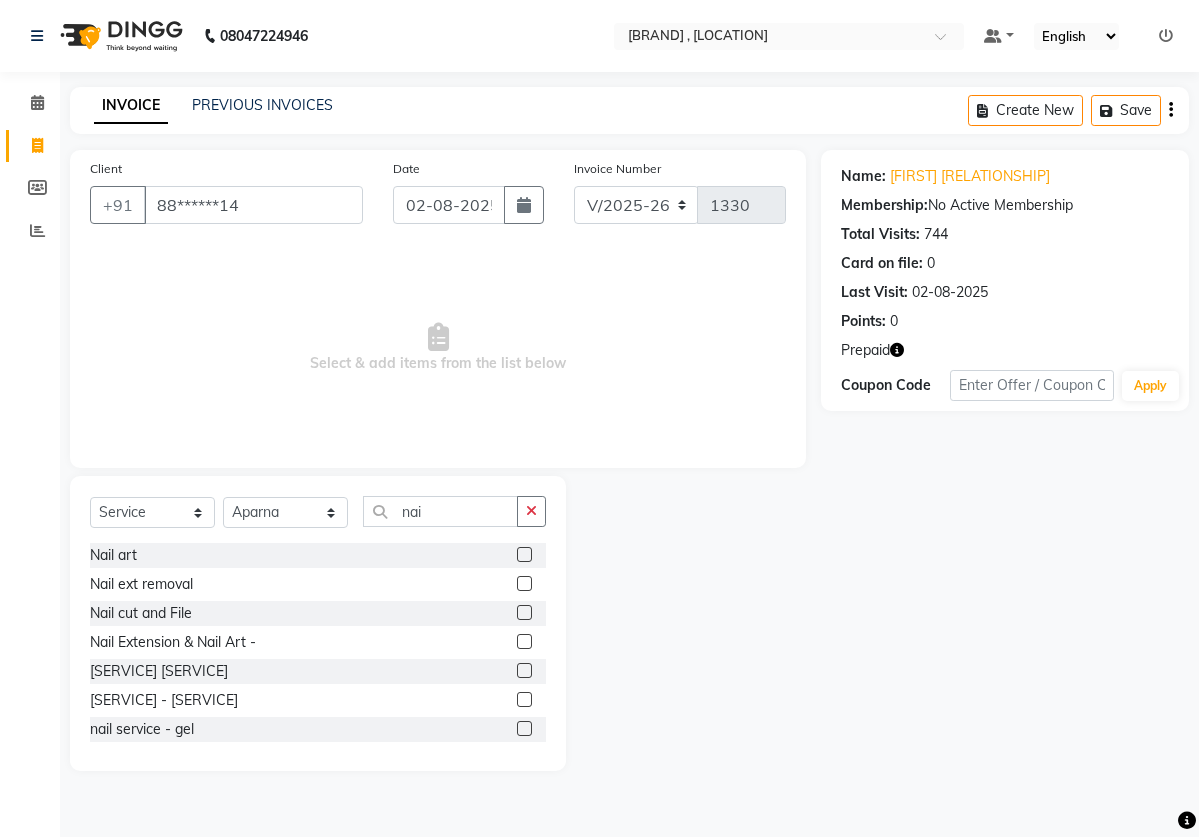 click 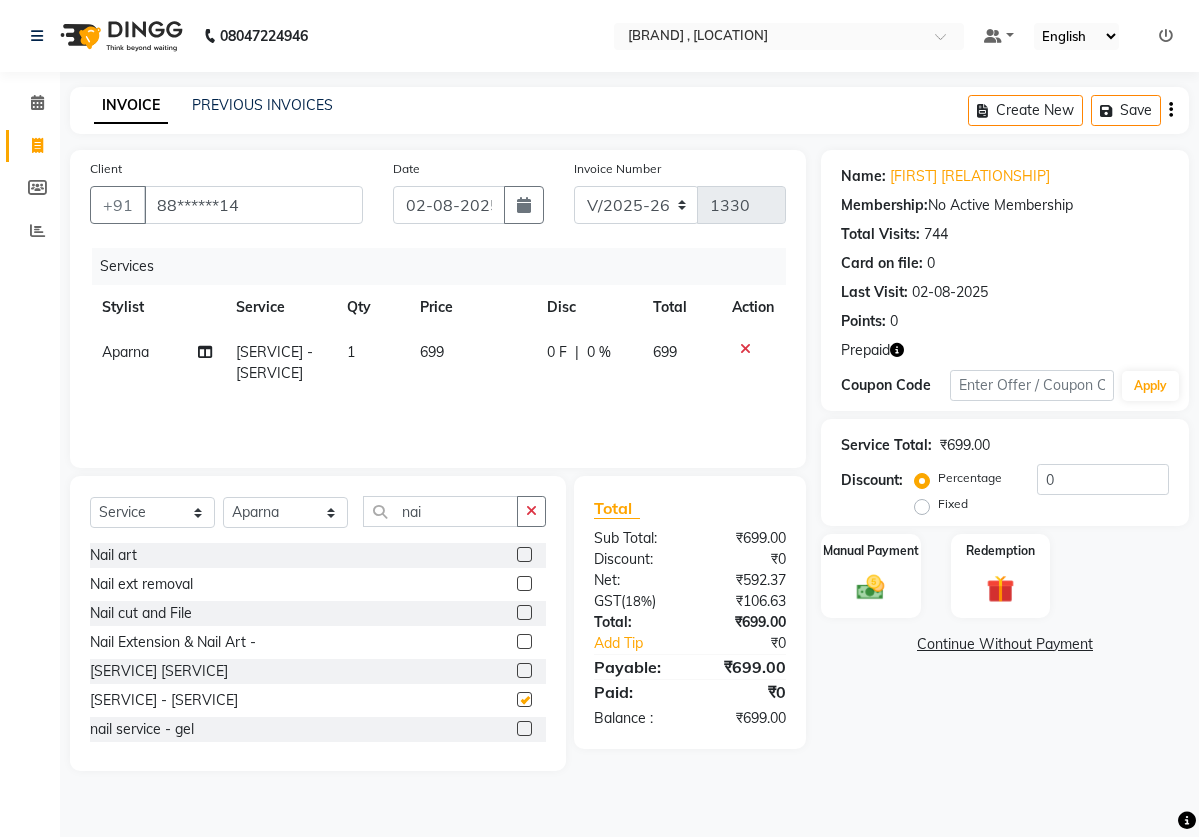 checkbox on "false" 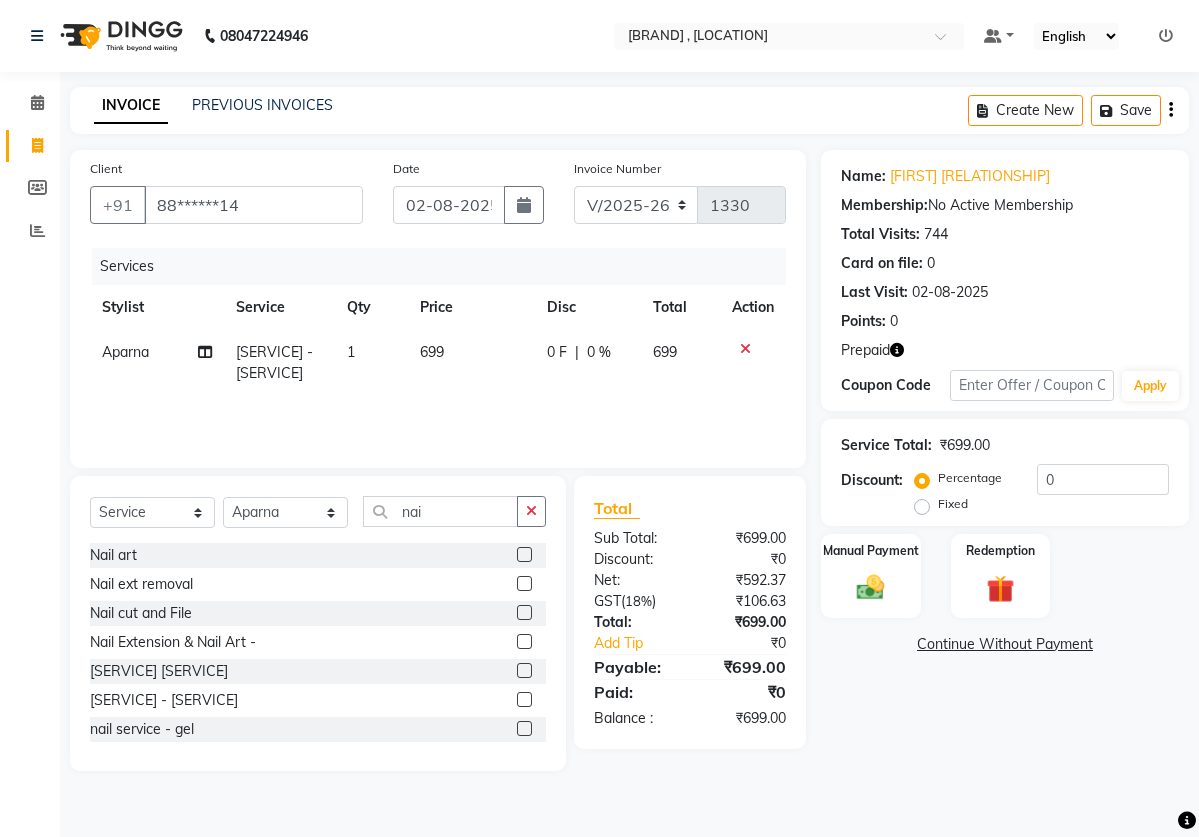 click 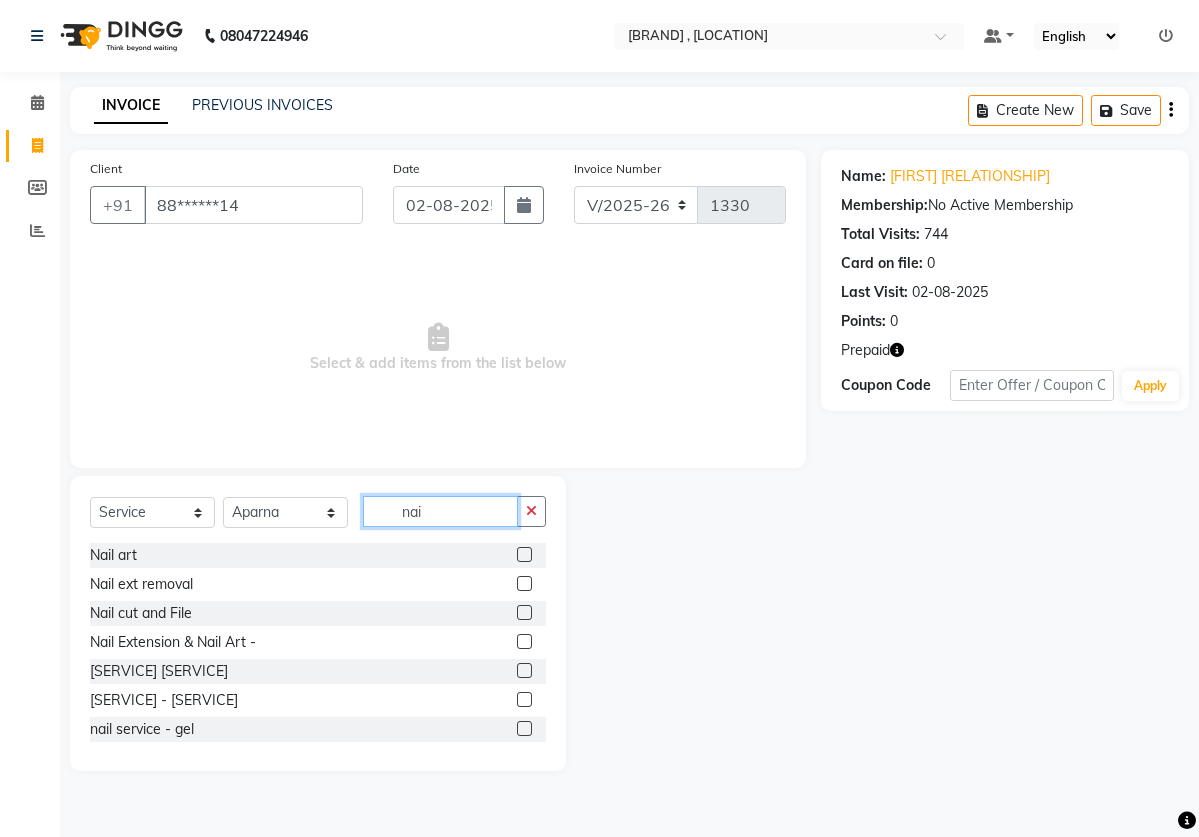 click on "nai" 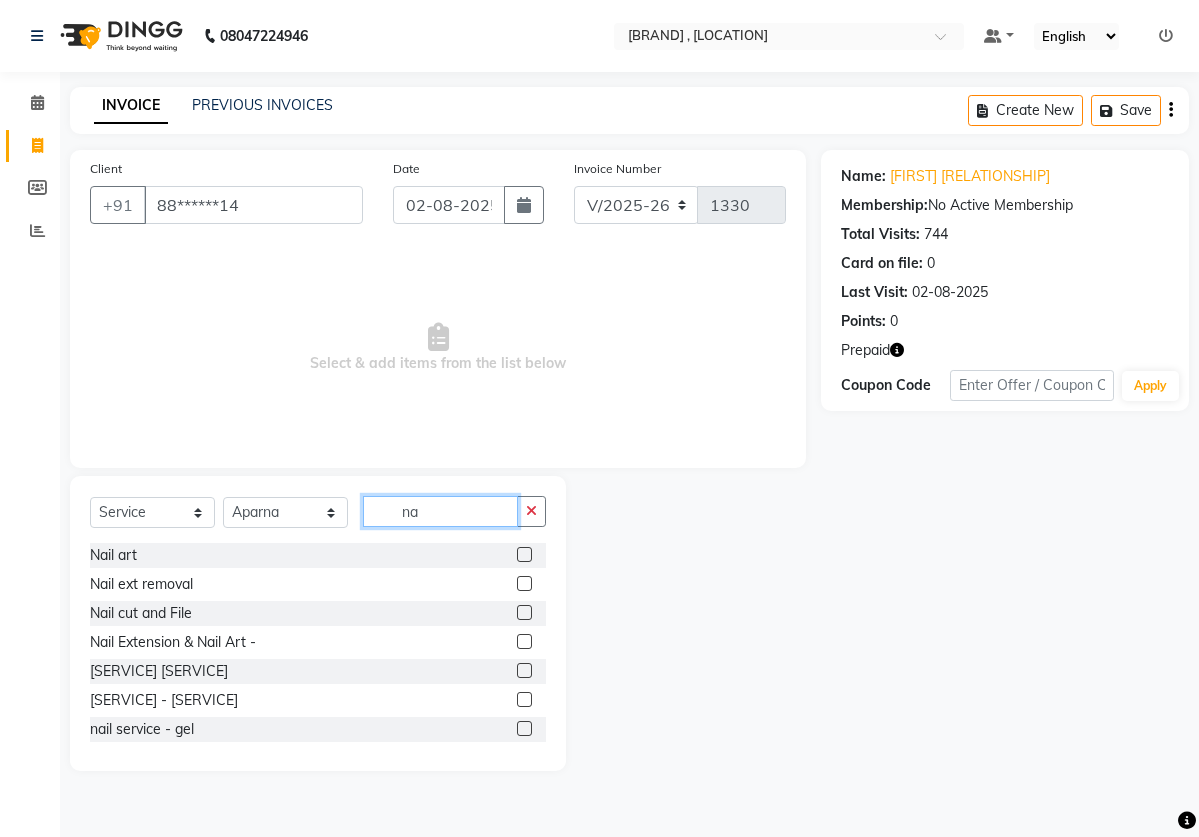 type on "n" 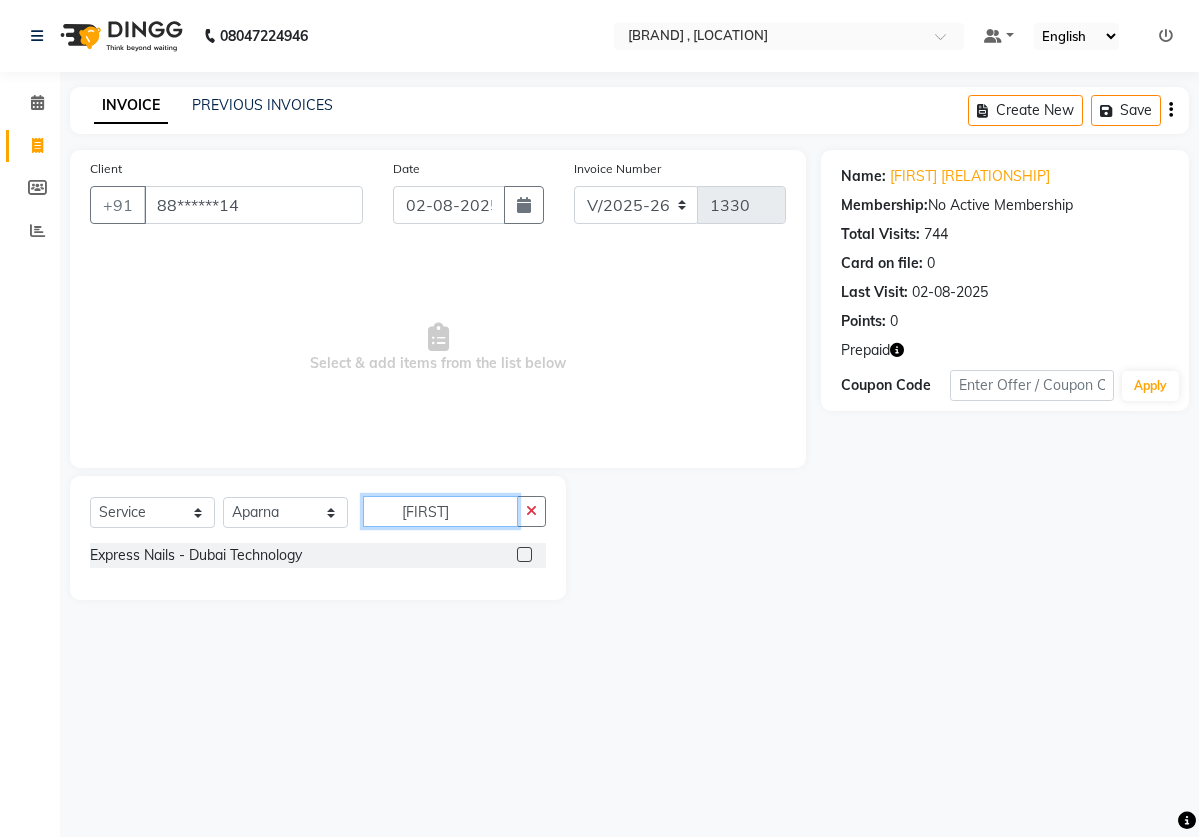 type on "[FIRST]" 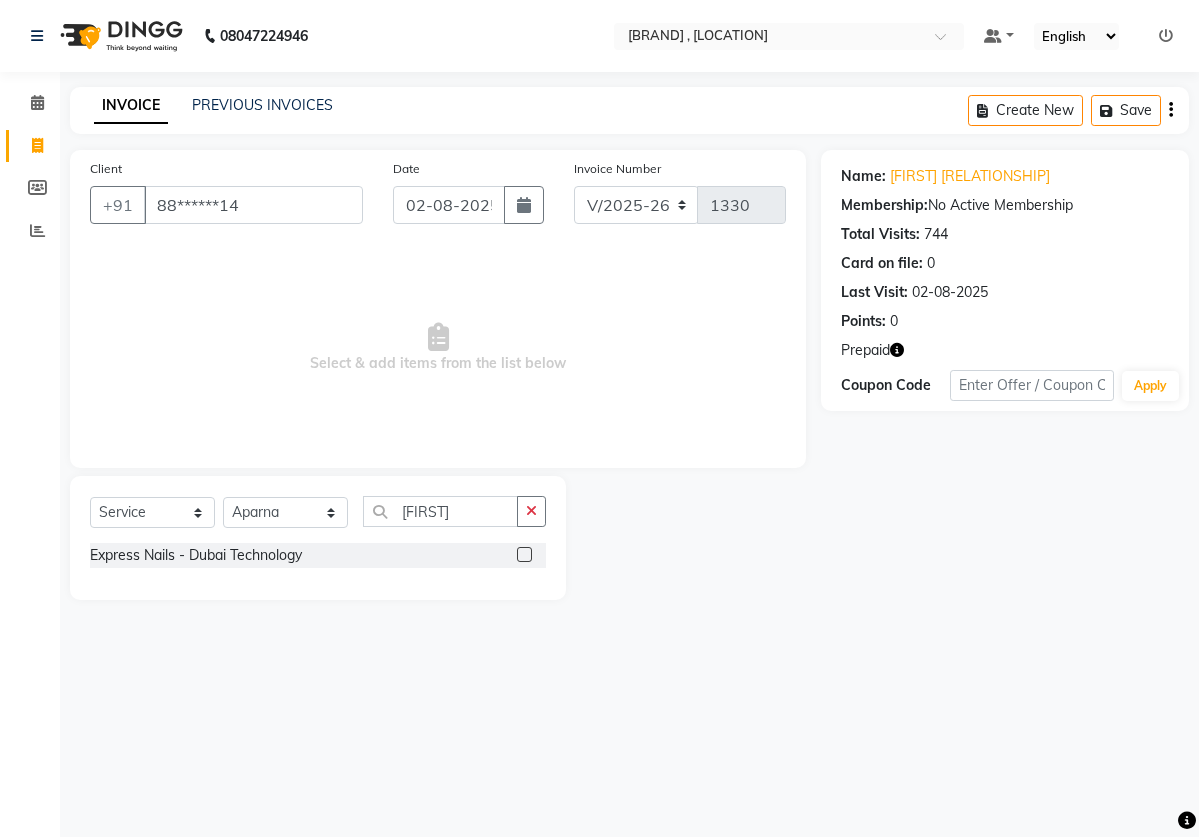 click 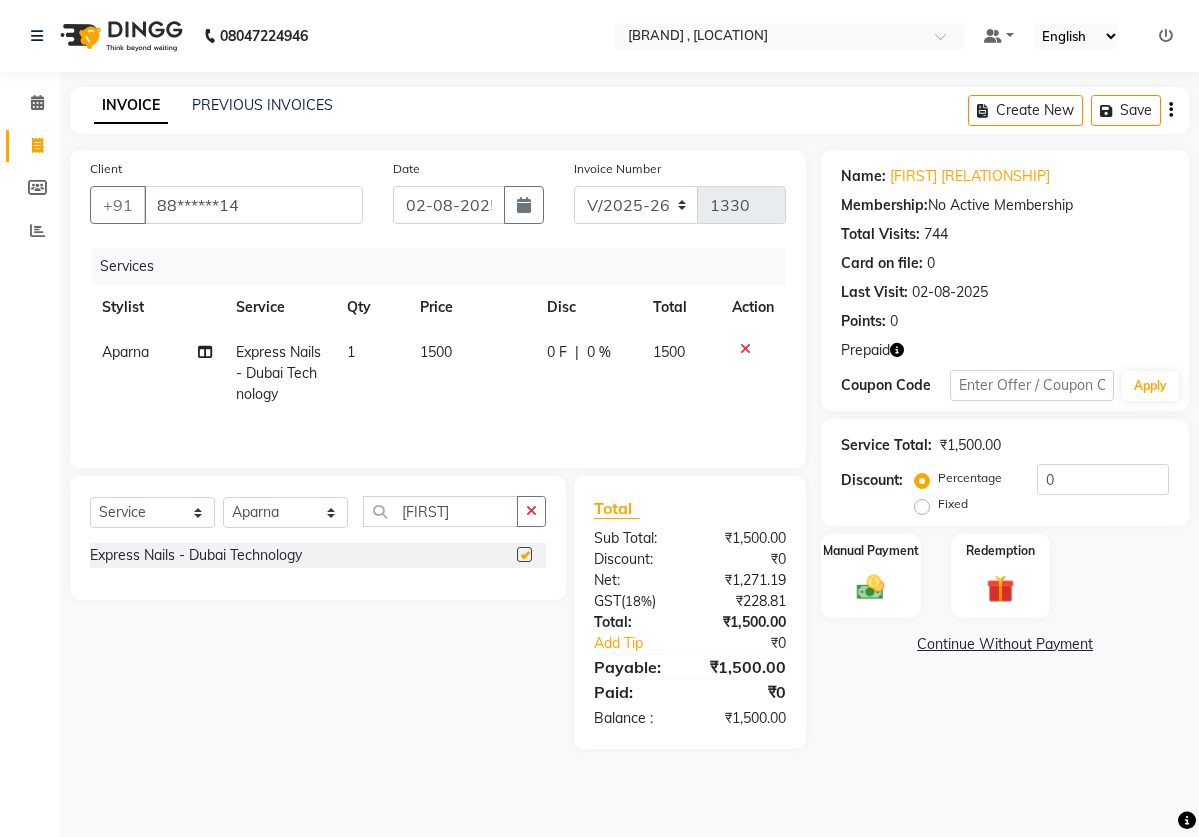checkbox on "false" 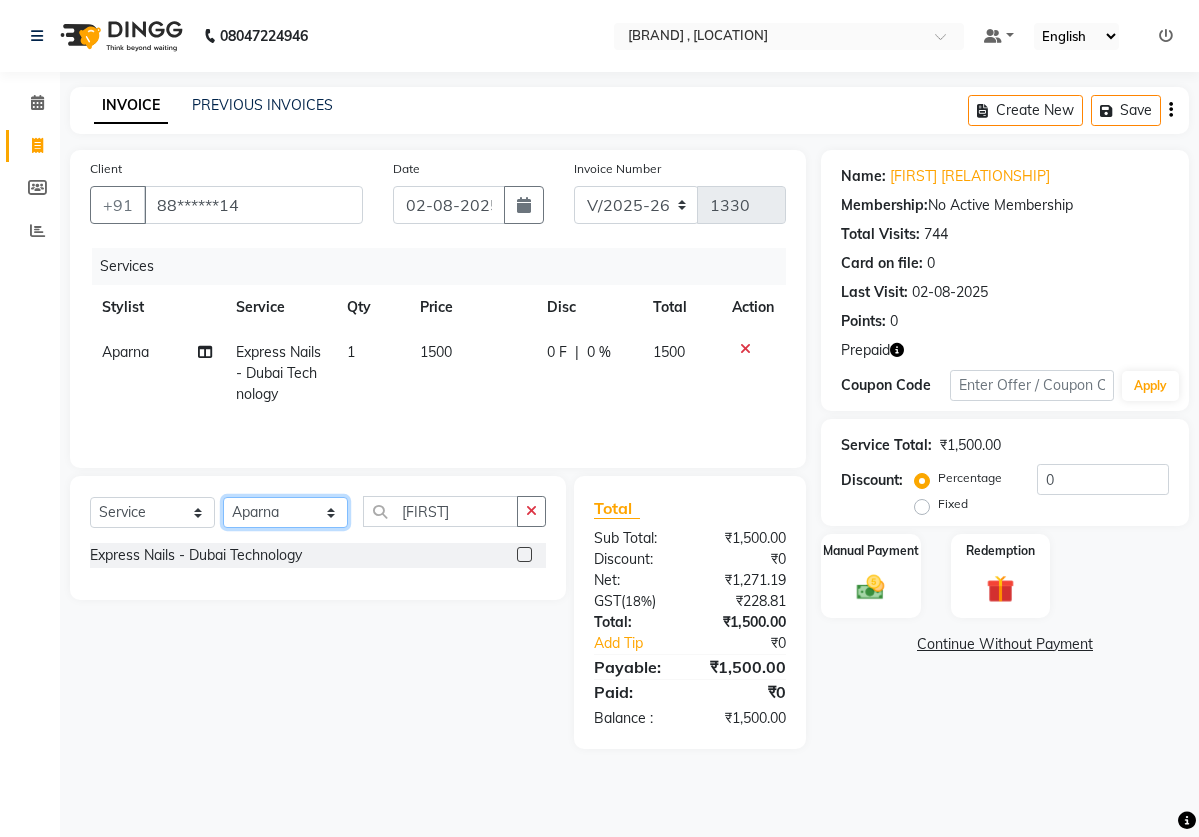 select on "2896" 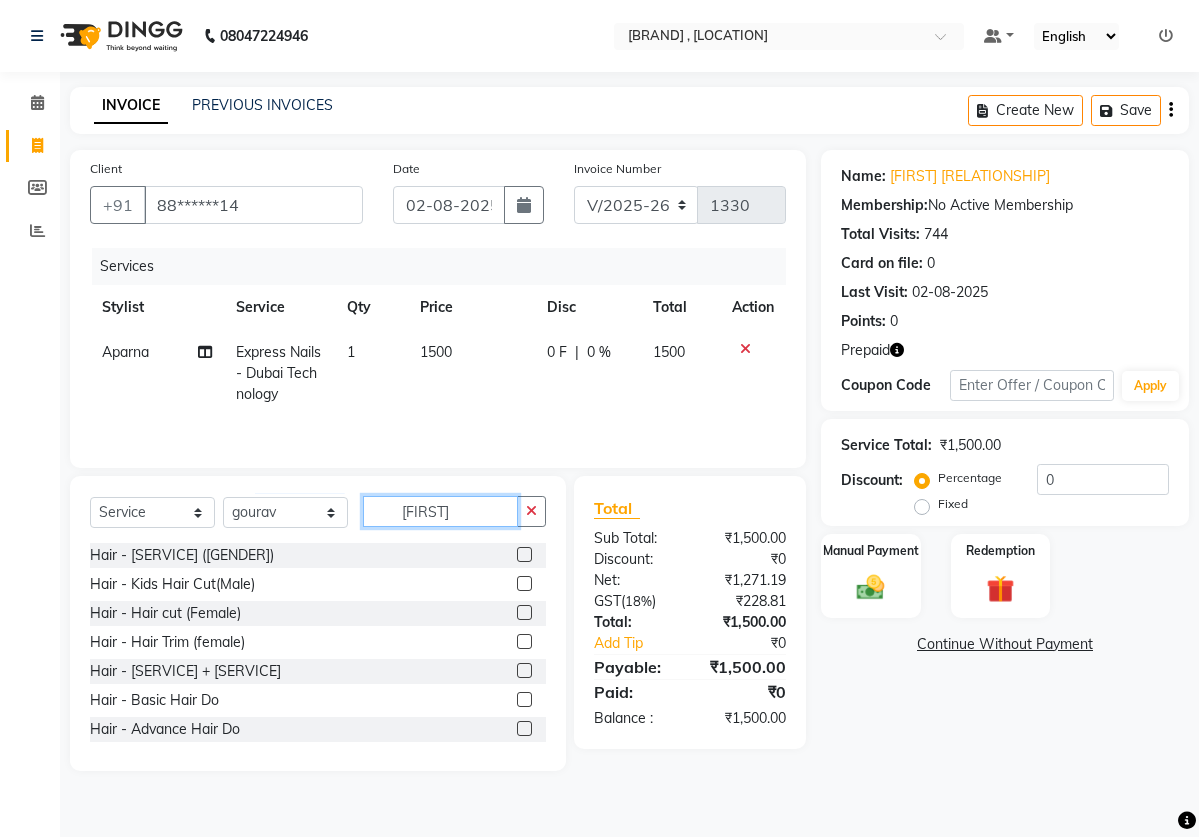 click on "[FIRST]" 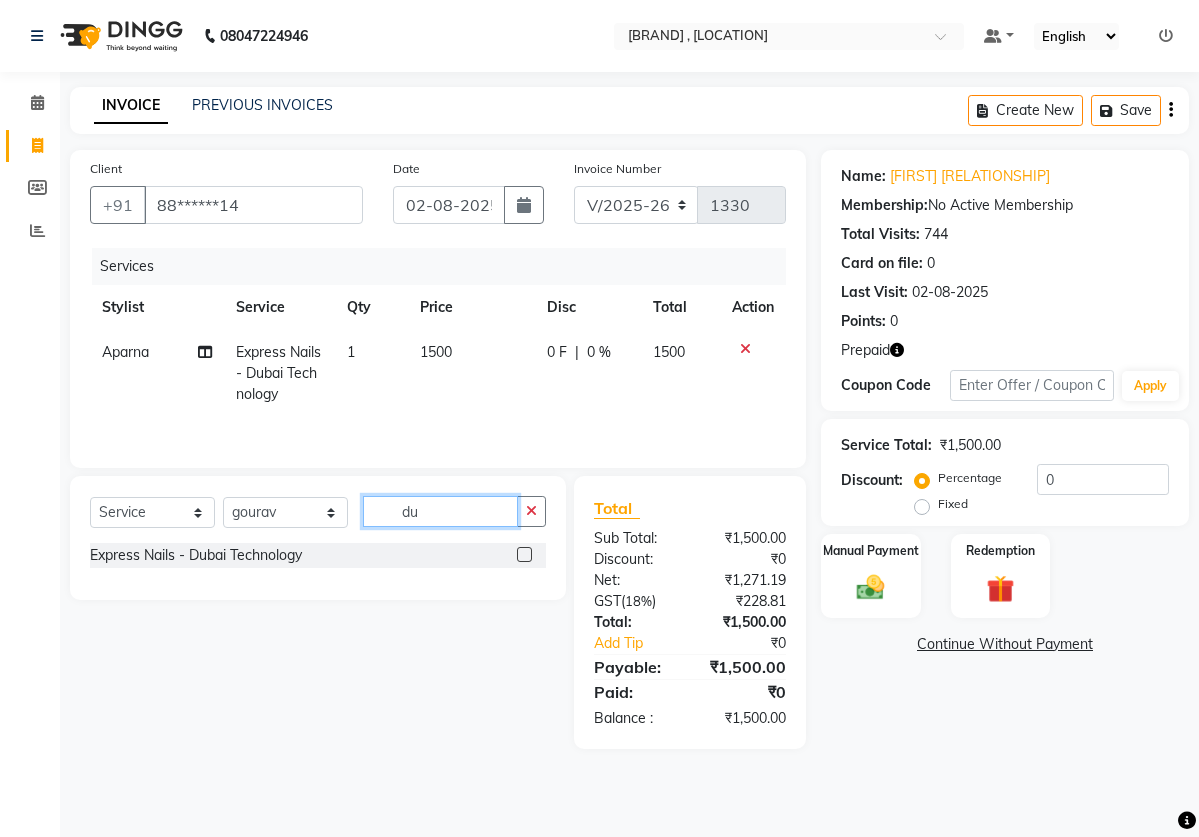 type on "d" 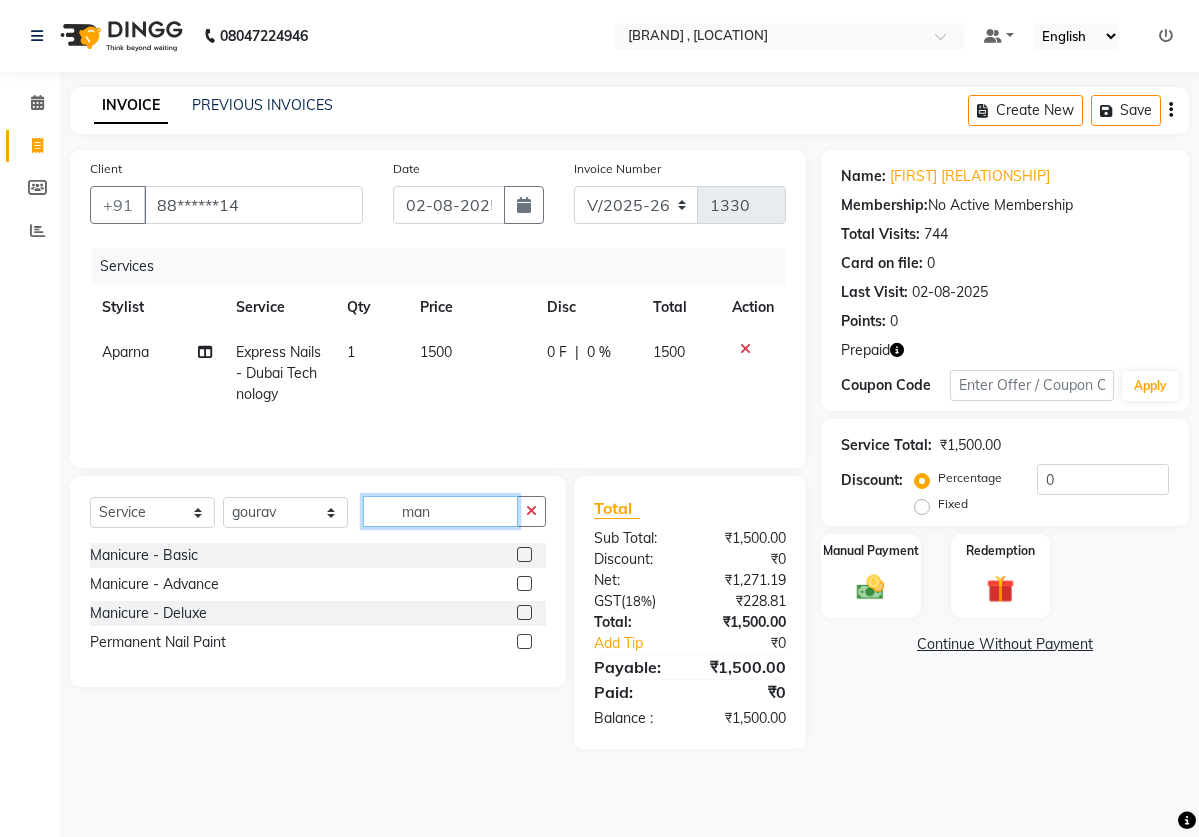 type on "man" 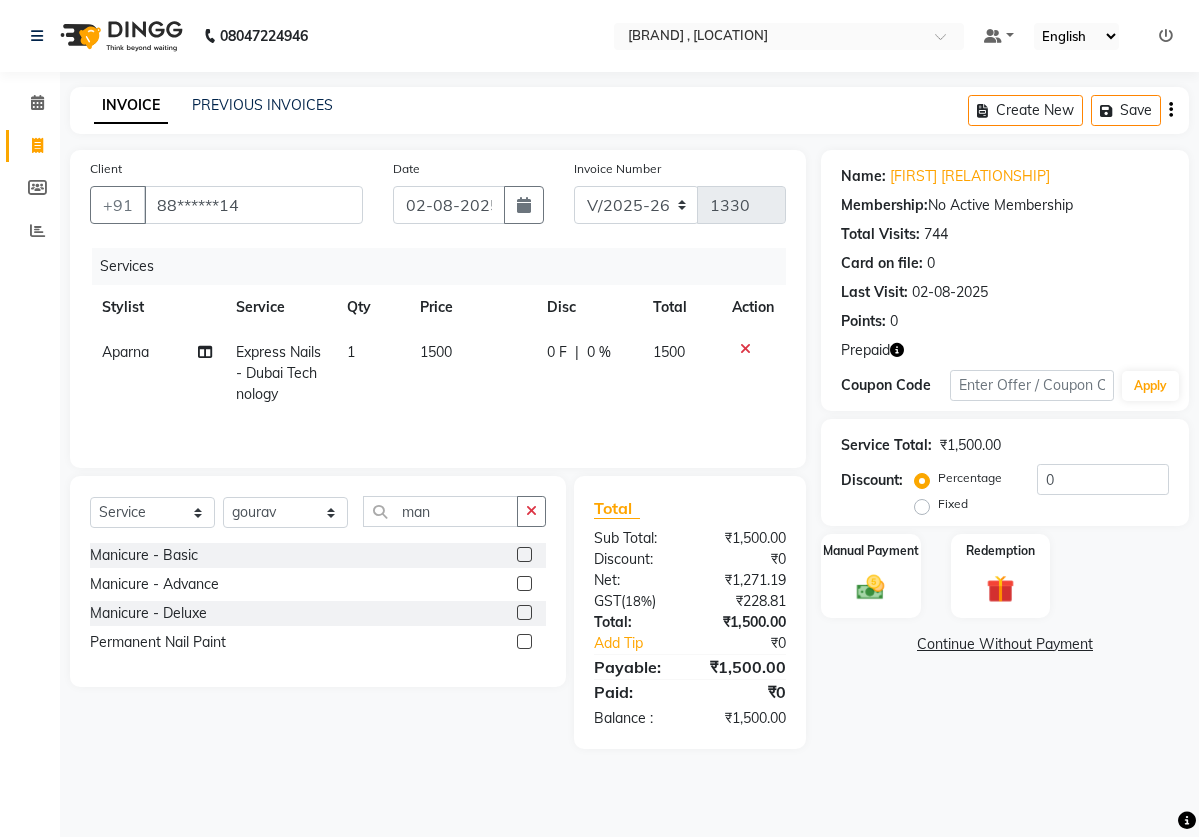 click 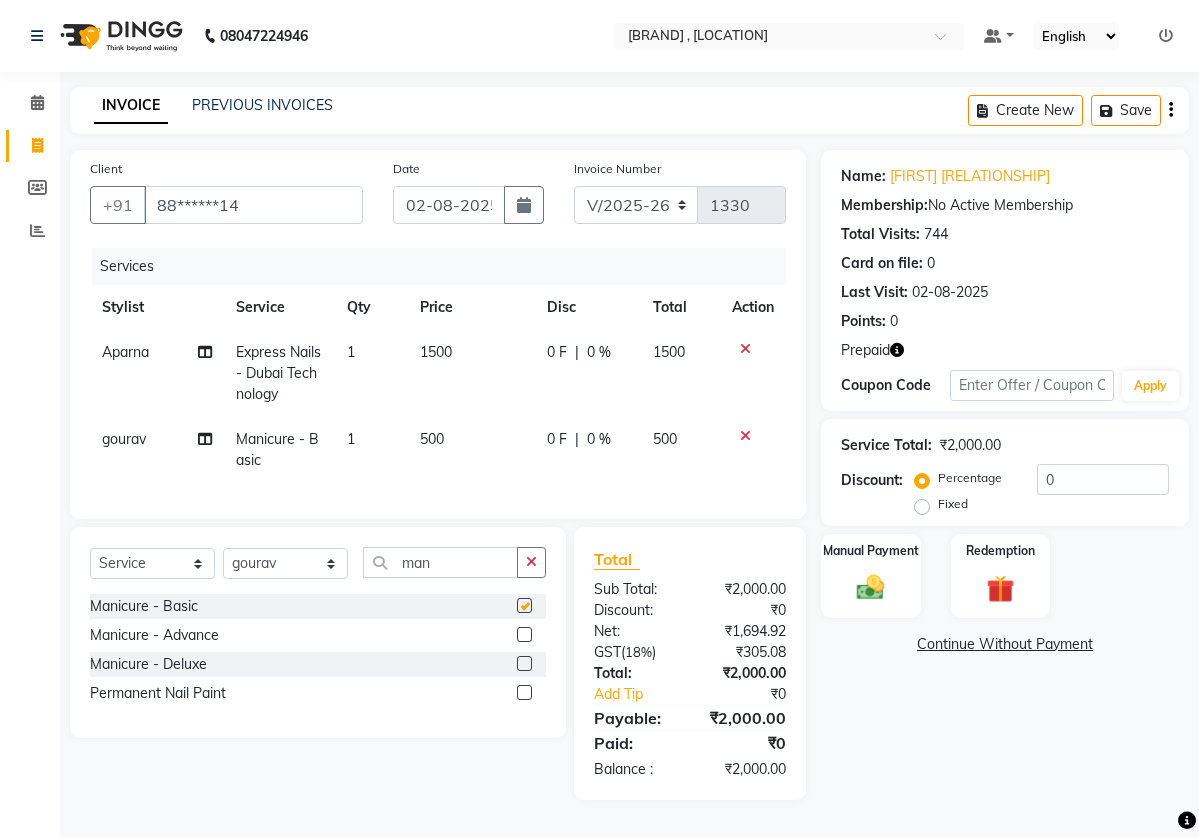 checkbox on "false" 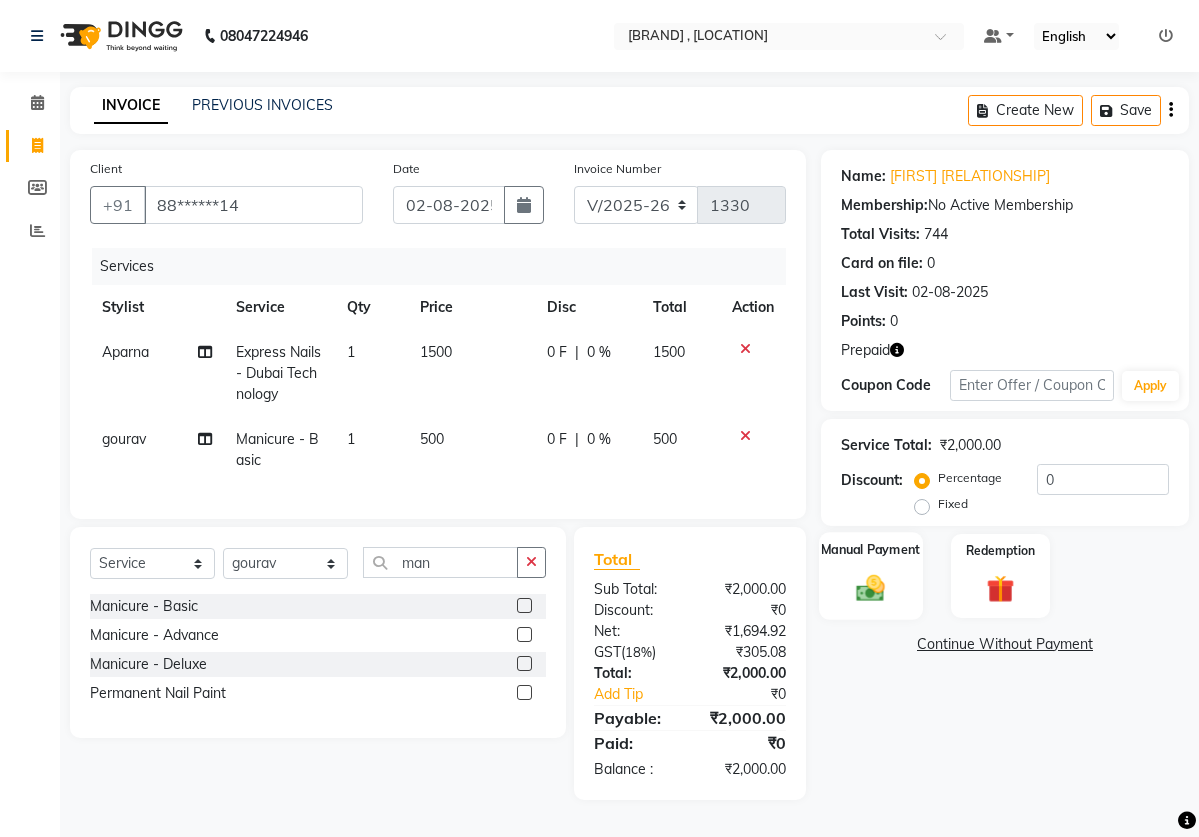 click on "Manual Payment" 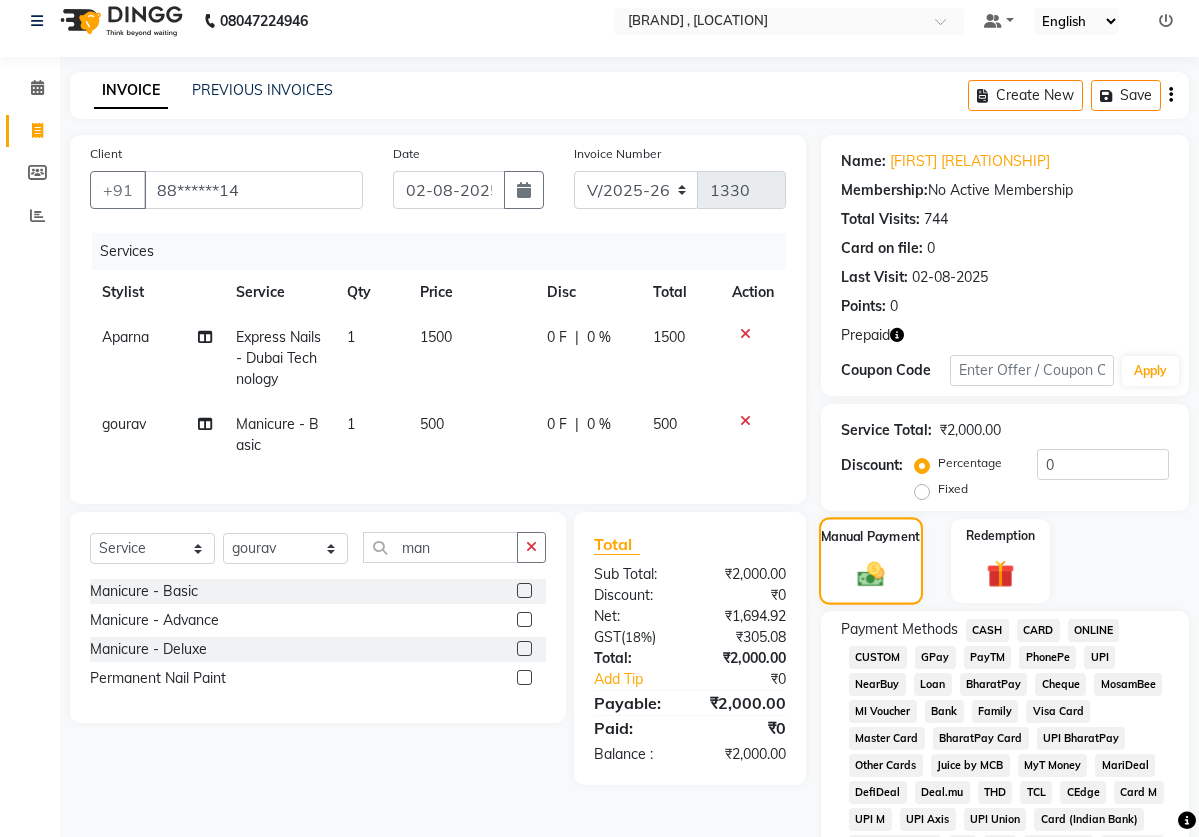 scroll, scrollTop: 0, scrollLeft: 0, axis: both 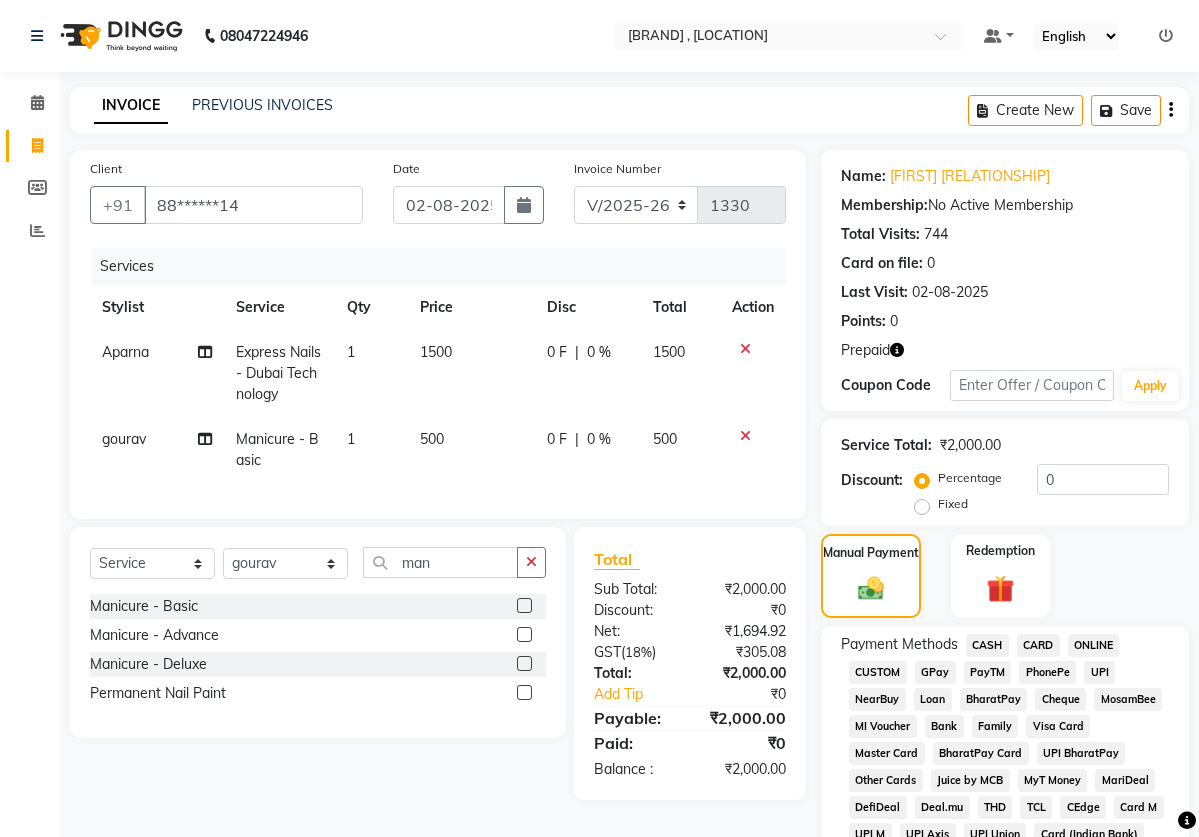 click on "ONLINE" 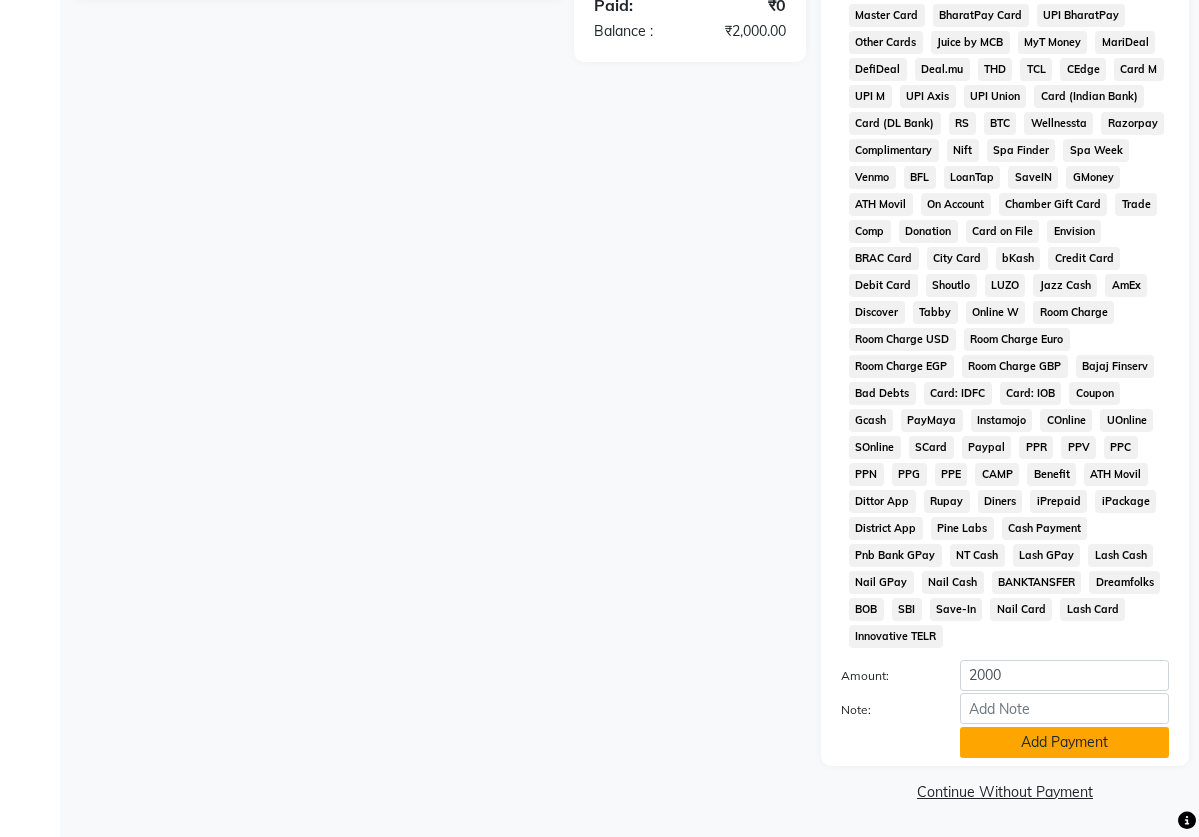 scroll, scrollTop: 764, scrollLeft: 0, axis: vertical 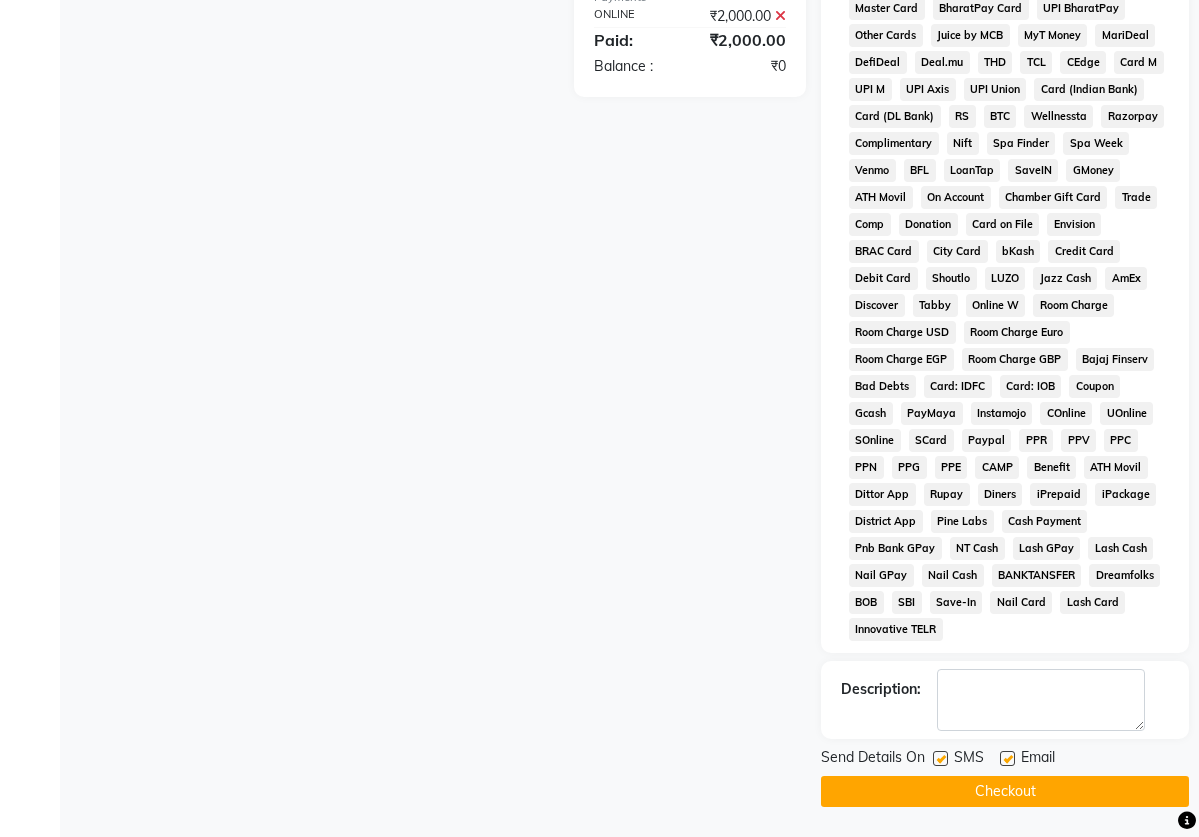 click 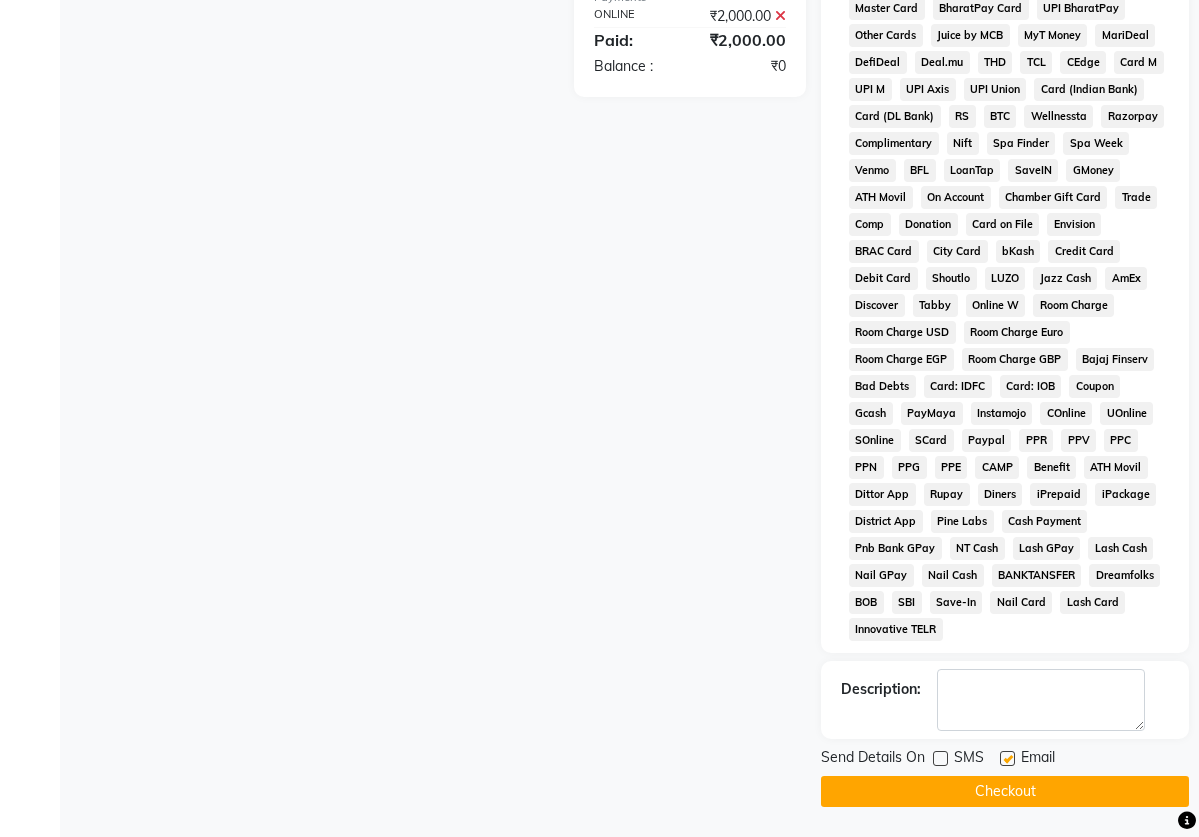 click 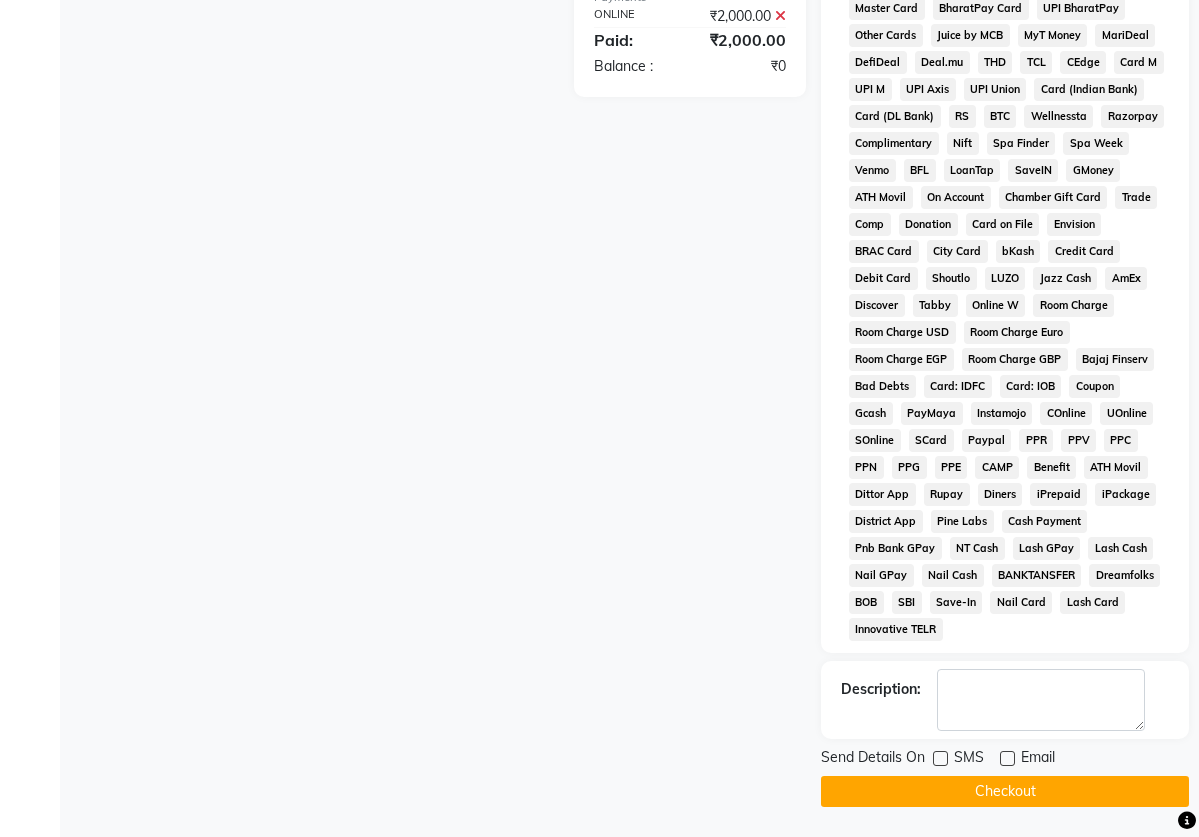 scroll, scrollTop: 772, scrollLeft: 0, axis: vertical 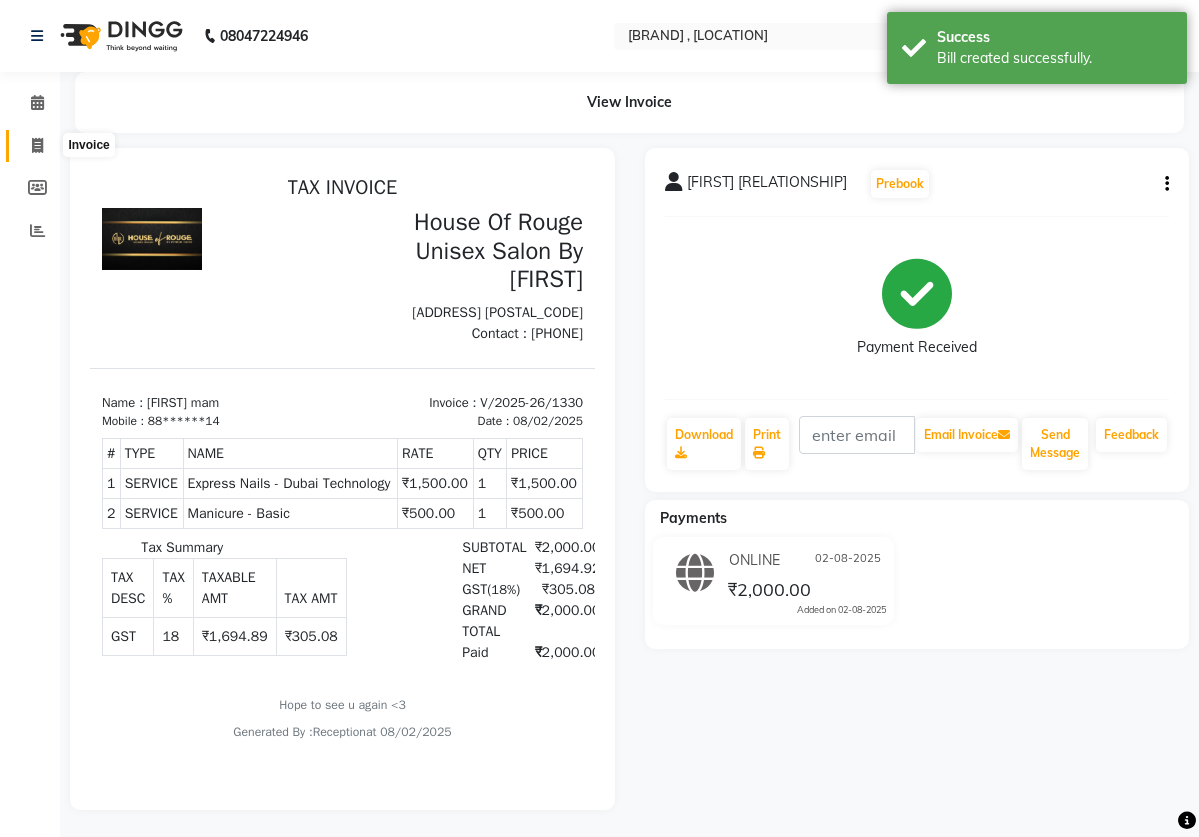 click 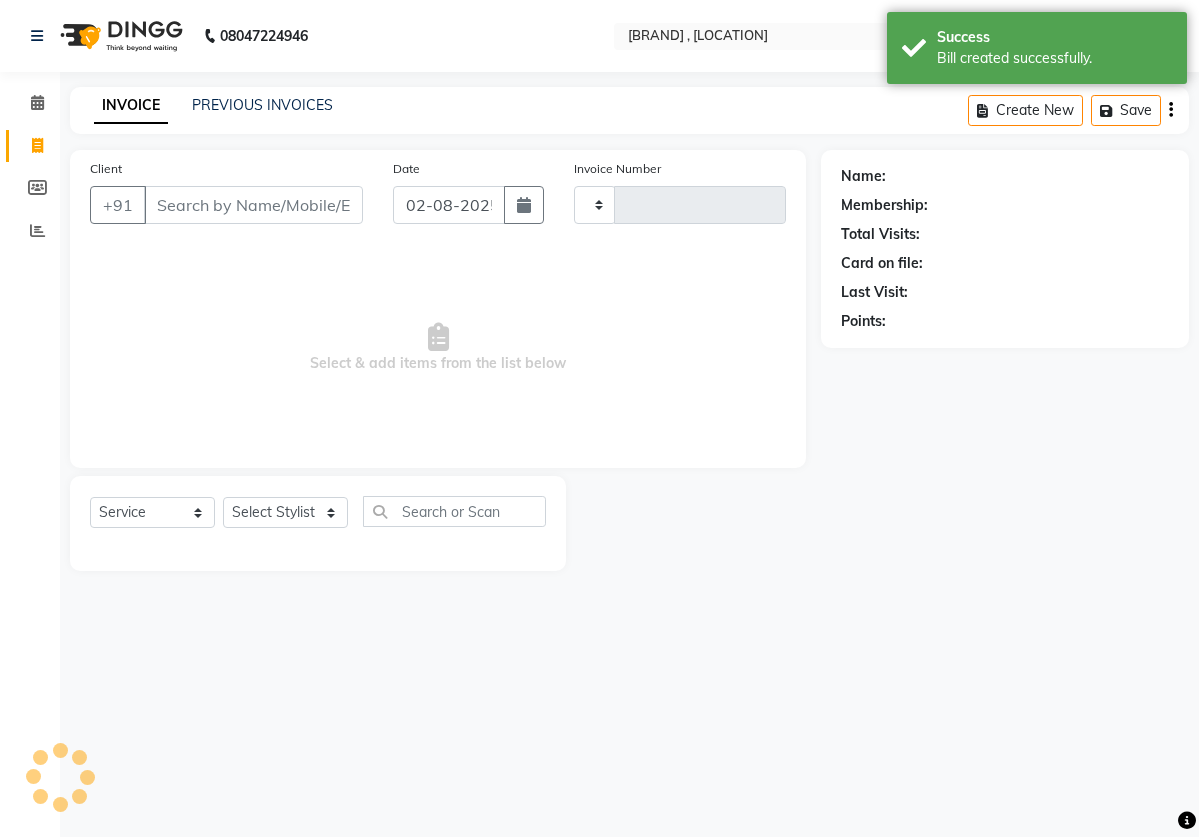 type on "1331" 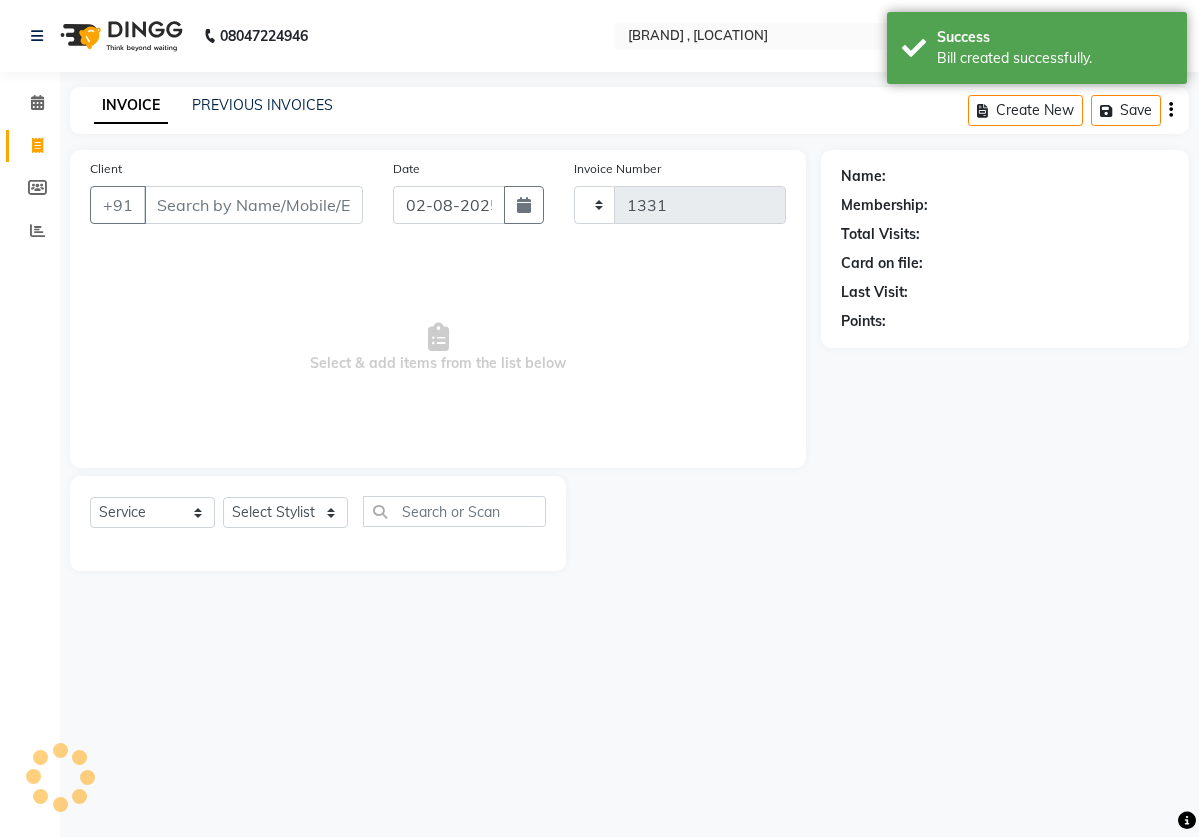 select on "82" 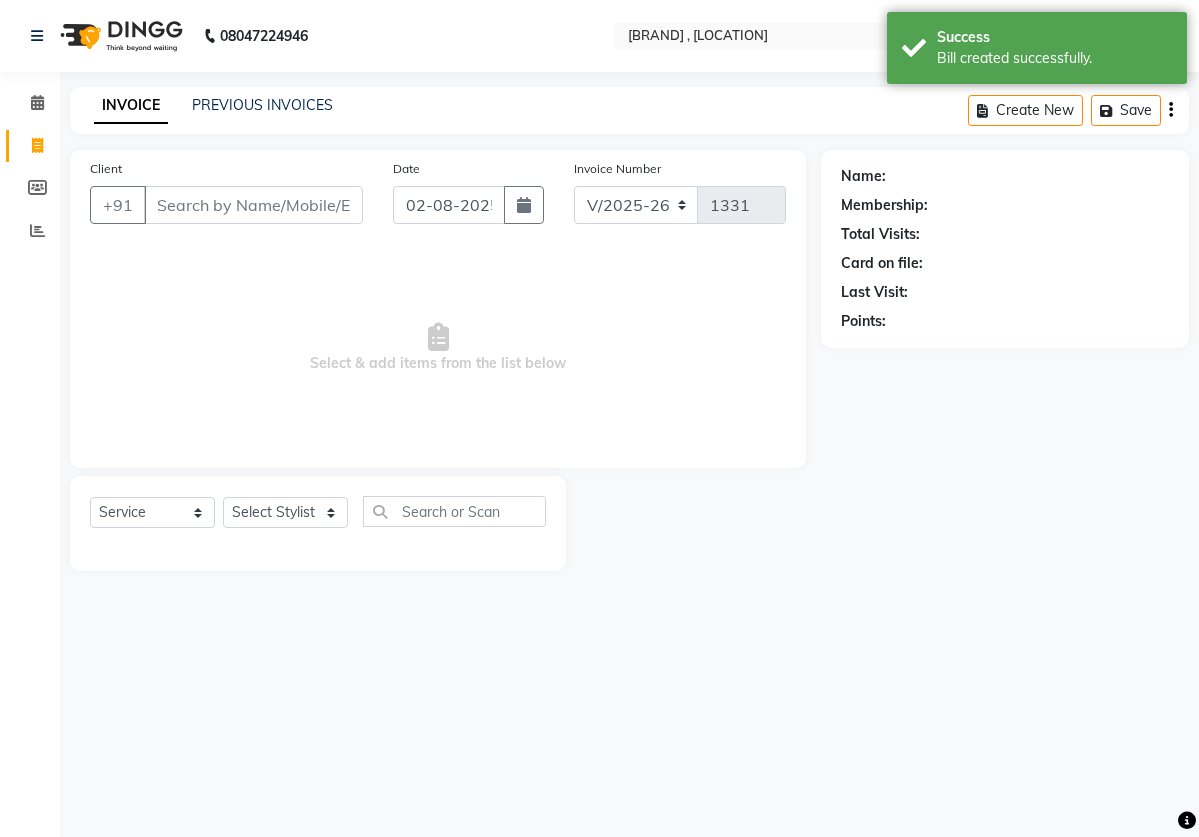 click on "Client" at bounding box center [253, 205] 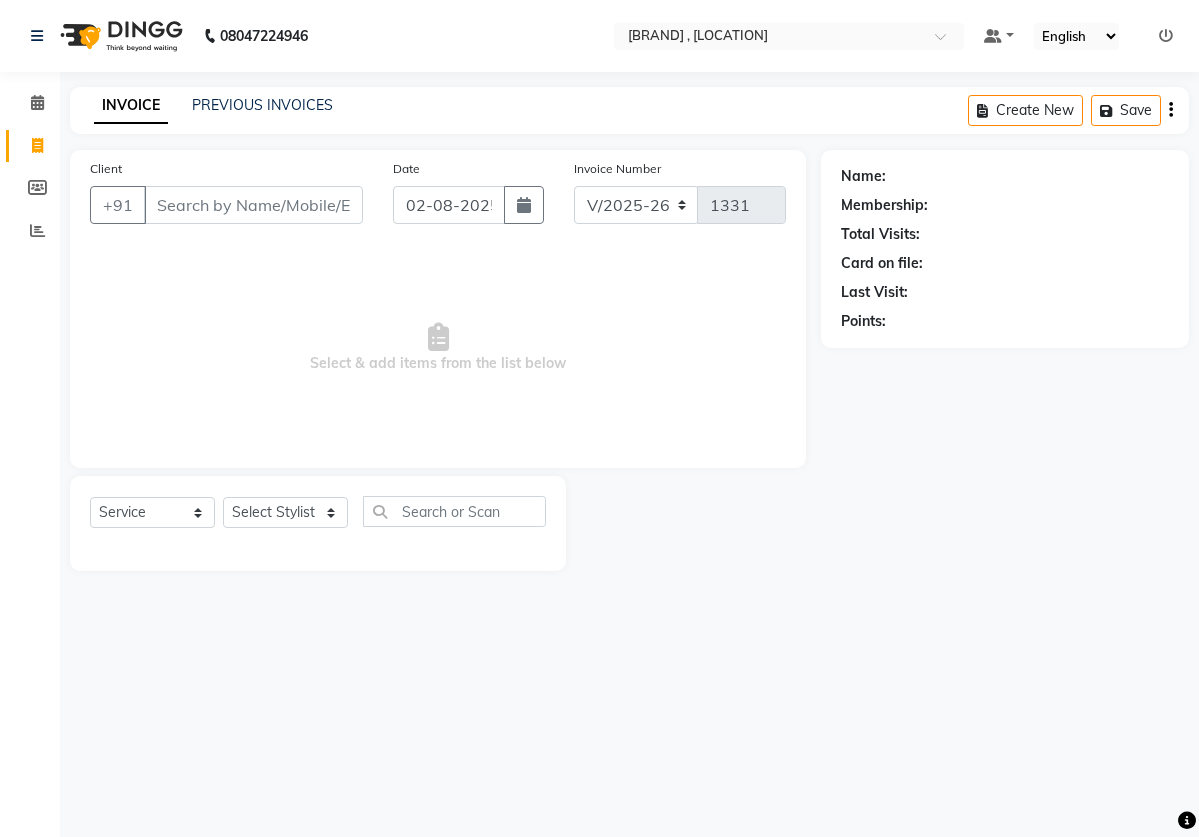 click on "Client" at bounding box center (253, 205) 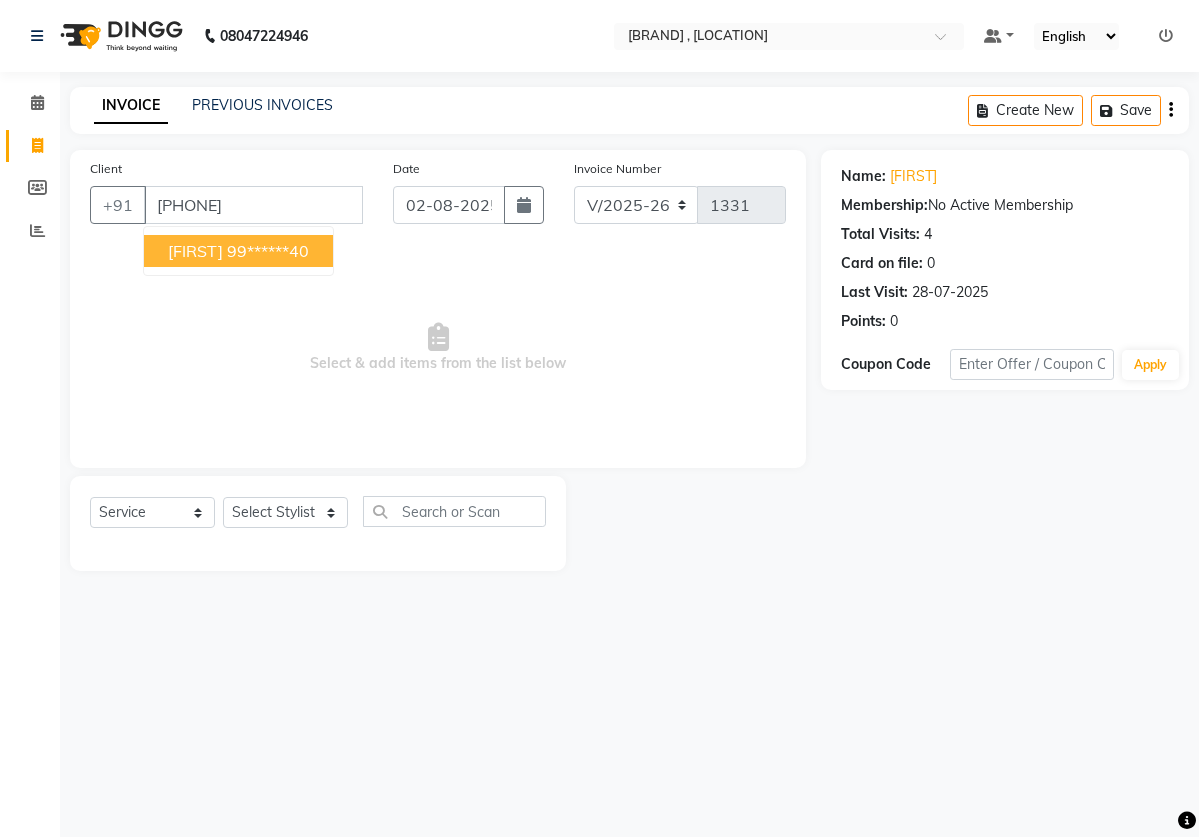 click on "99******40" at bounding box center (268, 251) 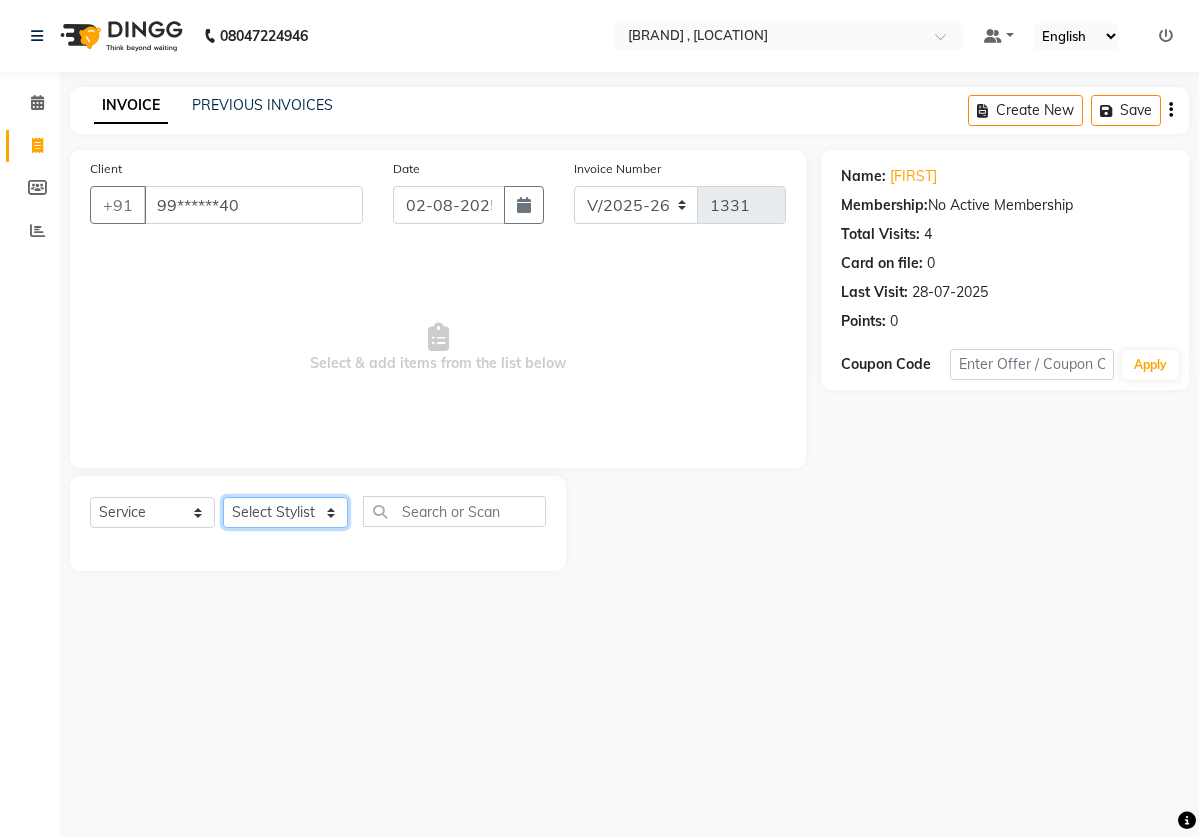 select on "[CREDIT_CARD_NUMBER]" 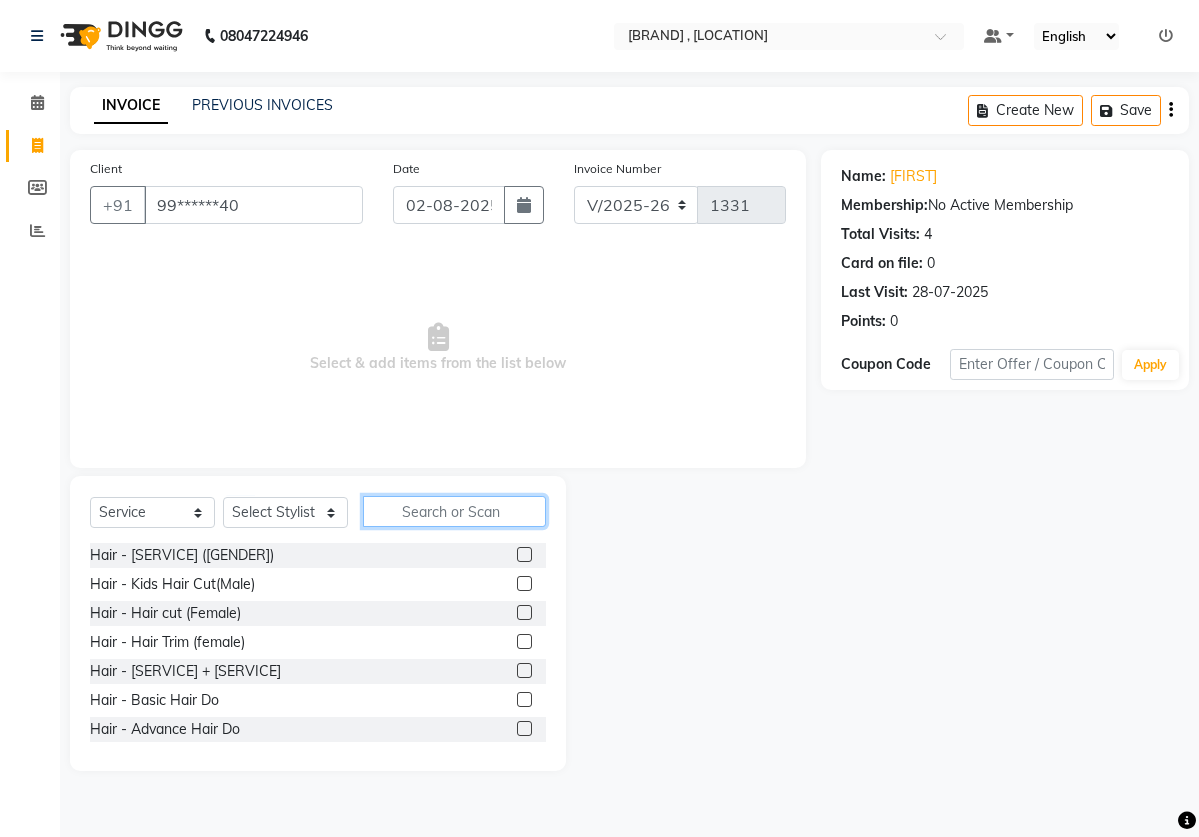 click 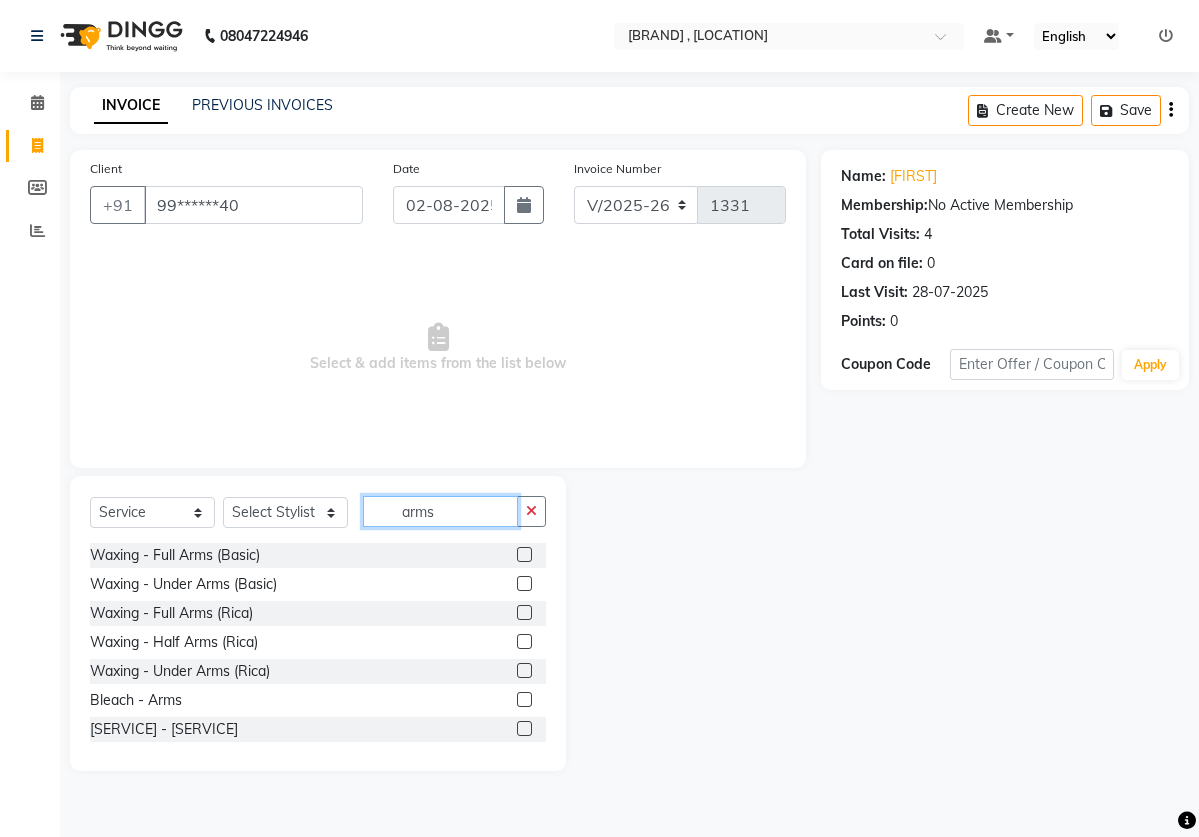 type on "arms" 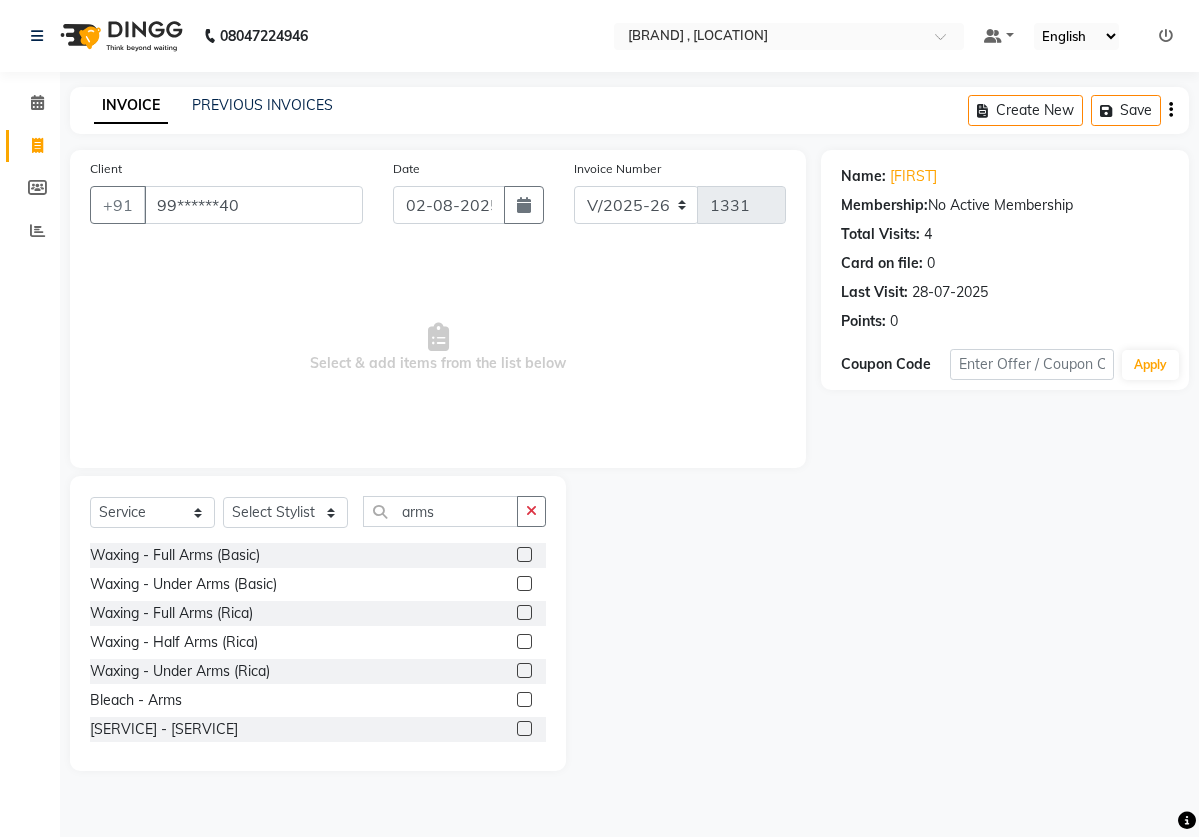 click 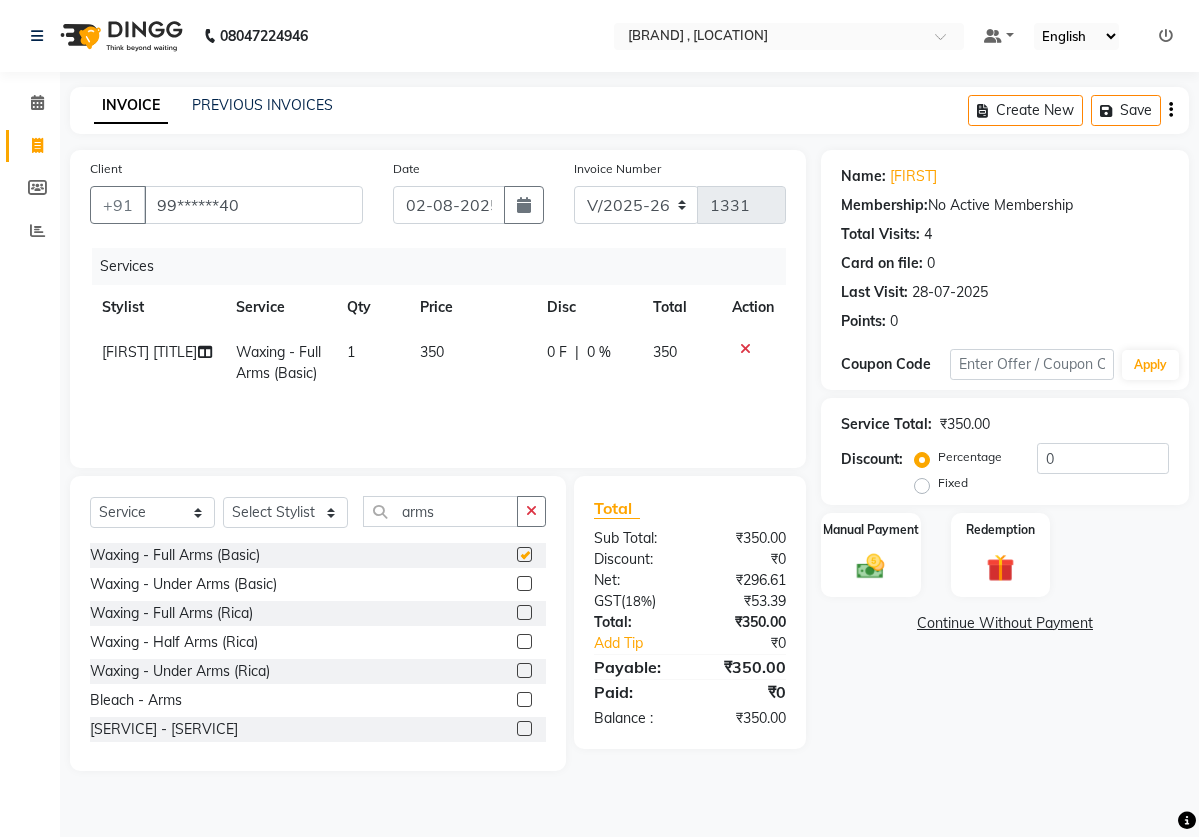 checkbox on "false" 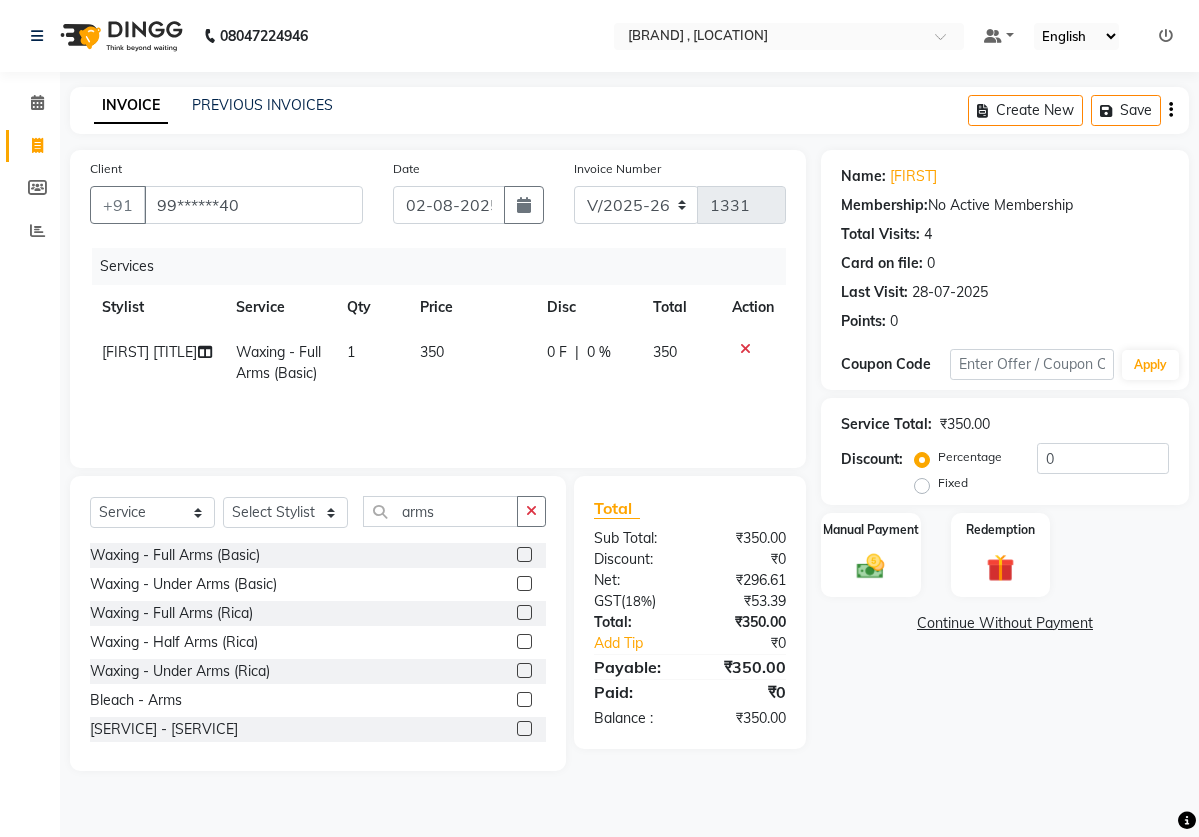 click 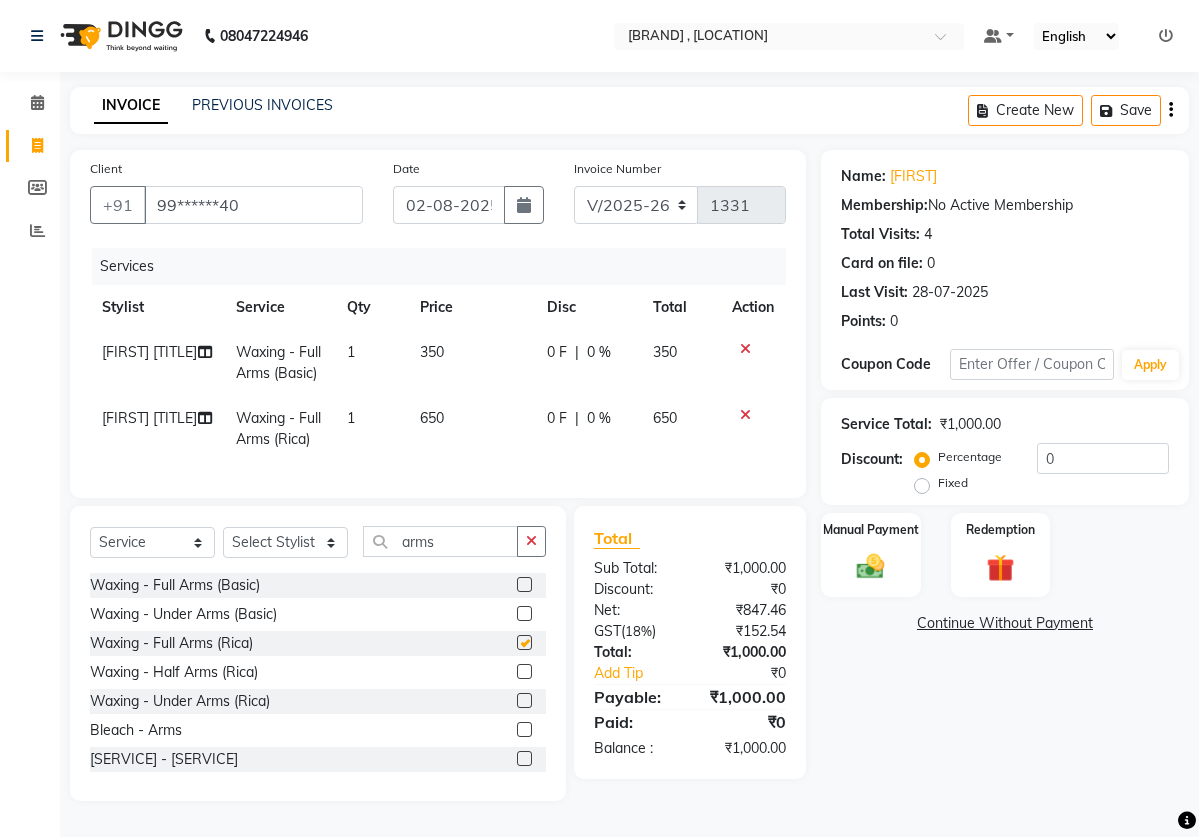checkbox on "false" 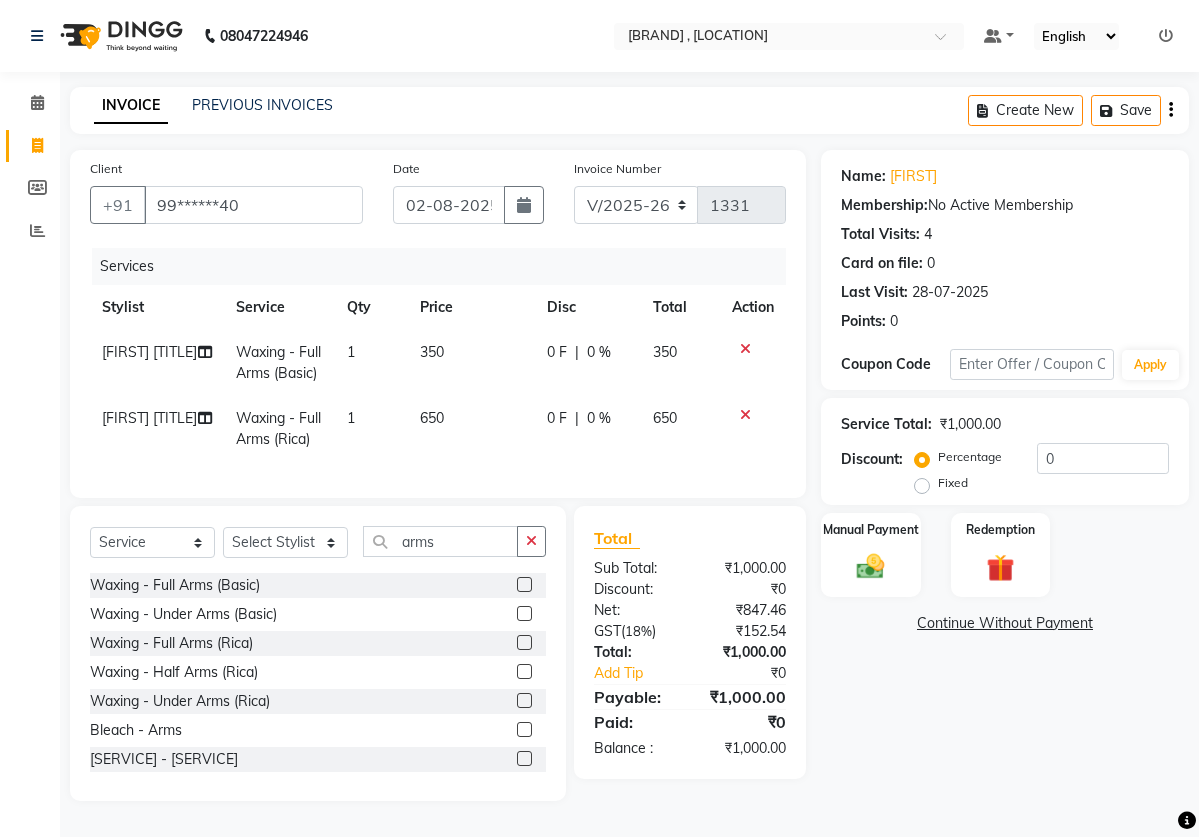 click 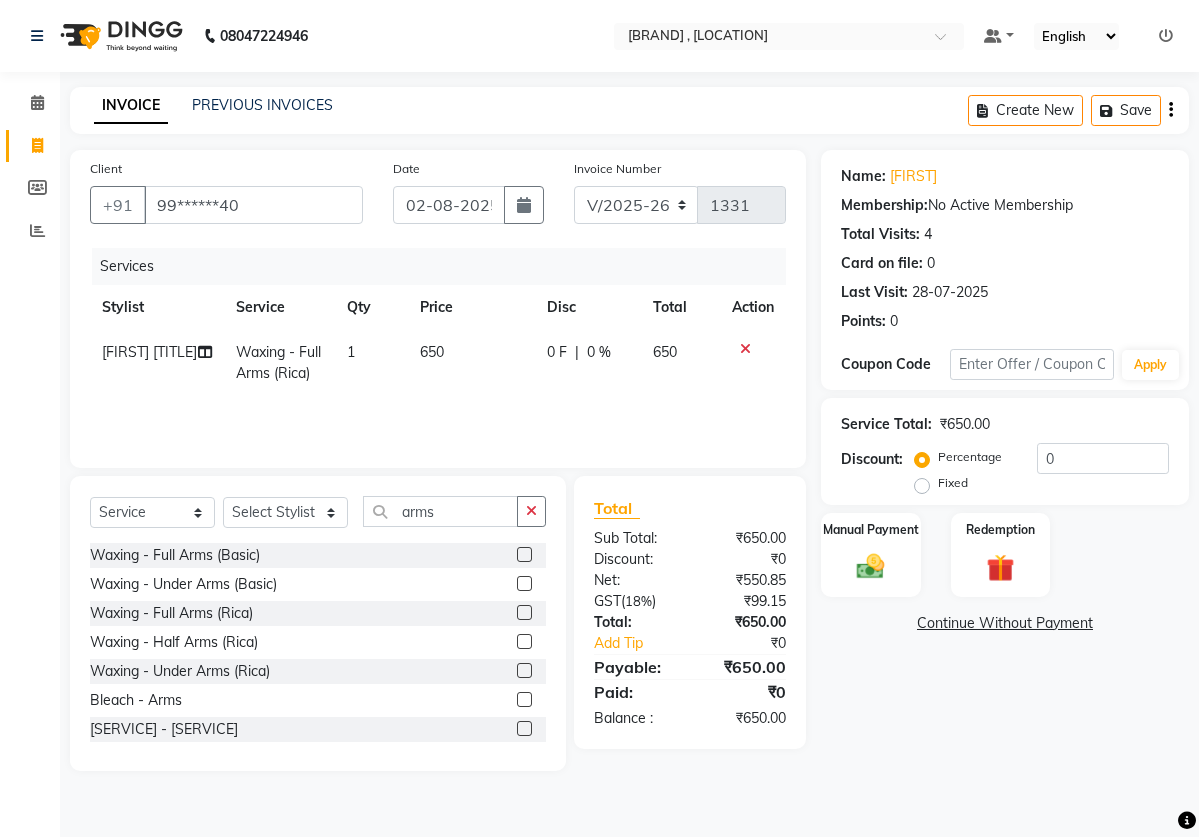 click on "650" 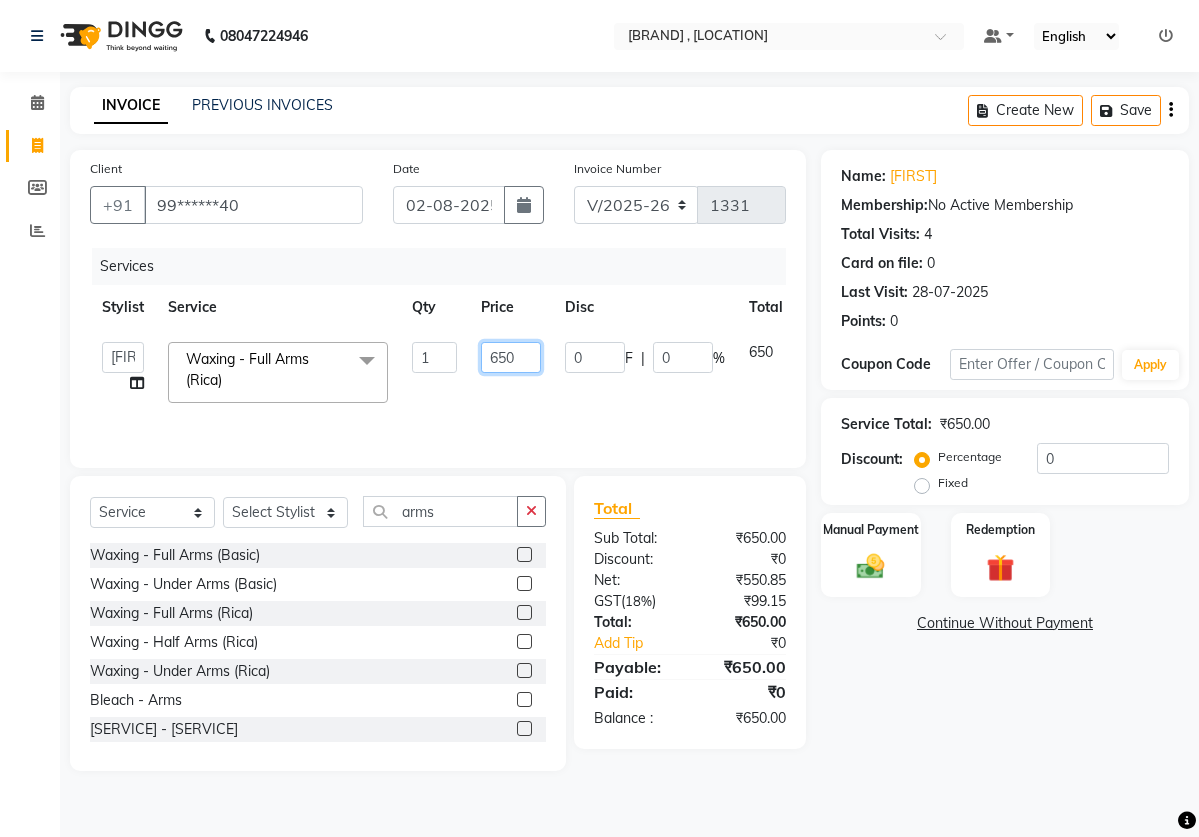 click on "650" 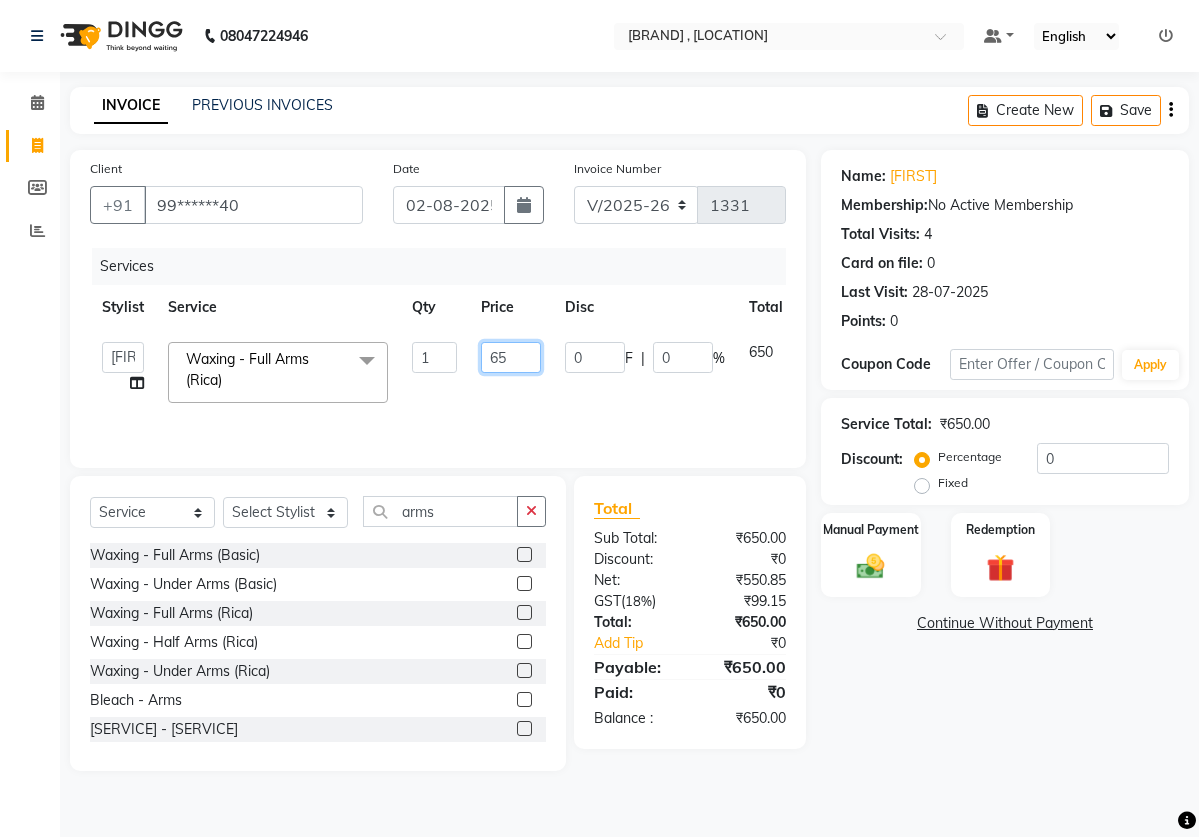 type on "6" 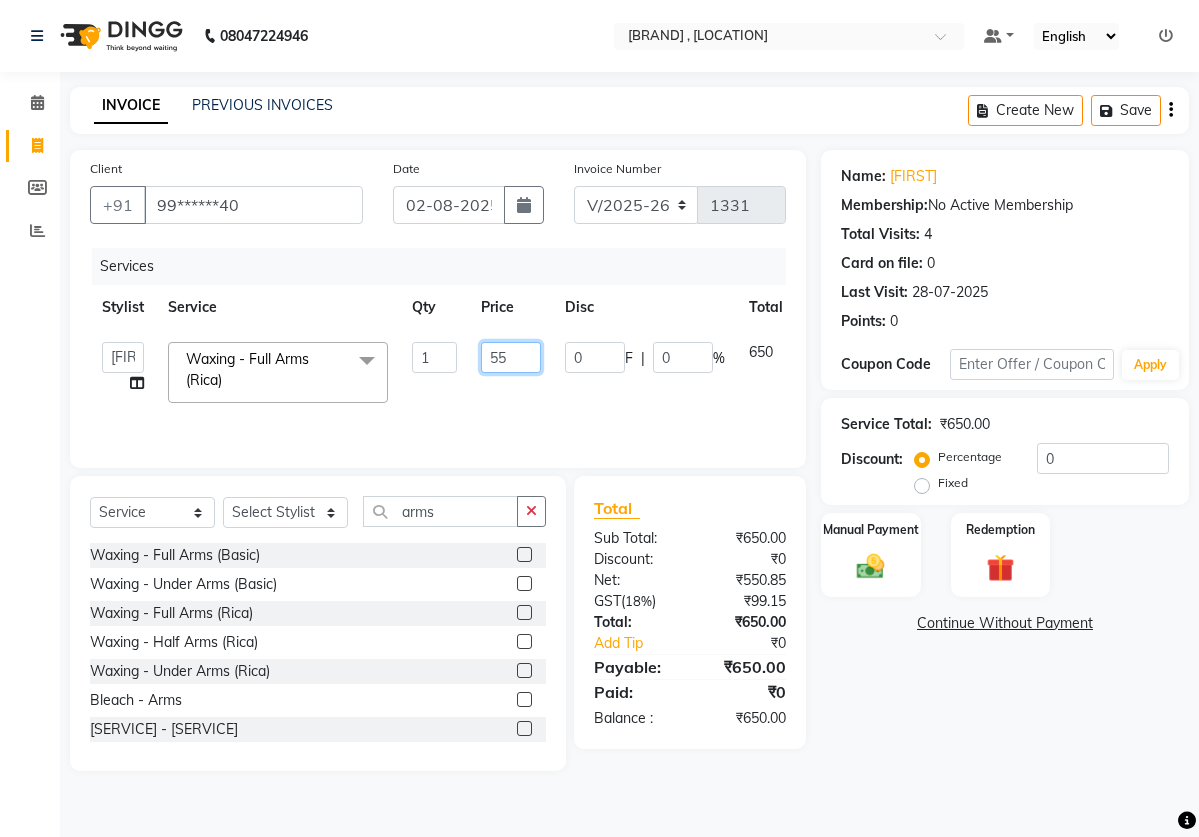 type on "550" 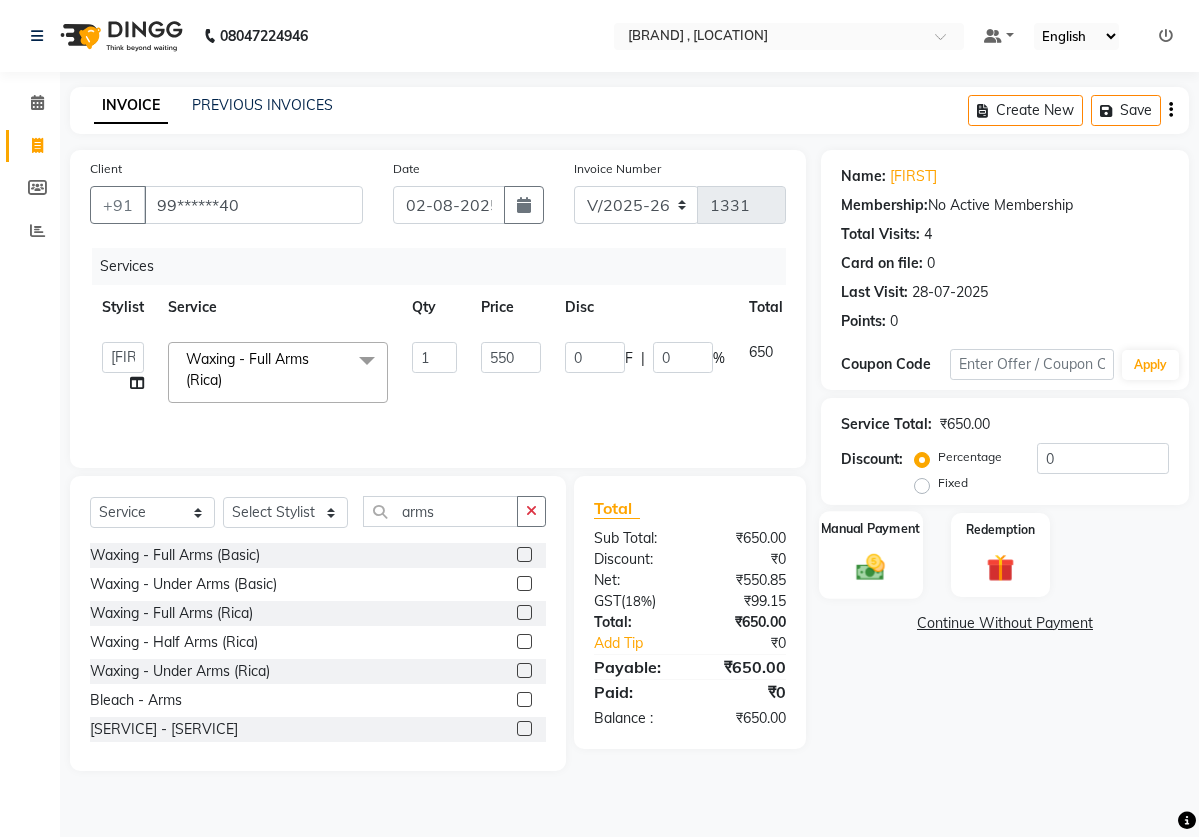 click on "Manual Payment" 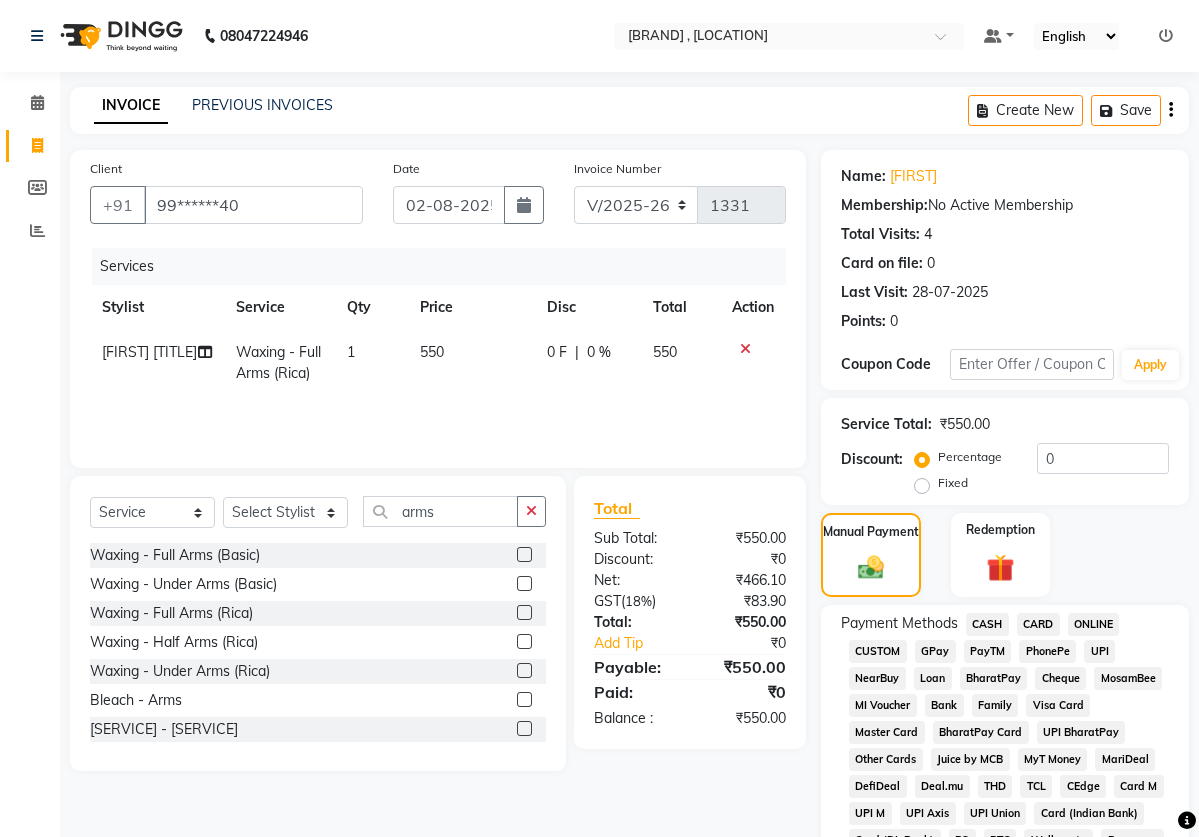 click on "ONLINE" 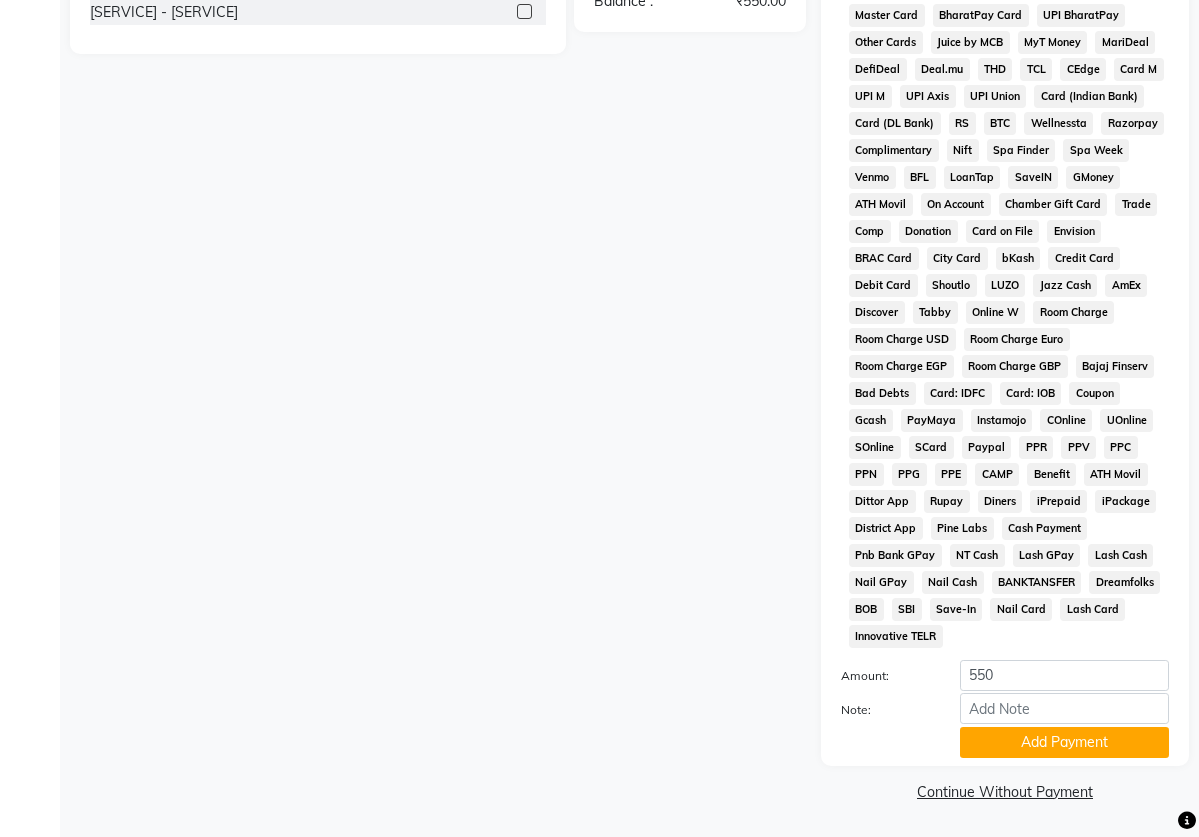 scroll, scrollTop: 743, scrollLeft: 0, axis: vertical 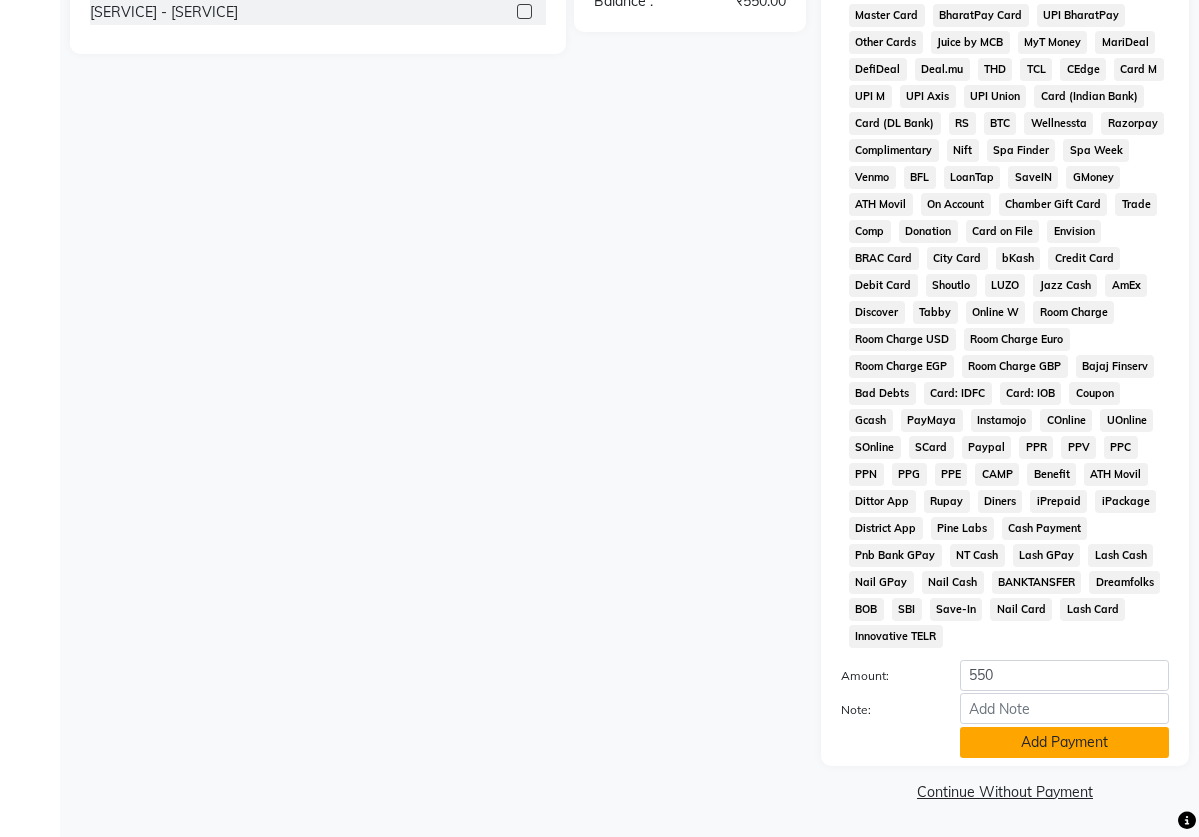 click on "Add Payment" 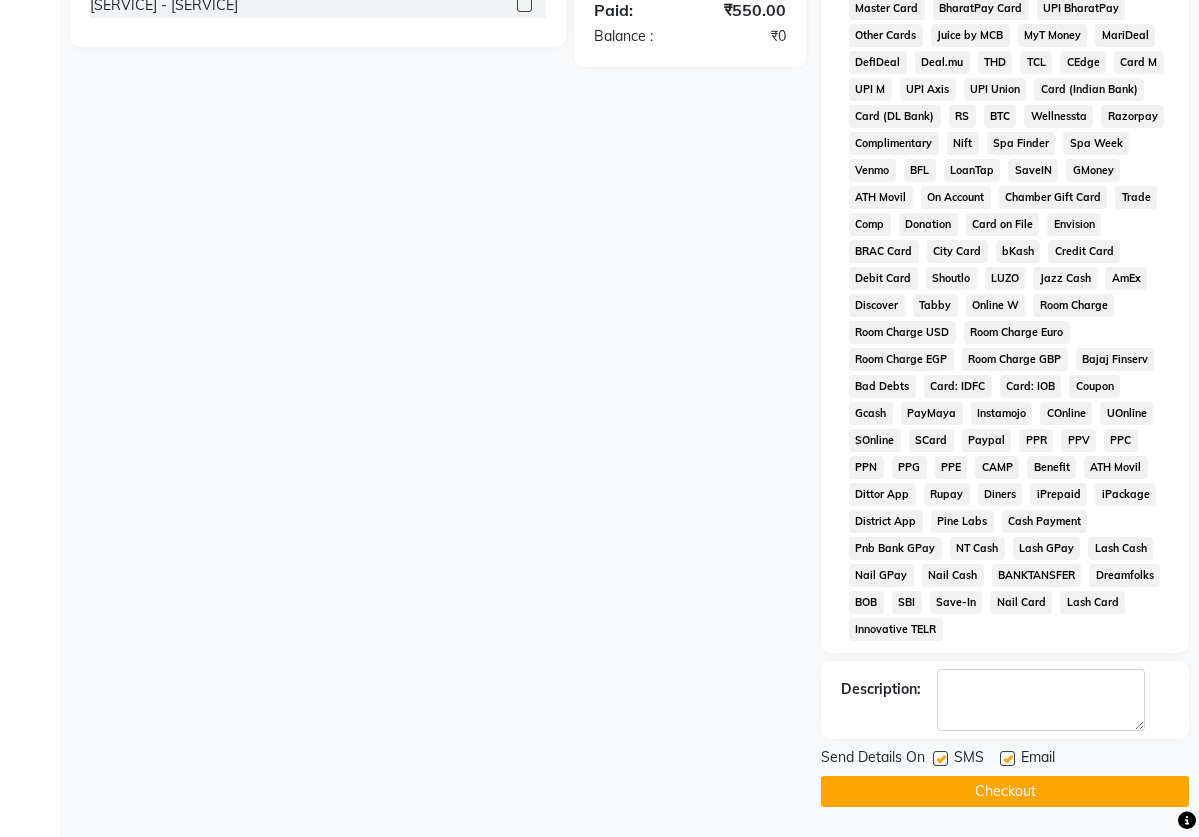 scroll, scrollTop: 751, scrollLeft: 0, axis: vertical 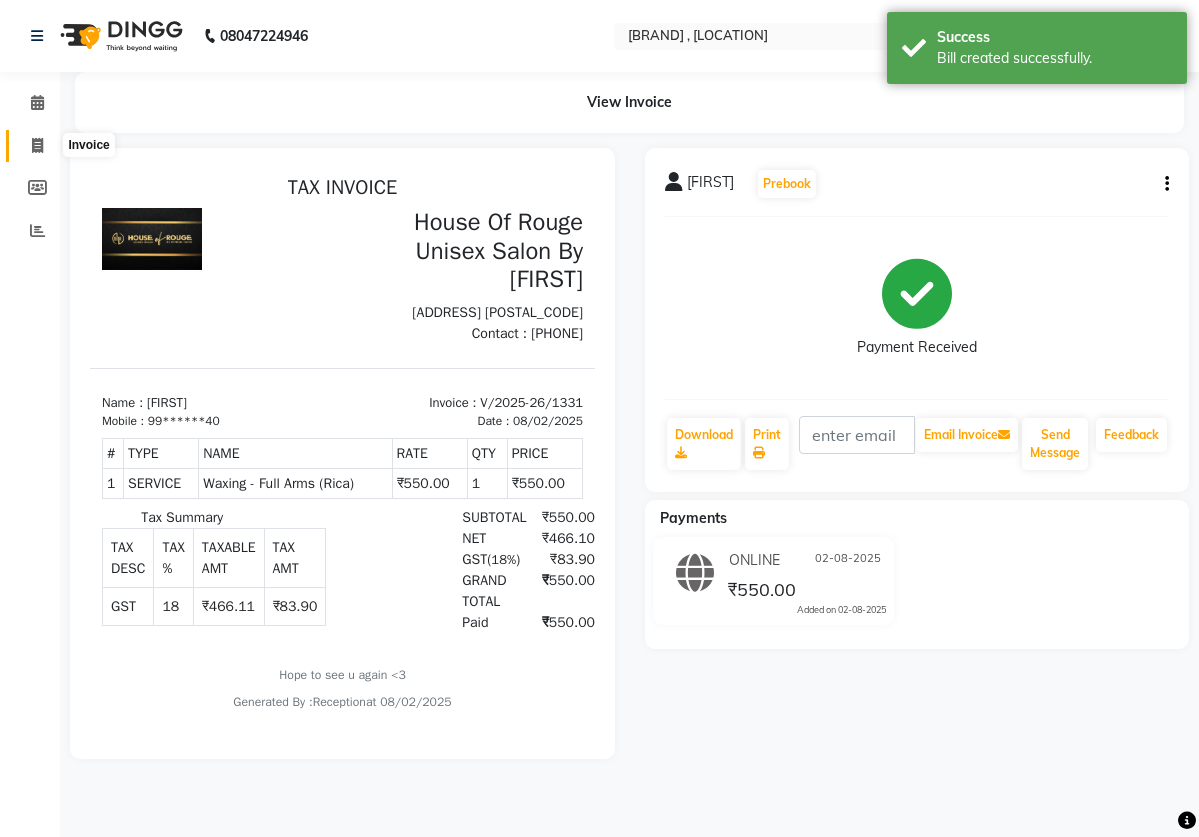 click 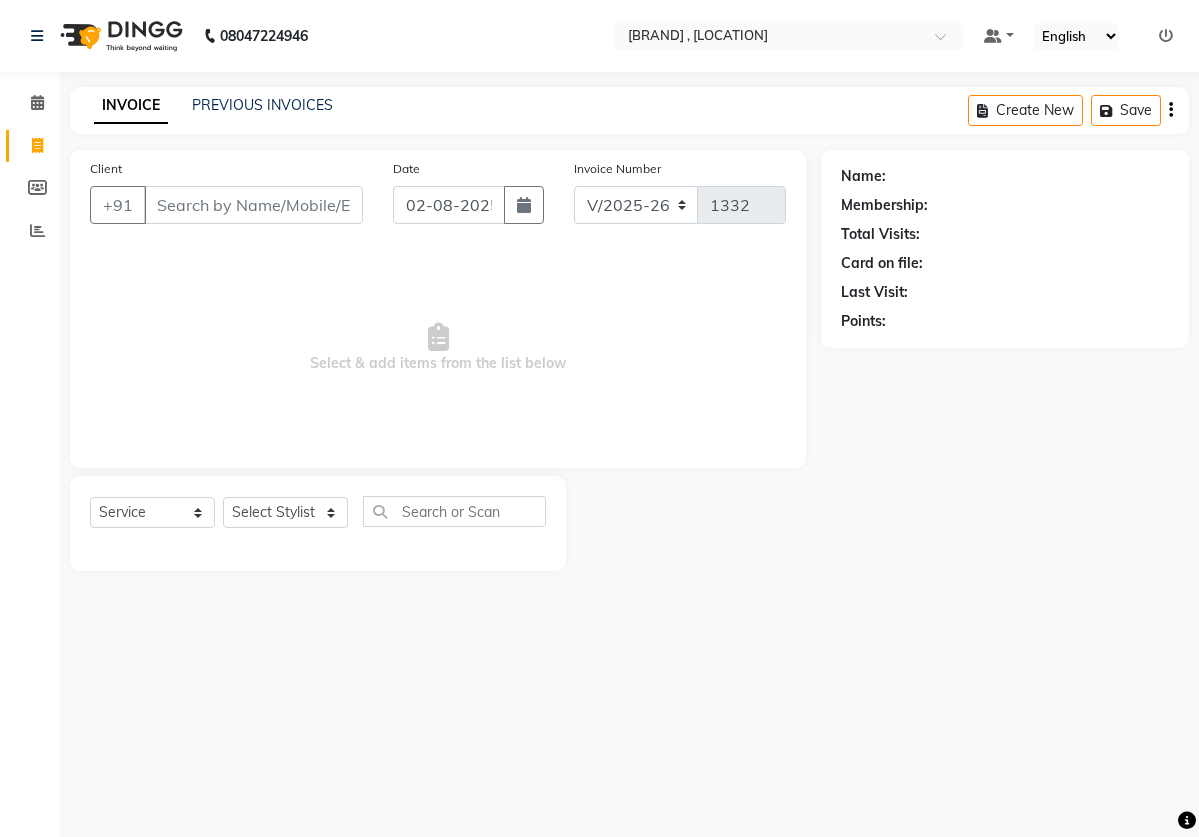 click on "Client" at bounding box center [253, 205] 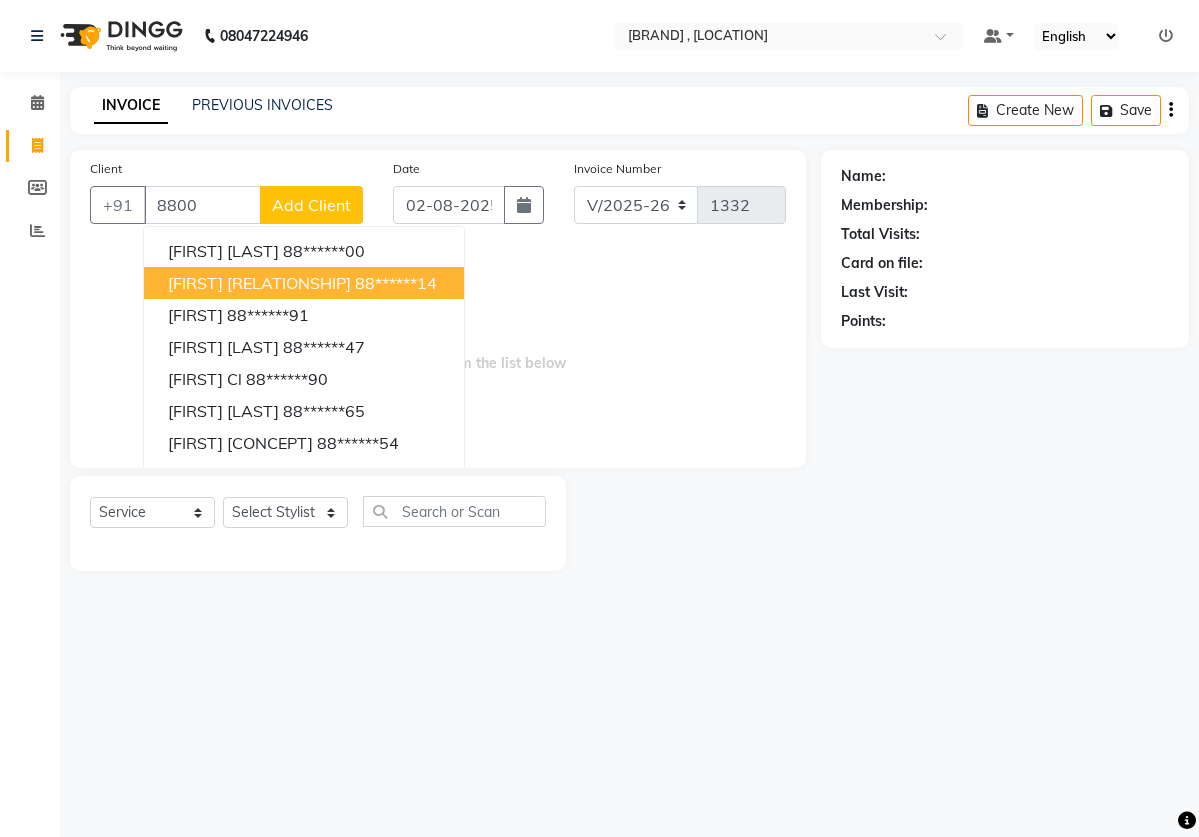 click on "[FIRST] [RELATIONSHIP]" at bounding box center (259, 283) 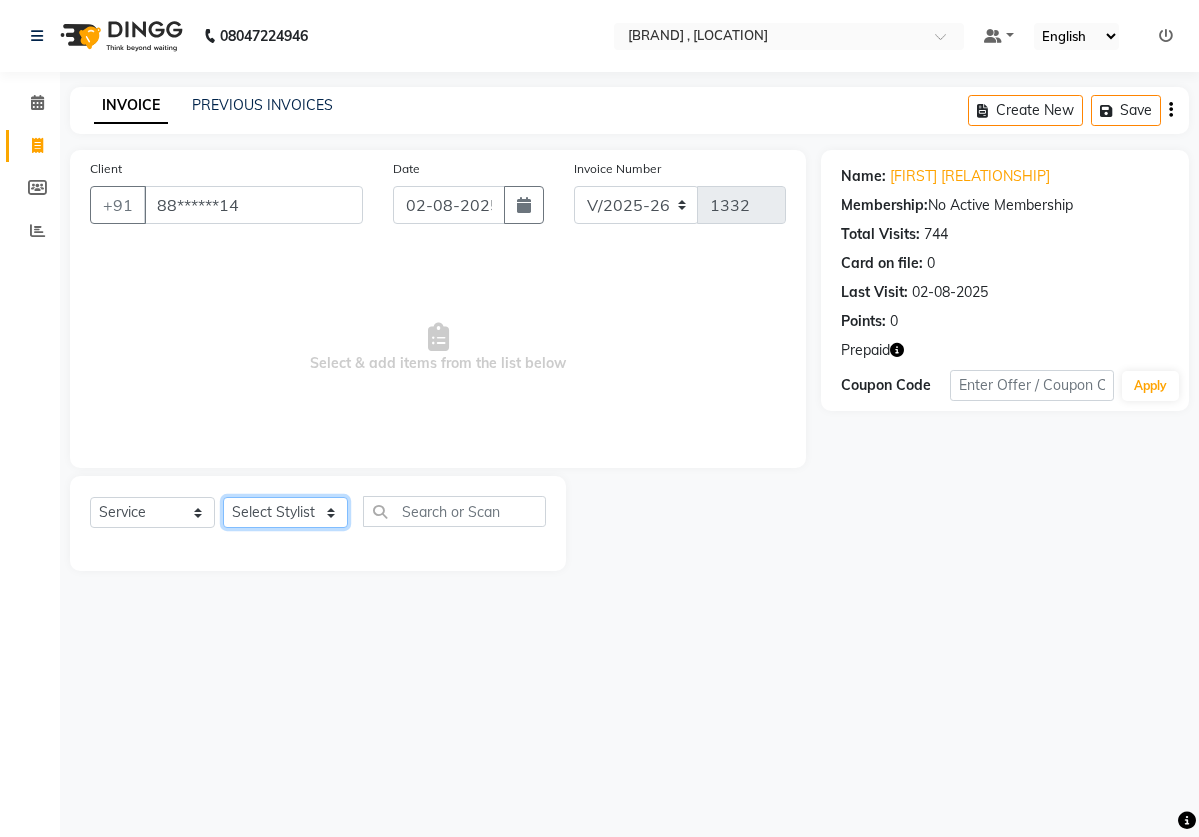 select on "50364" 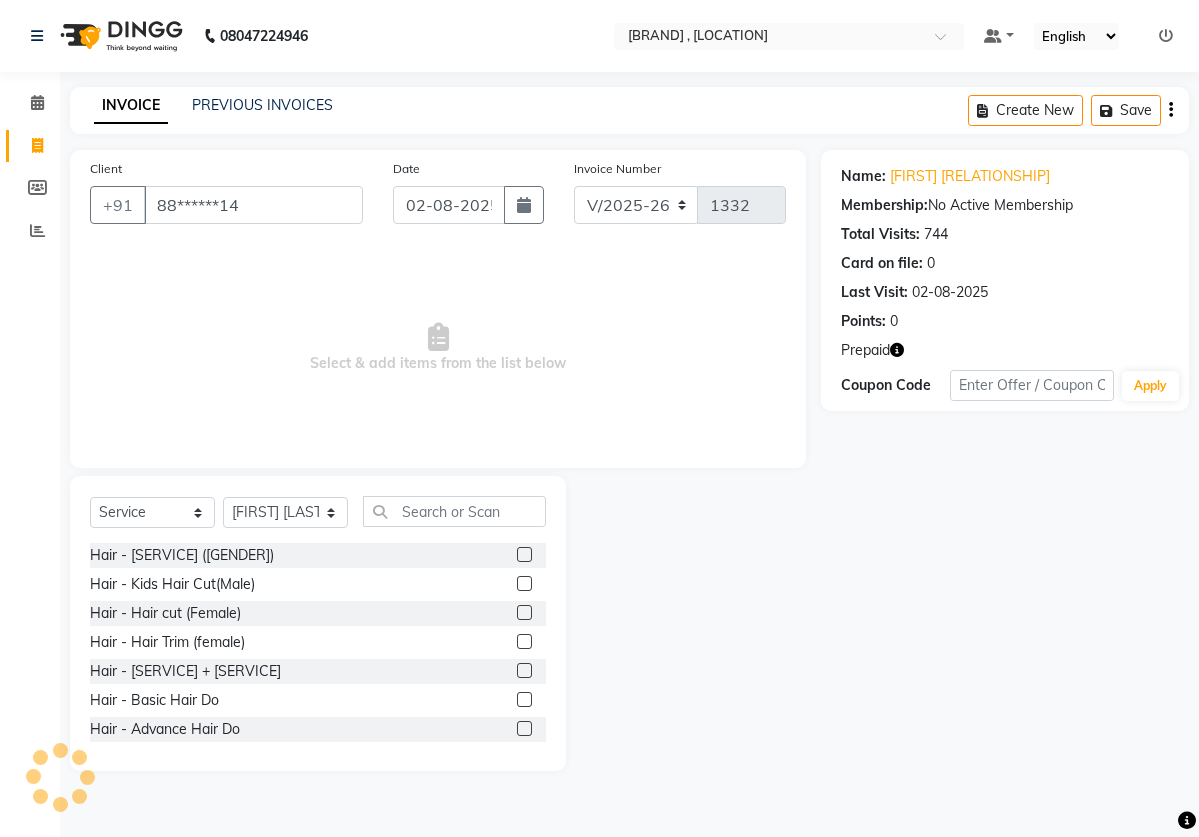 click 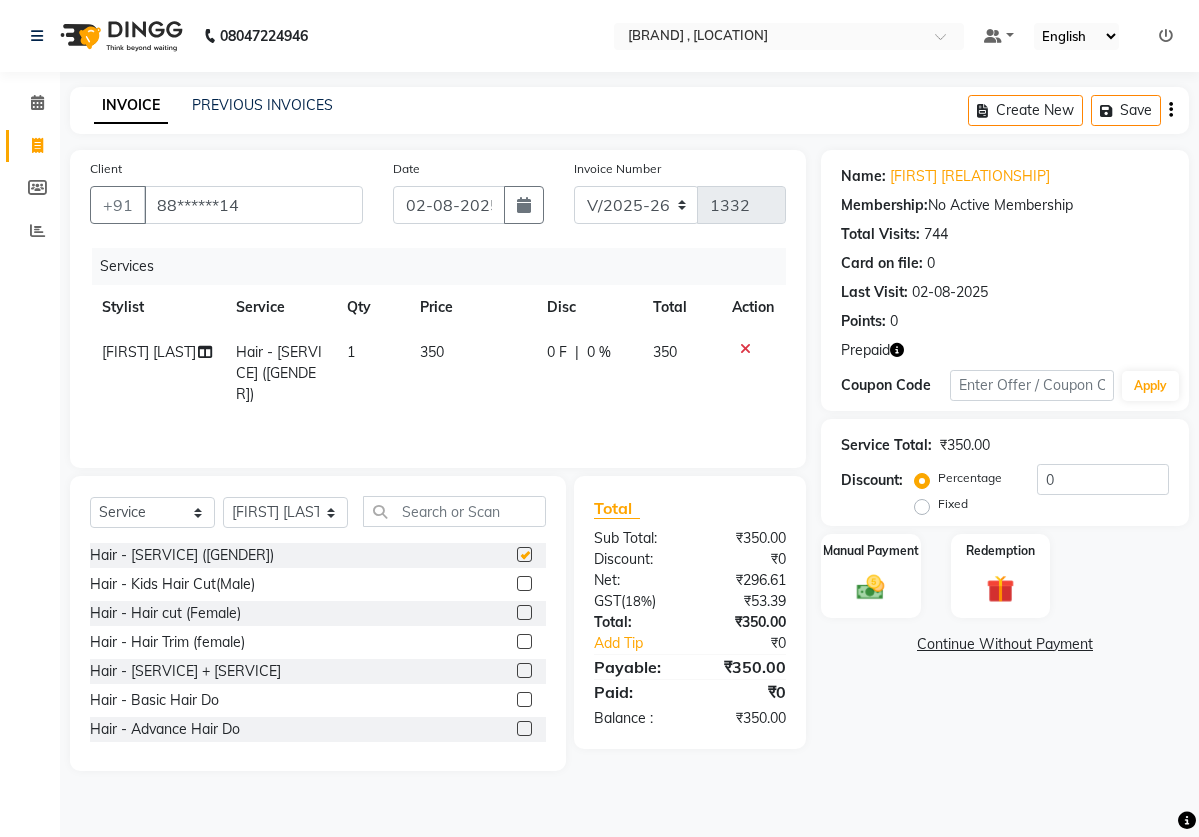 checkbox on "false" 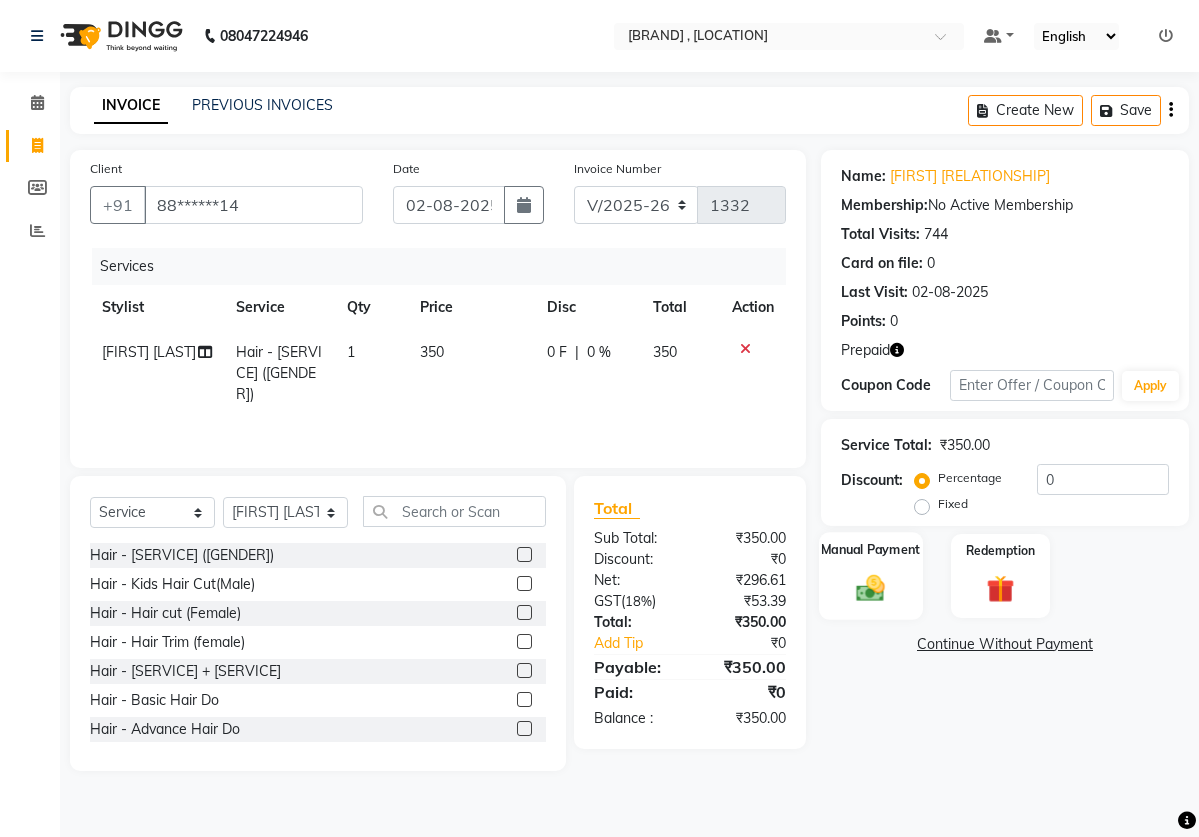 click on "Manual Payment" 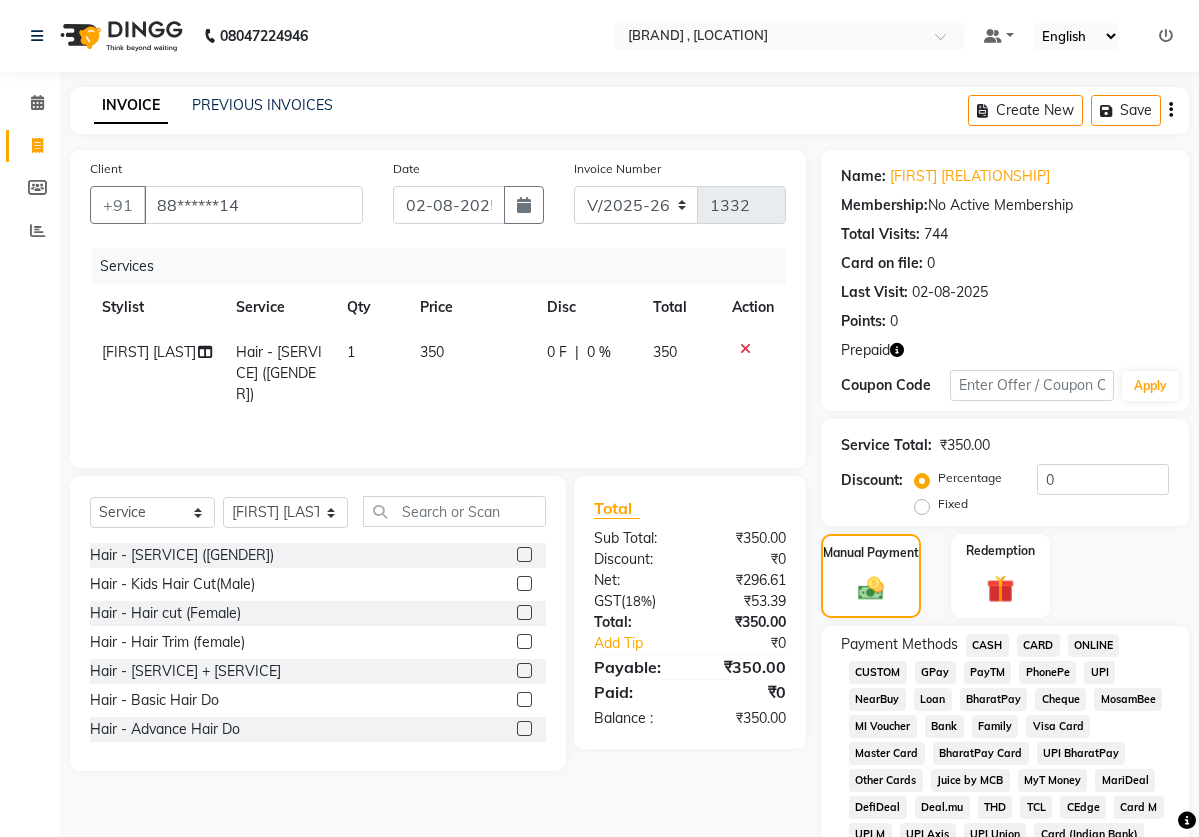 click on "ONLINE" 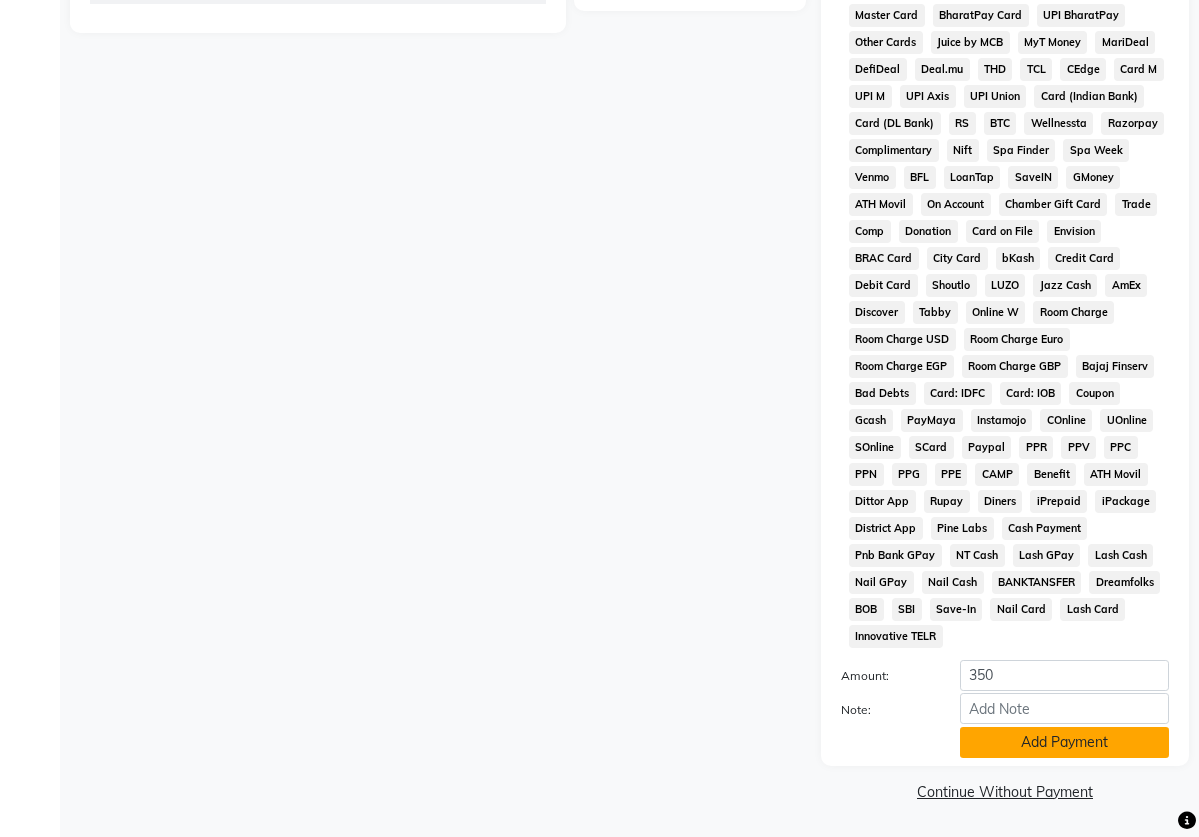 scroll, scrollTop: 764, scrollLeft: 0, axis: vertical 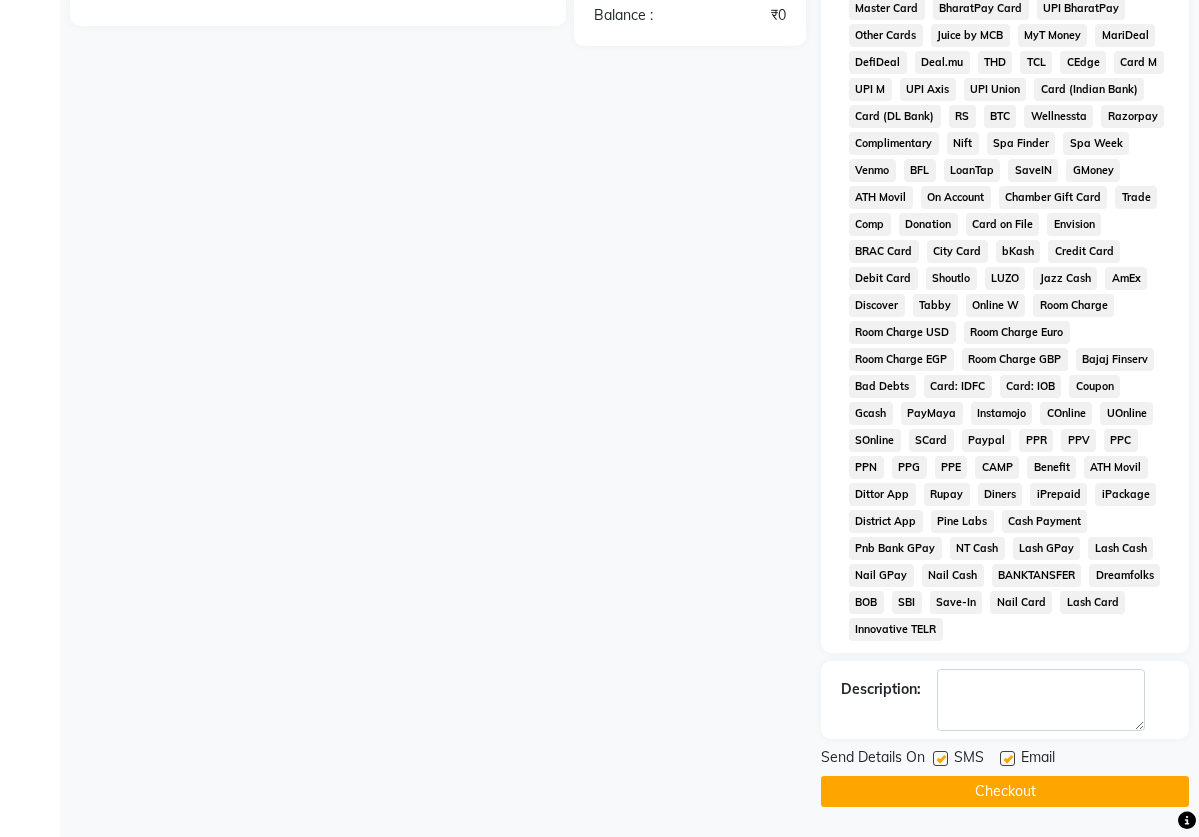 click 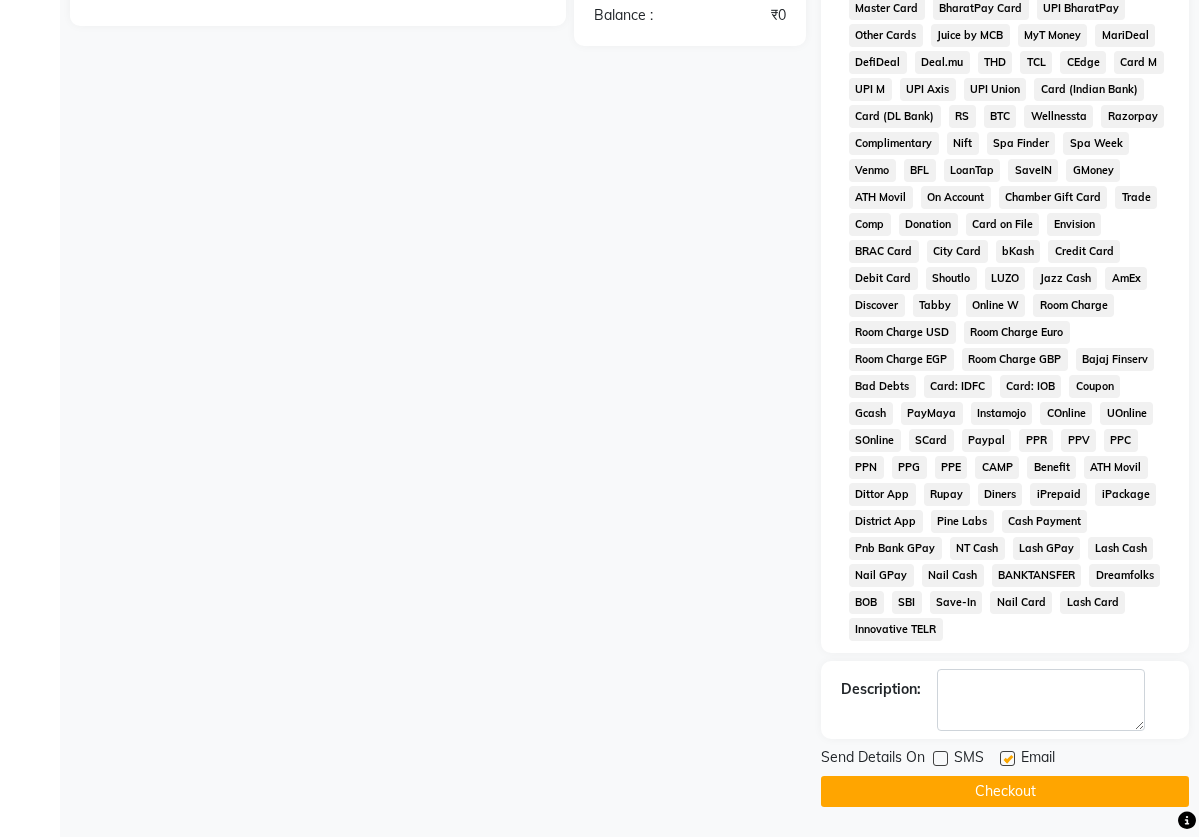 click 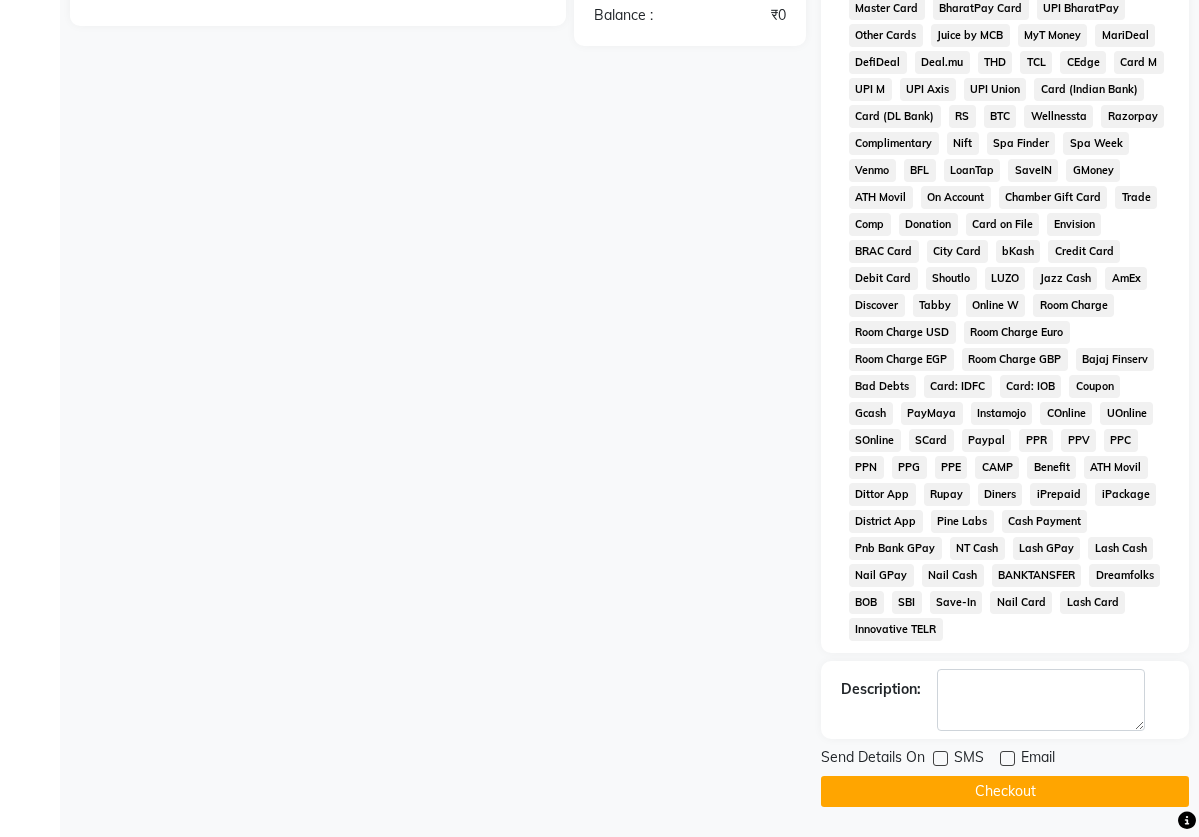 scroll, scrollTop: 772, scrollLeft: 0, axis: vertical 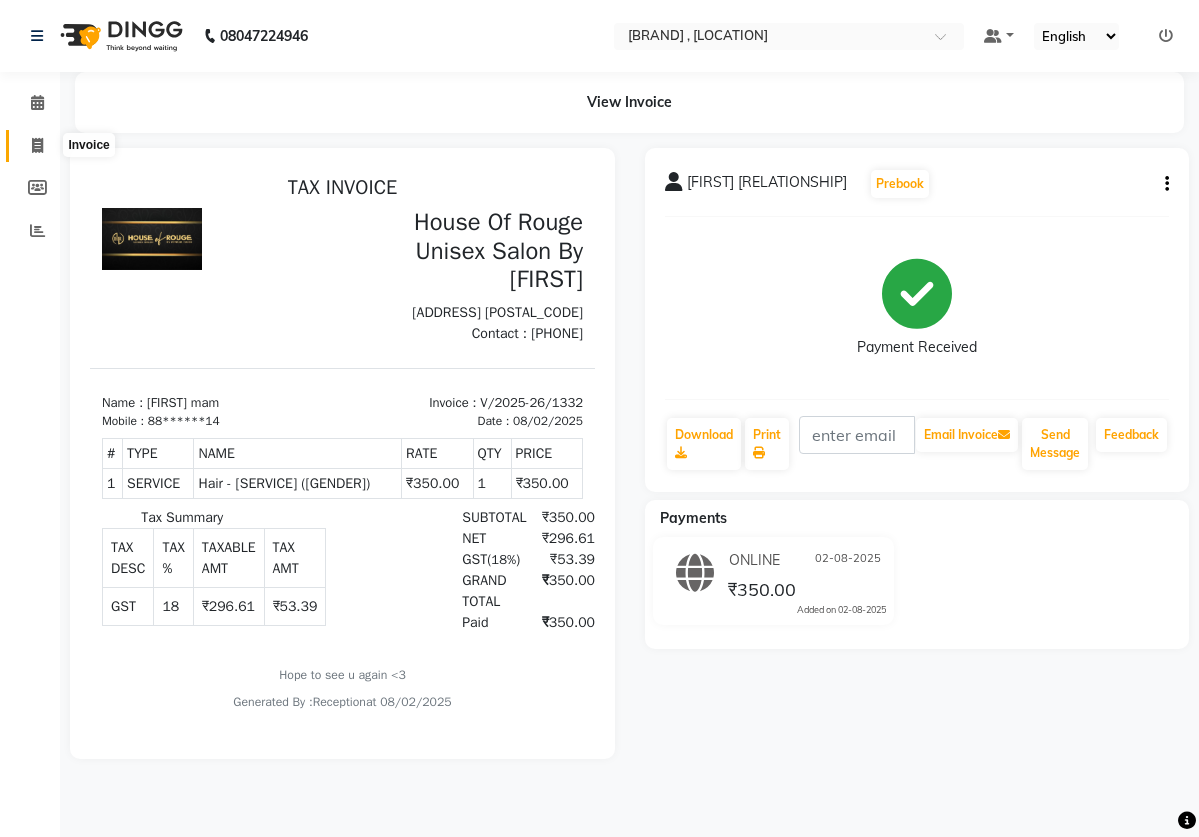 click 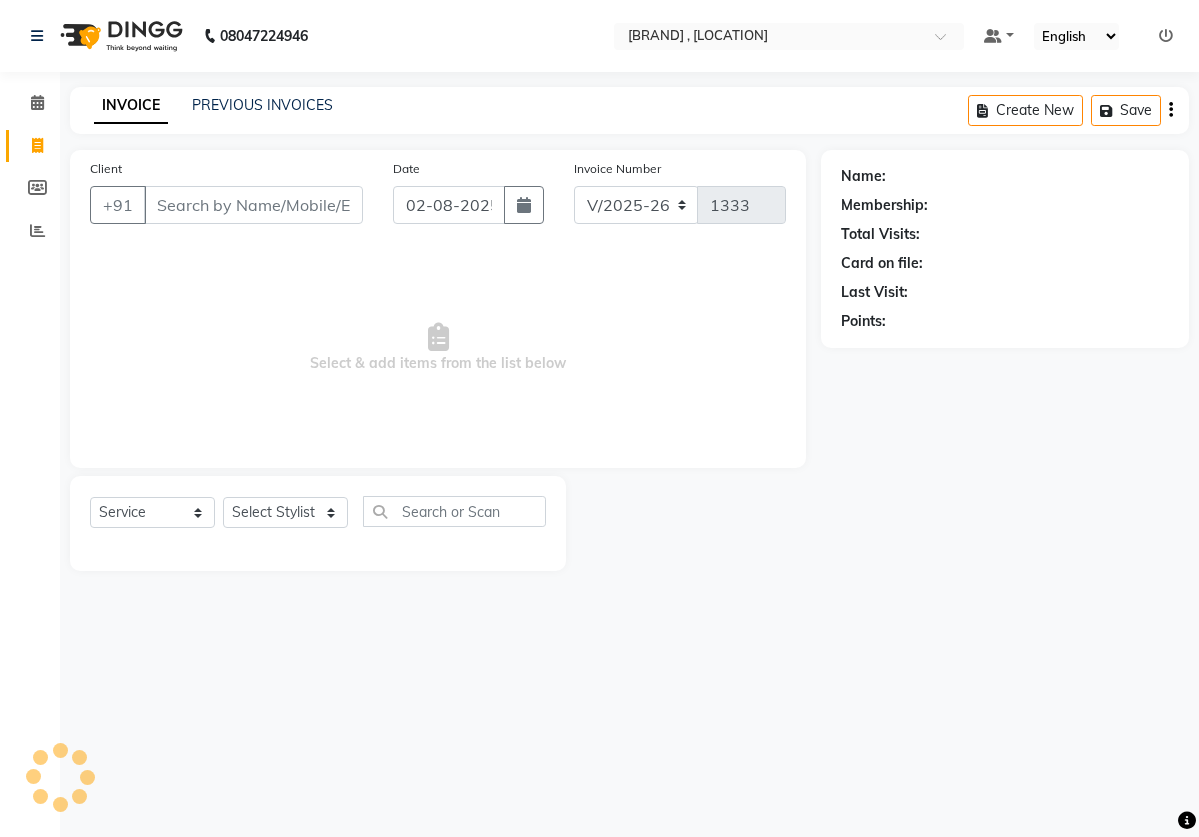 click on "Client" at bounding box center (253, 205) 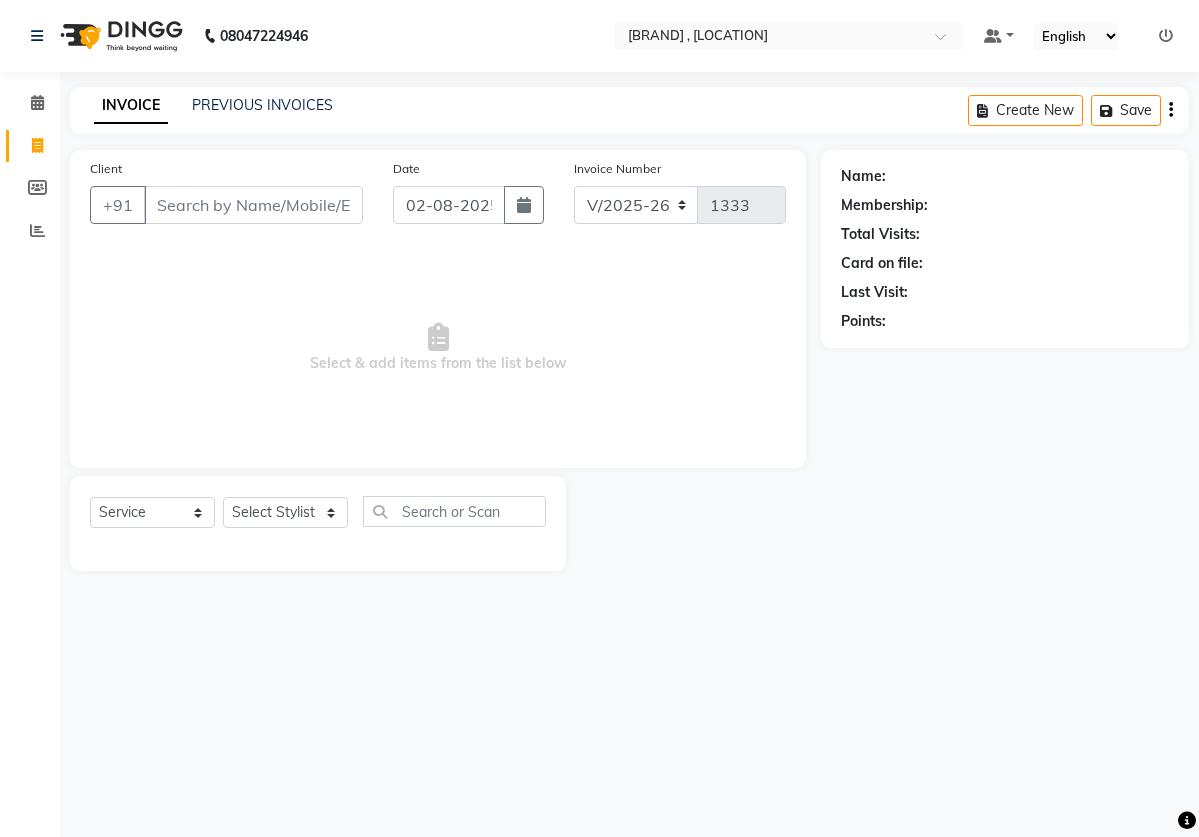 click on "Client" at bounding box center [253, 205] 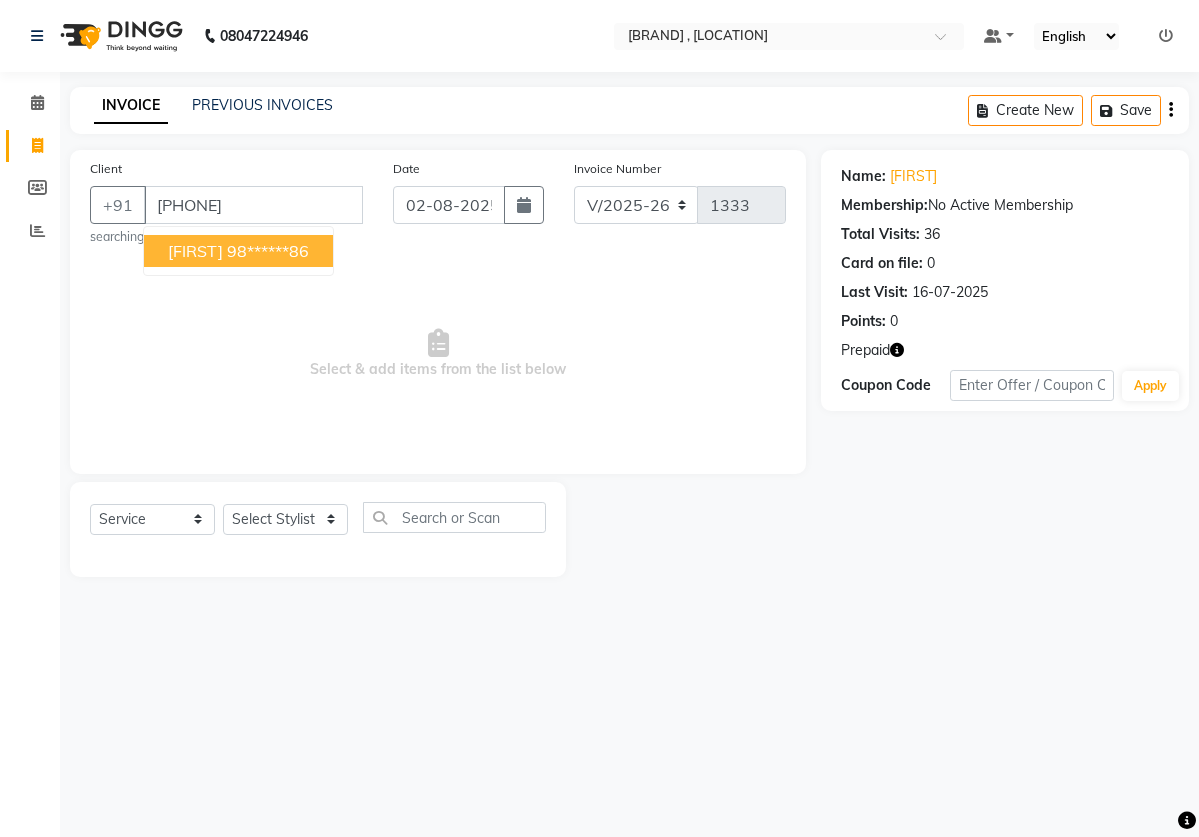 click on "[FIRST]" at bounding box center [195, 251] 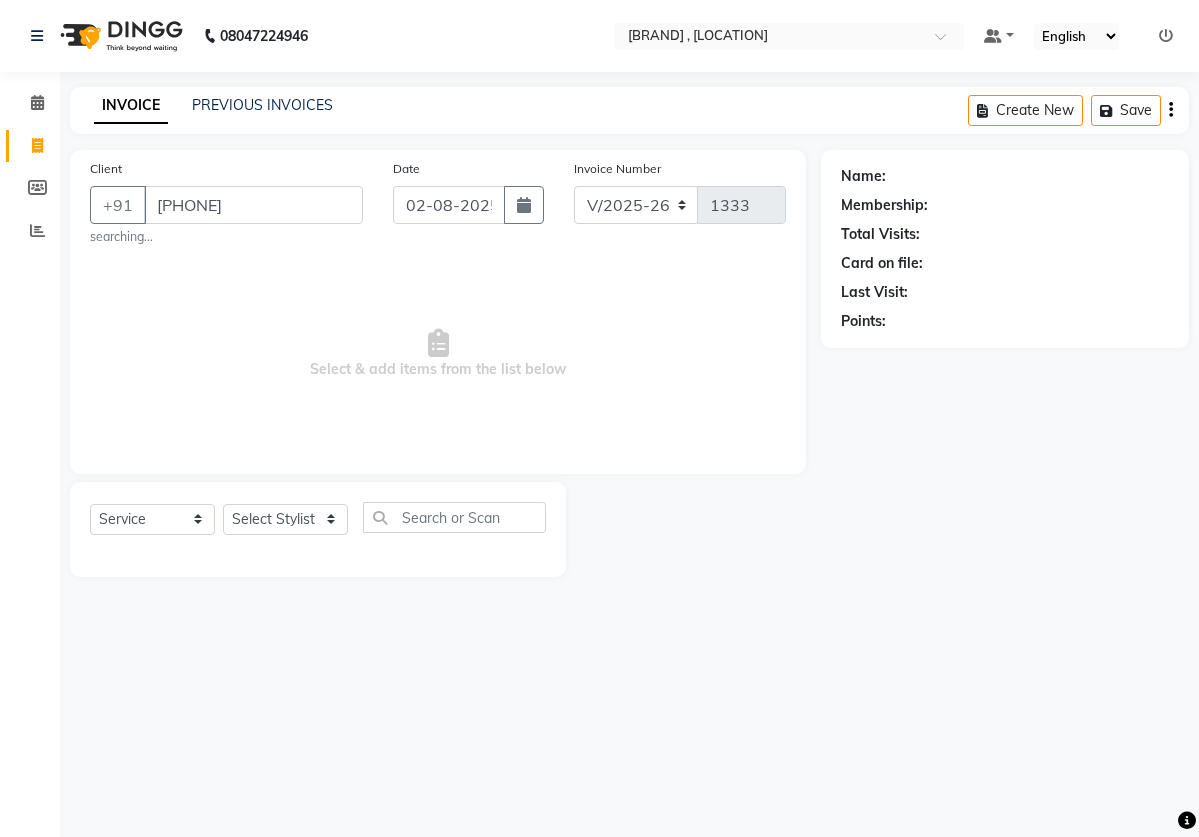 type on "98******86" 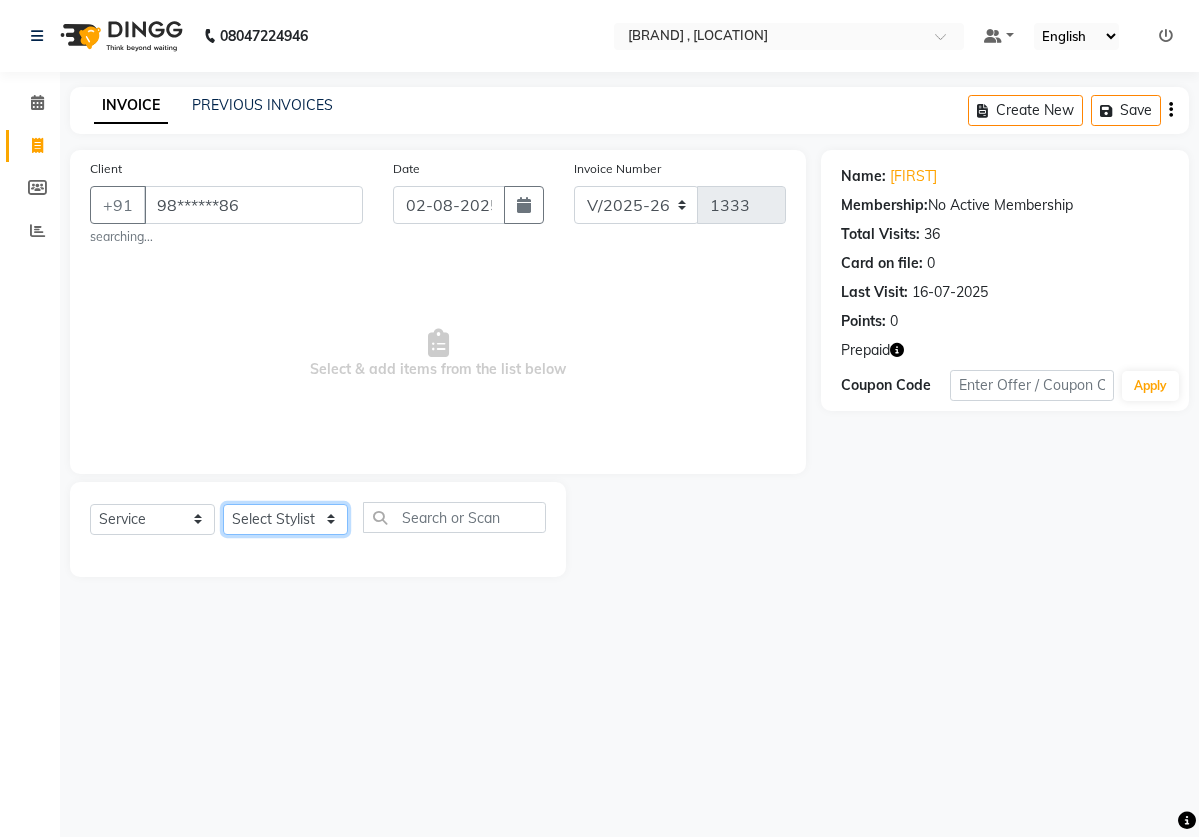 select on "[CREDIT_CARD_NUMBER]" 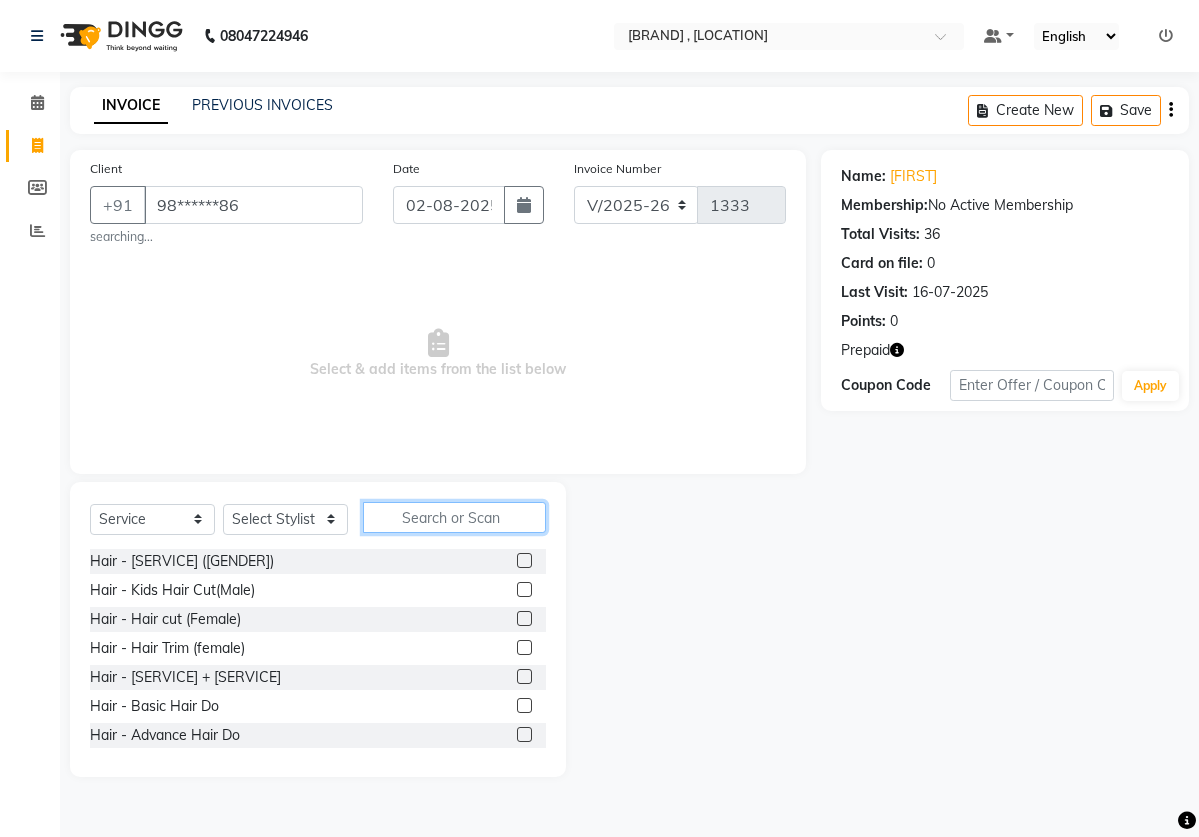 click 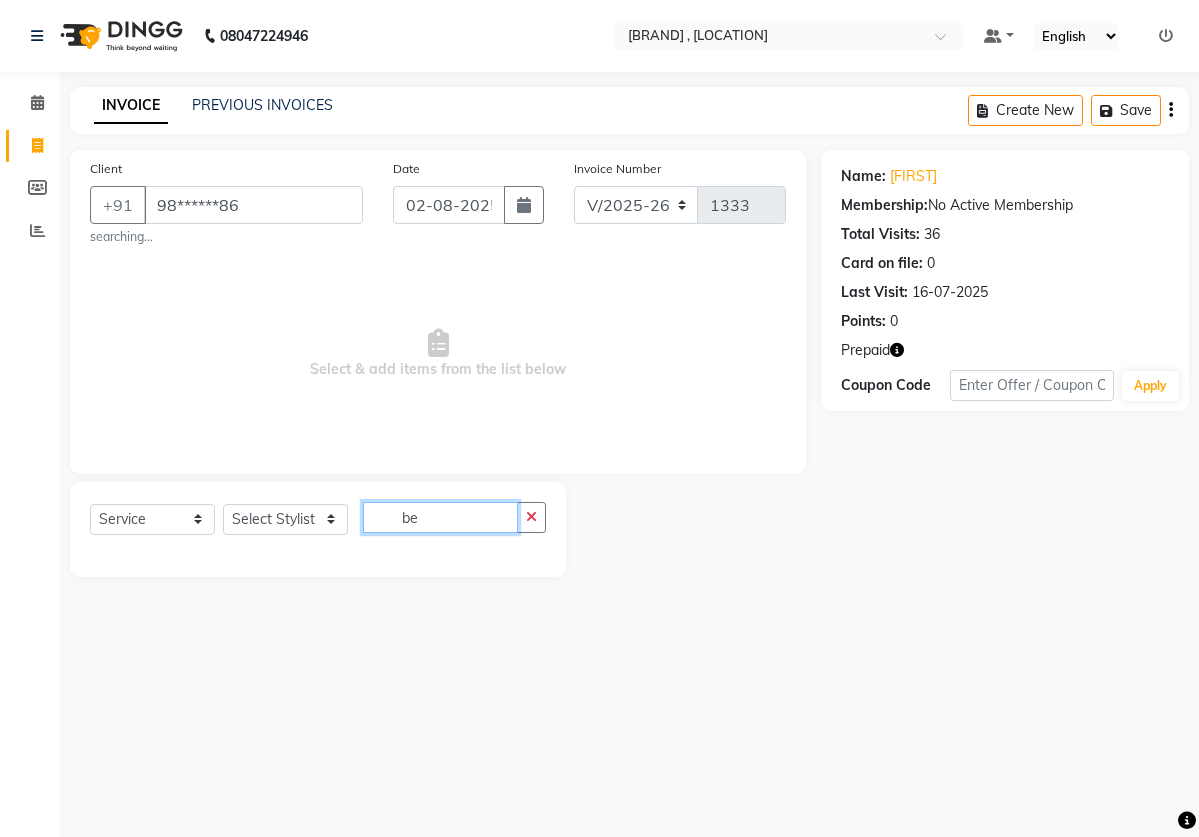 type on "b" 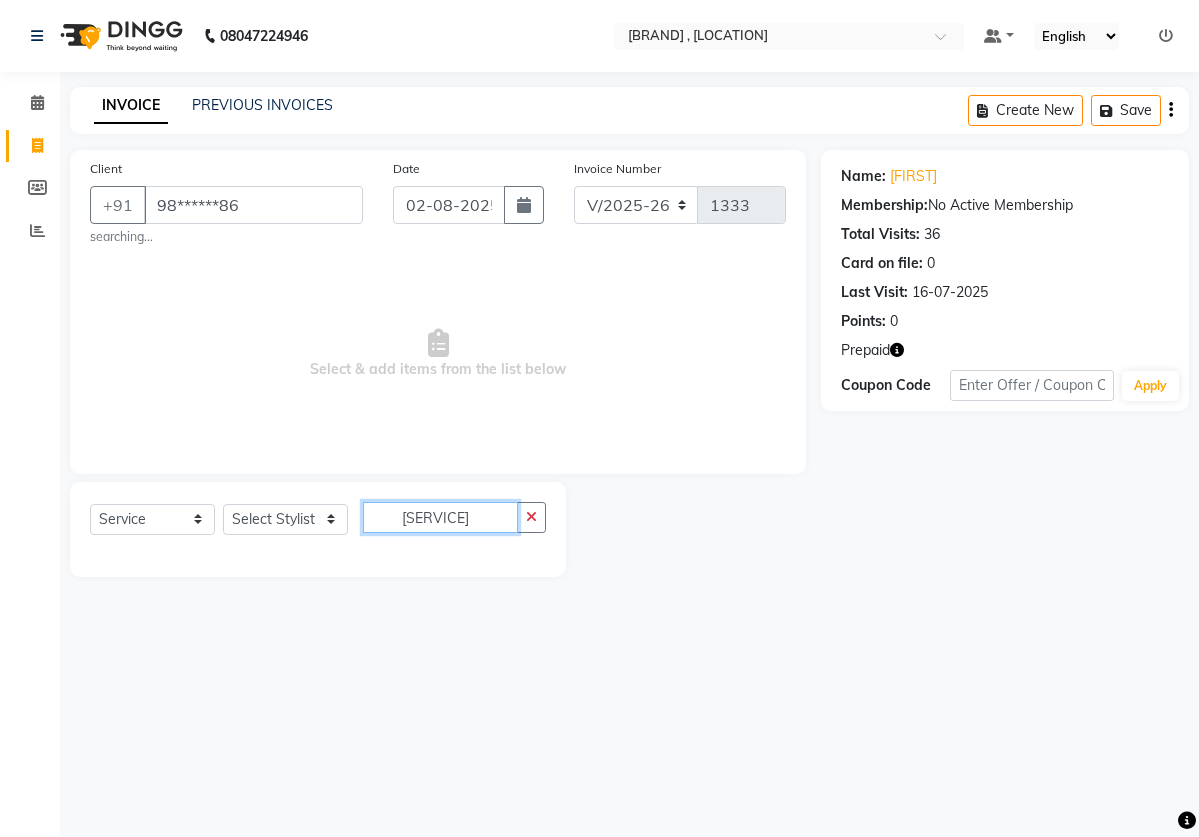 type on "beat" 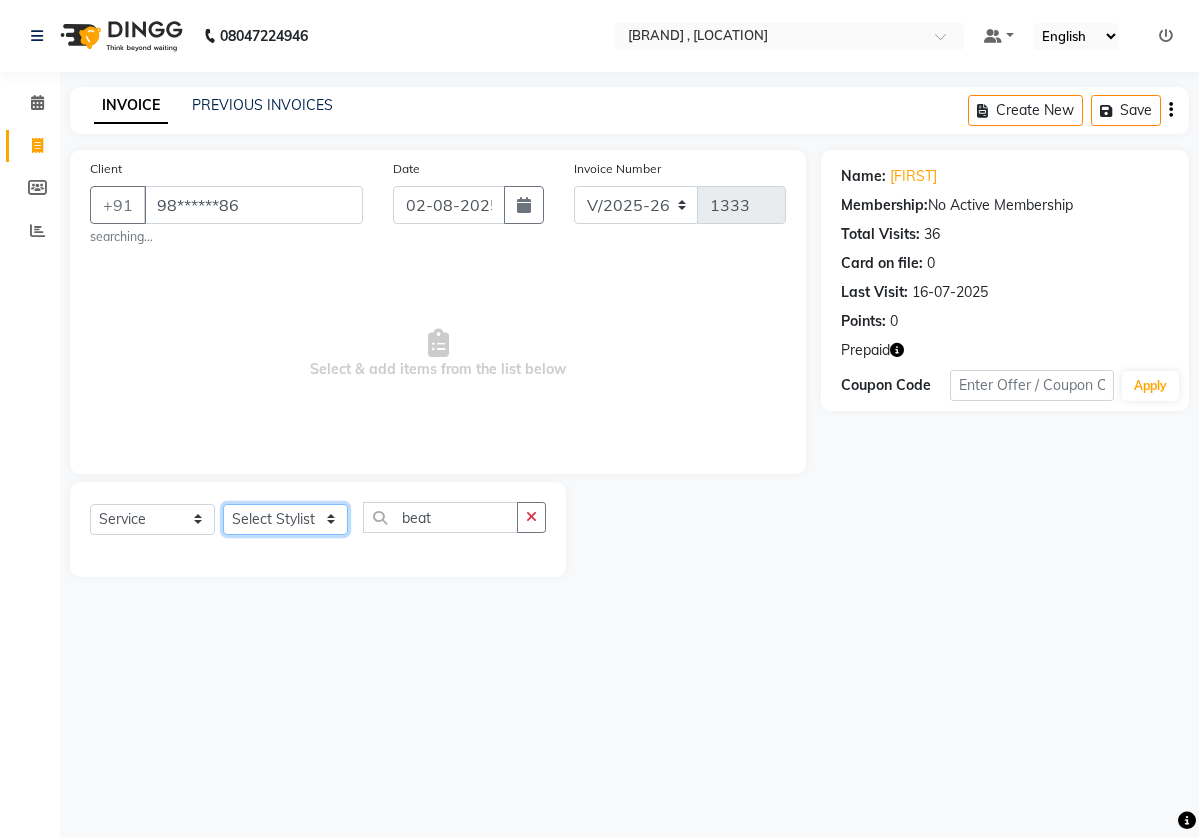 select on "2894" 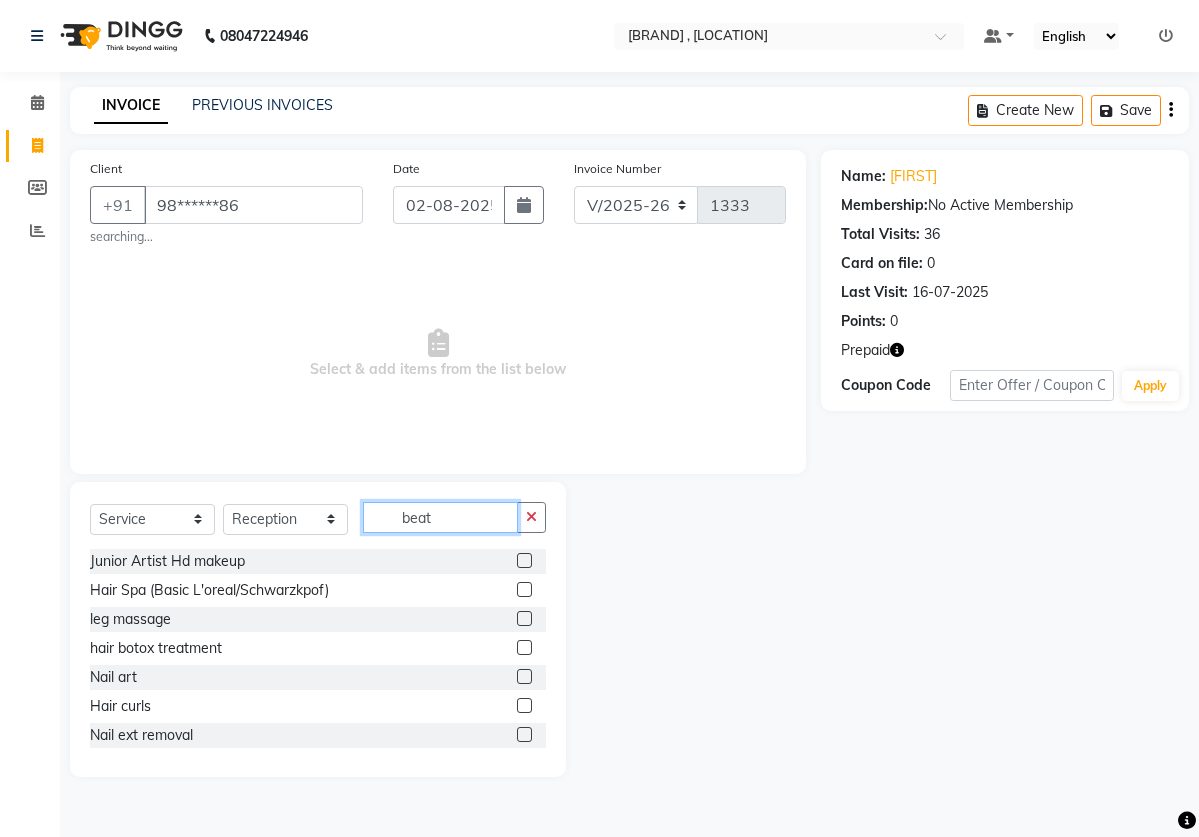 click on "beat" 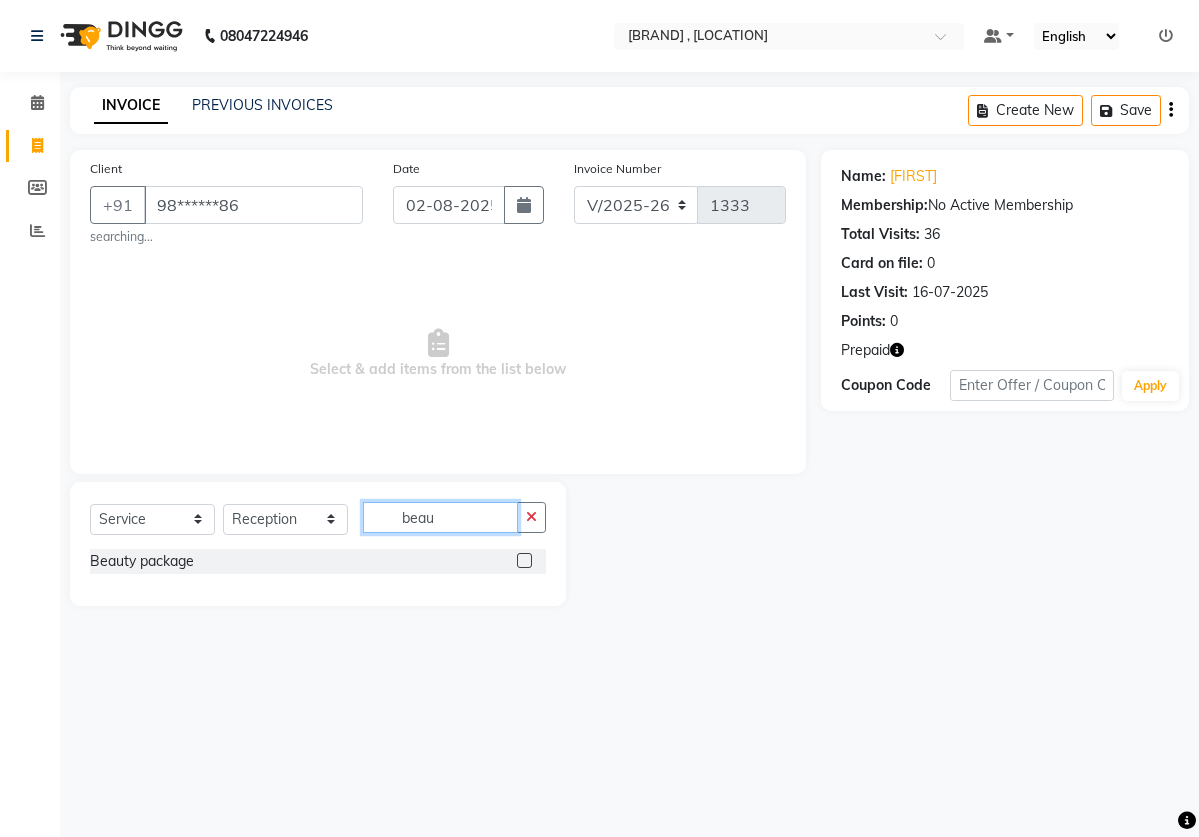 type on "beau" 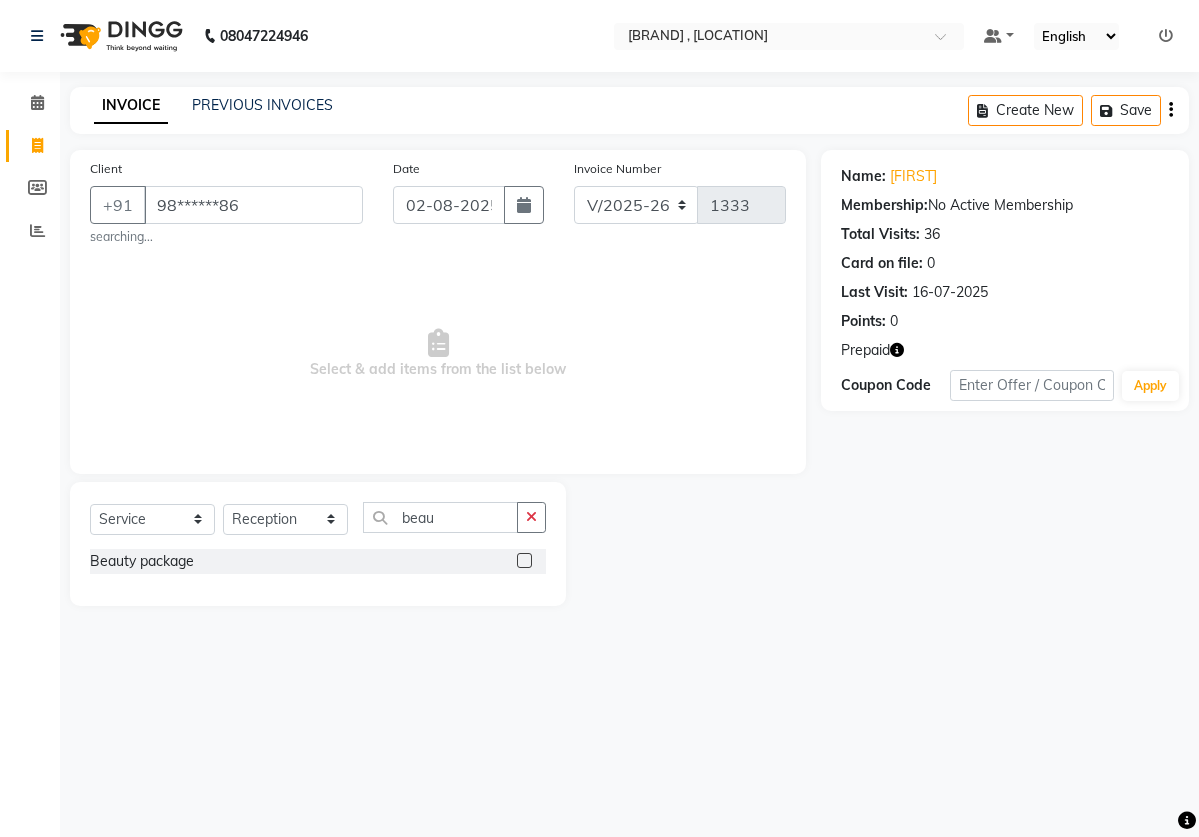 click 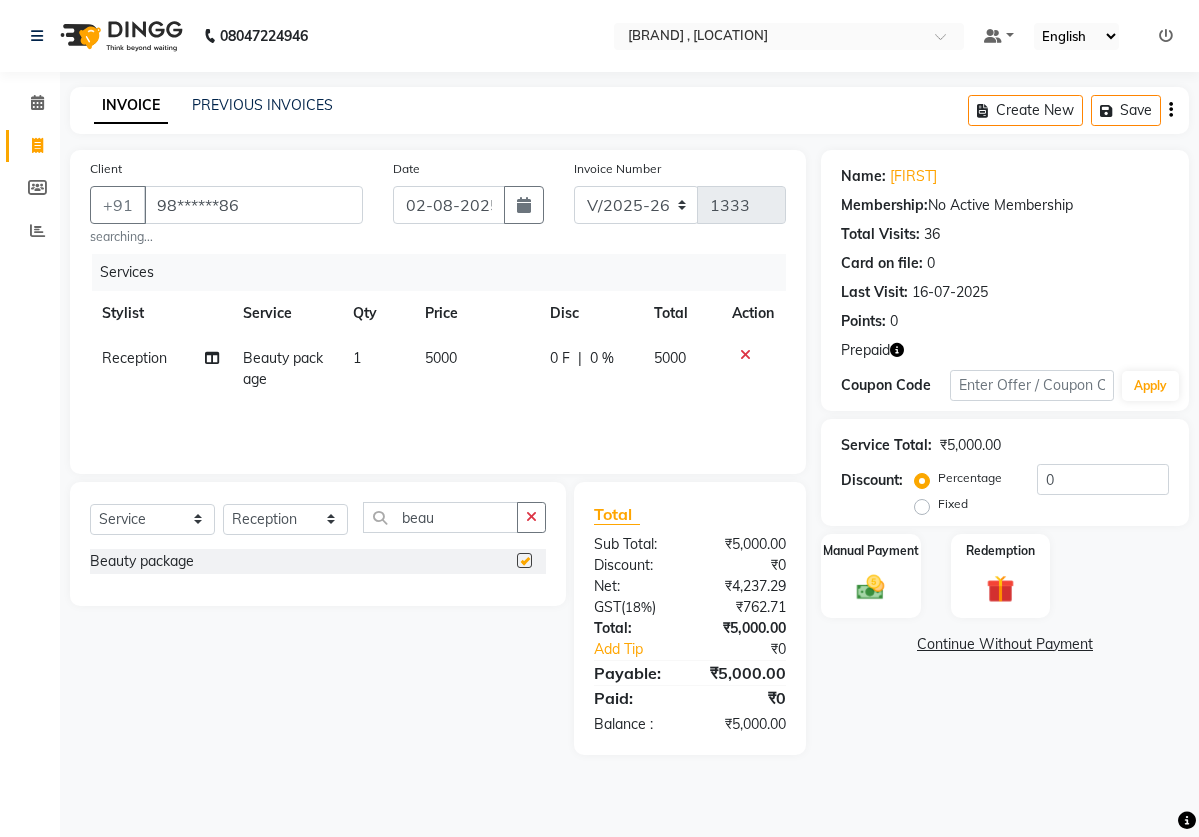 checkbox on "false" 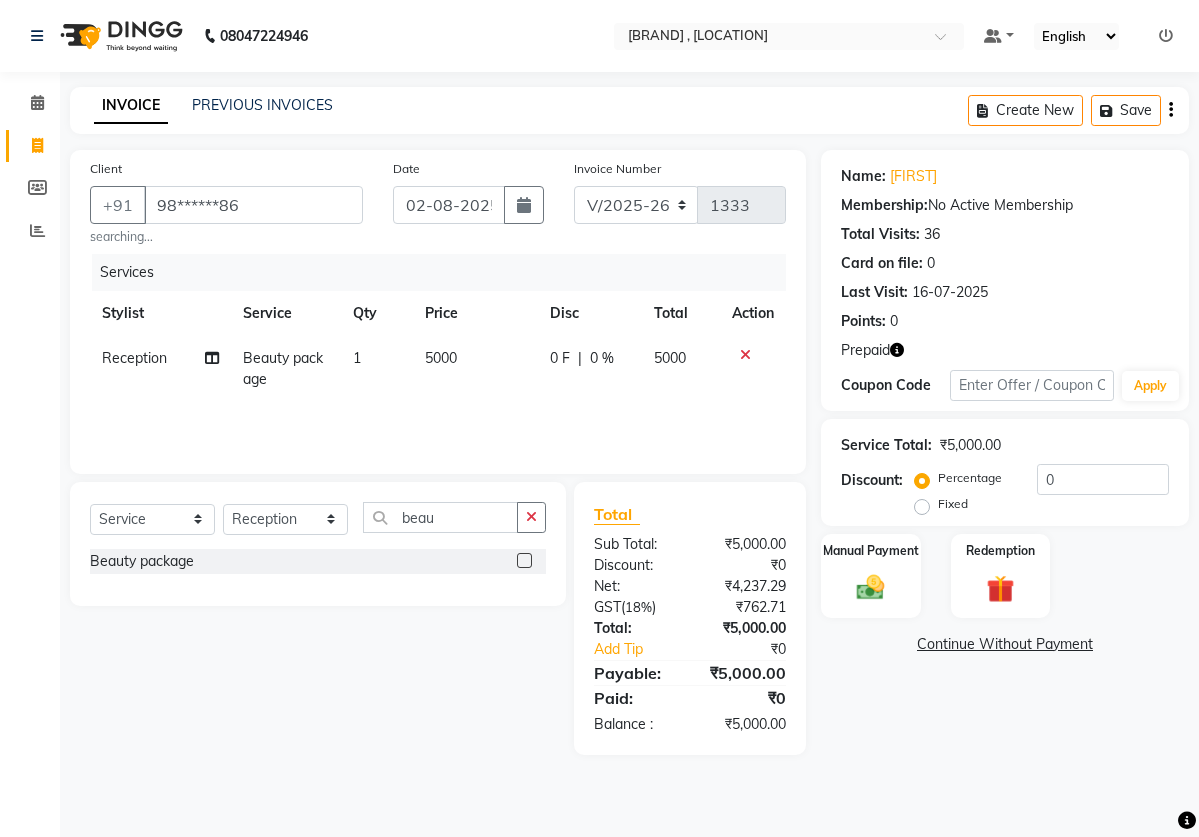 click on "5000" 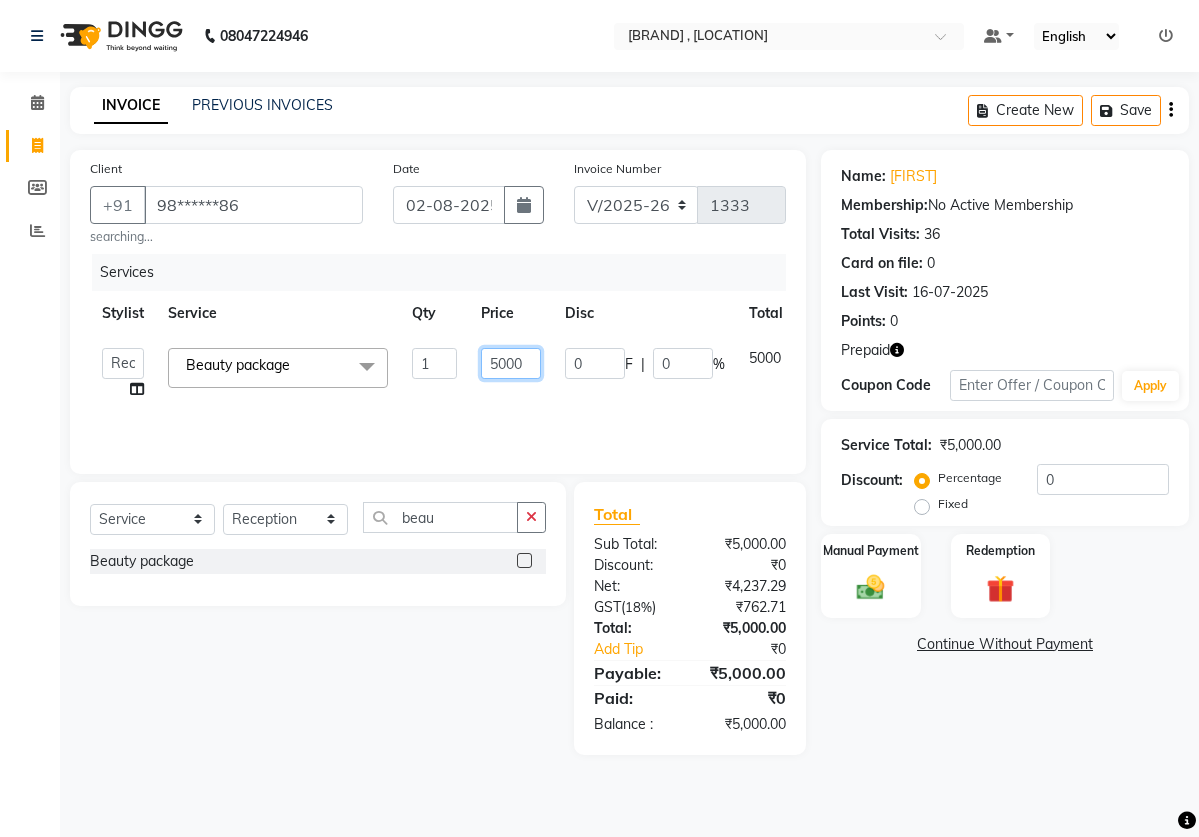 click on "5000" 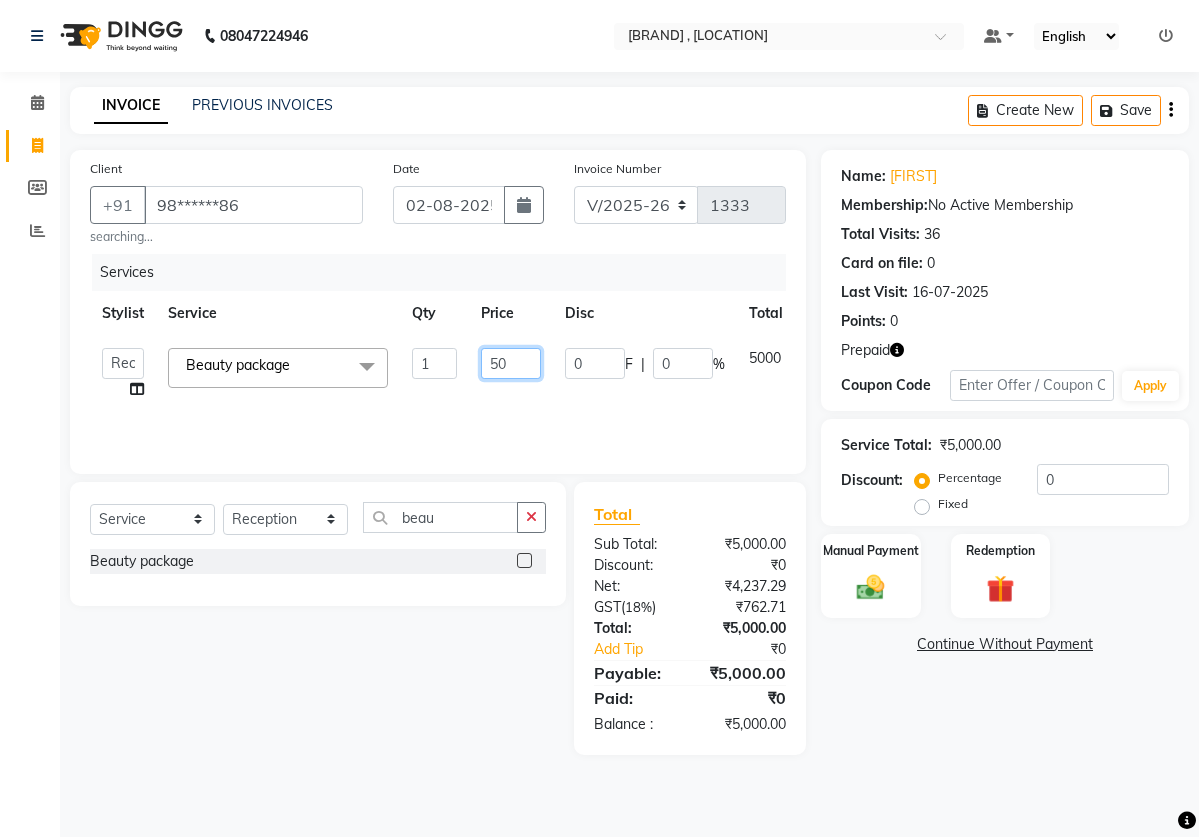 type on "5" 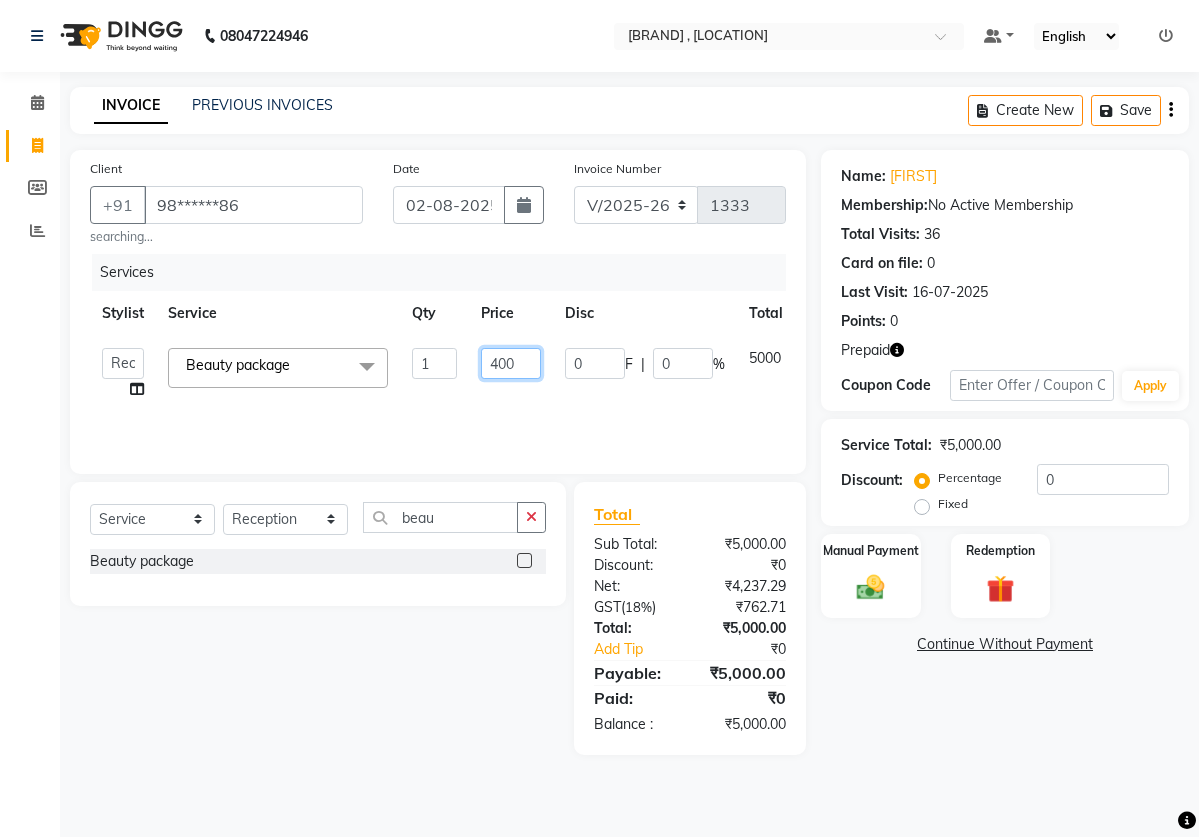 type on "4000" 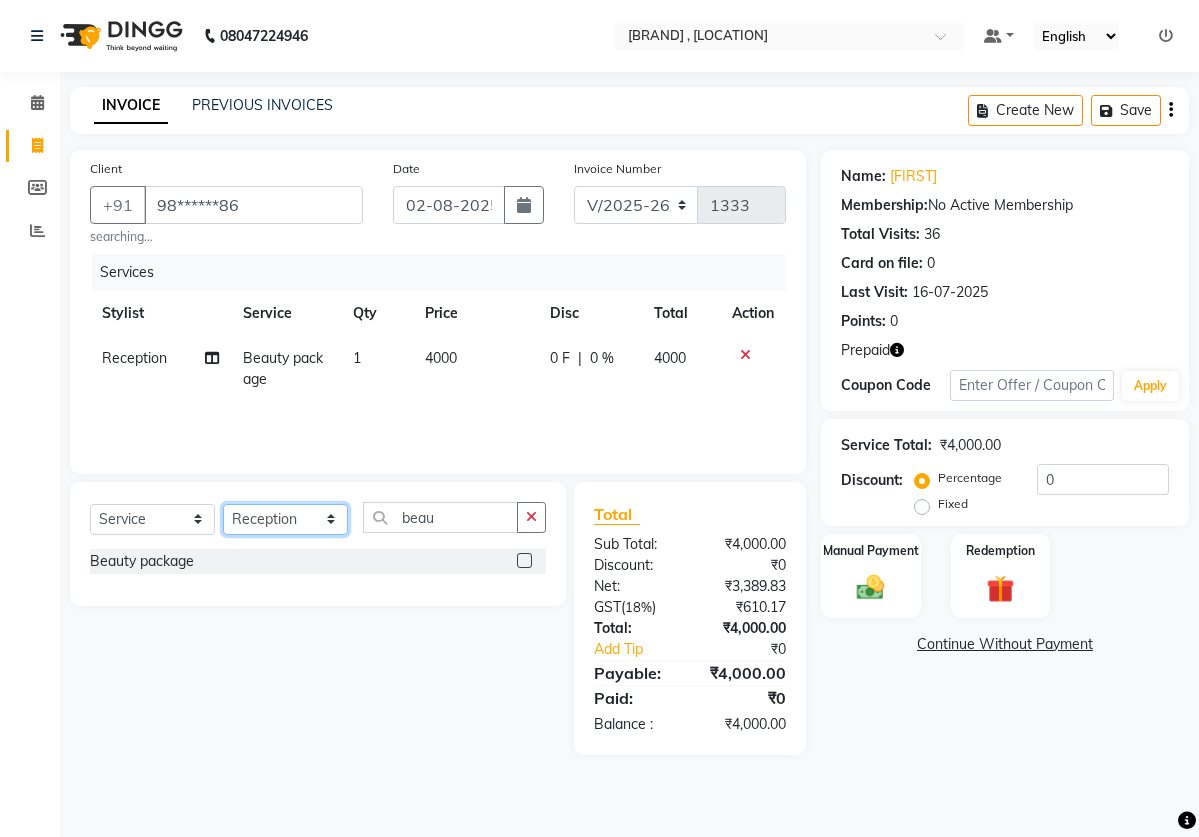 select on "2896" 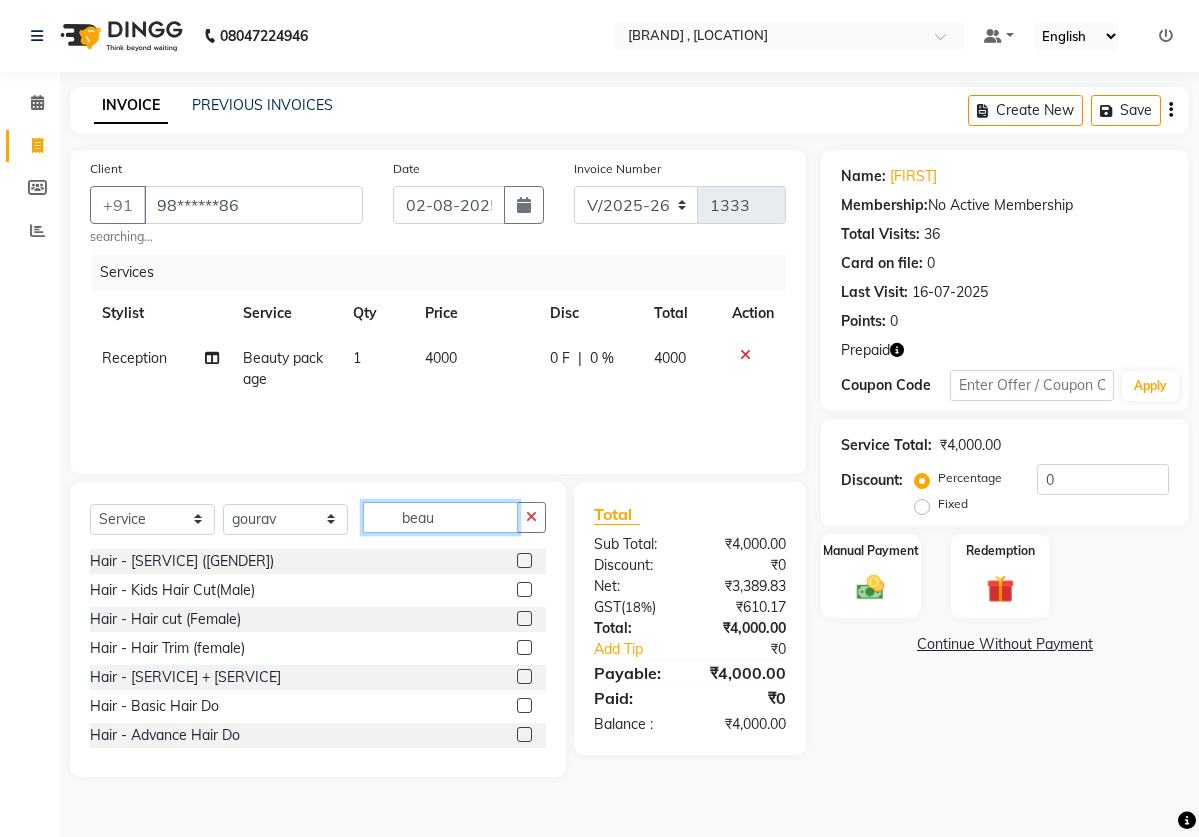 click on "beau" 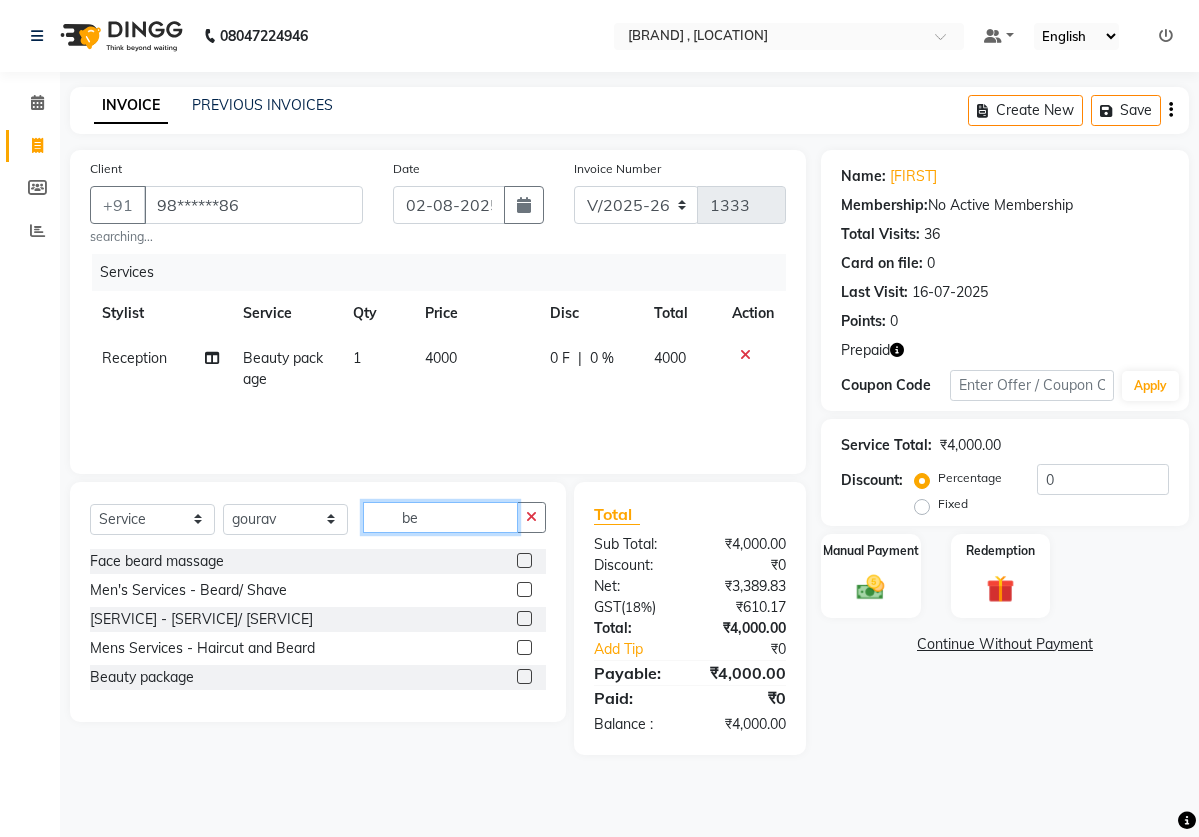 type on "b" 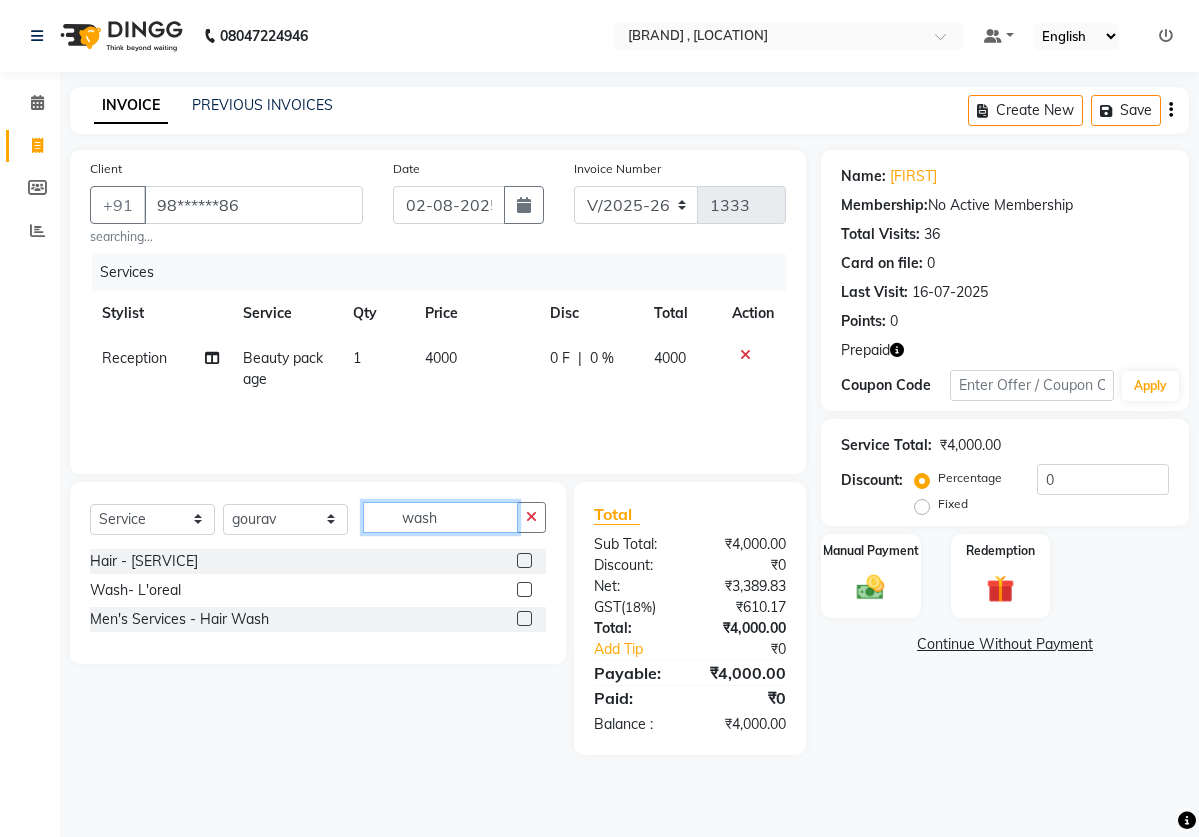 type on "wash" 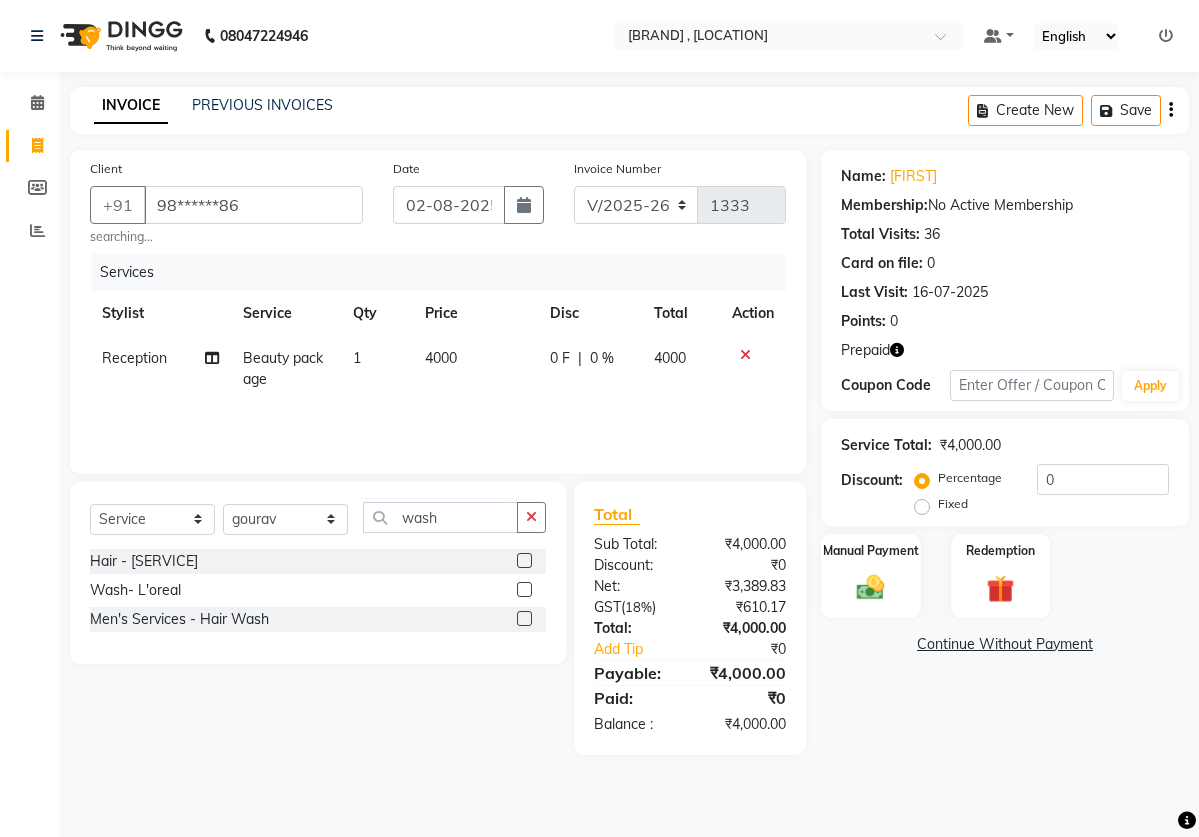 click 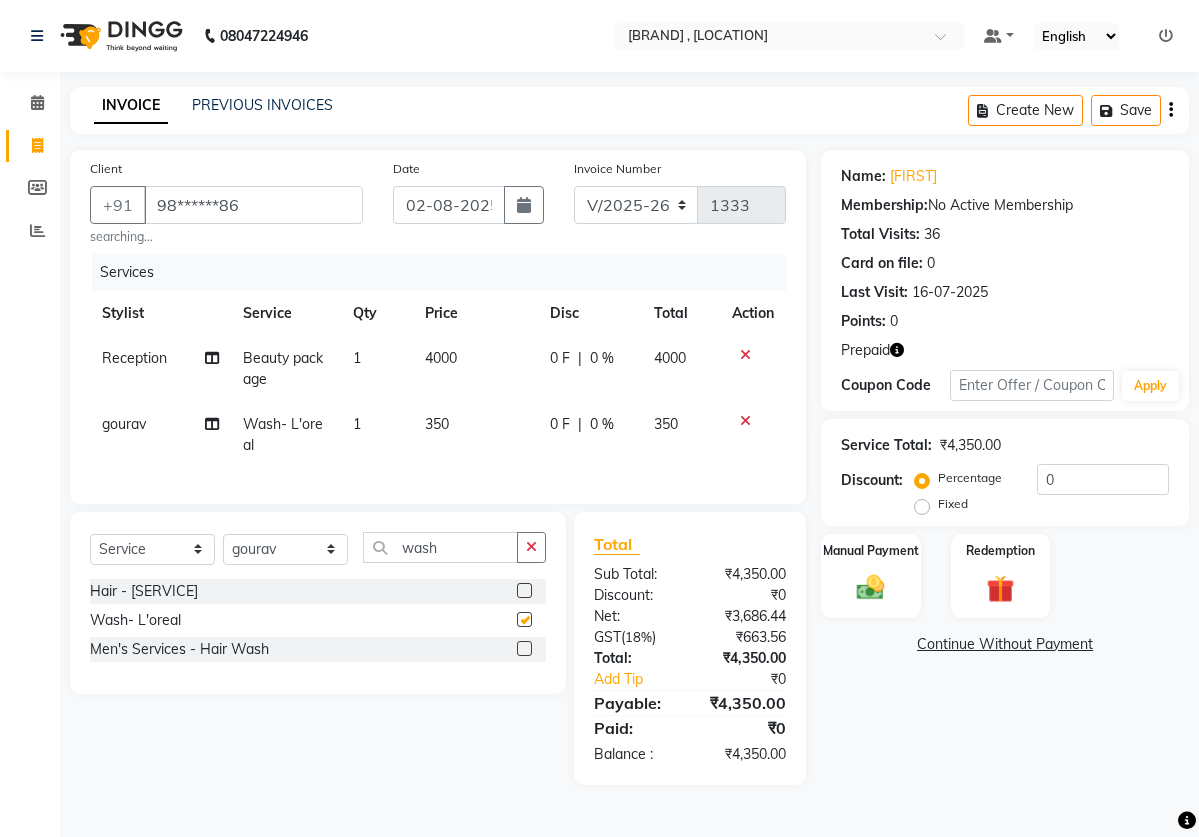 checkbox on "false" 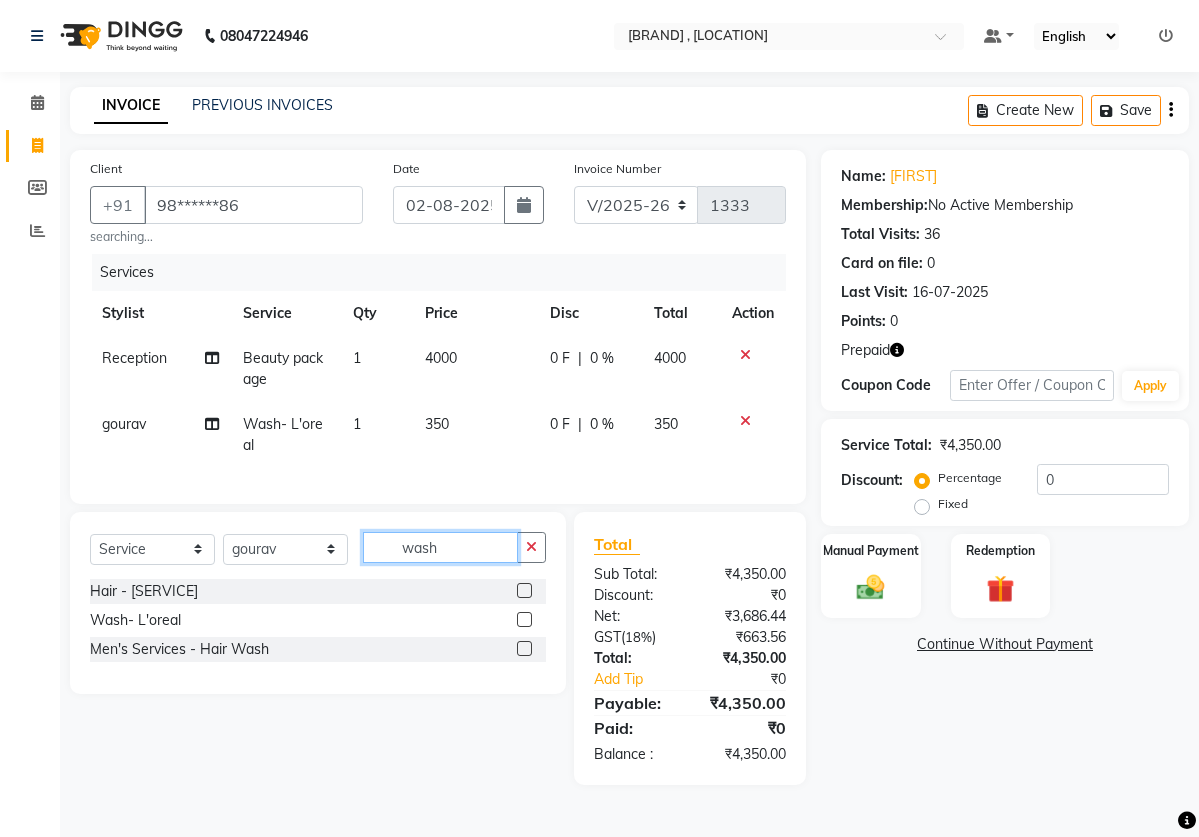 click on "wash" 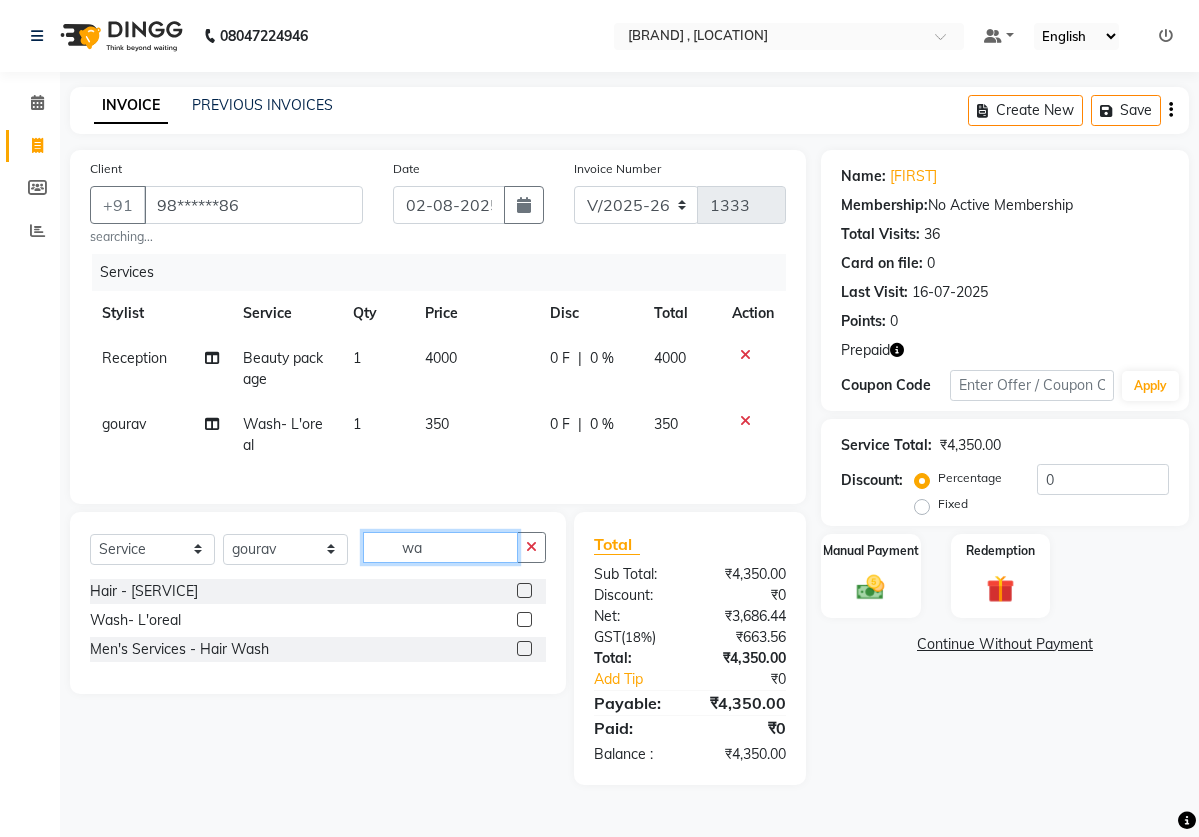 type on "w" 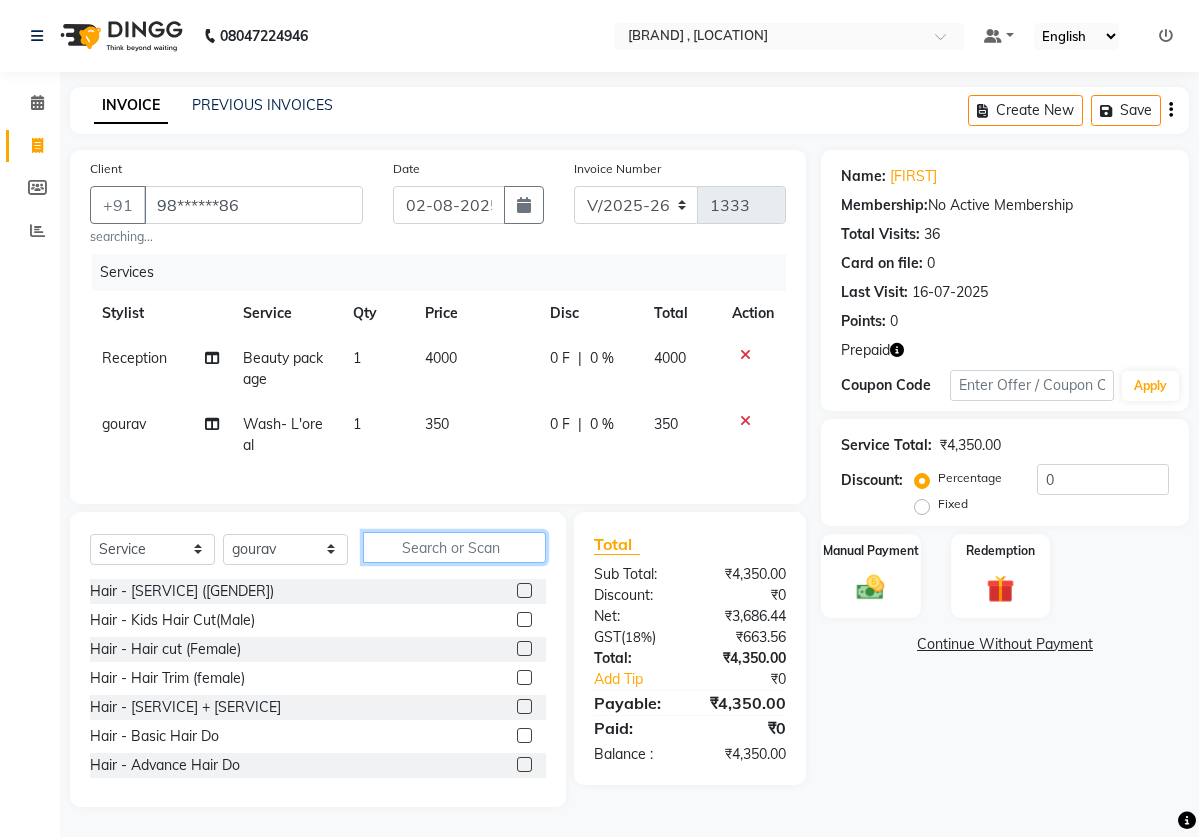 type on "e" 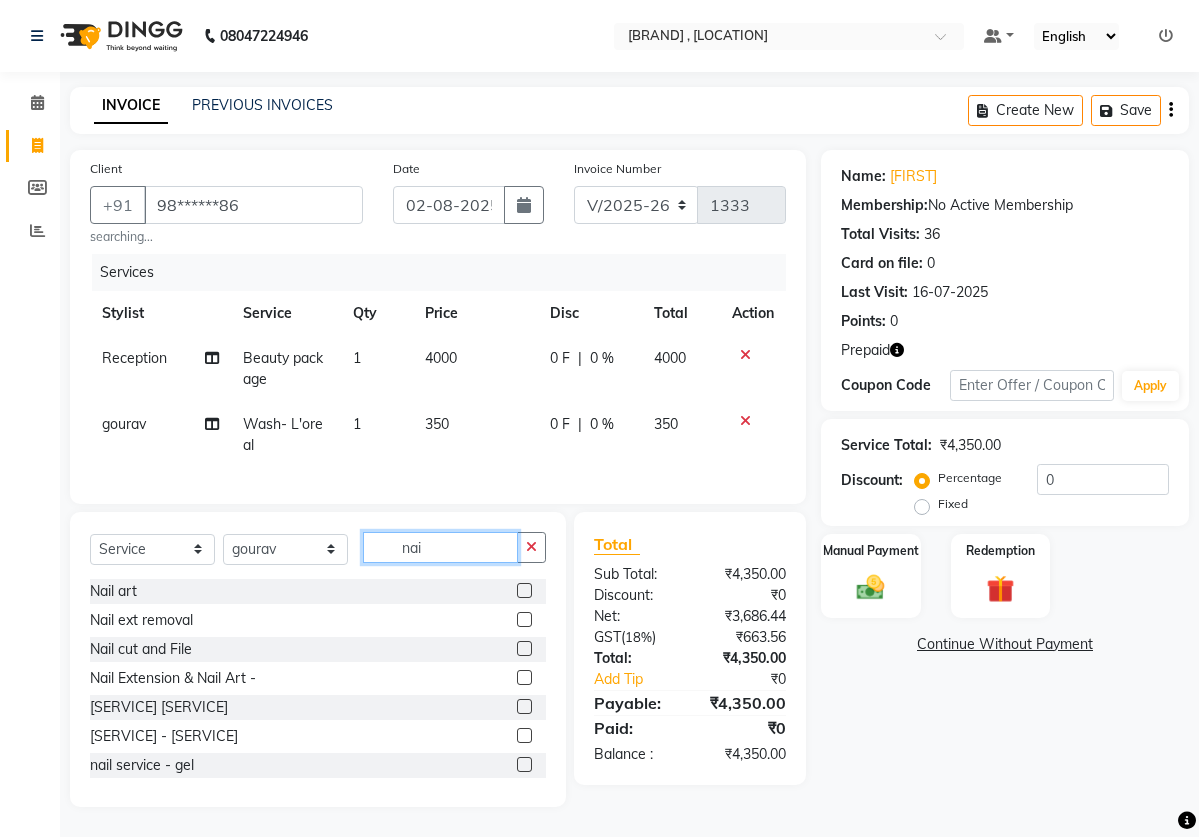 type on "nai" 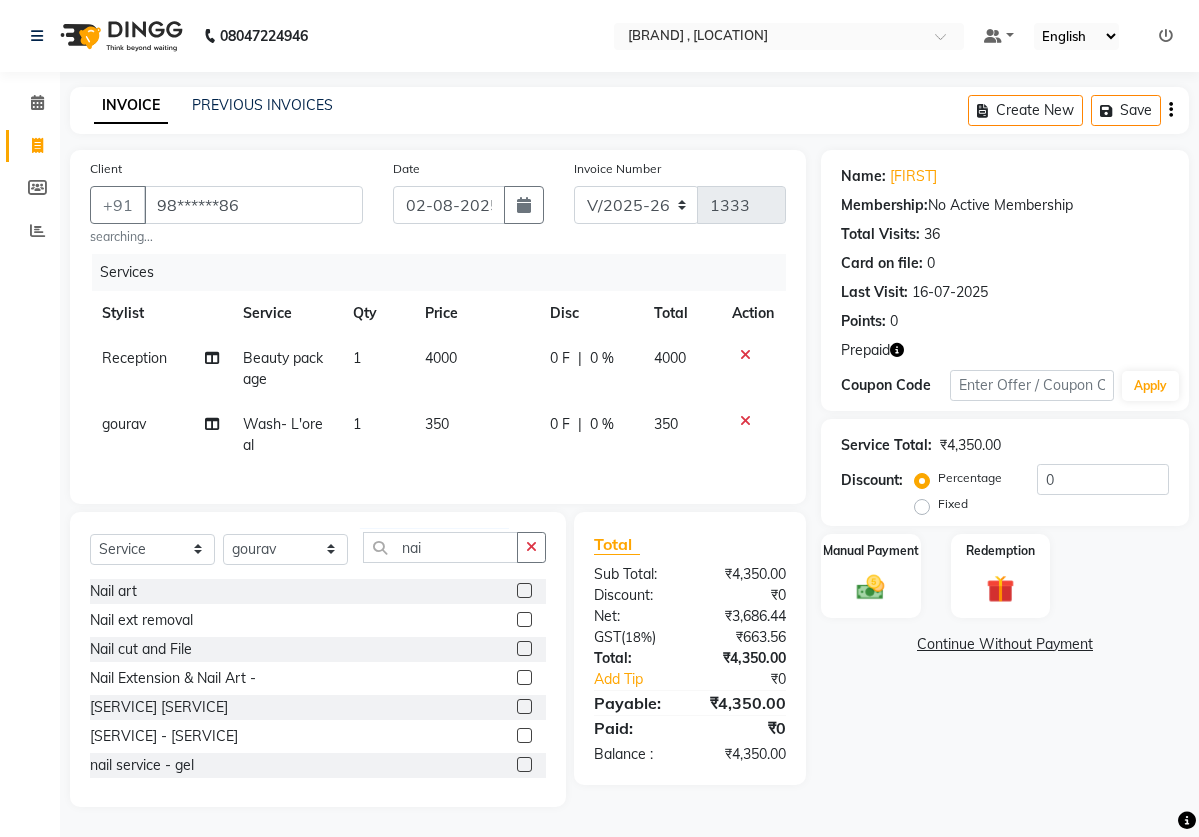 click 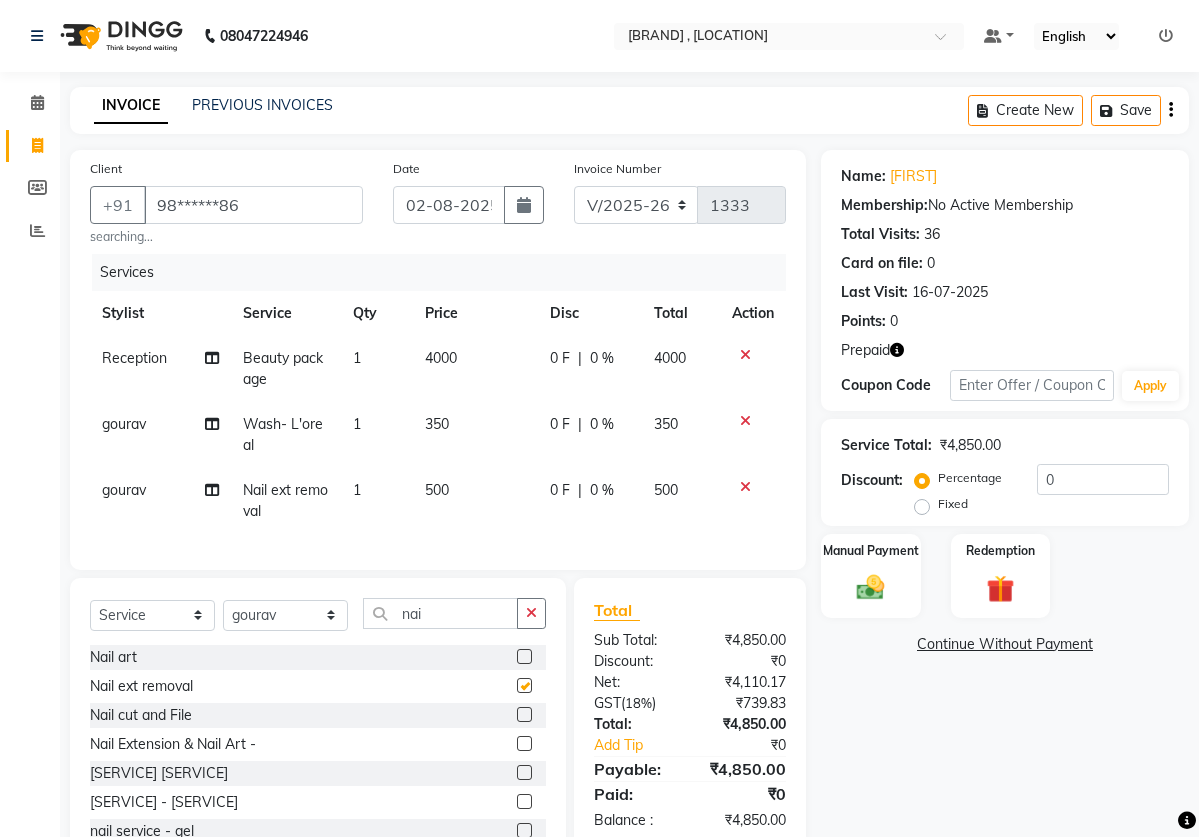 checkbox on "false" 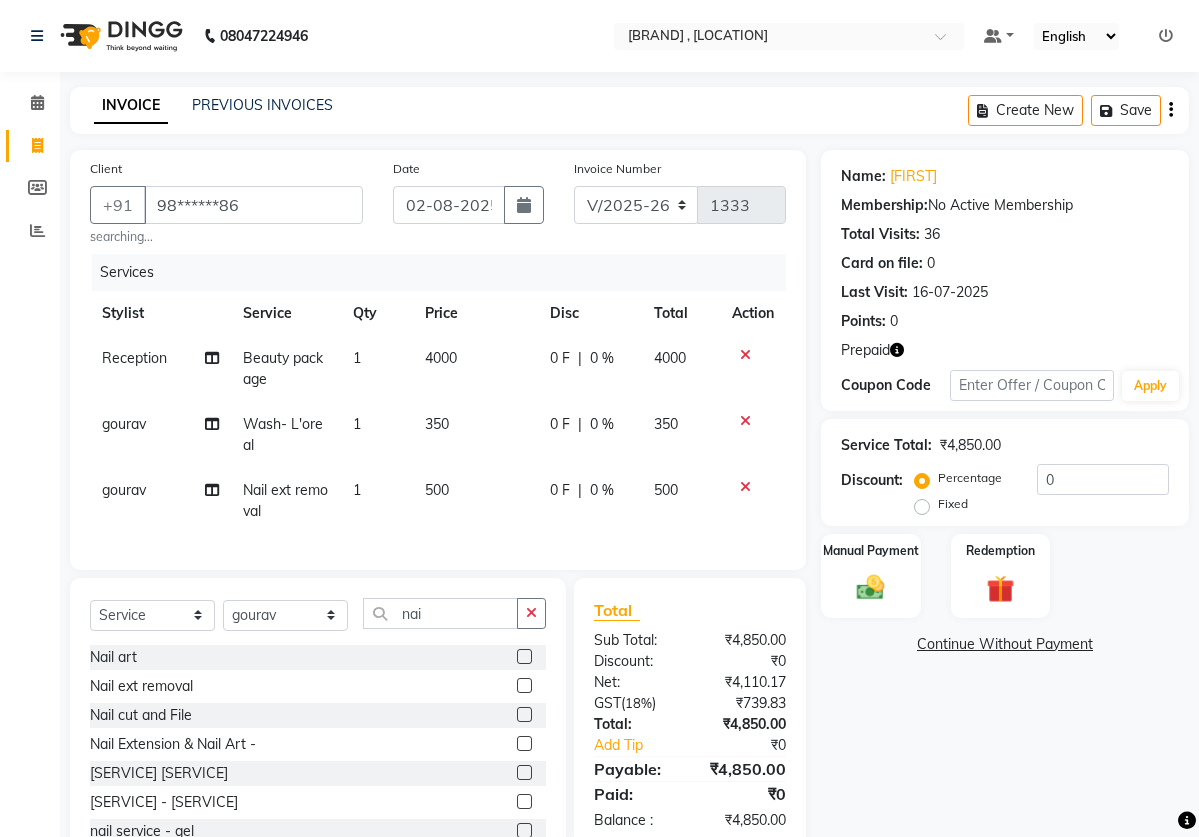 click on "gourav" 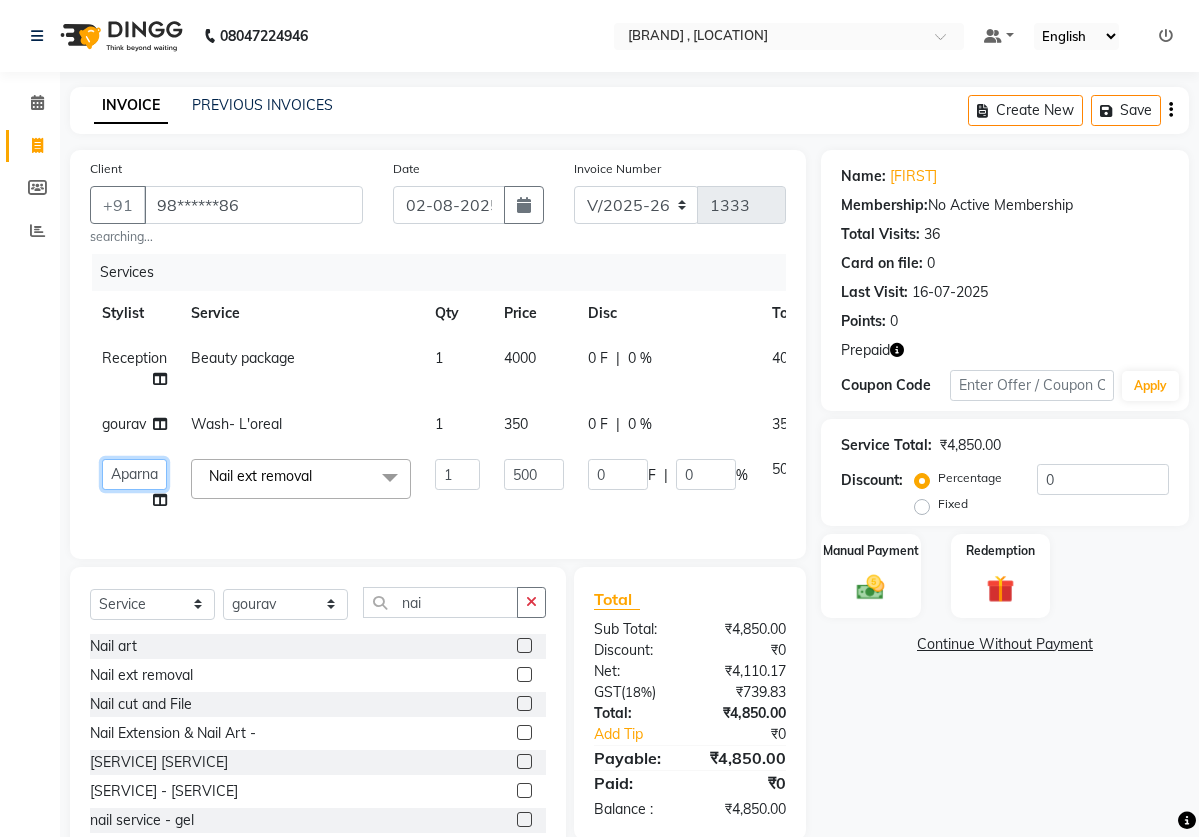 select on "2906" 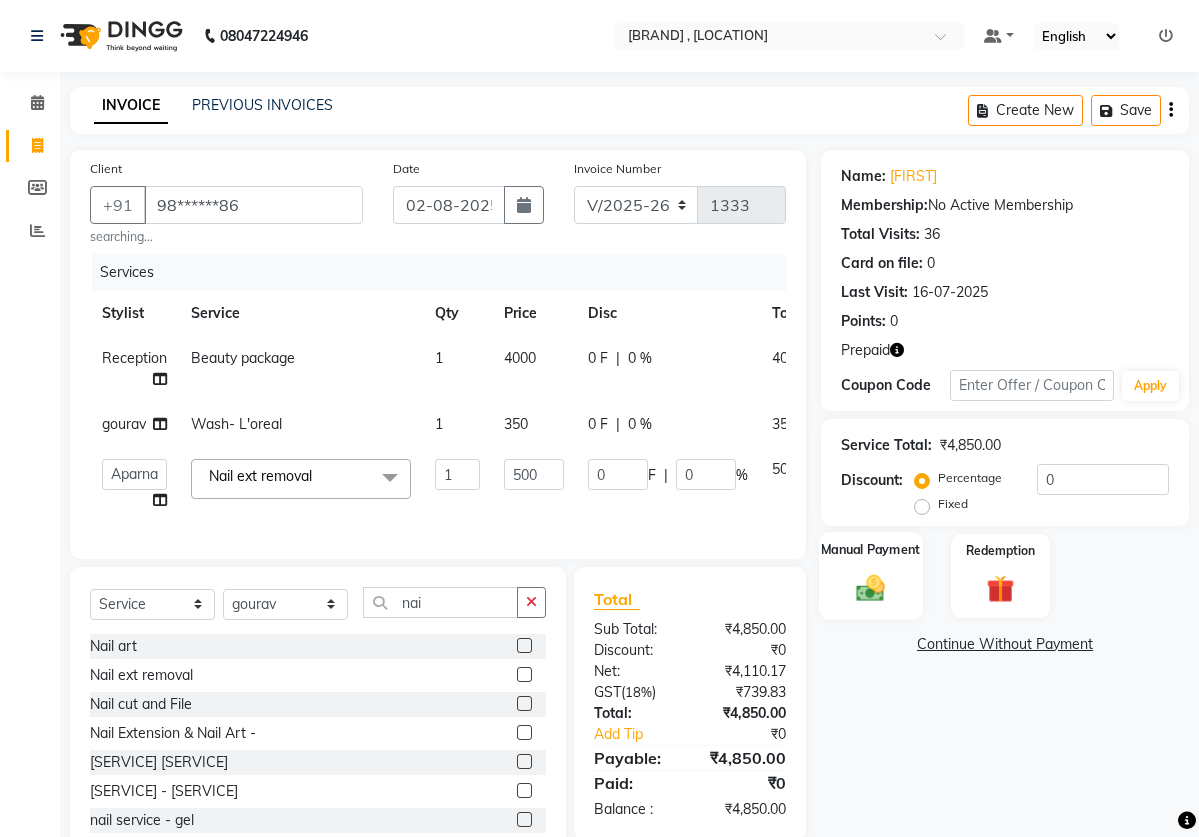 click on "Manual Payment" 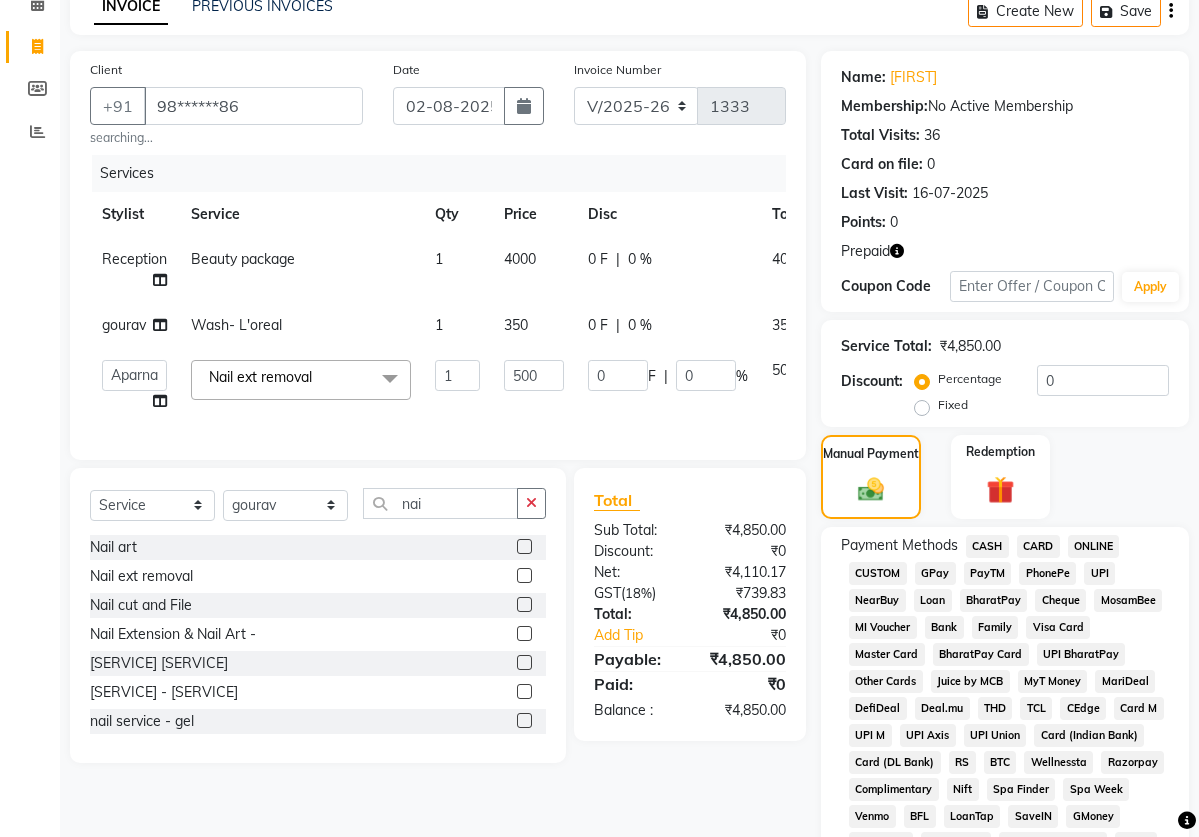 scroll, scrollTop: 101, scrollLeft: 0, axis: vertical 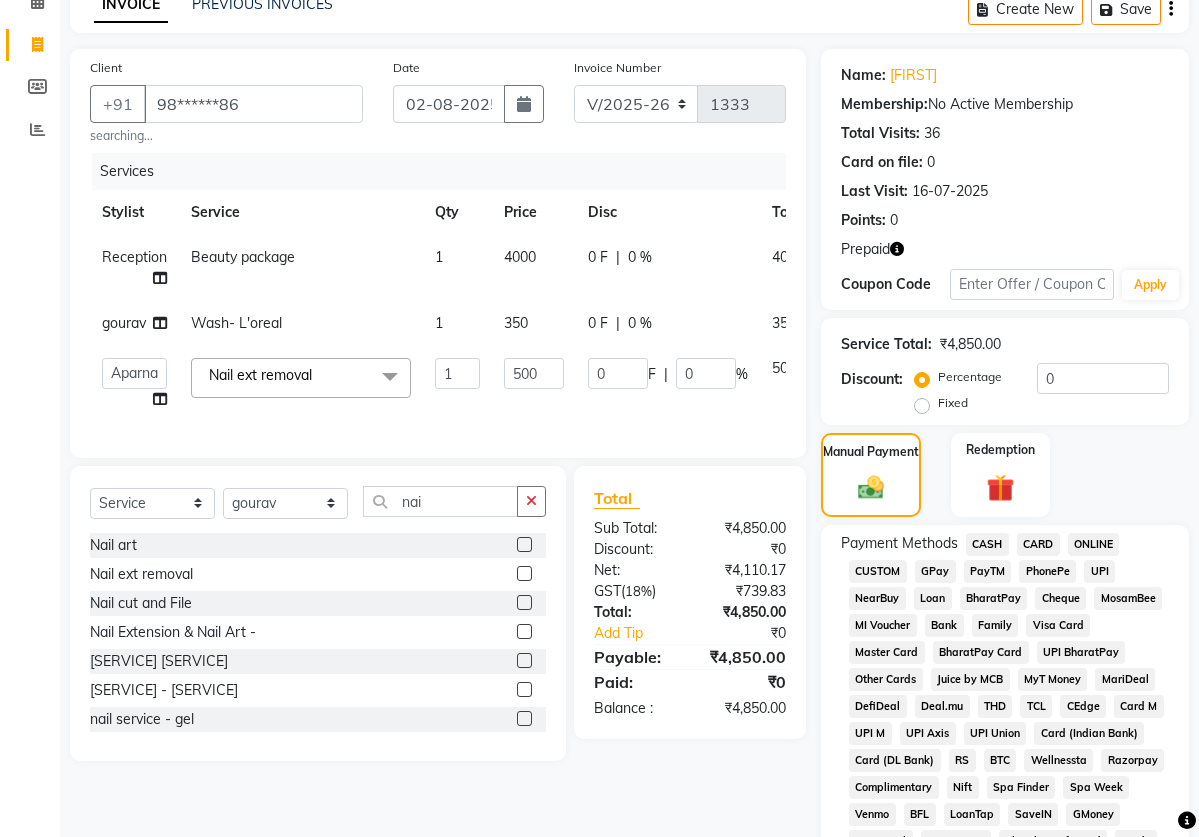 click on "ONLINE" 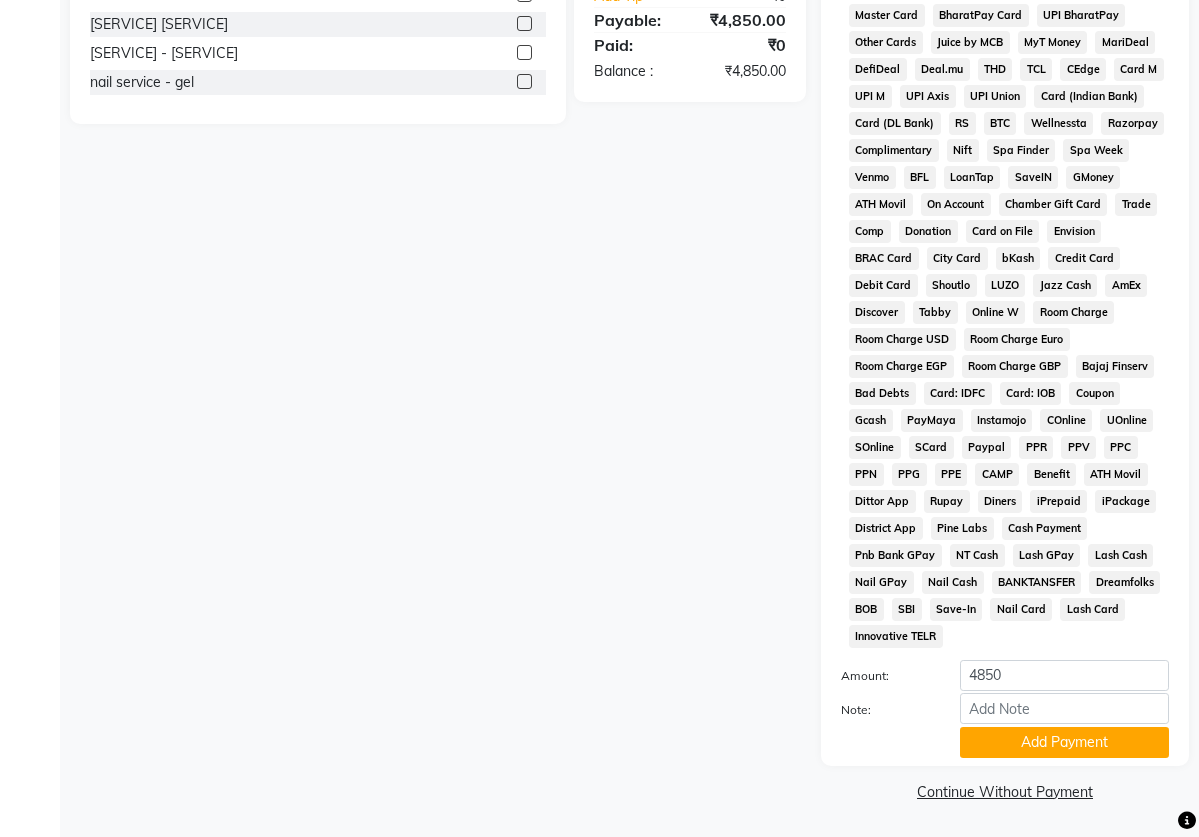 scroll, scrollTop: 763, scrollLeft: 0, axis: vertical 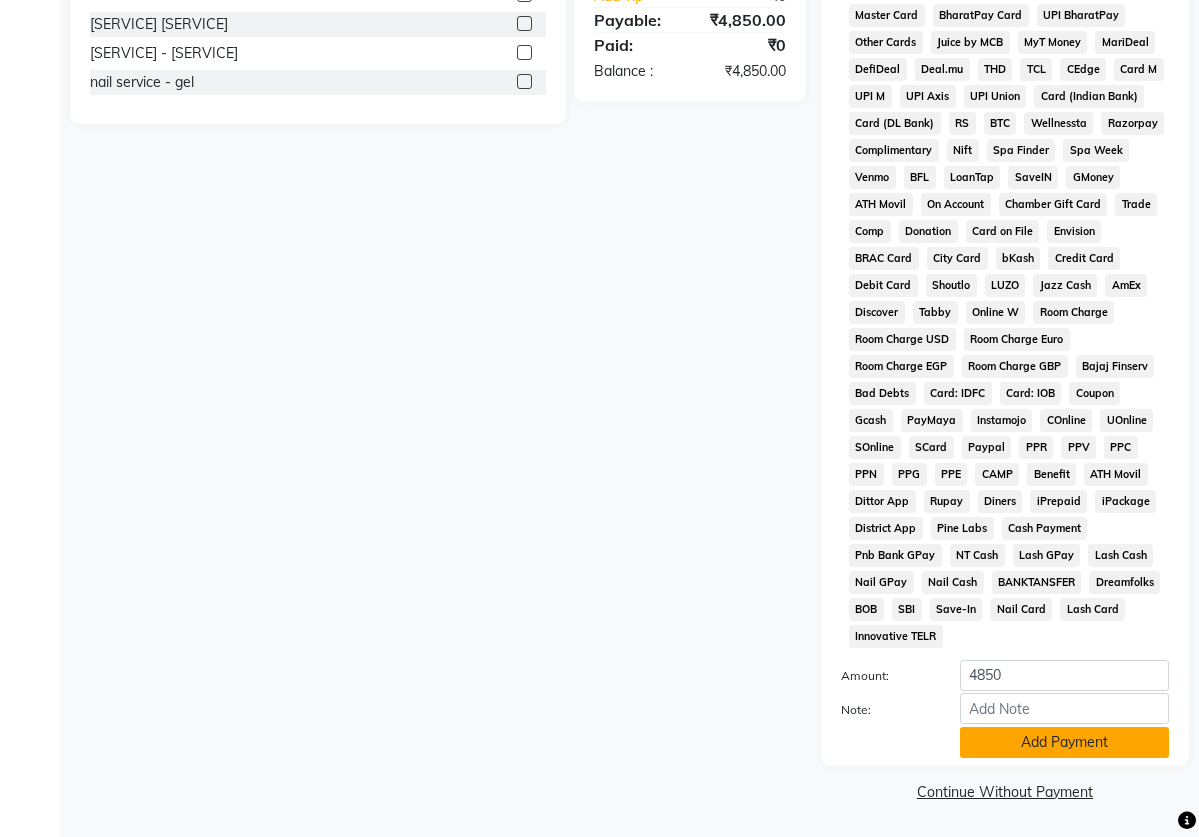 click on "Add Payment" 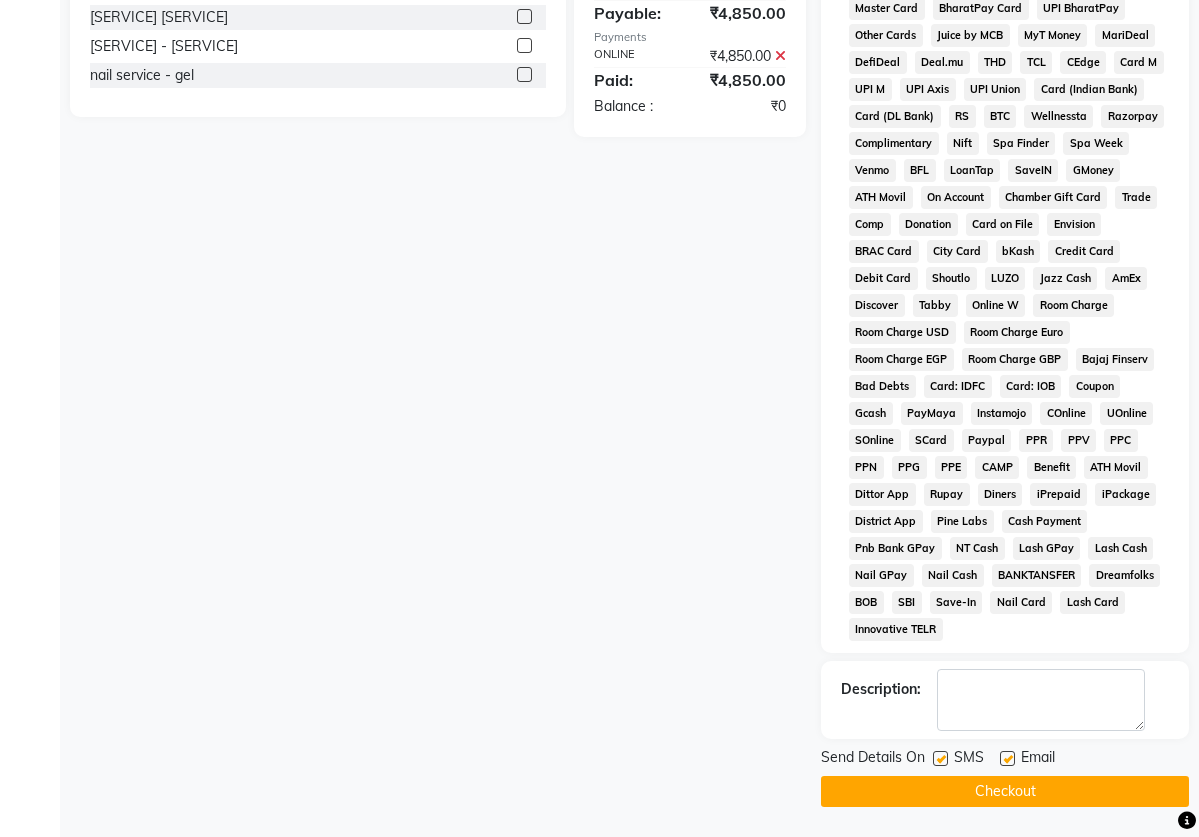 click on "Checkout" 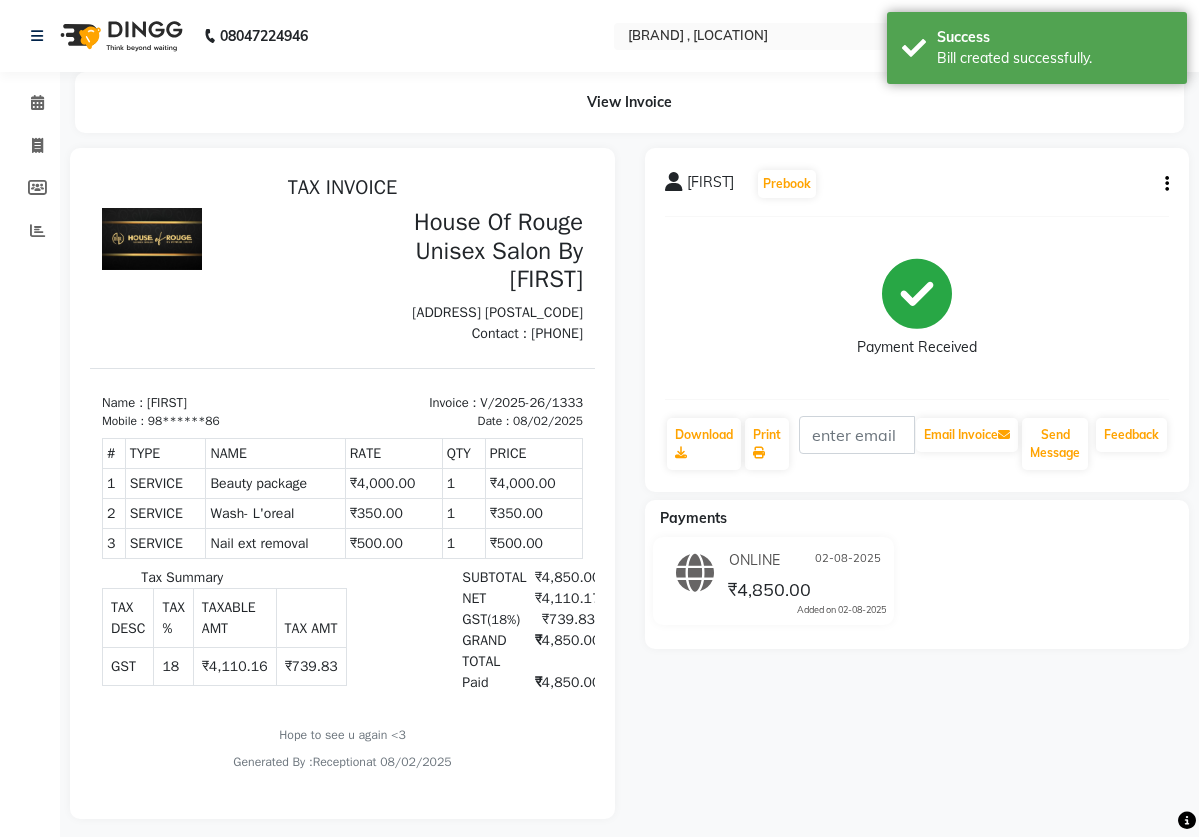 scroll, scrollTop: 0, scrollLeft: 0, axis: both 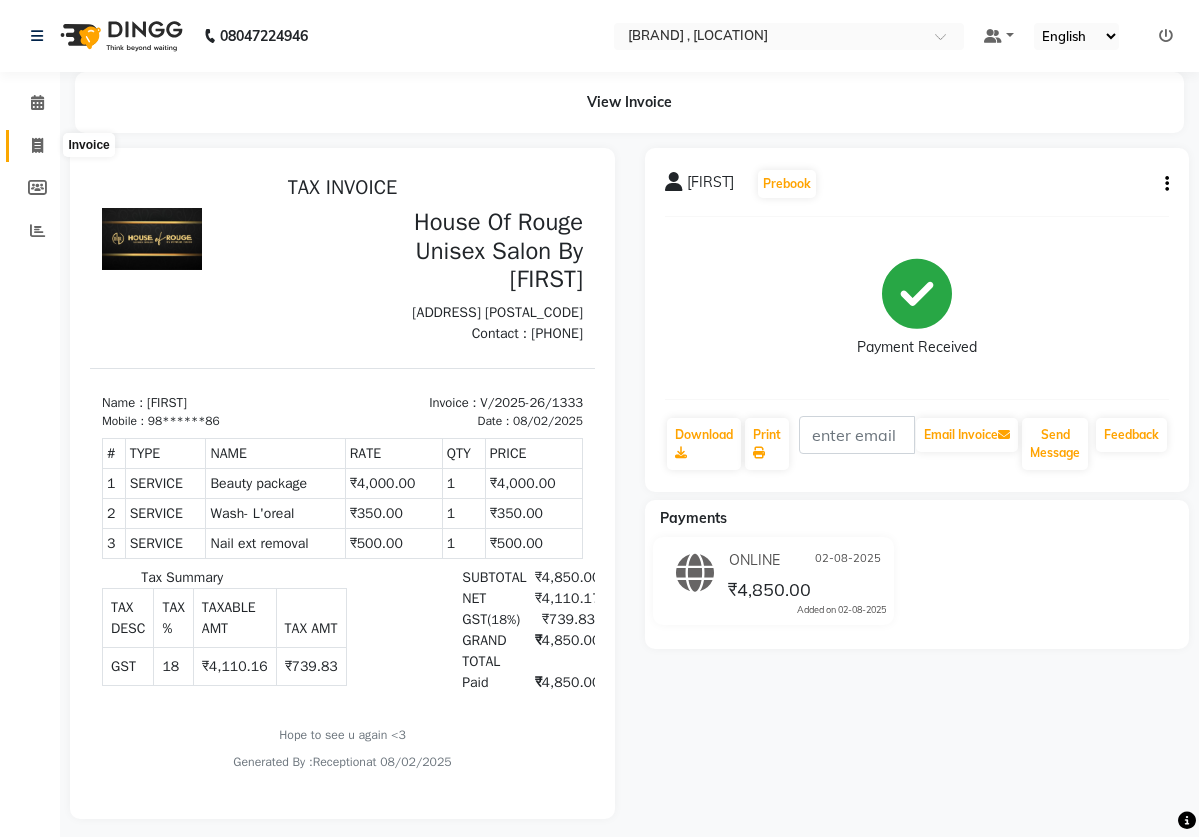 click 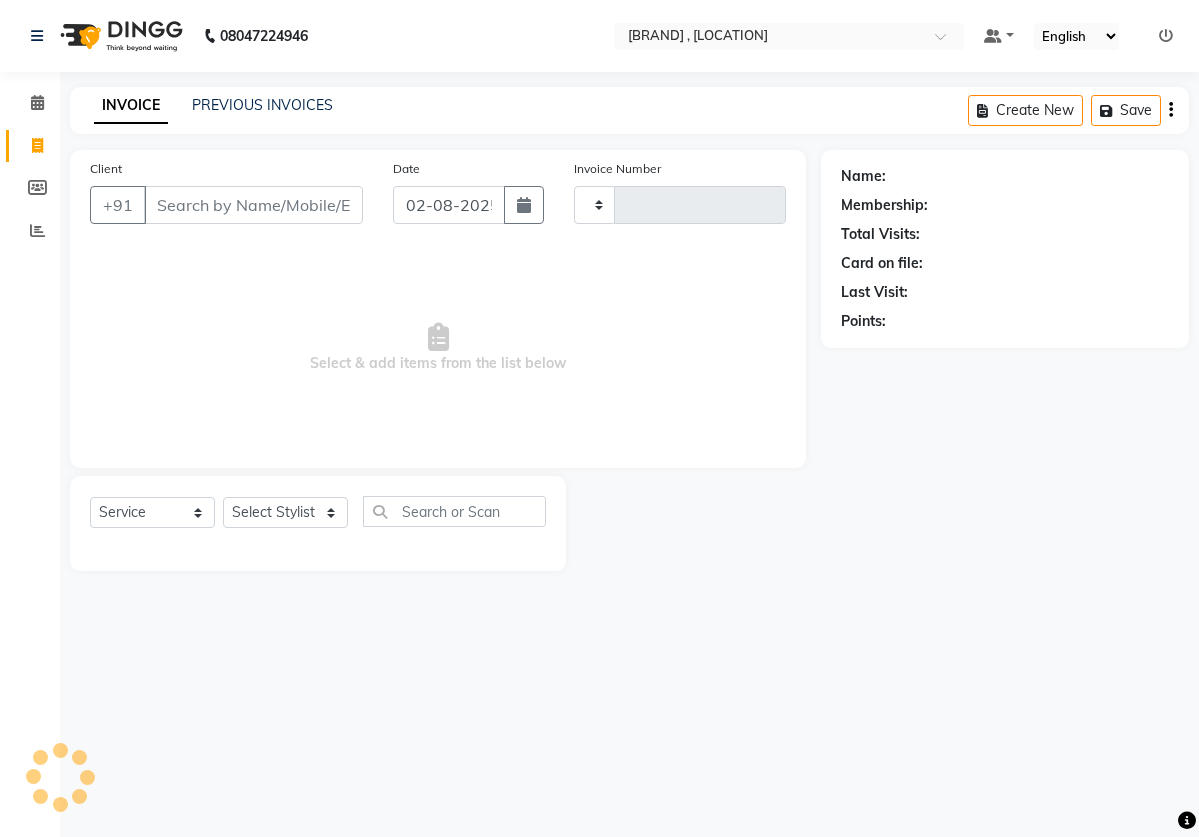 type on "1334" 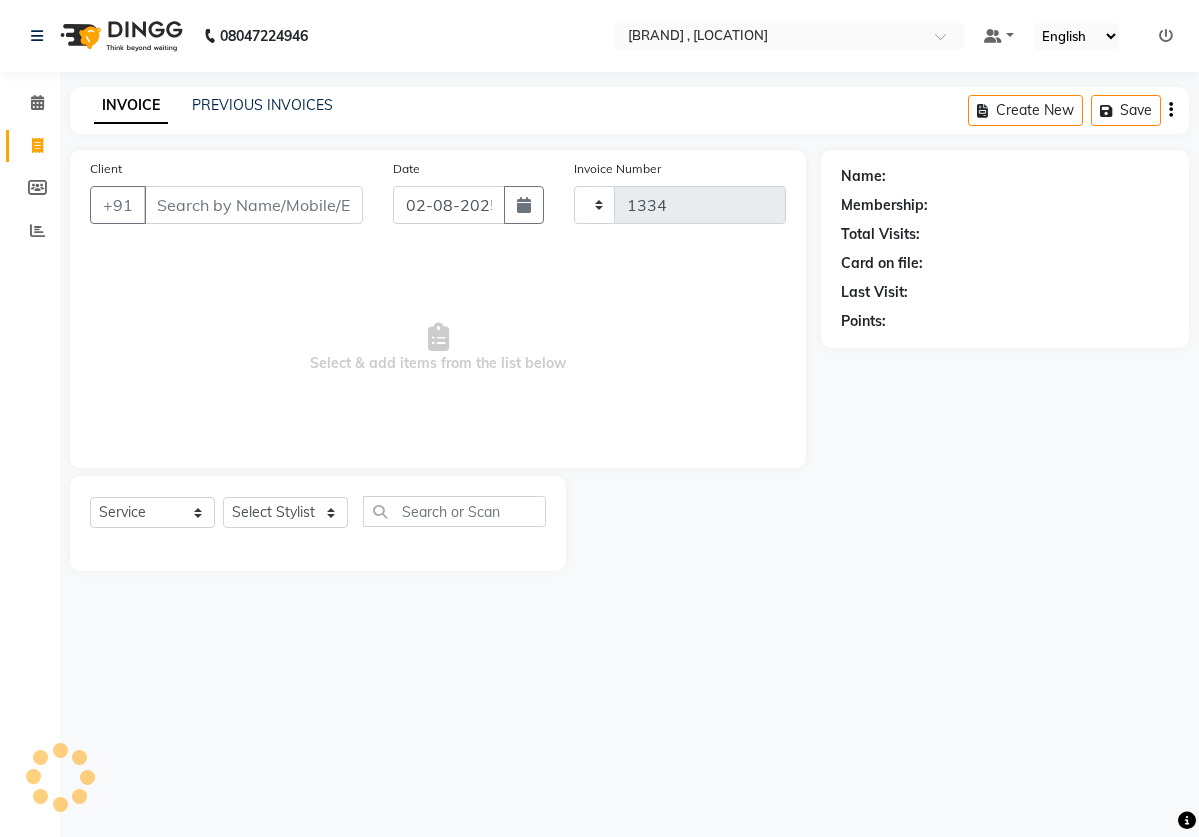 select on "82" 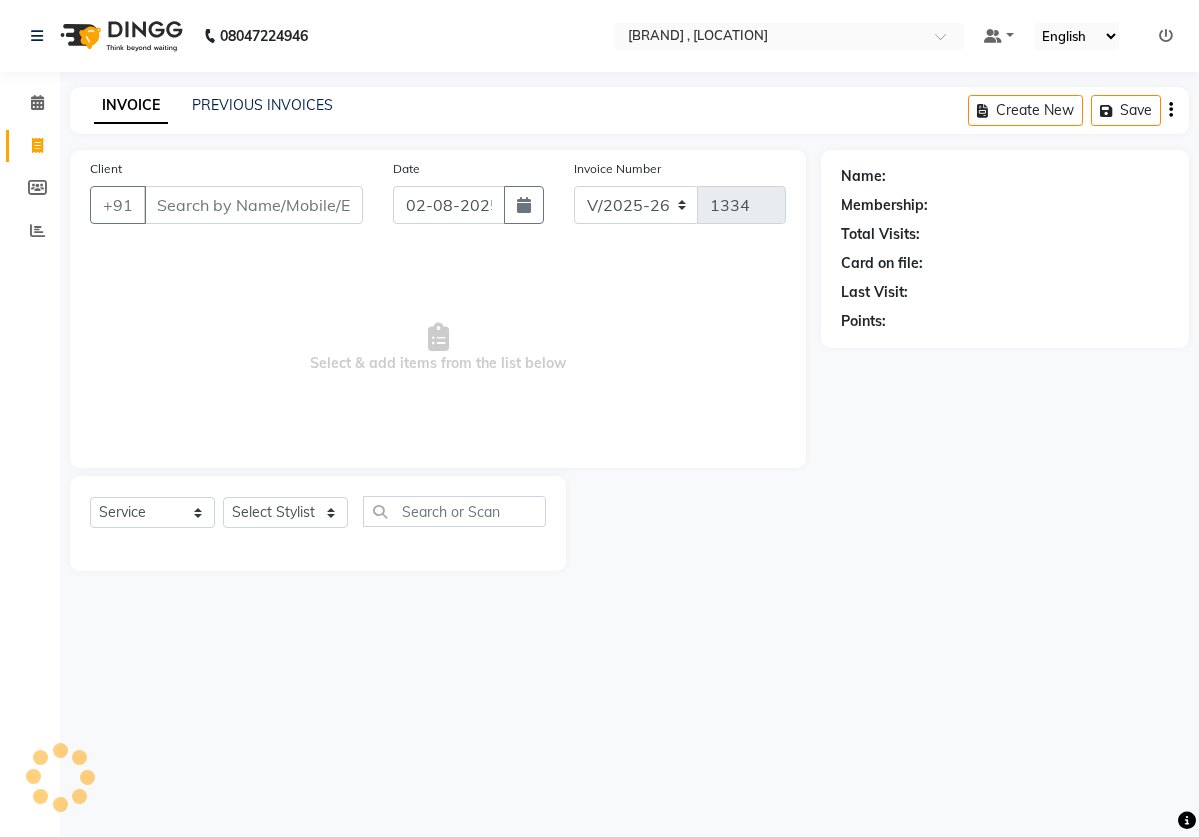 click on "Client" at bounding box center (253, 205) 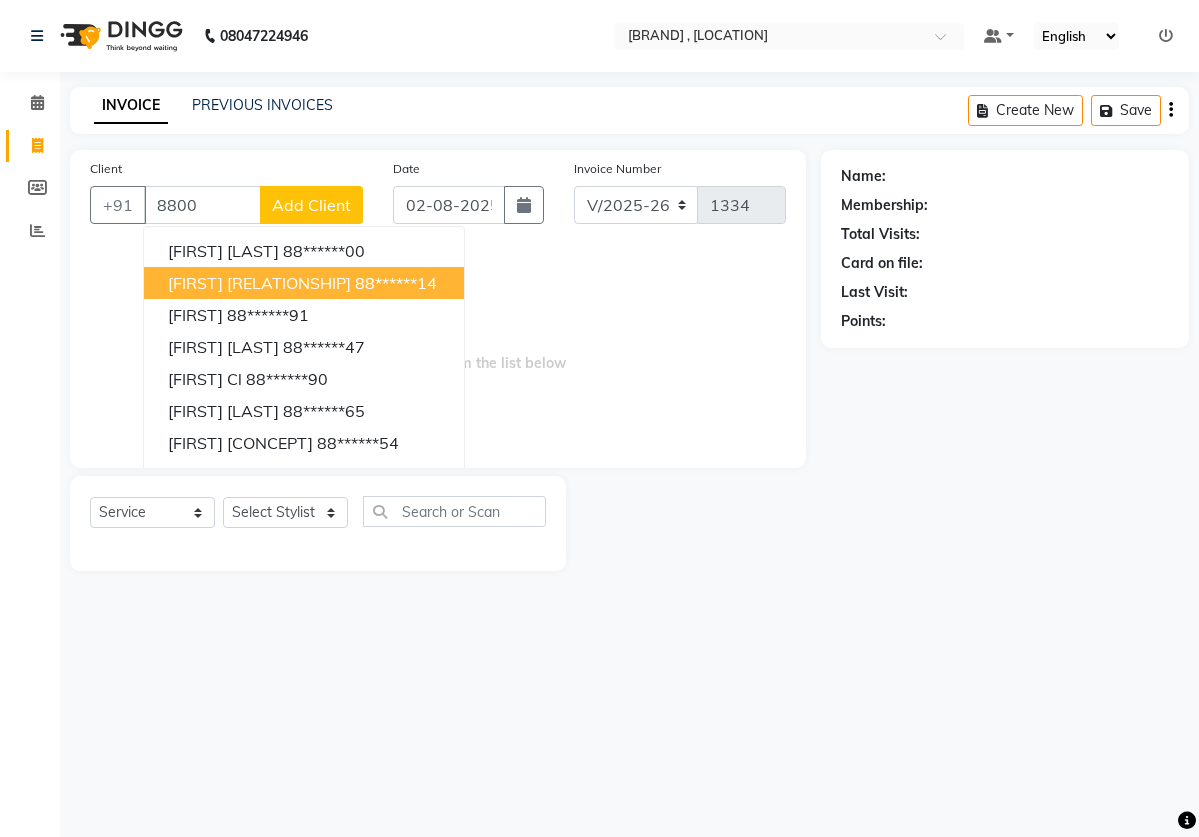click on "[FIRST] [RELATIONSHIP]" at bounding box center (259, 283) 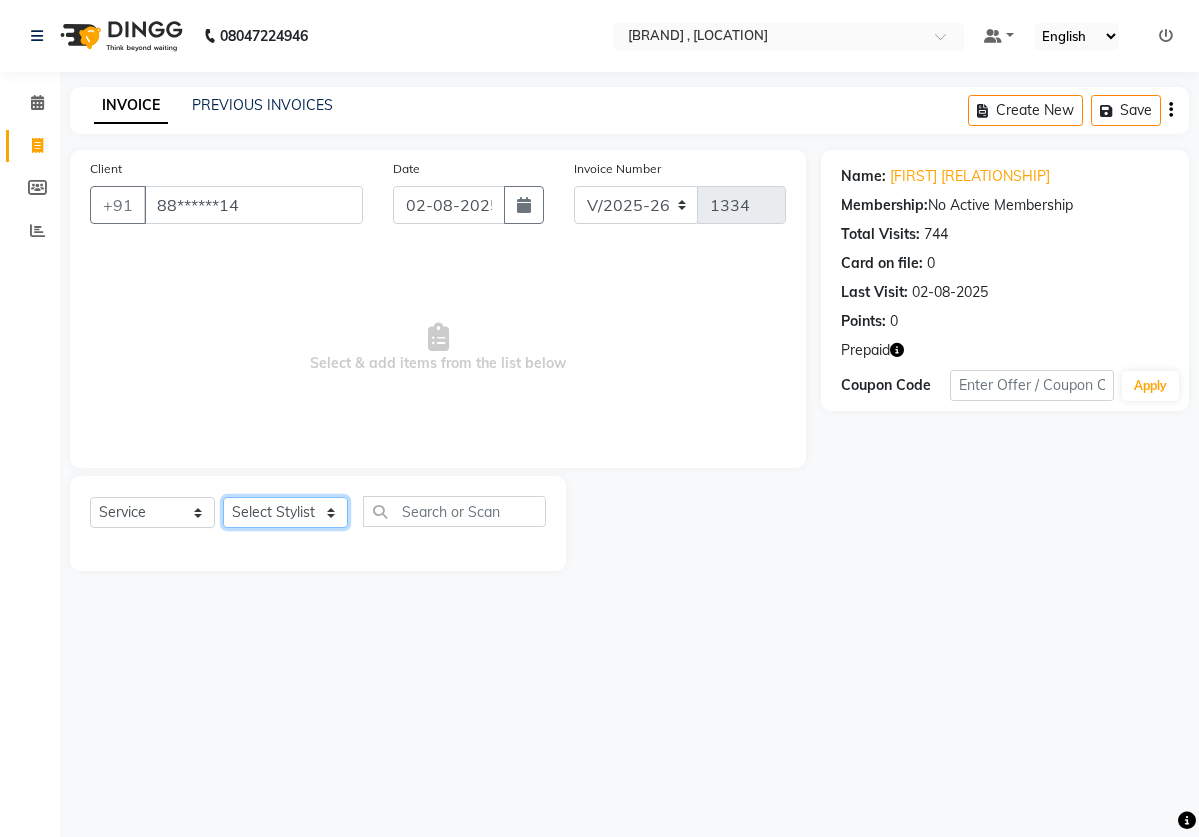 select on "50364" 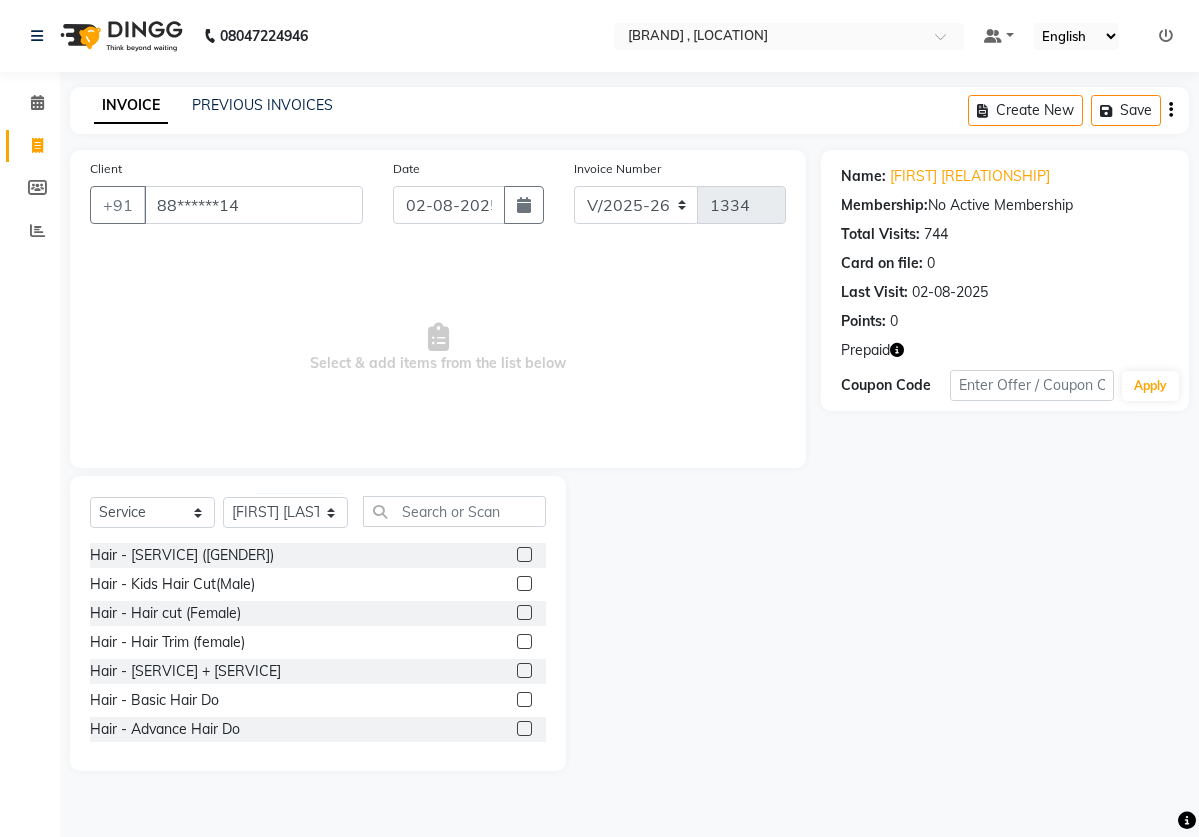 click 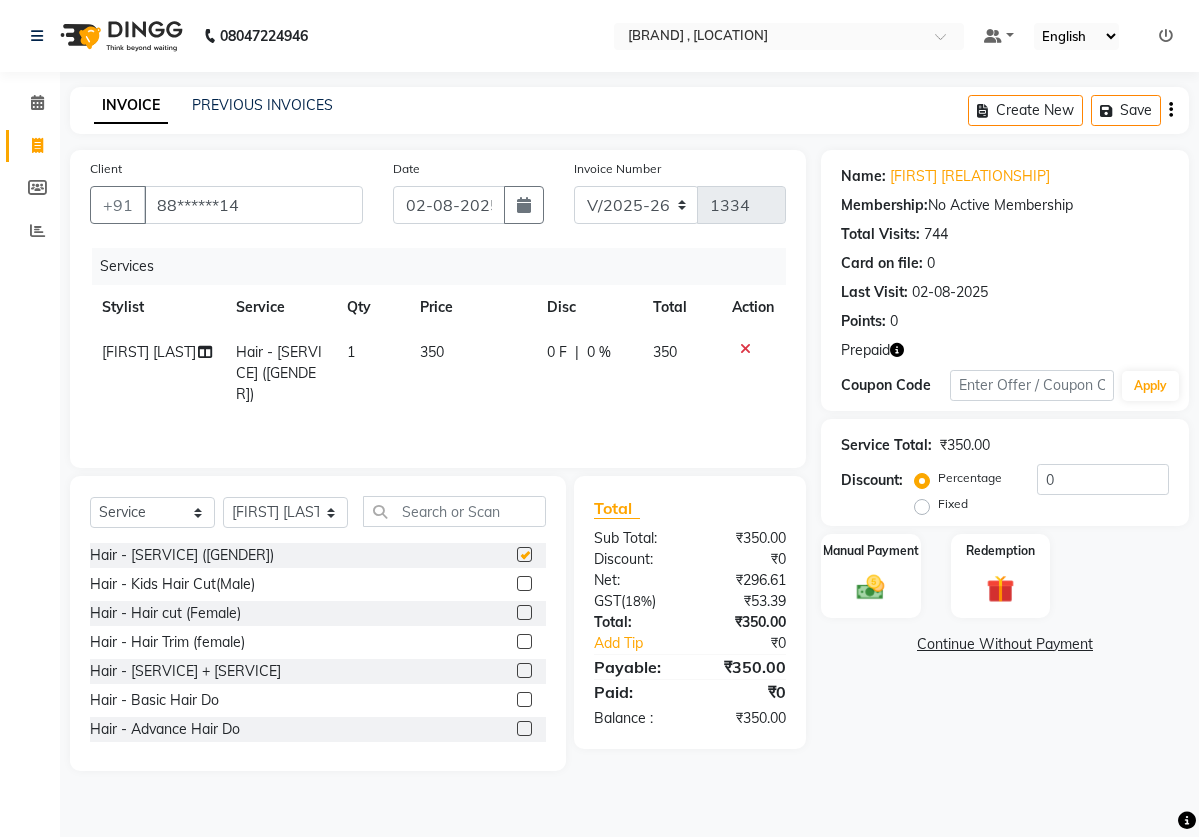 checkbox on "false" 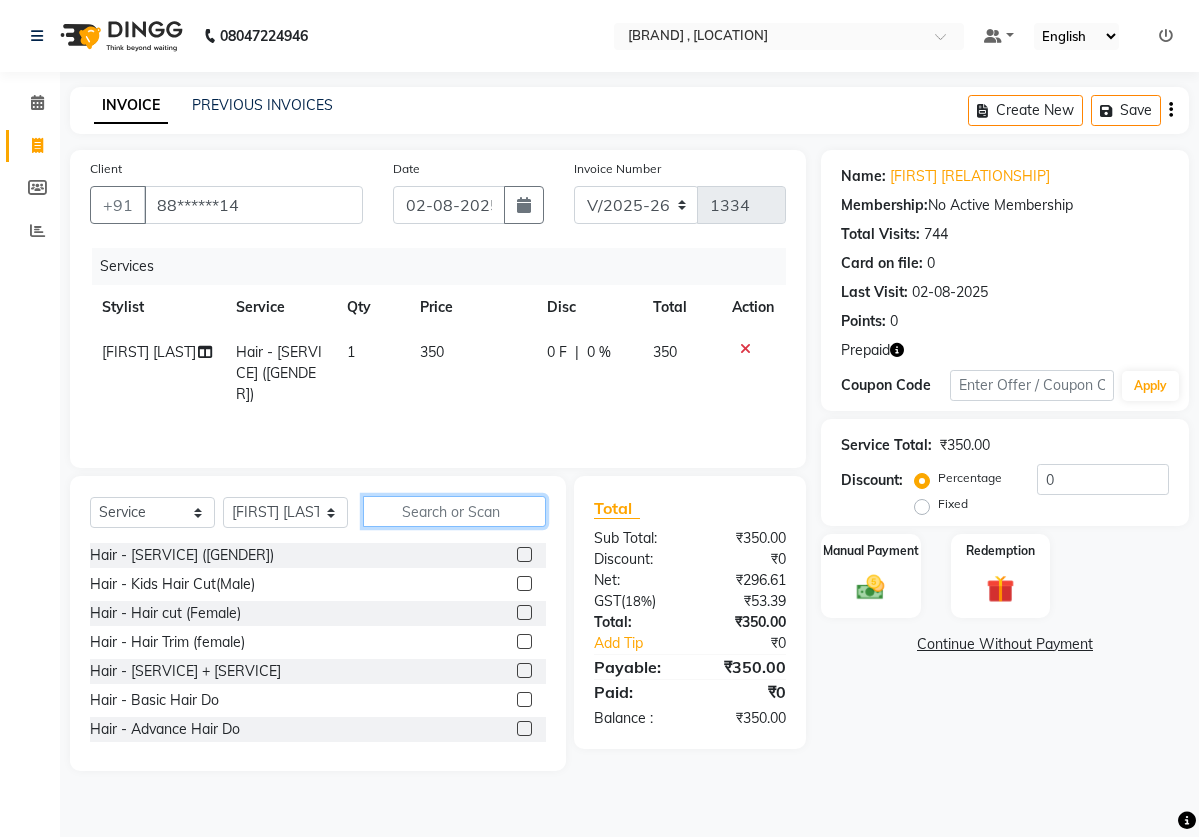 click 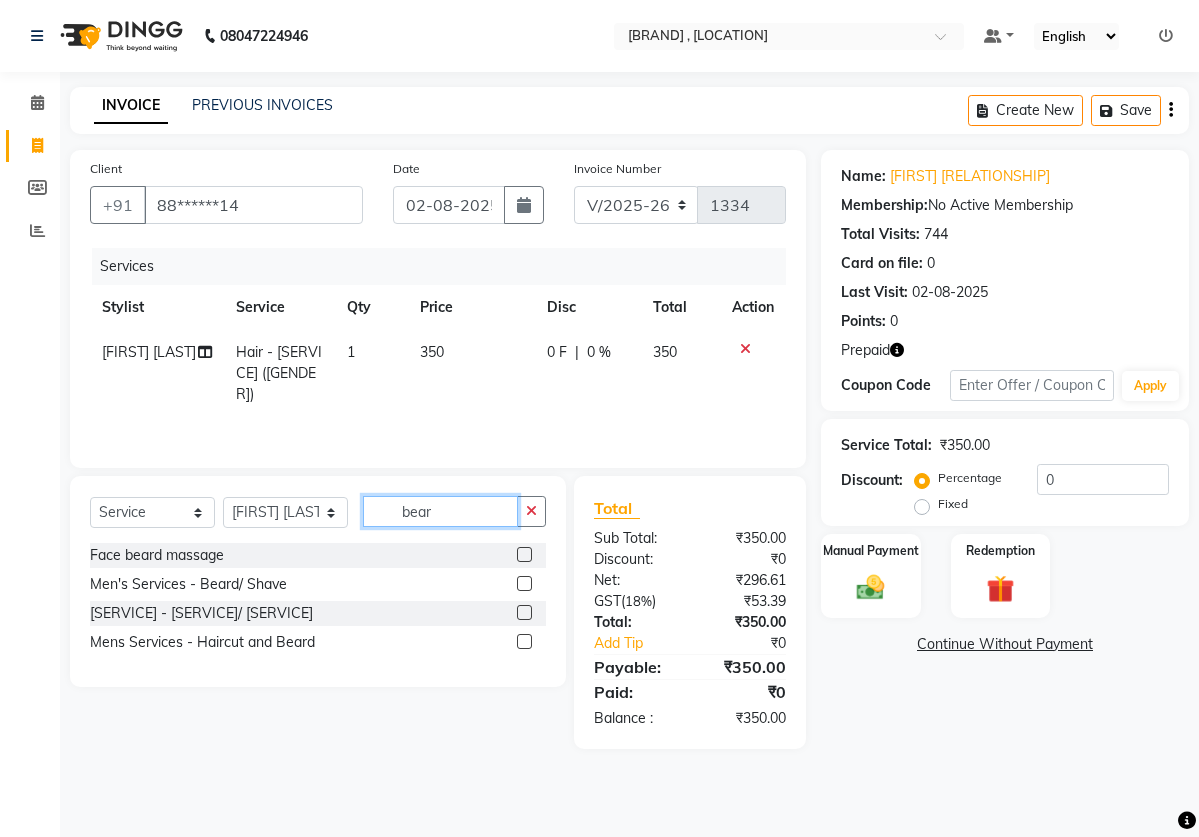 type on "bear" 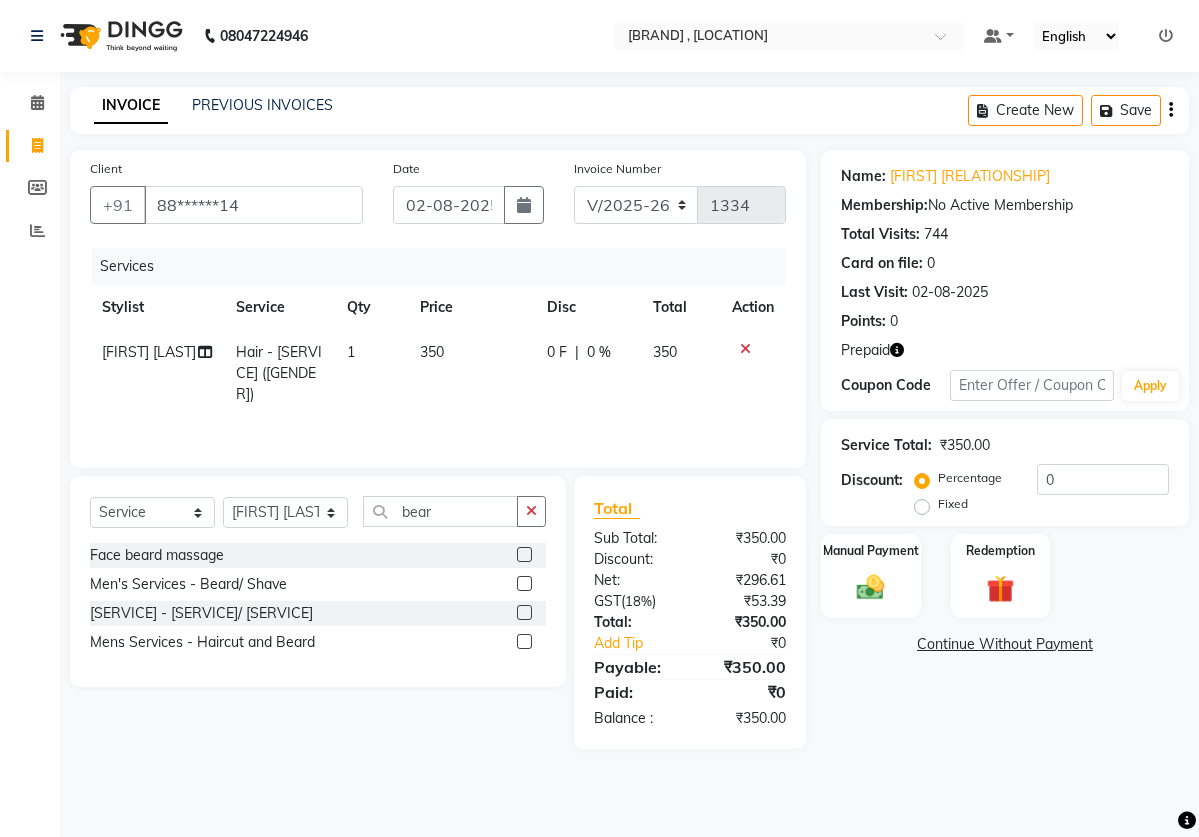 click 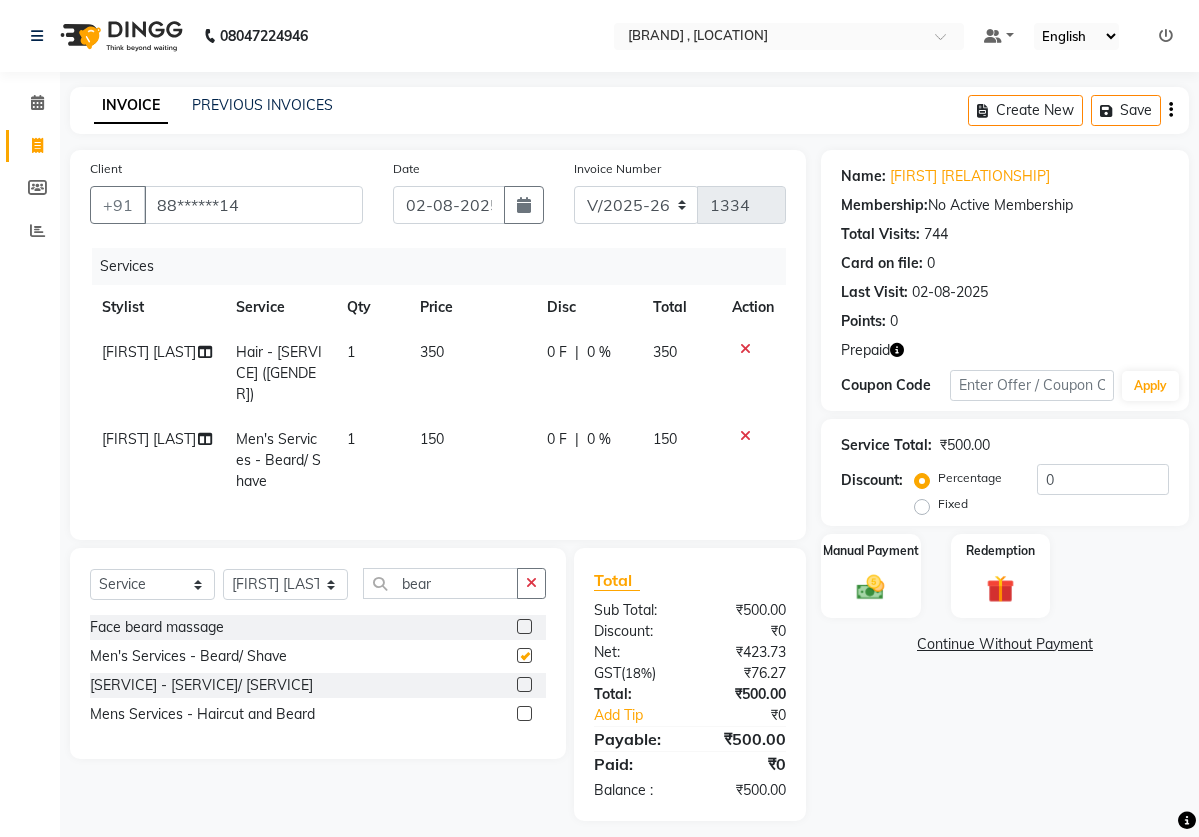 checkbox on "false" 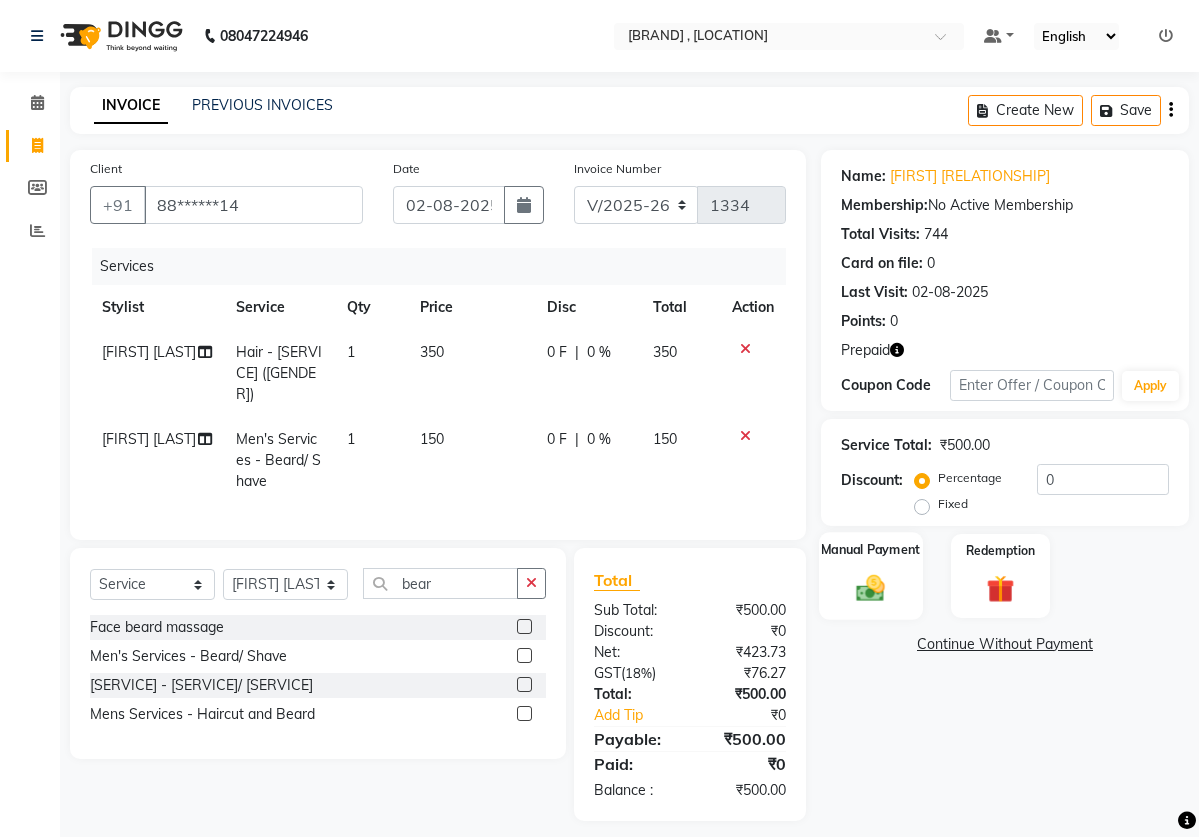 click on "Manual Payment" 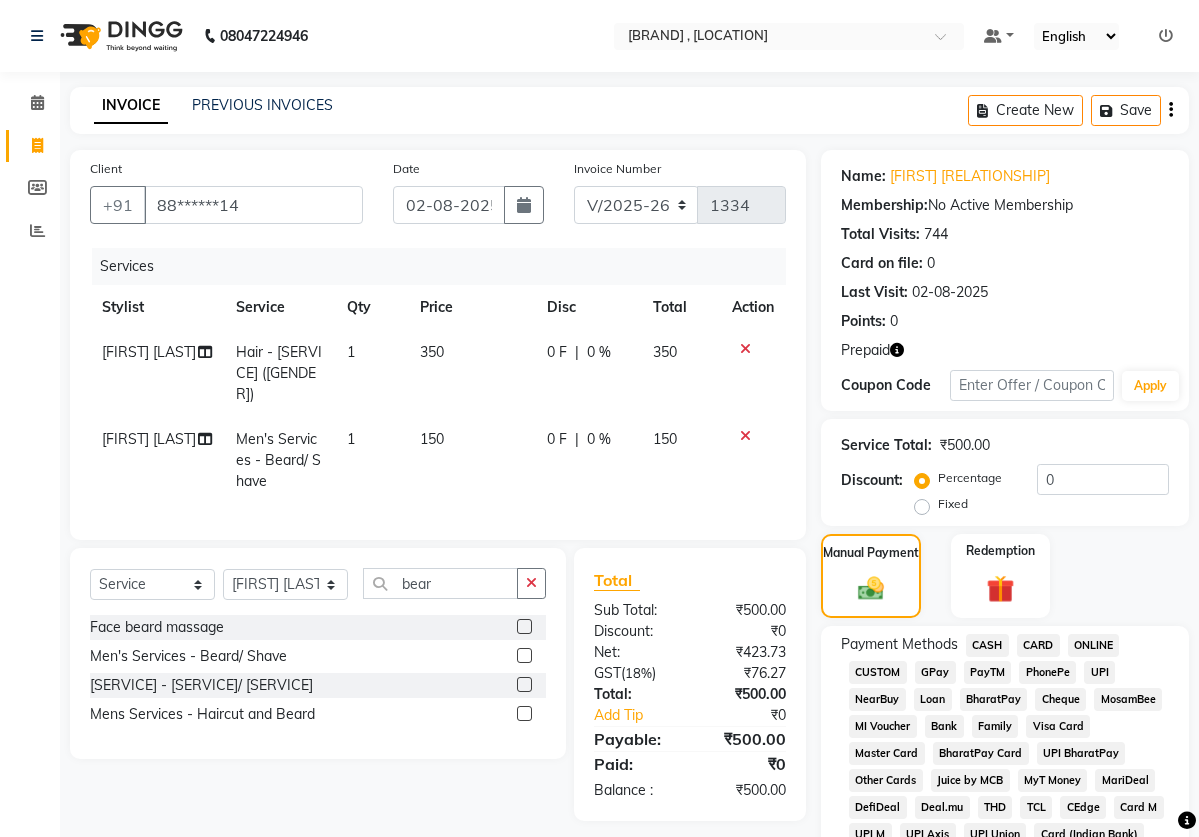 click on "CASH" 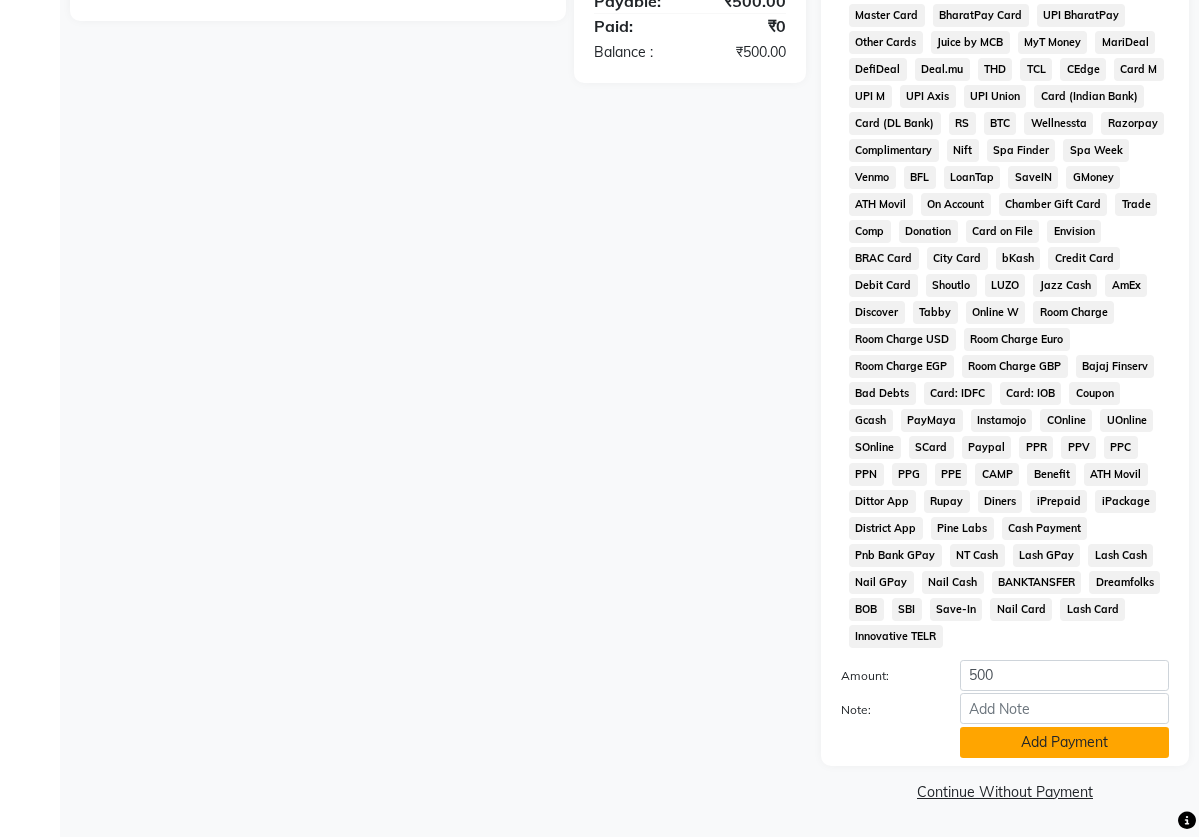 scroll, scrollTop: 764, scrollLeft: 0, axis: vertical 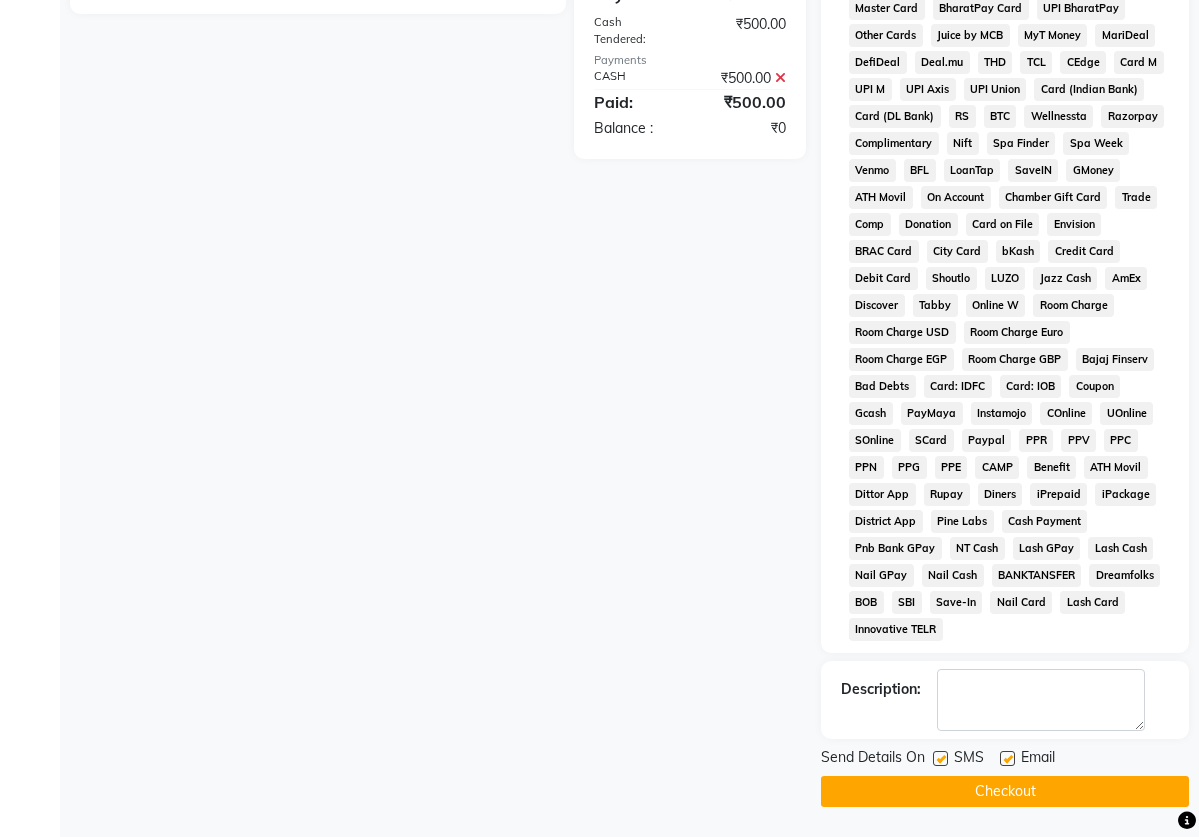 click 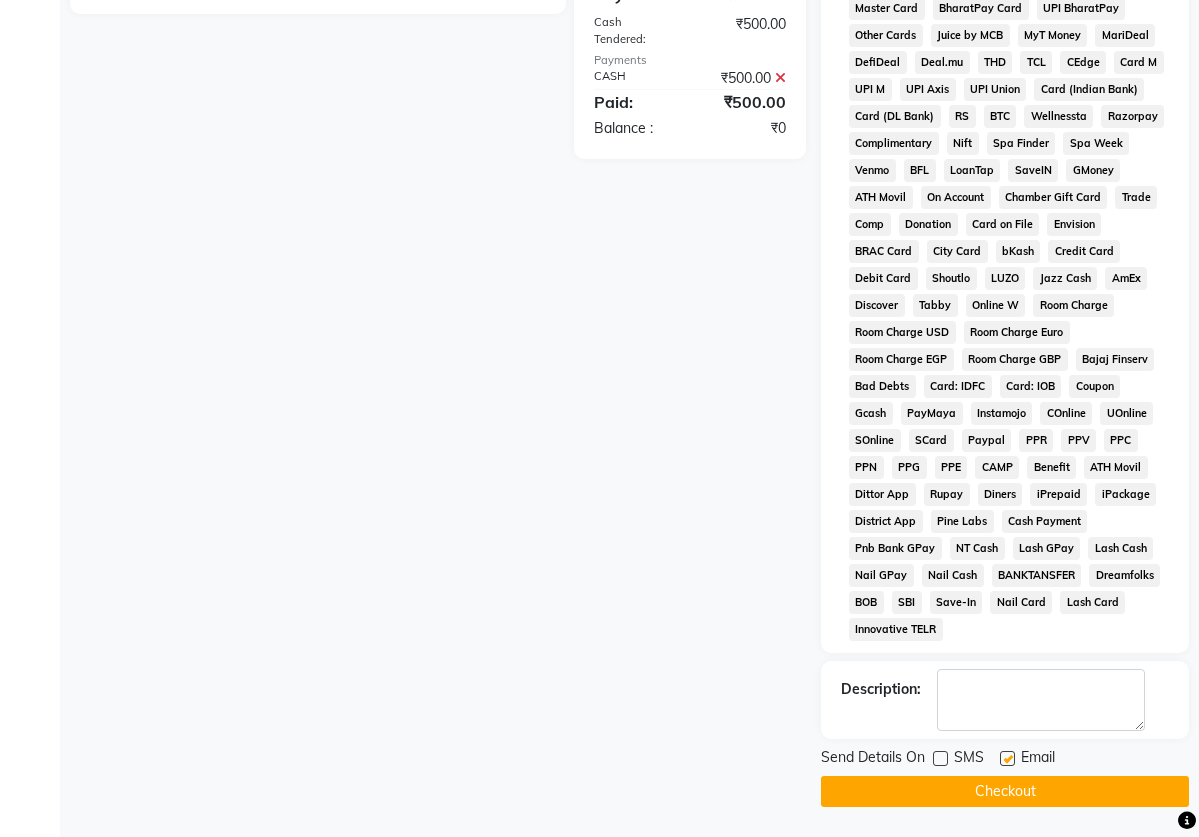 click 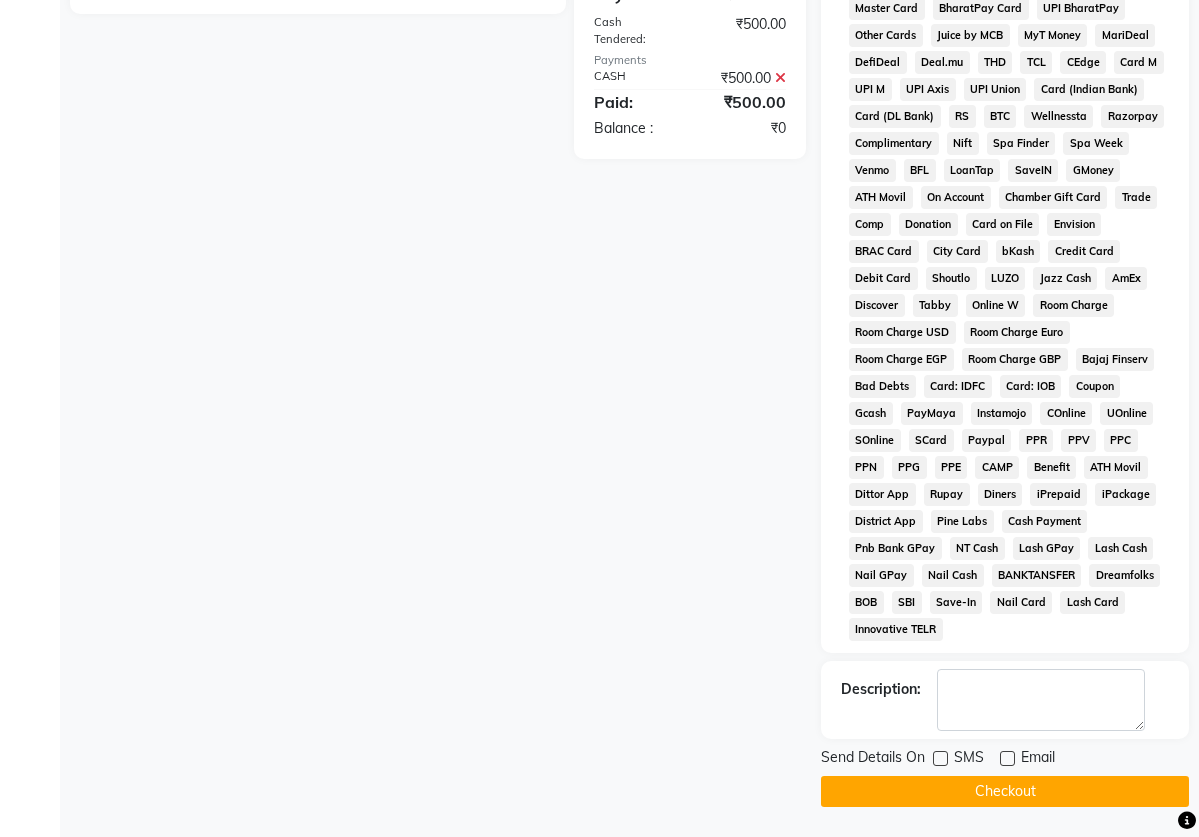 scroll, scrollTop: 772, scrollLeft: 0, axis: vertical 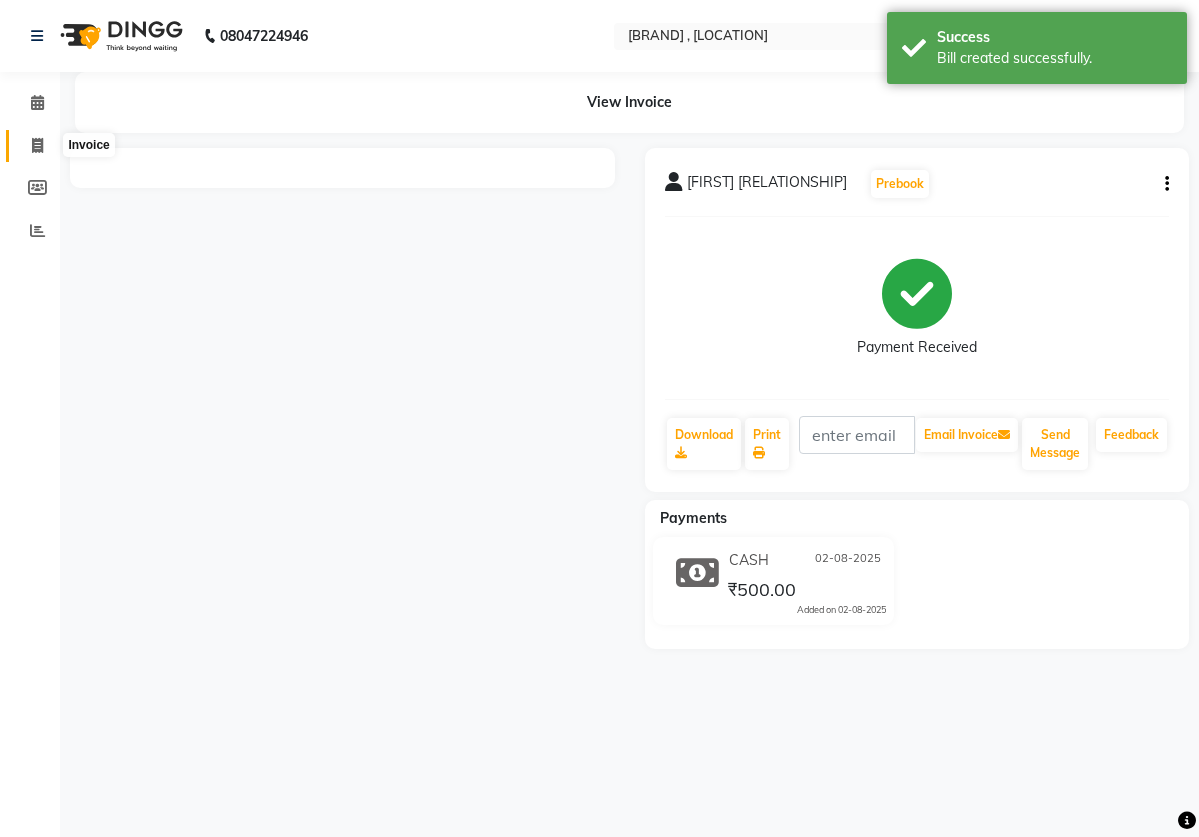 click 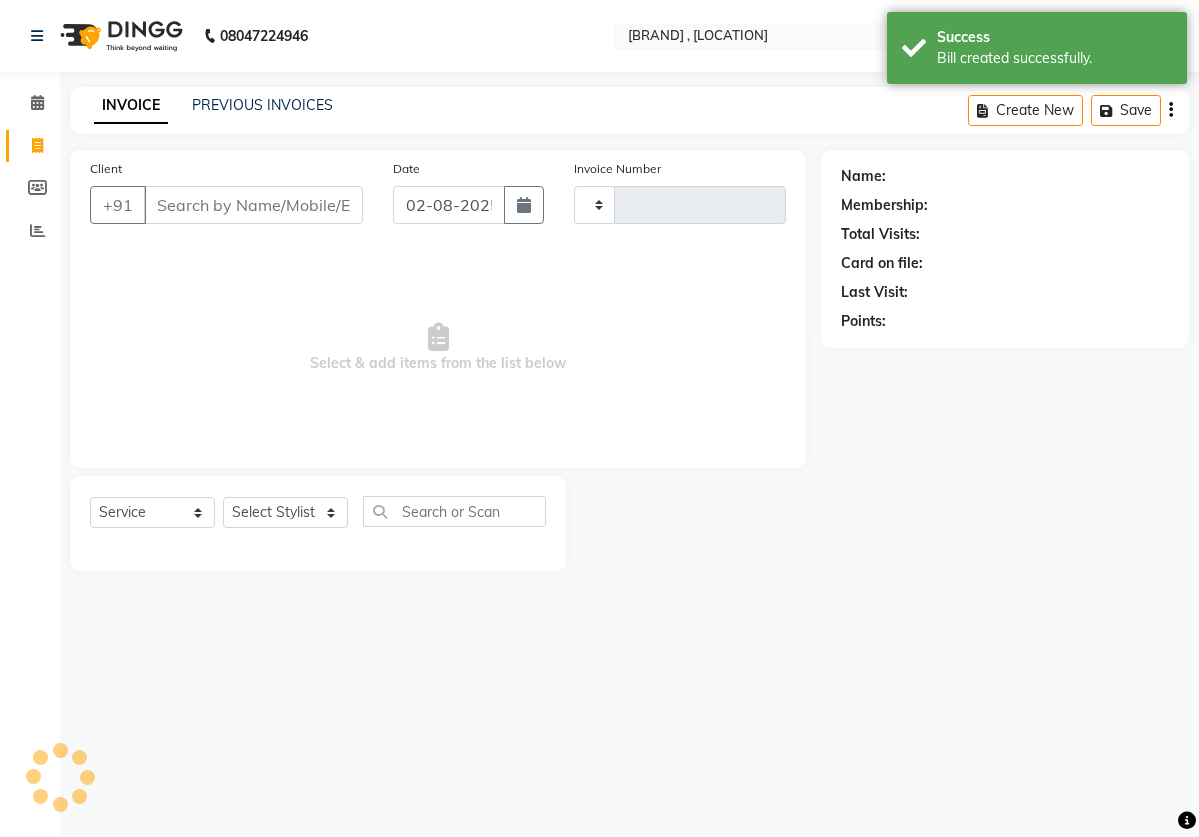 type on "1335" 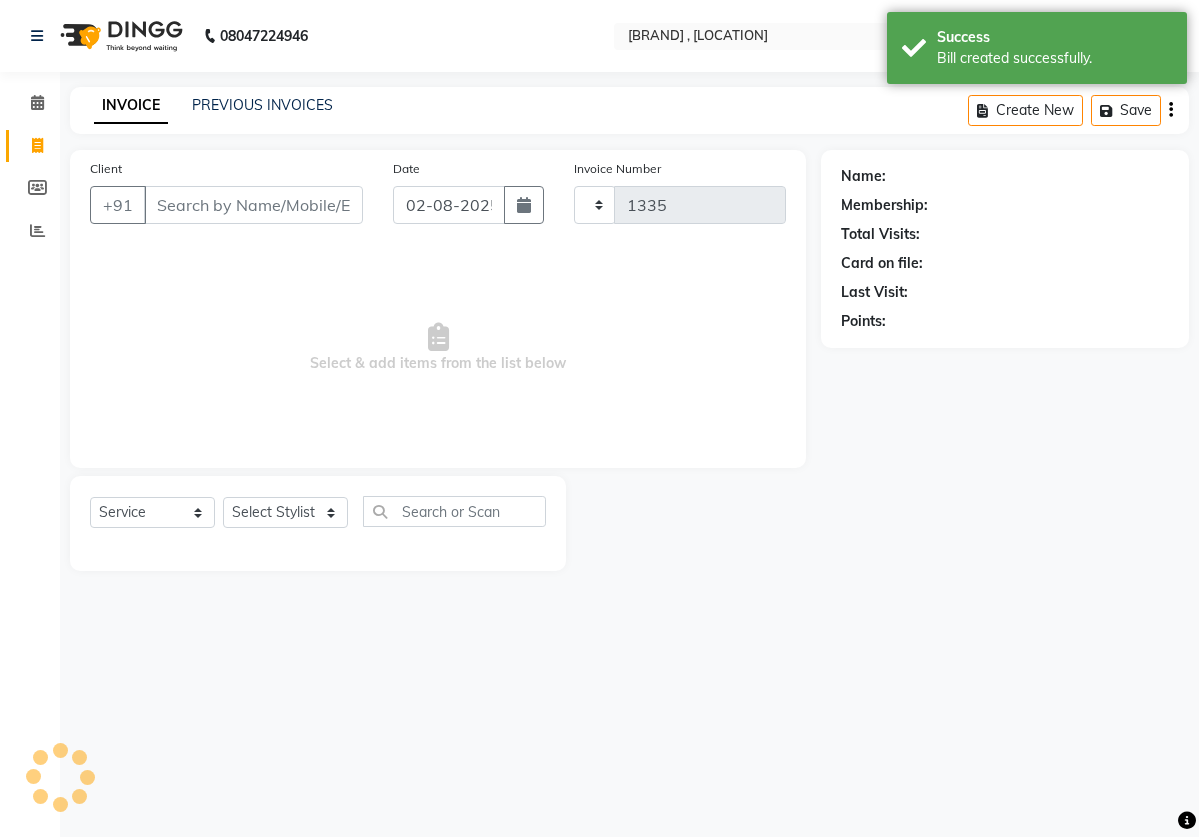 select on "82" 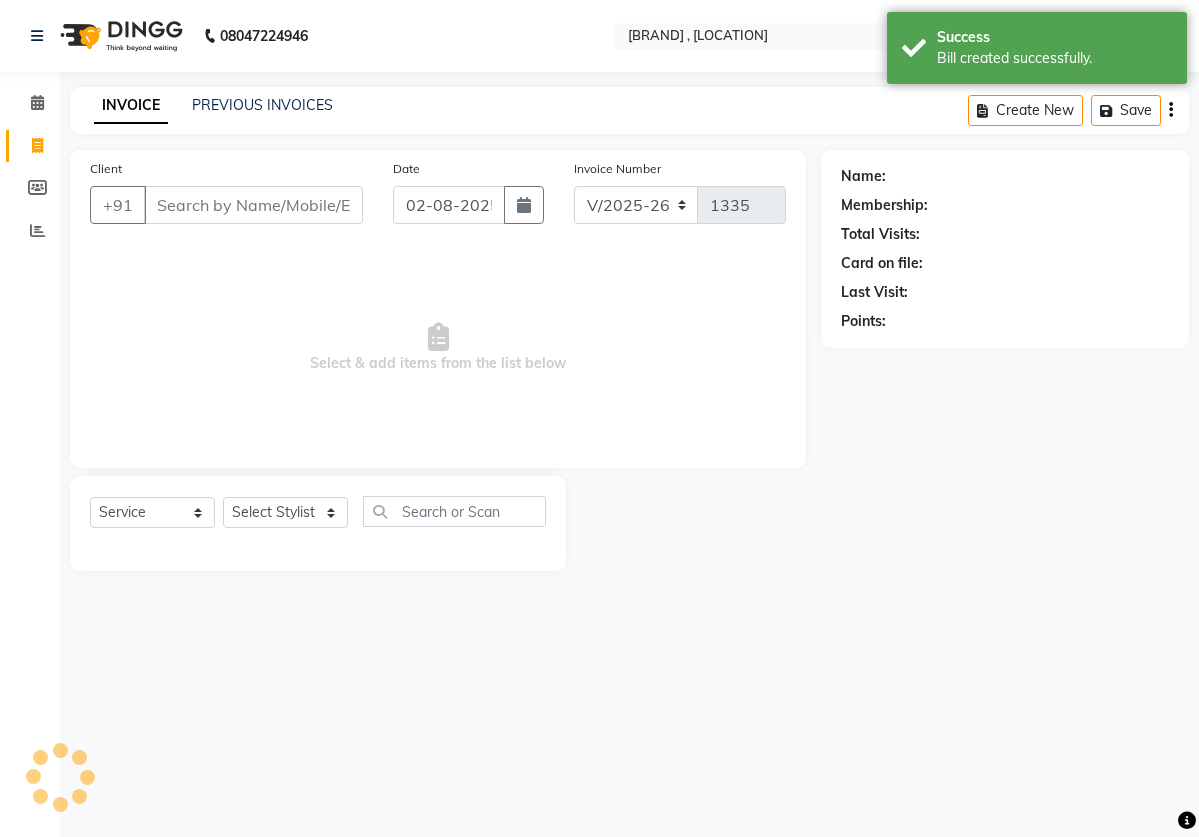 click on "Client" at bounding box center (253, 205) 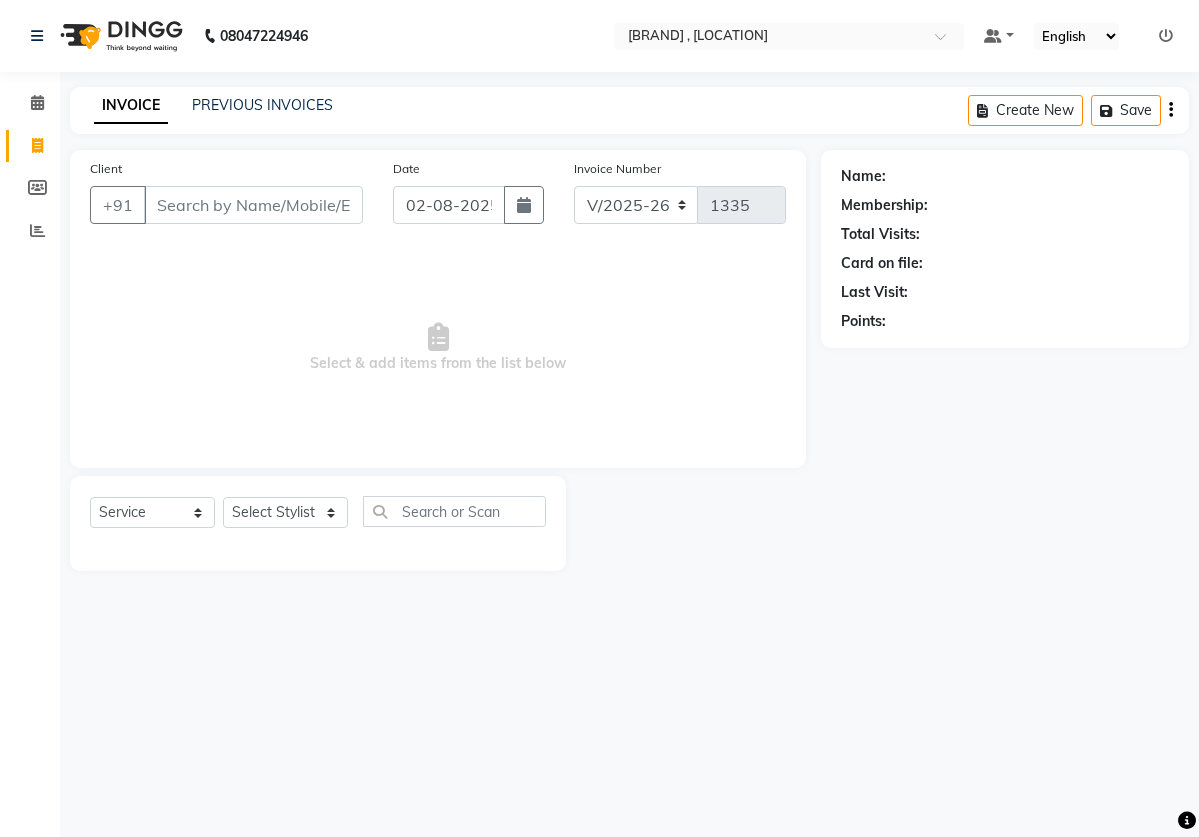 click on "Client" at bounding box center (253, 205) 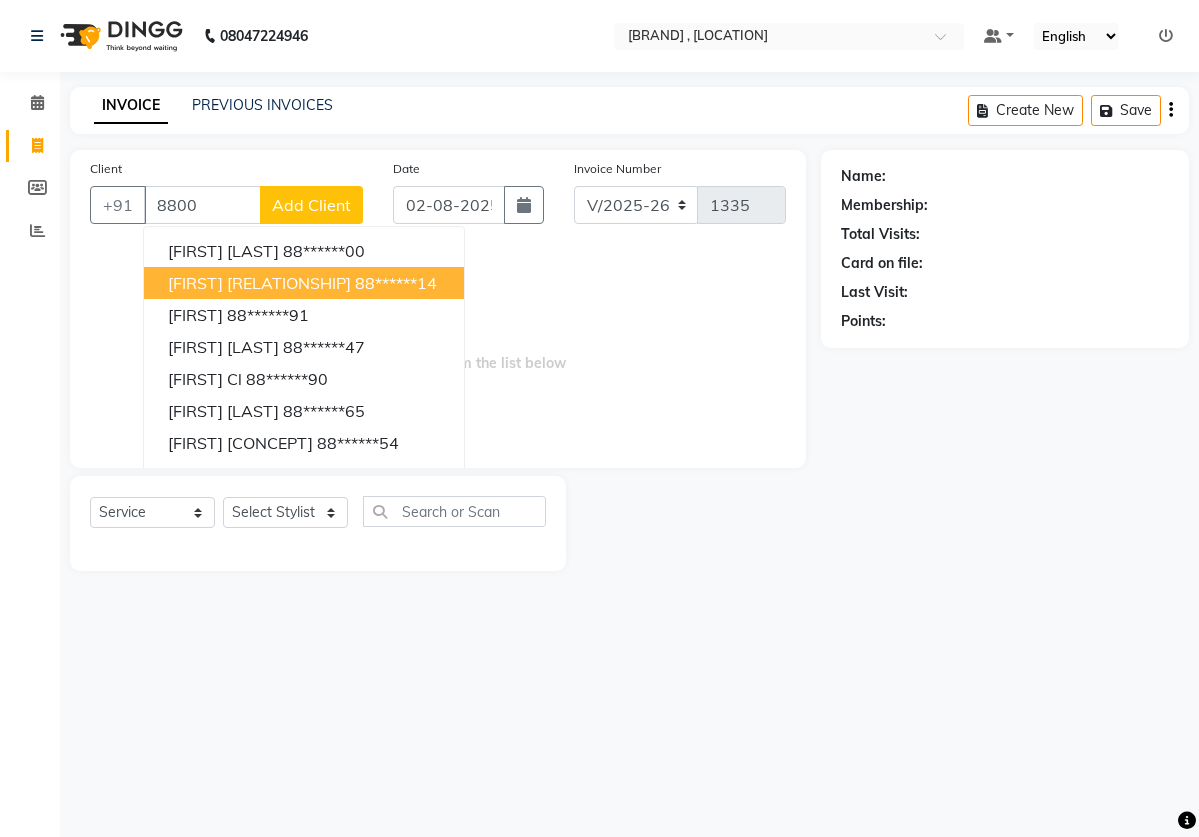 click on "[FIRST] [RELATIONSHIP]" at bounding box center (259, 283) 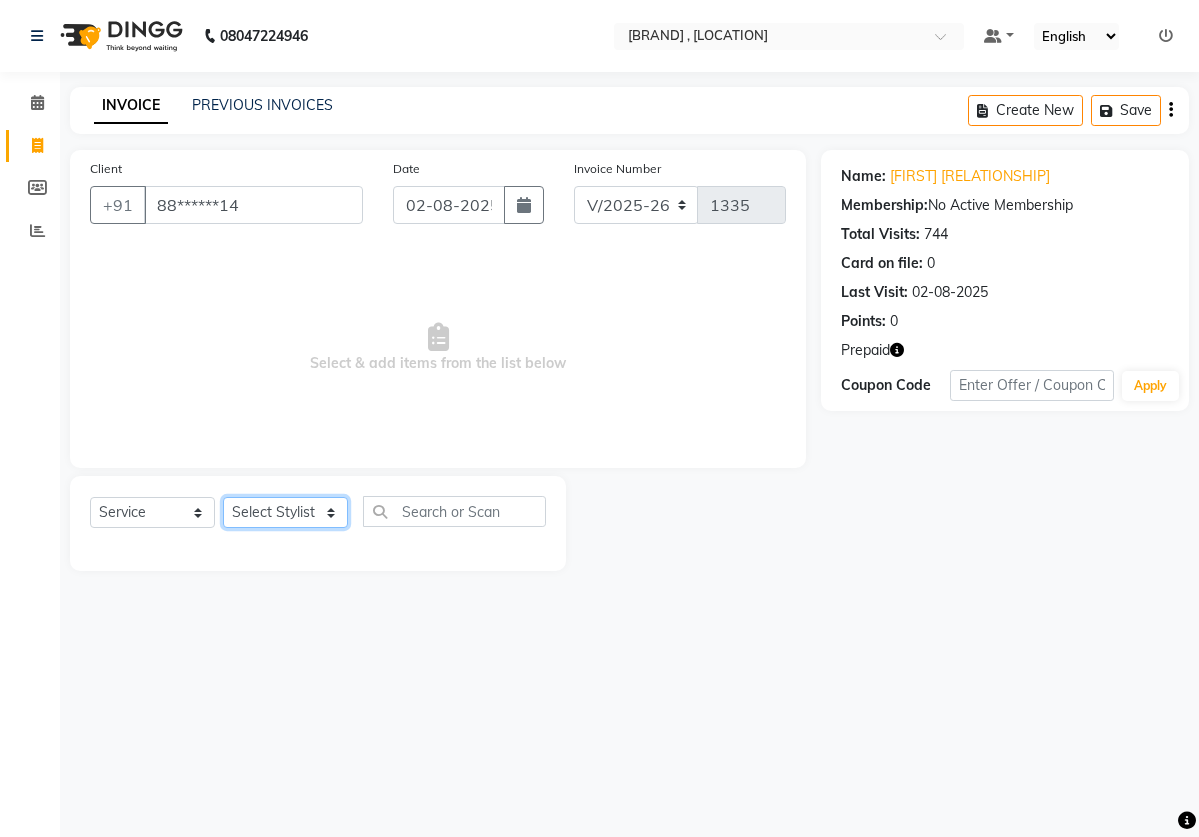select on "50365" 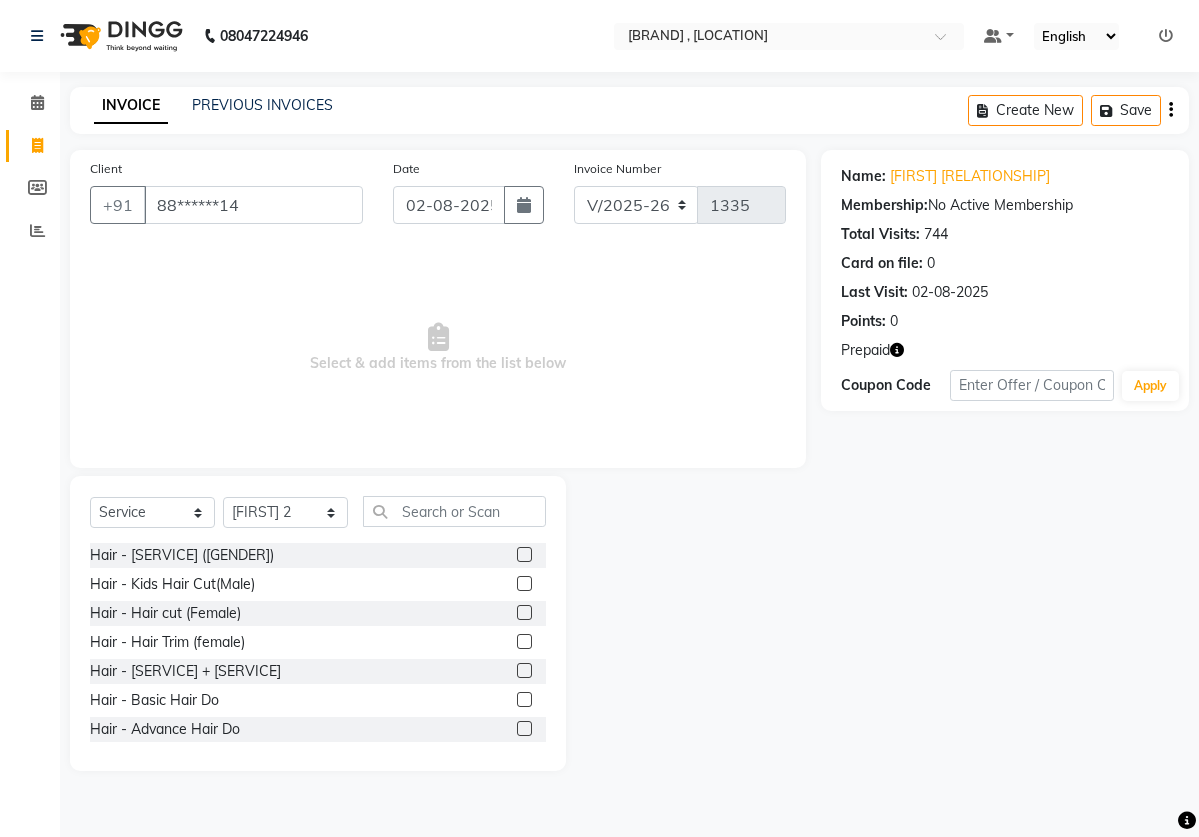 click 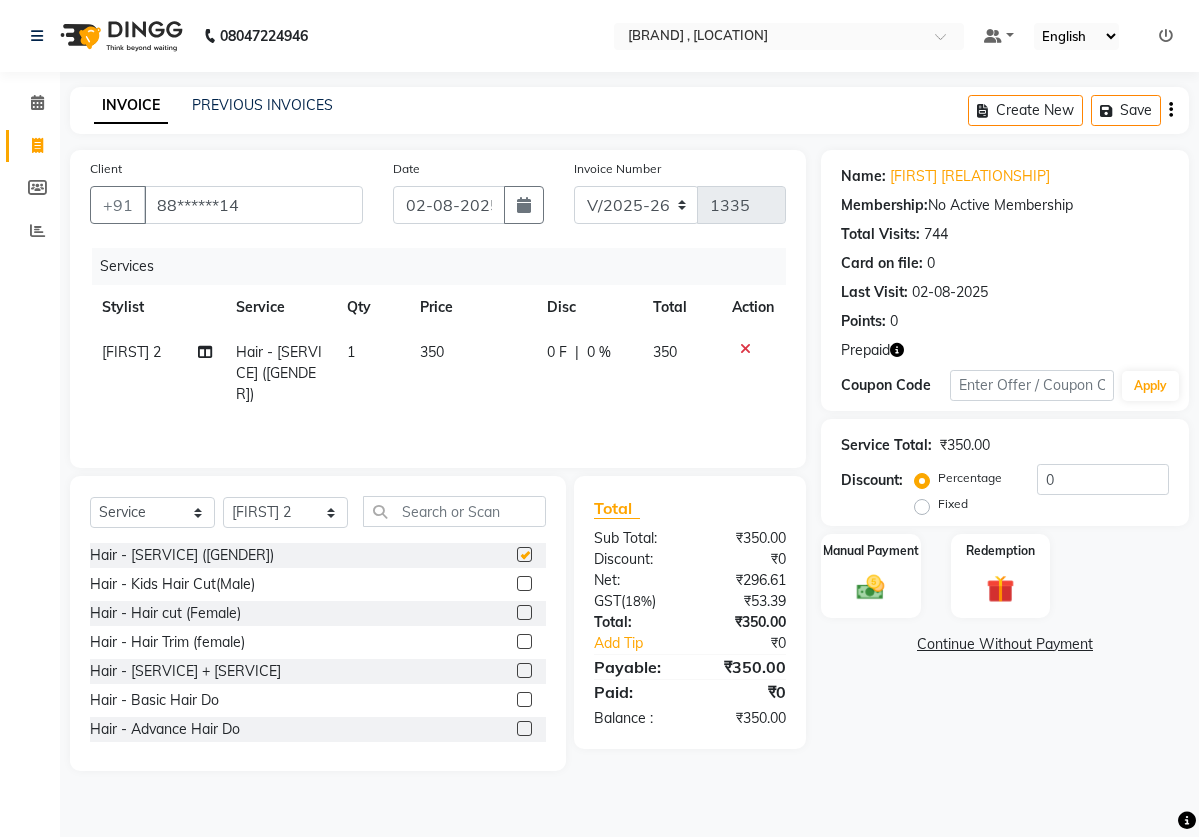 checkbox on "false" 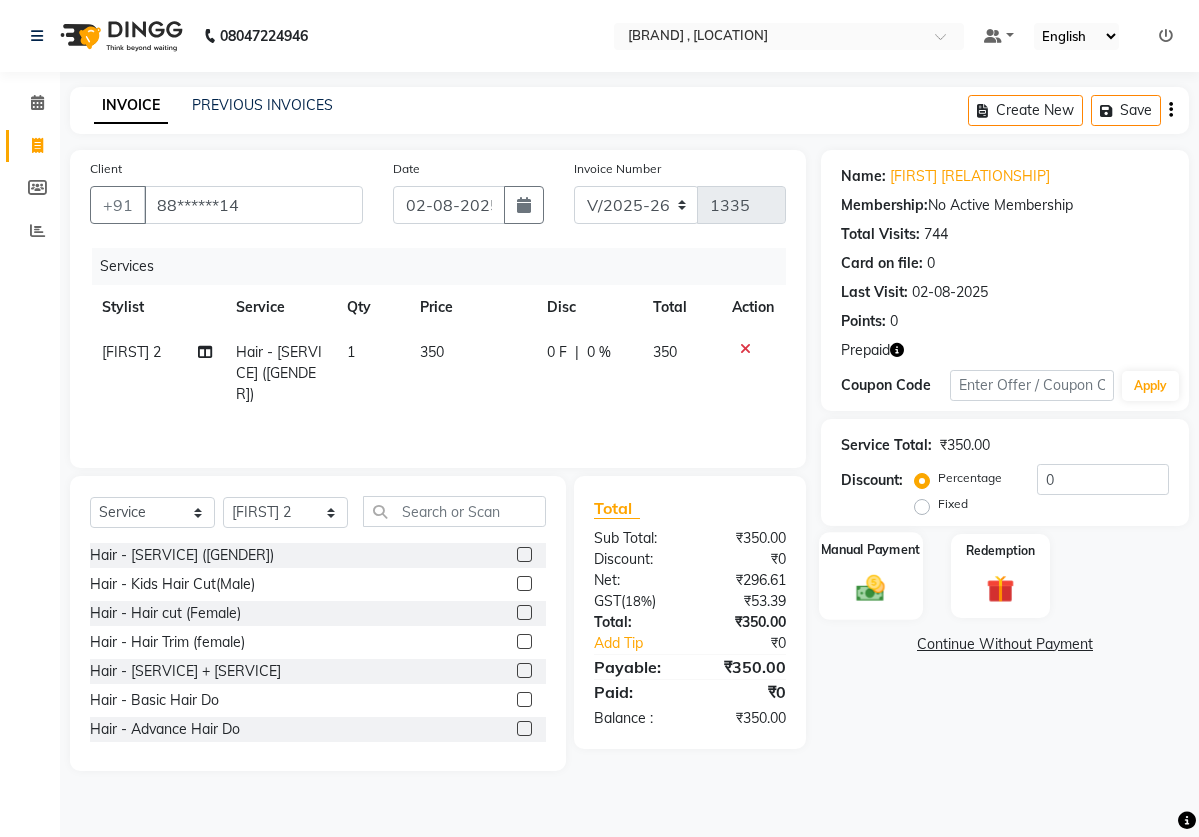 click on "Manual Payment" 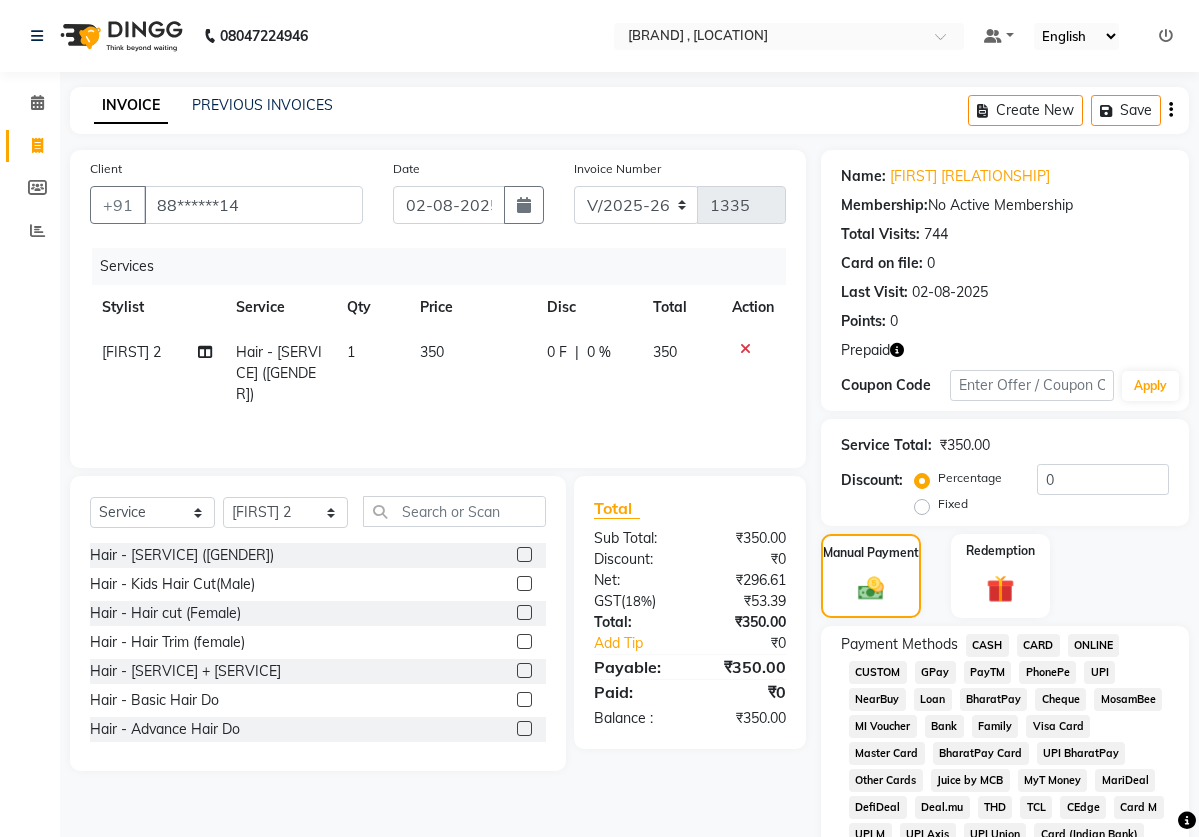 click on "ONLINE" 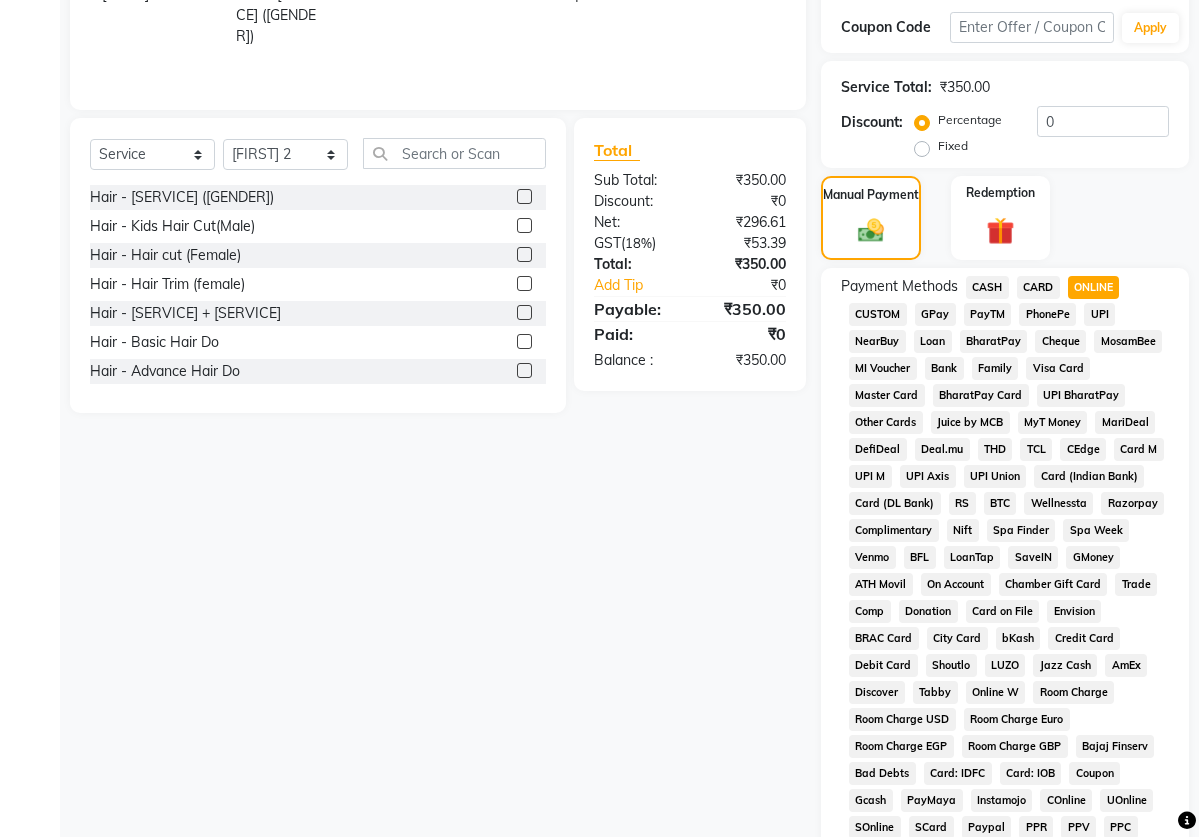 scroll, scrollTop: 738, scrollLeft: 0, axis: vertical 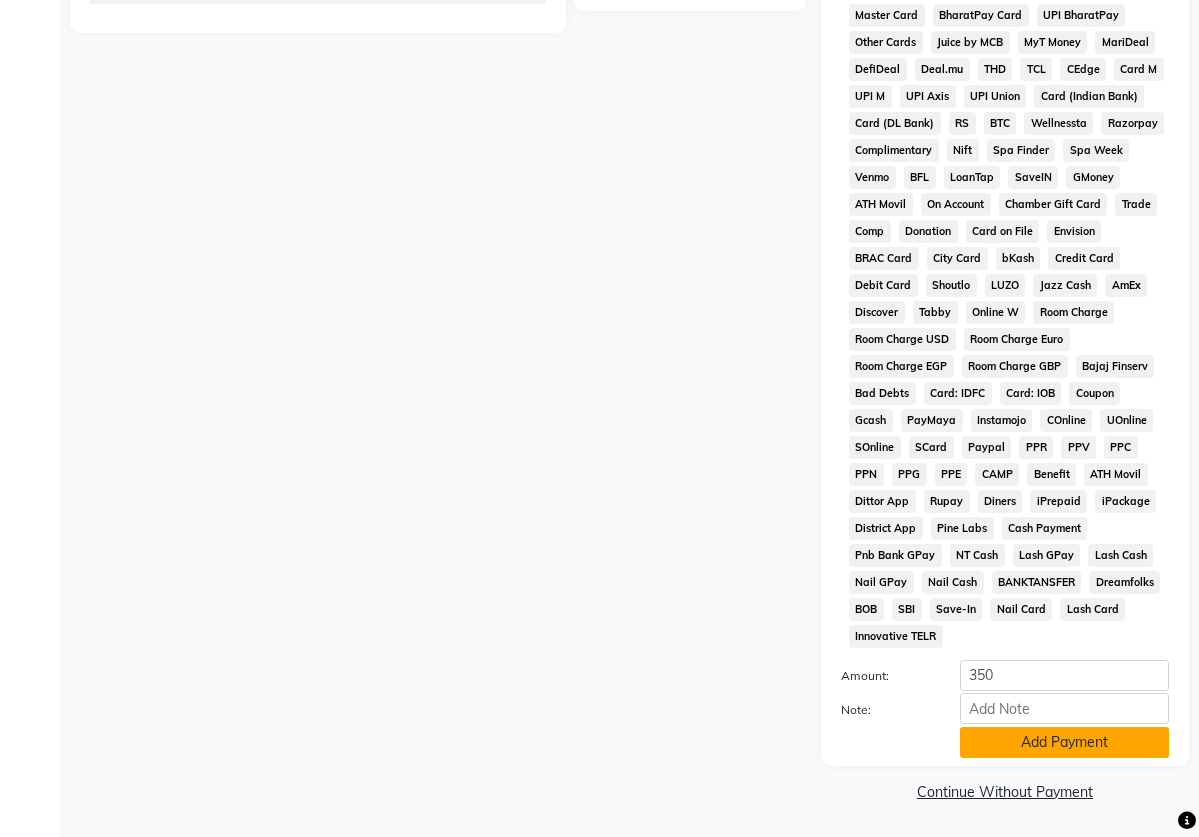 click on "Add Payment" 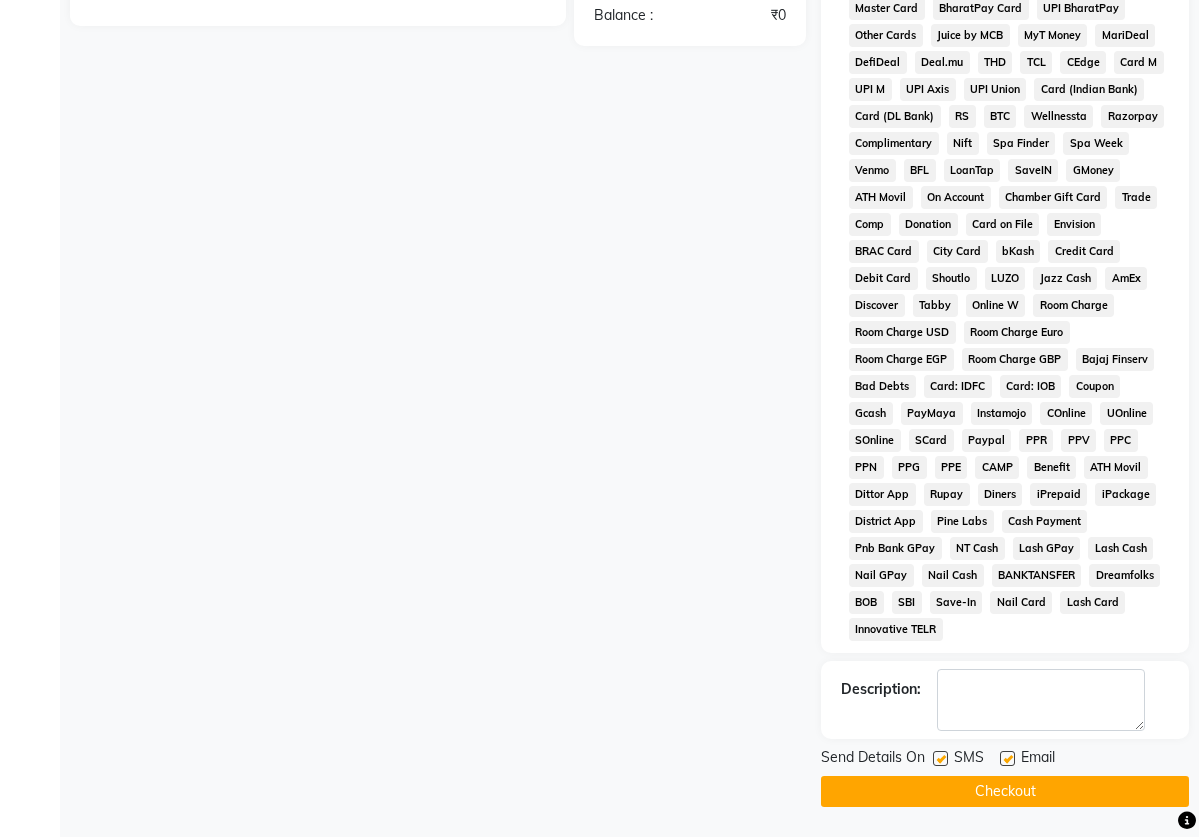 scroll, scrollTop: 772, scrollLeft: 0, axis: vertical 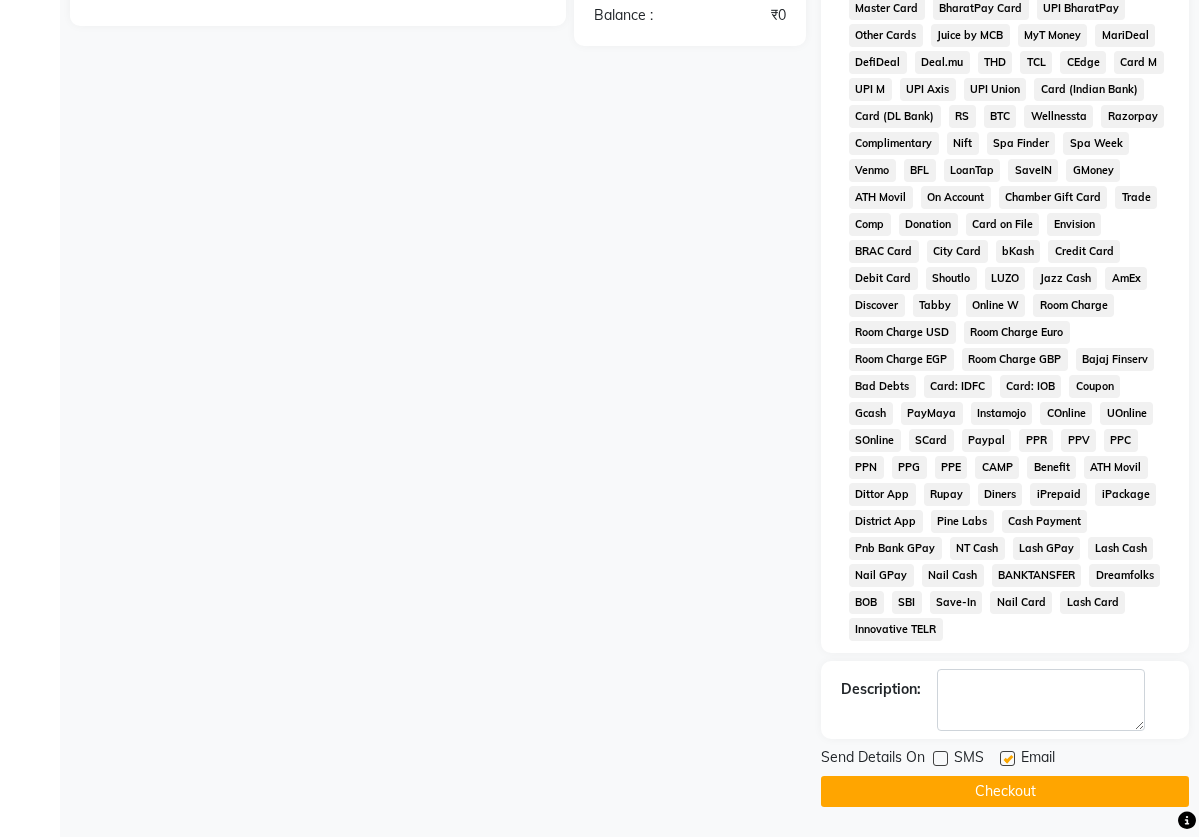 click 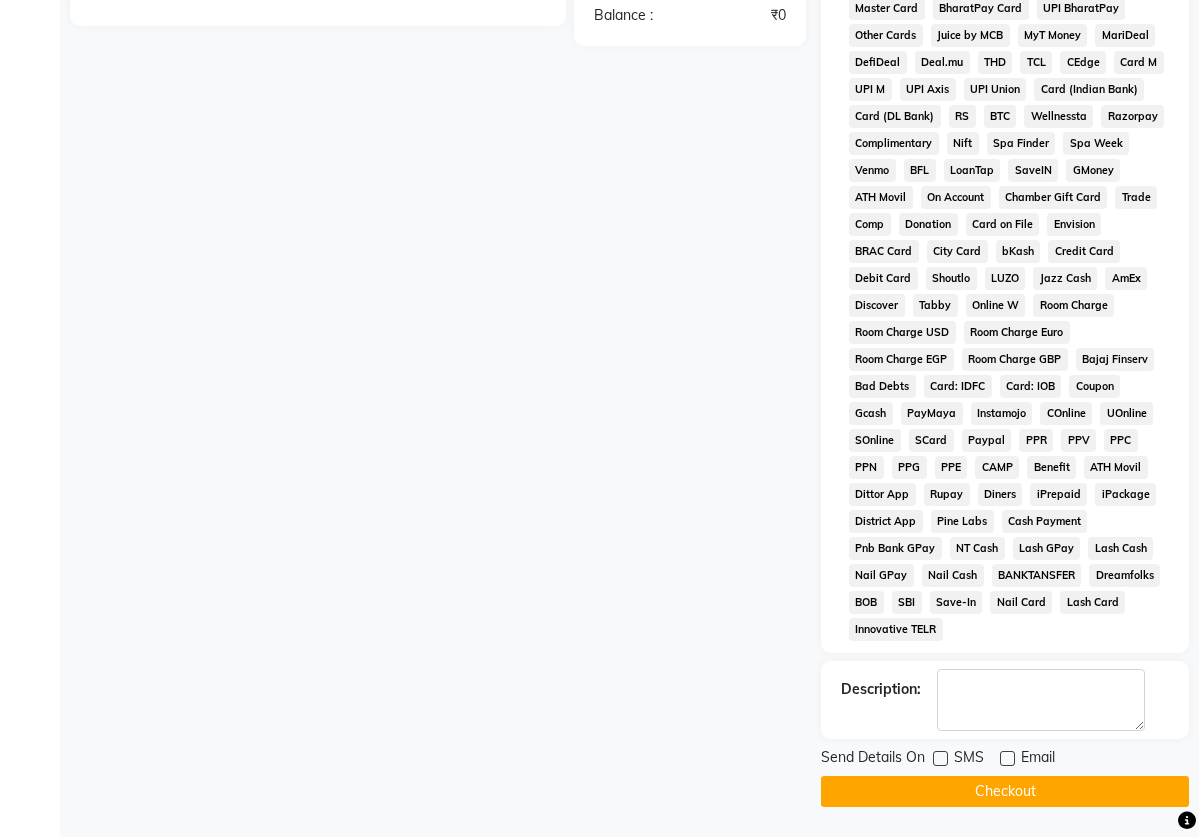 scroll, scrollTop: 772, scrollLeft: 0, axis: vertical 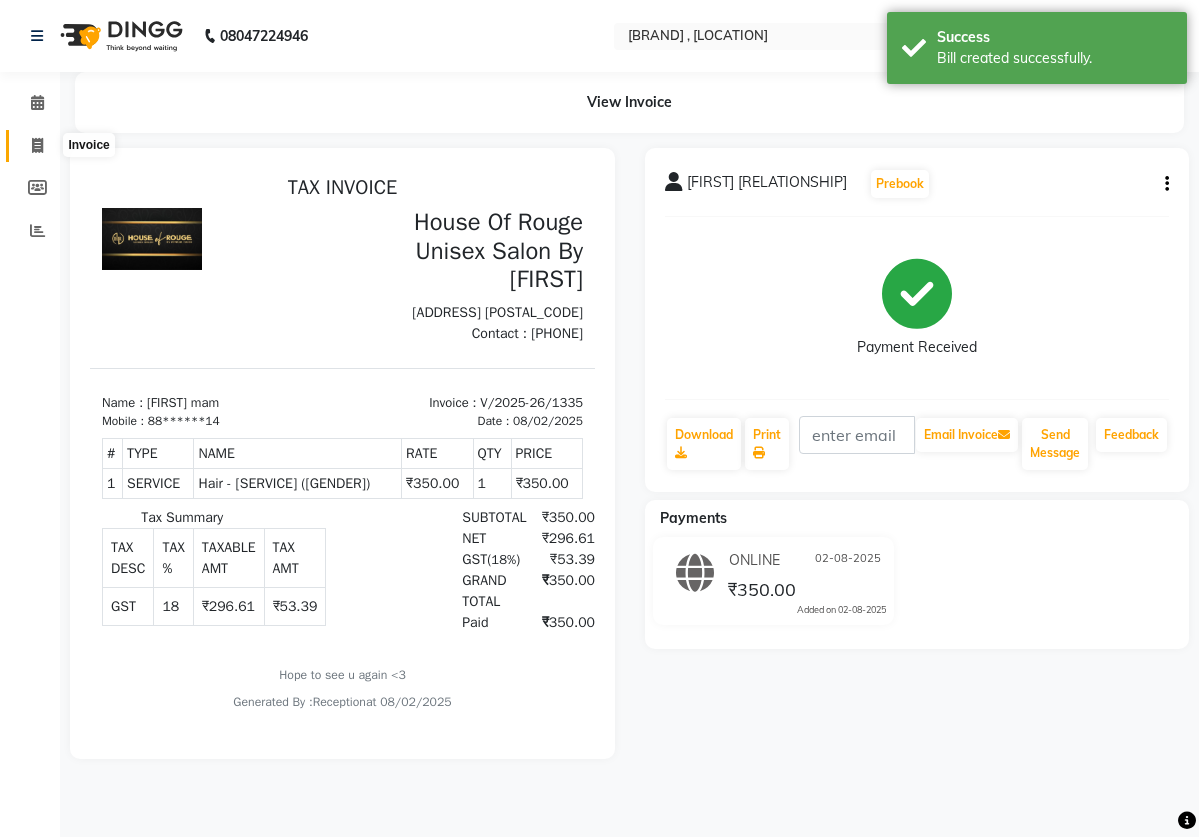 click 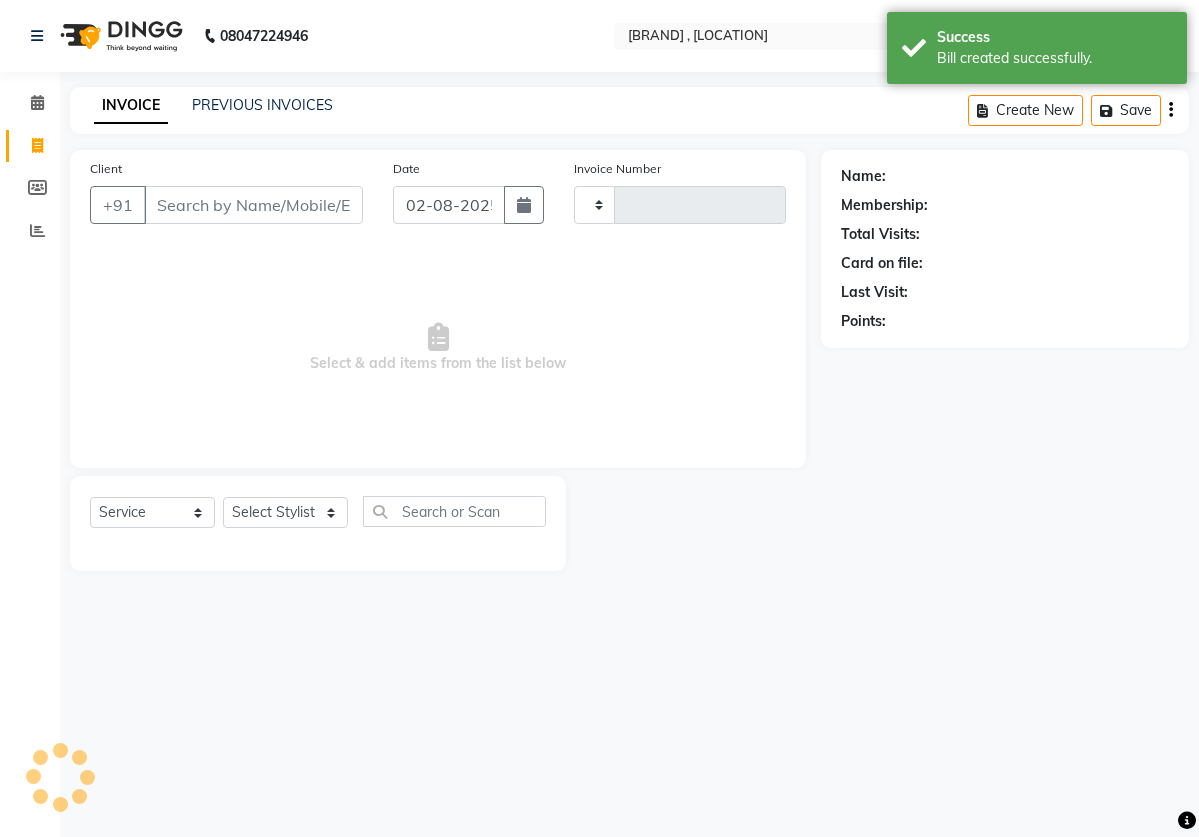 type on "1336" 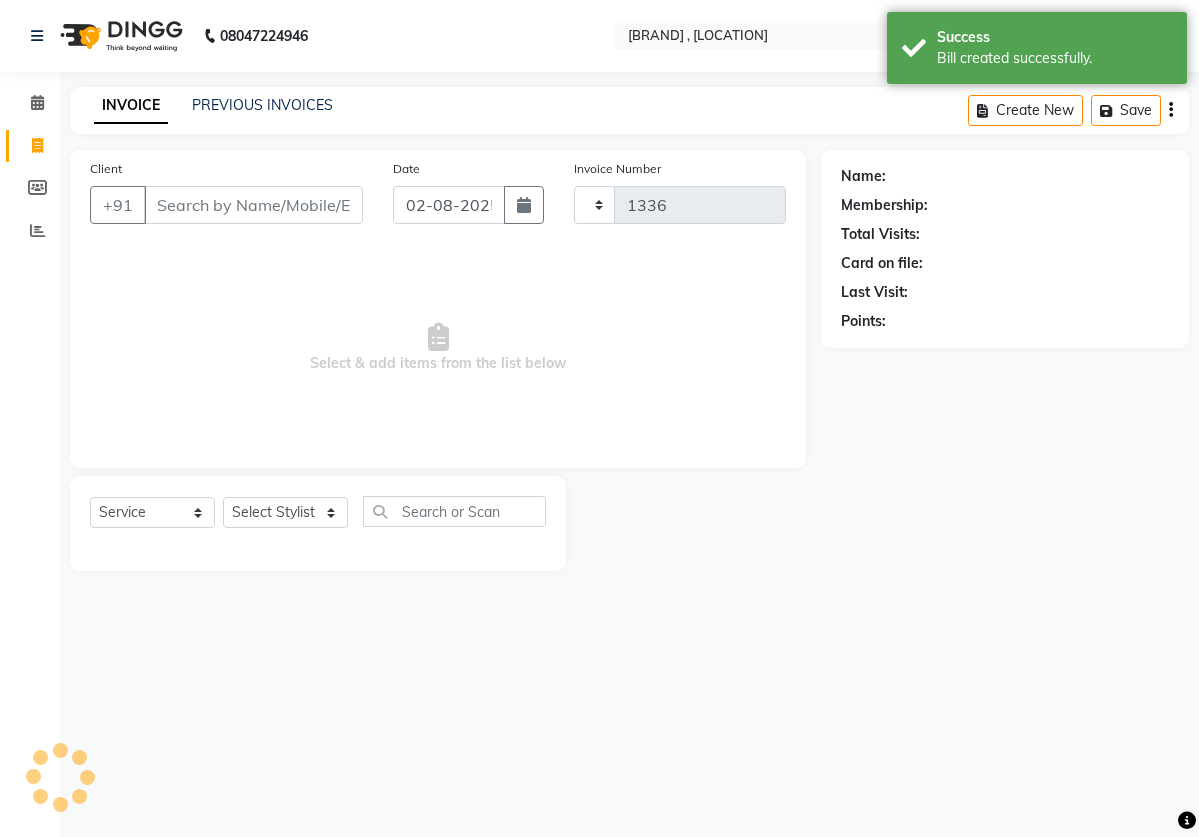 type 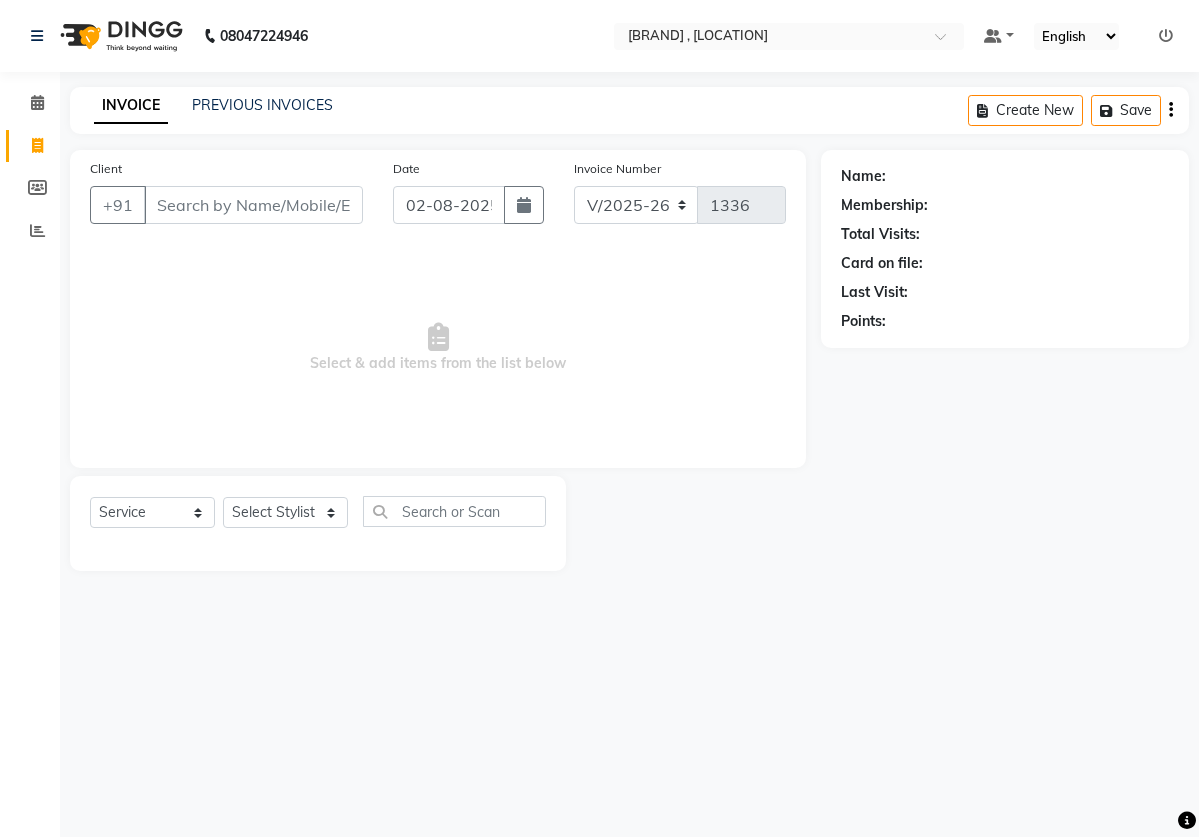 scroll, scrollTop: 0, scrollLeft: 0, axis: both 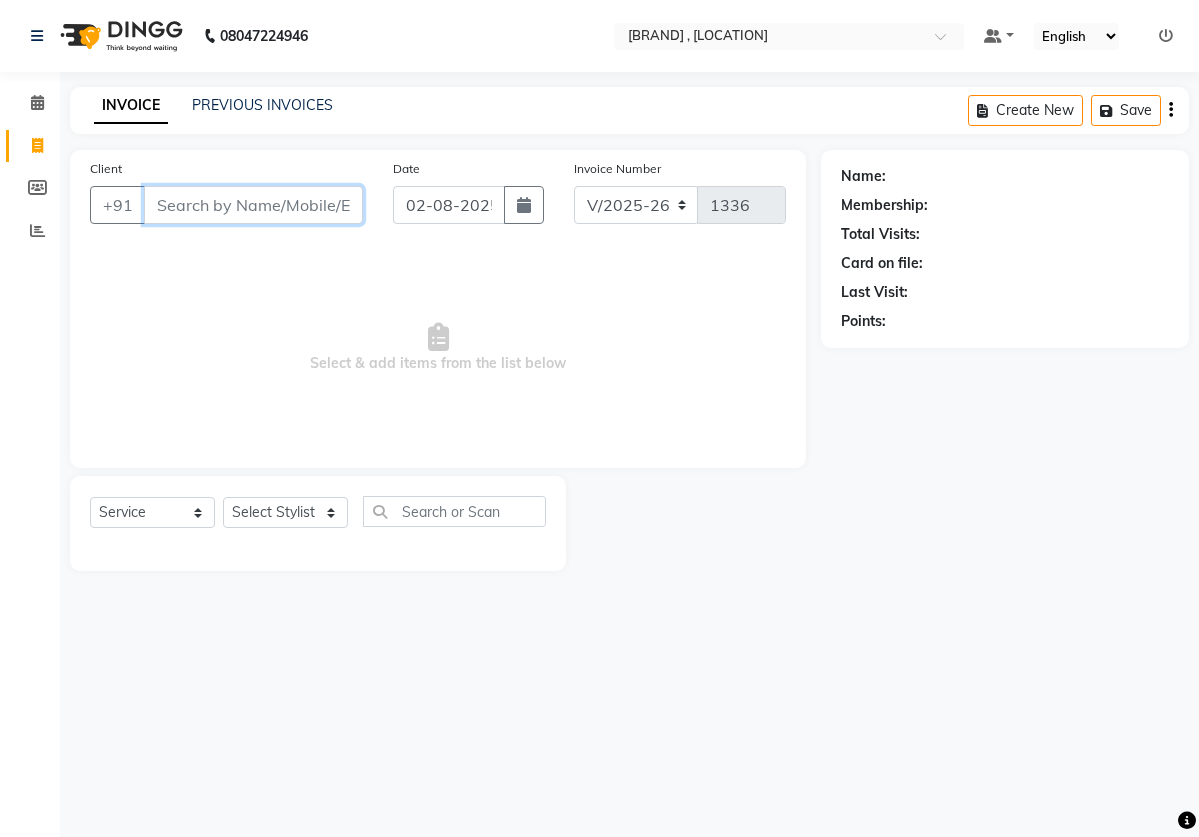 click on "Client" at bounding box center [253, 205] 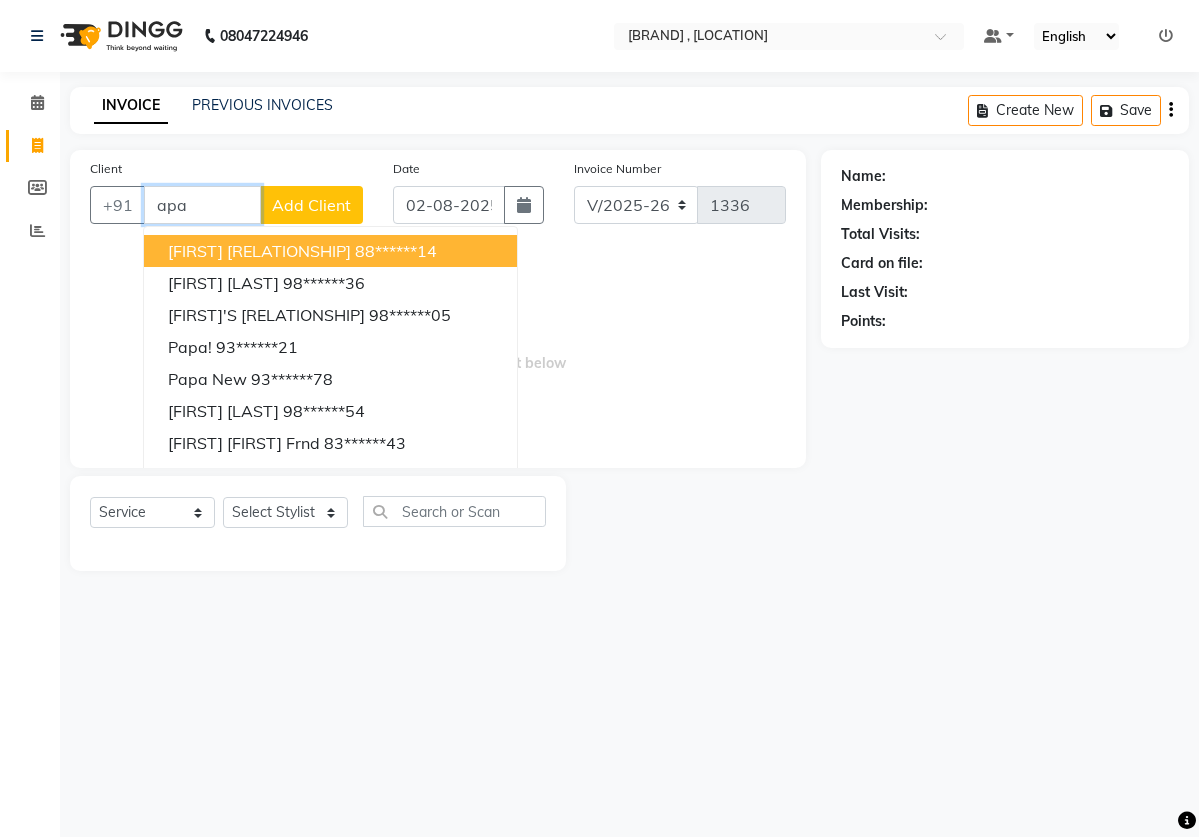 click on "[FIRST] [RELATIONSHIP]" at bounding box center [259, 251] 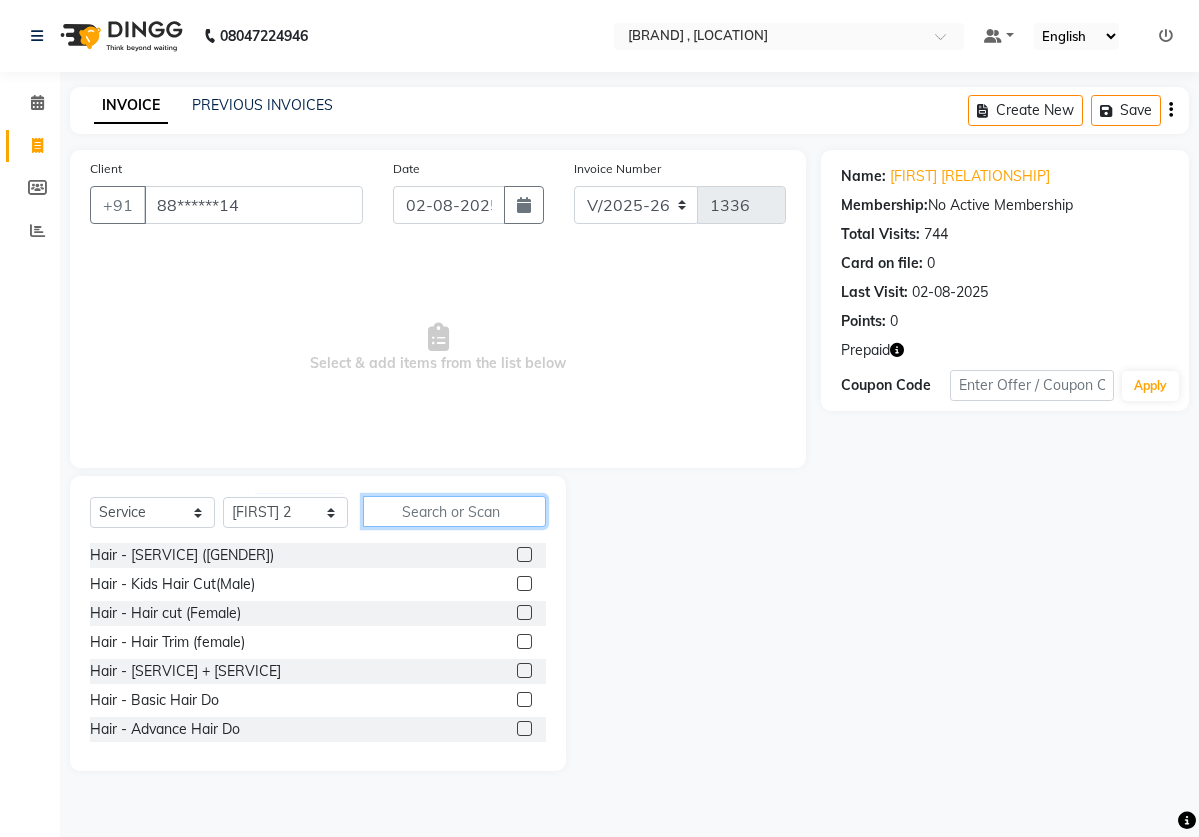 click 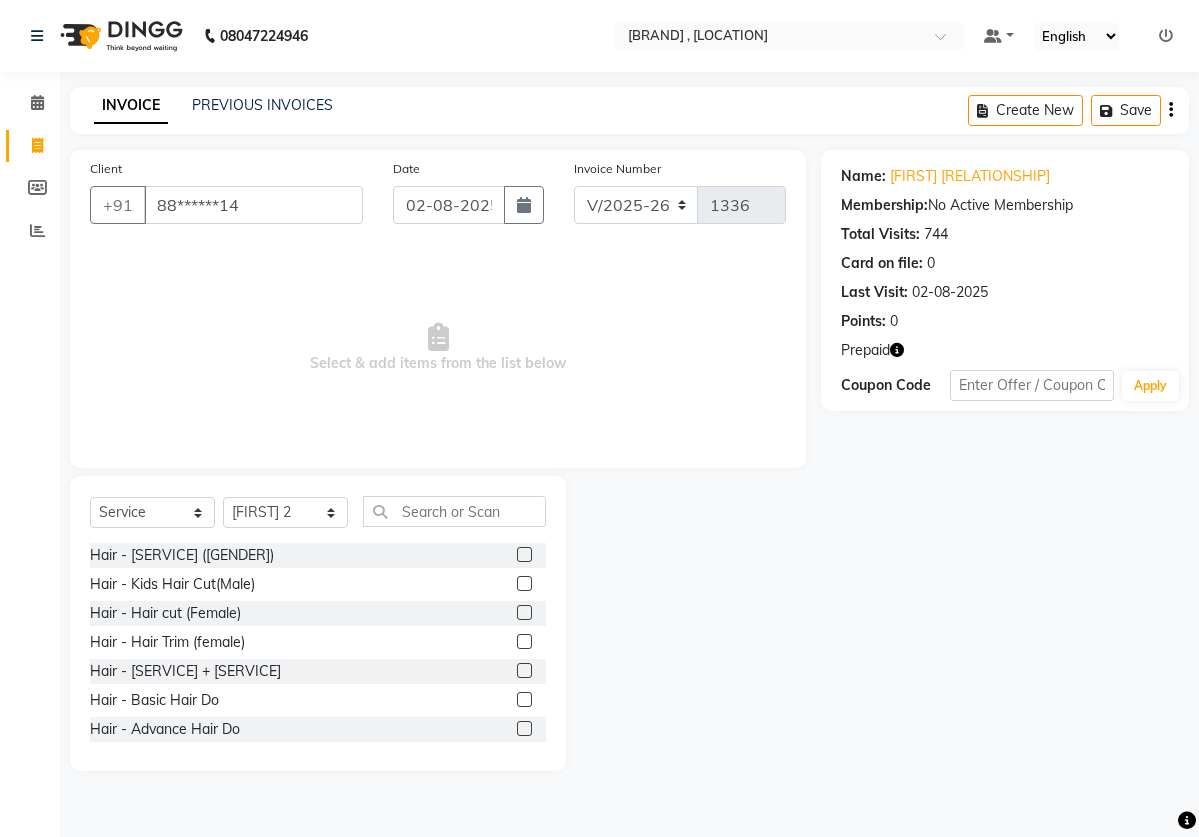 click 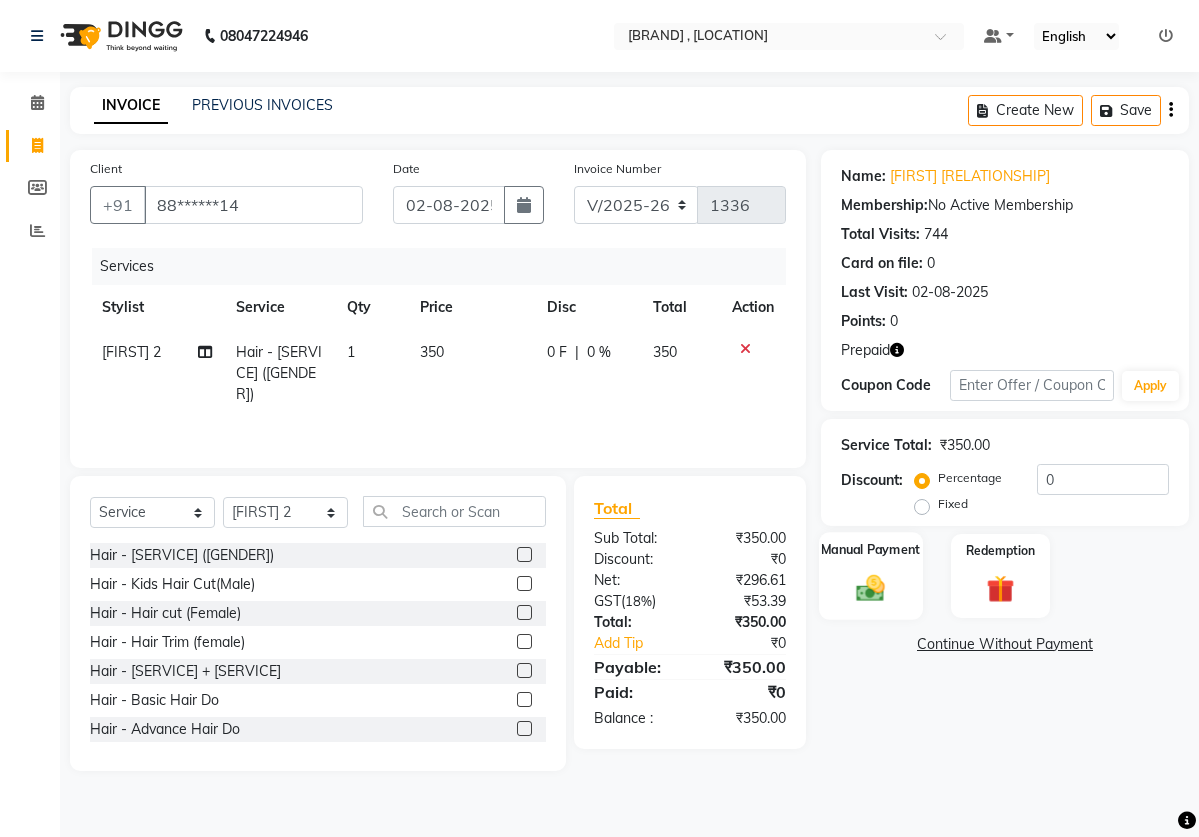 click on "Manual Payment" 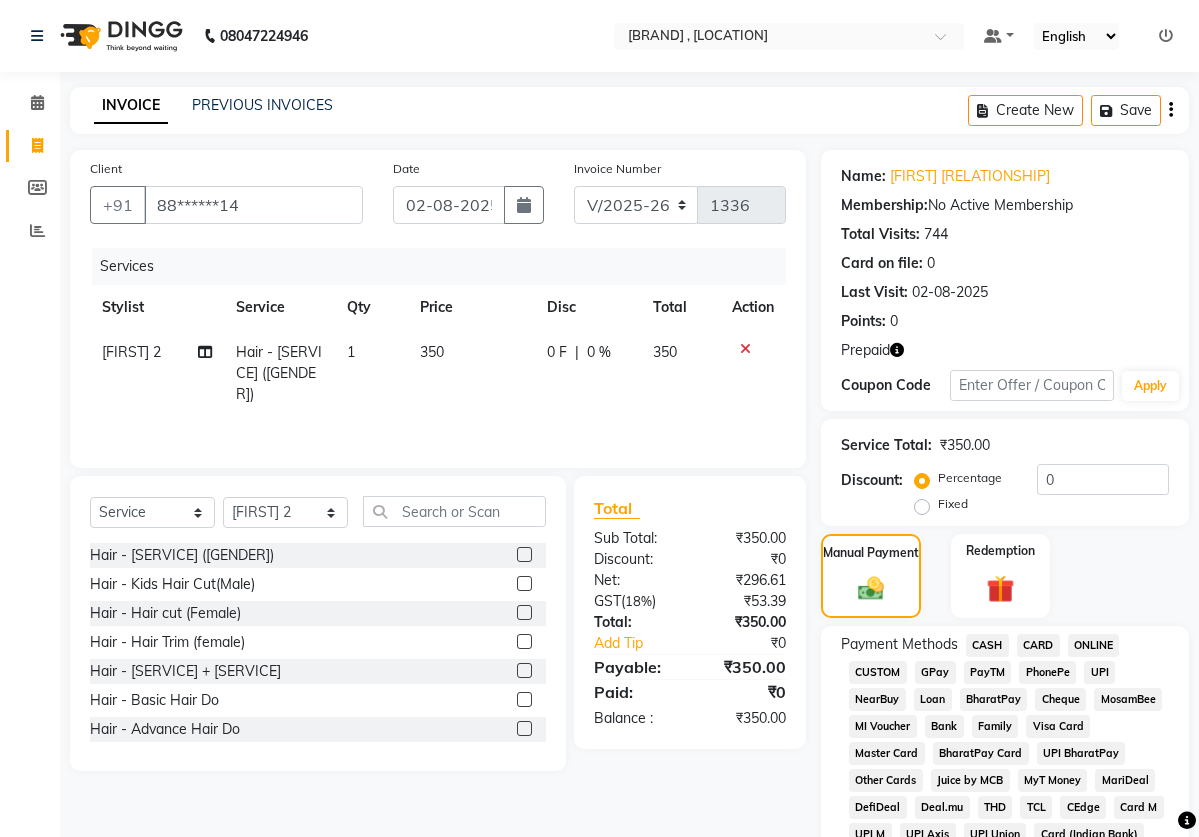 click on "ONLINE" 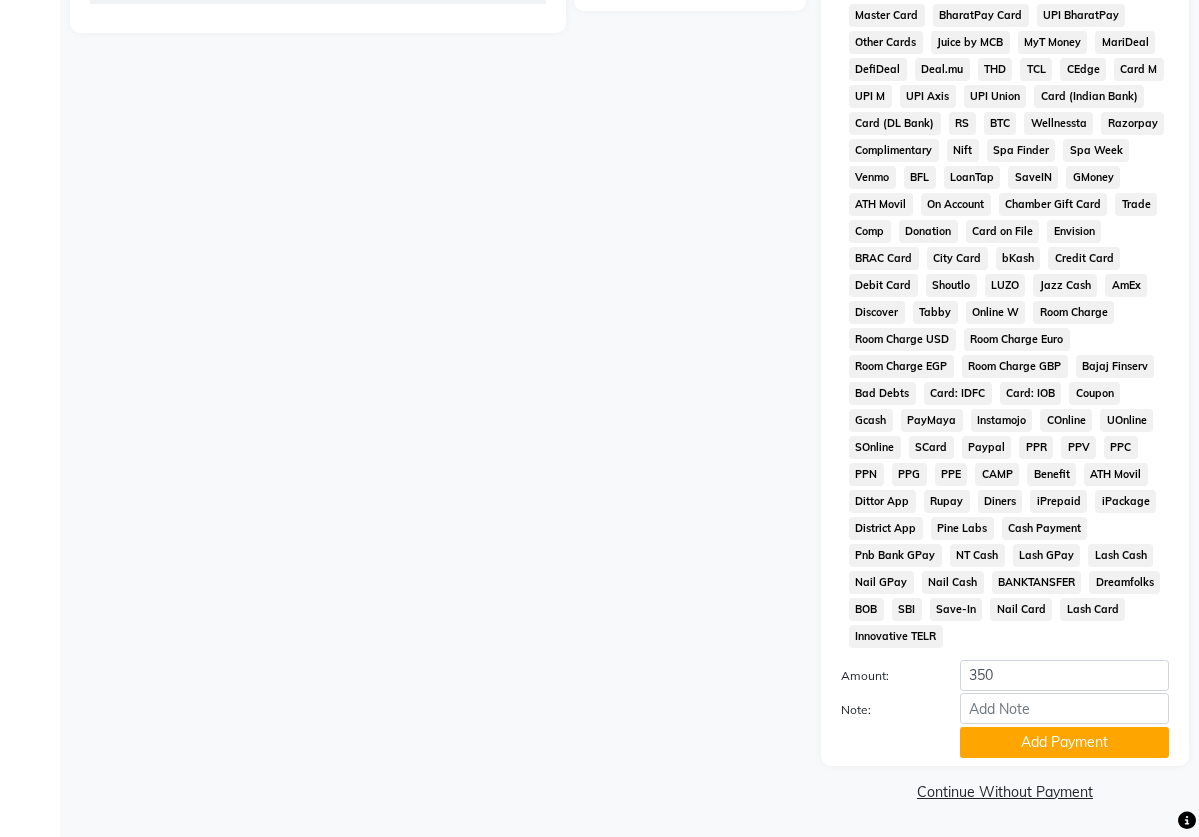 scroll, scrollTop: 764, scrollLeft: 0, axis: vertical 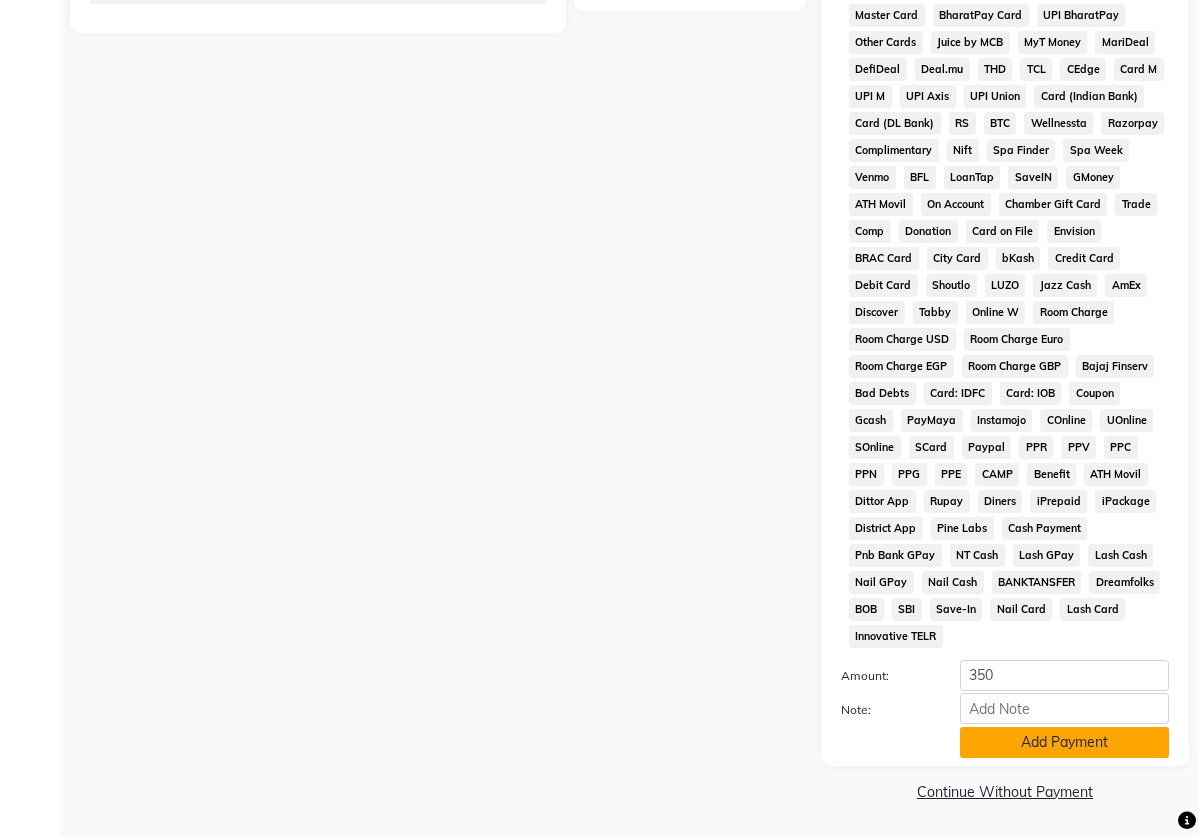 click on "Add Payment" 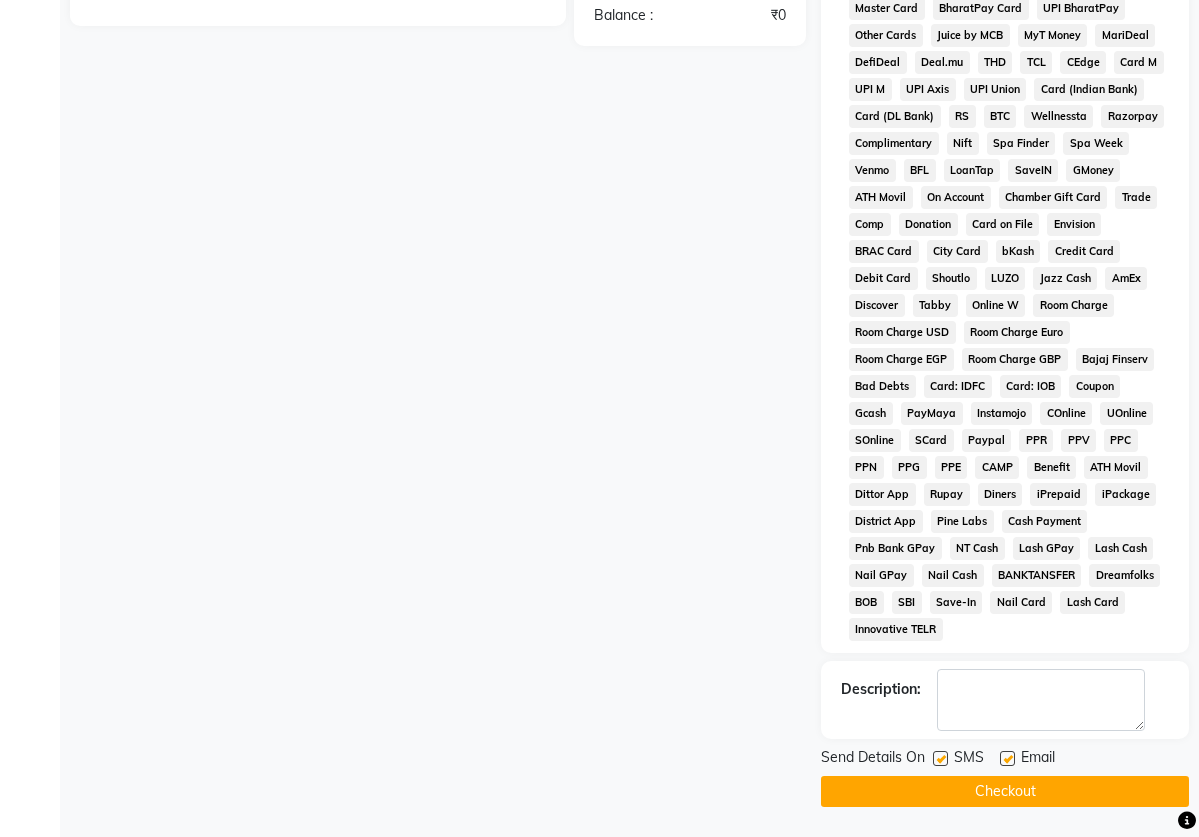 click 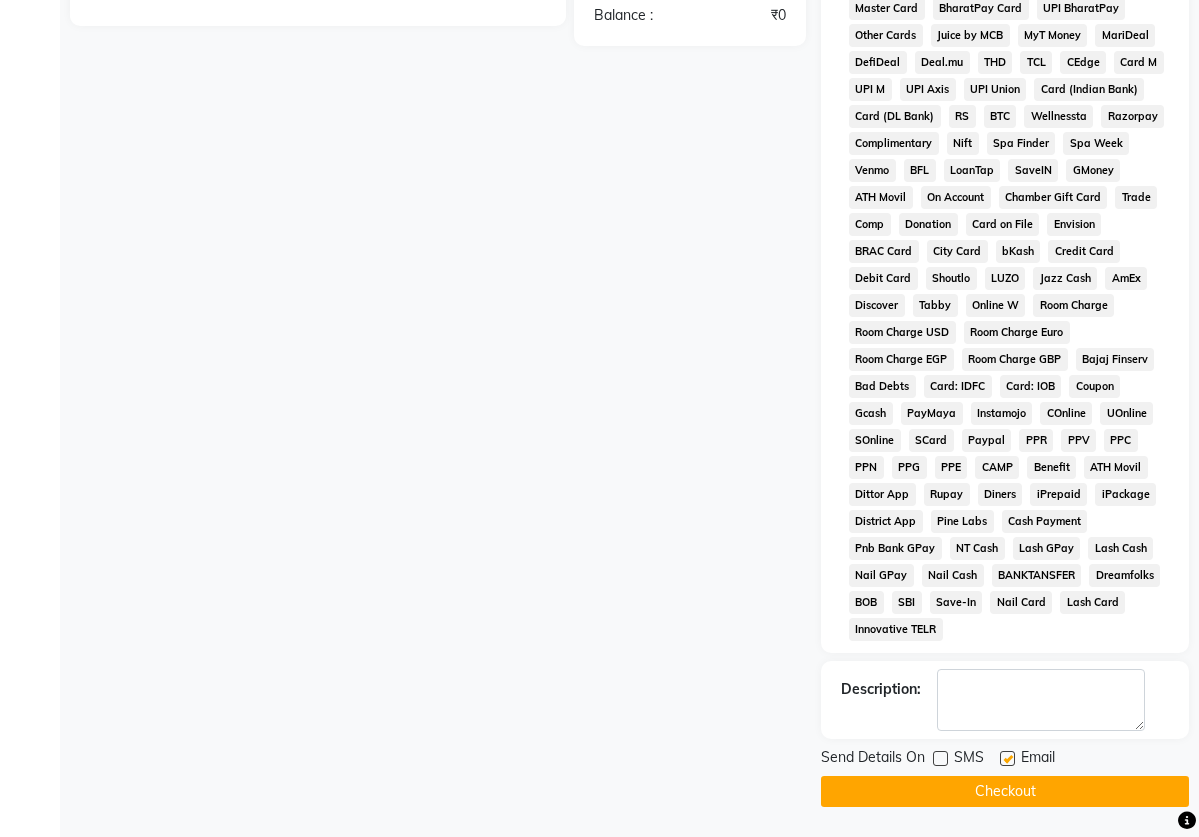 click 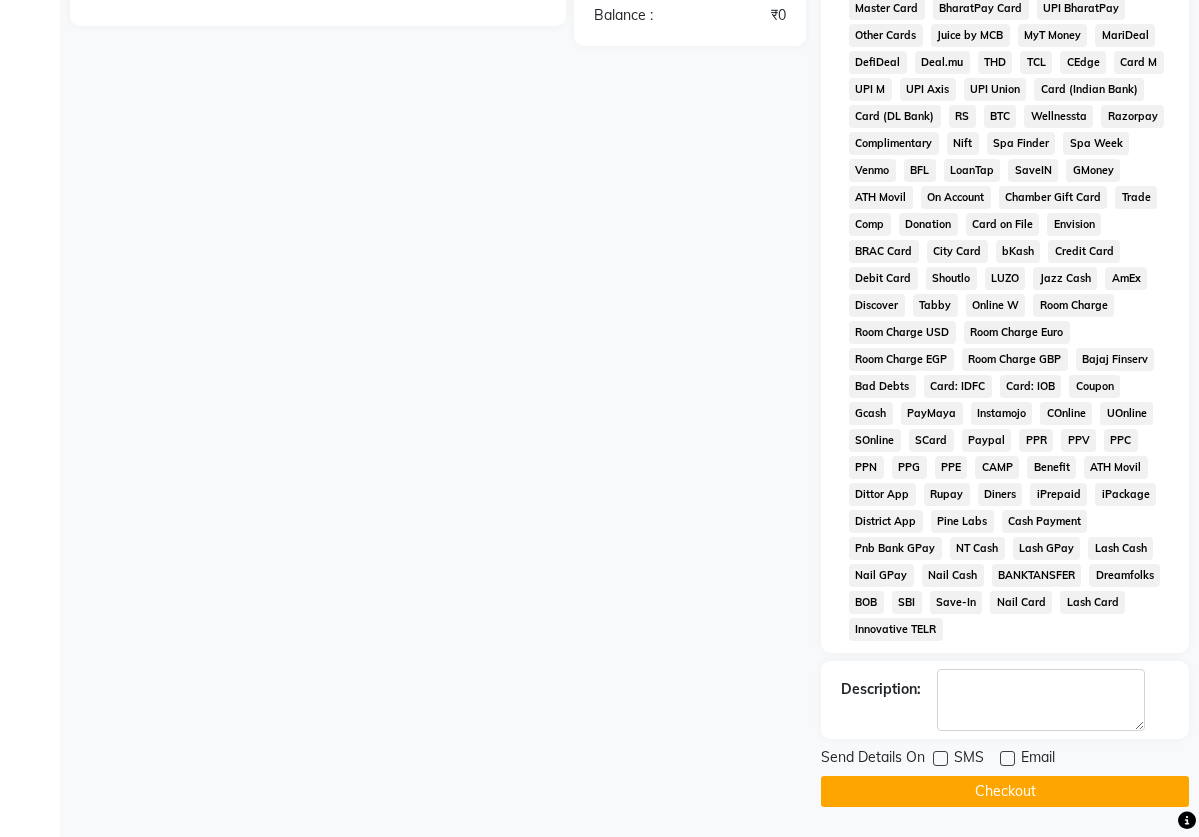 click on "Checkout" 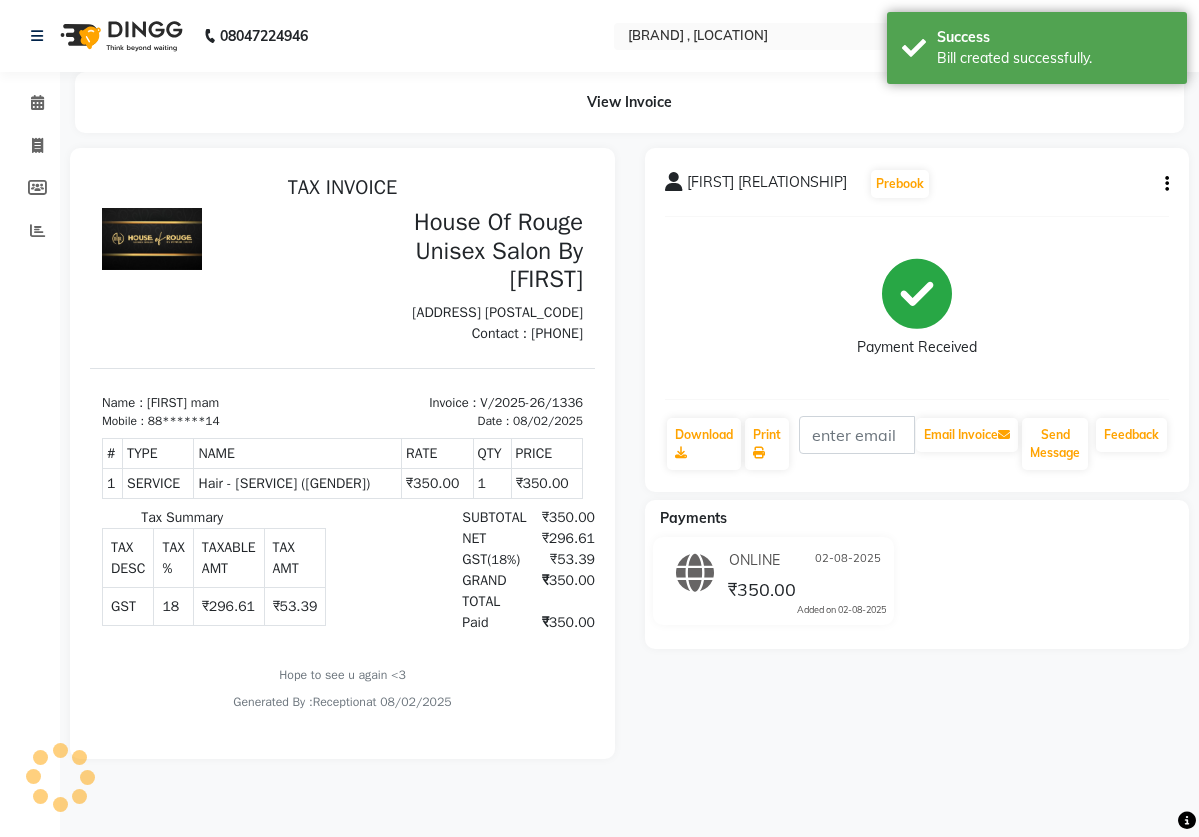 scroll, scrollTop: 0, scrollLeft: 0, axis: both 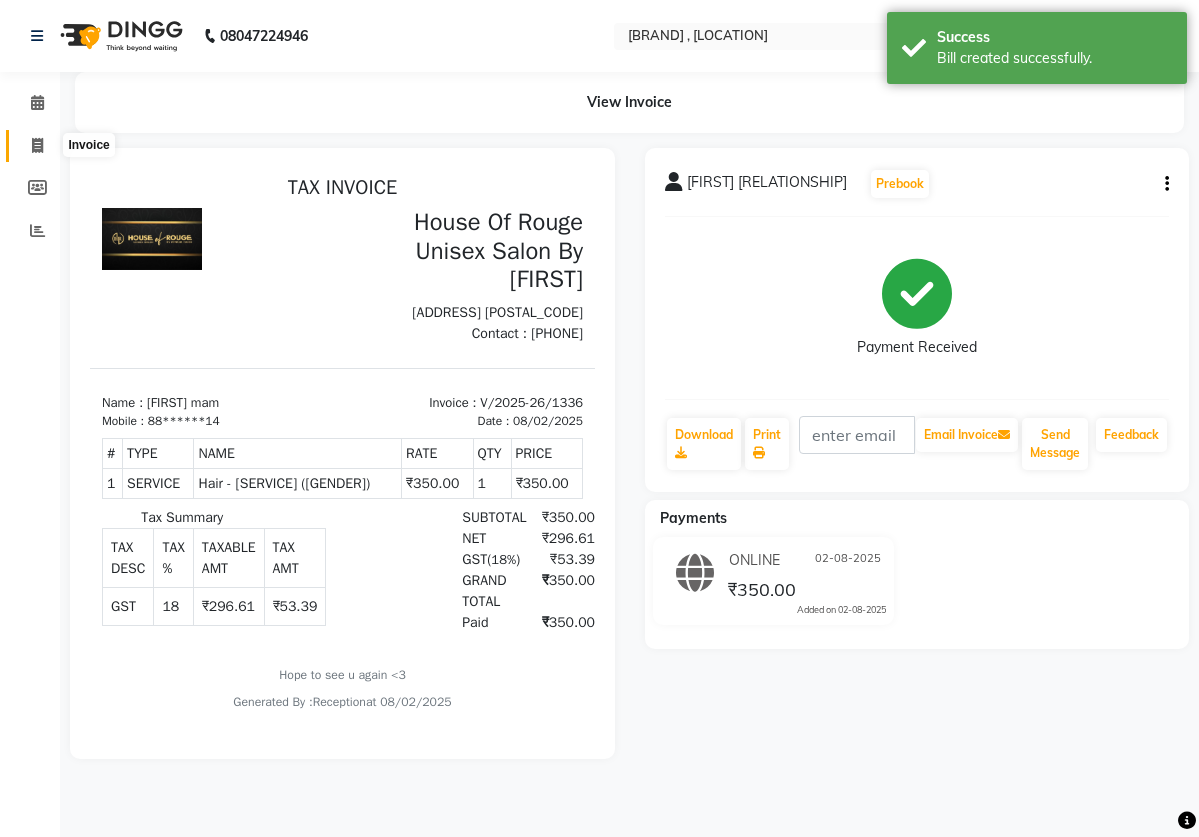 click 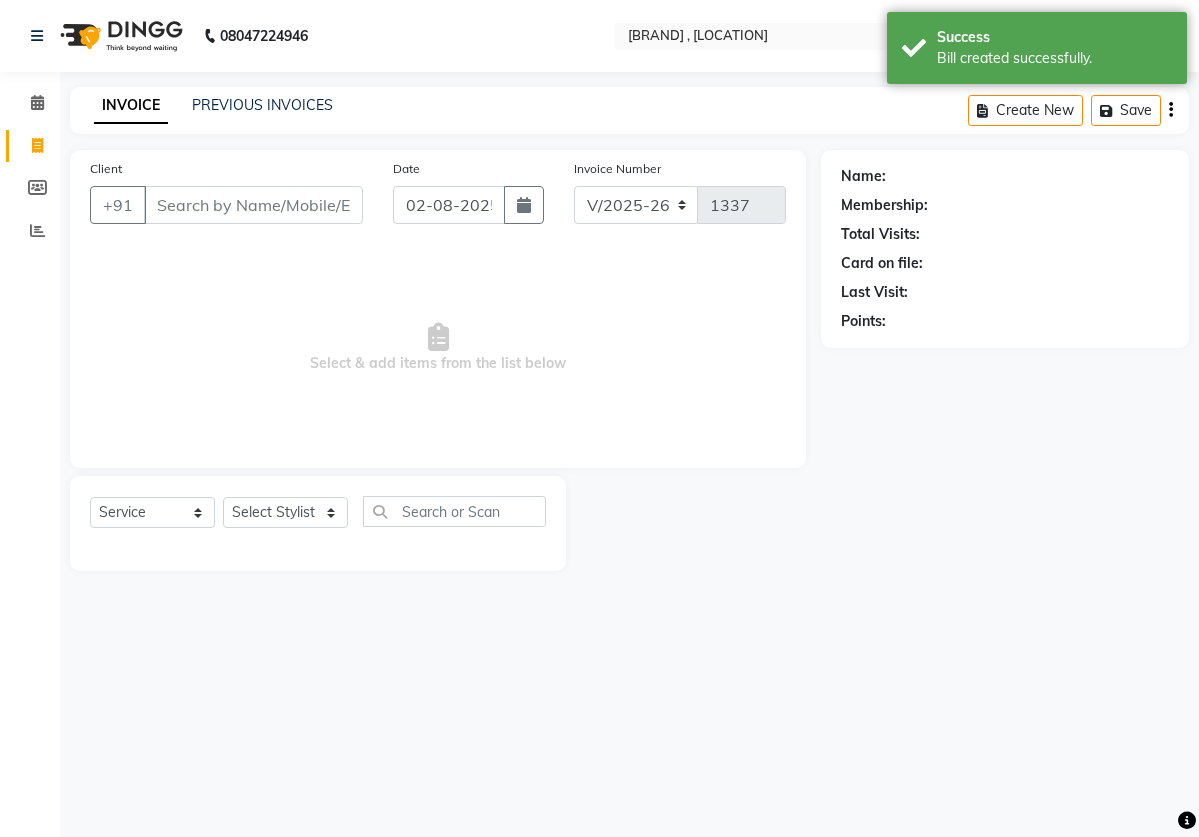 click on "Client" at bounding box center (253, 205) 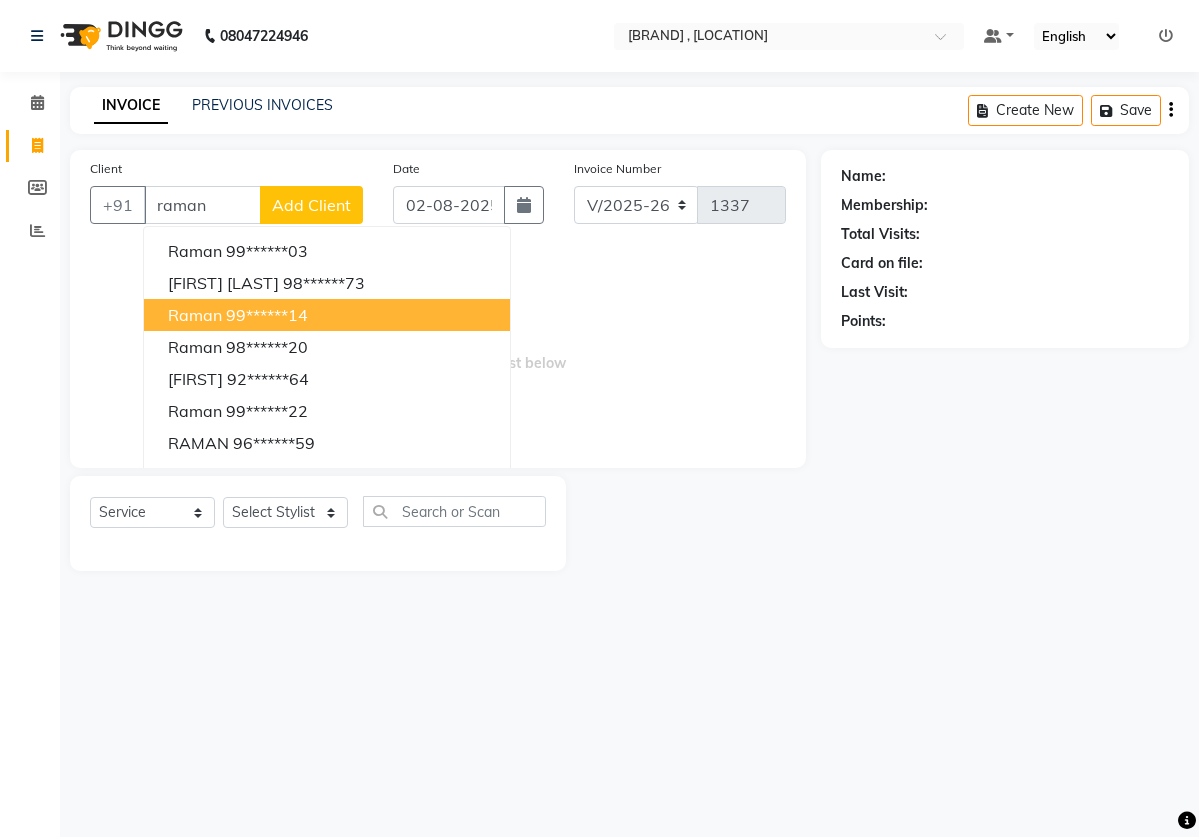 click on "99******14" at bounding box center [267, 315] 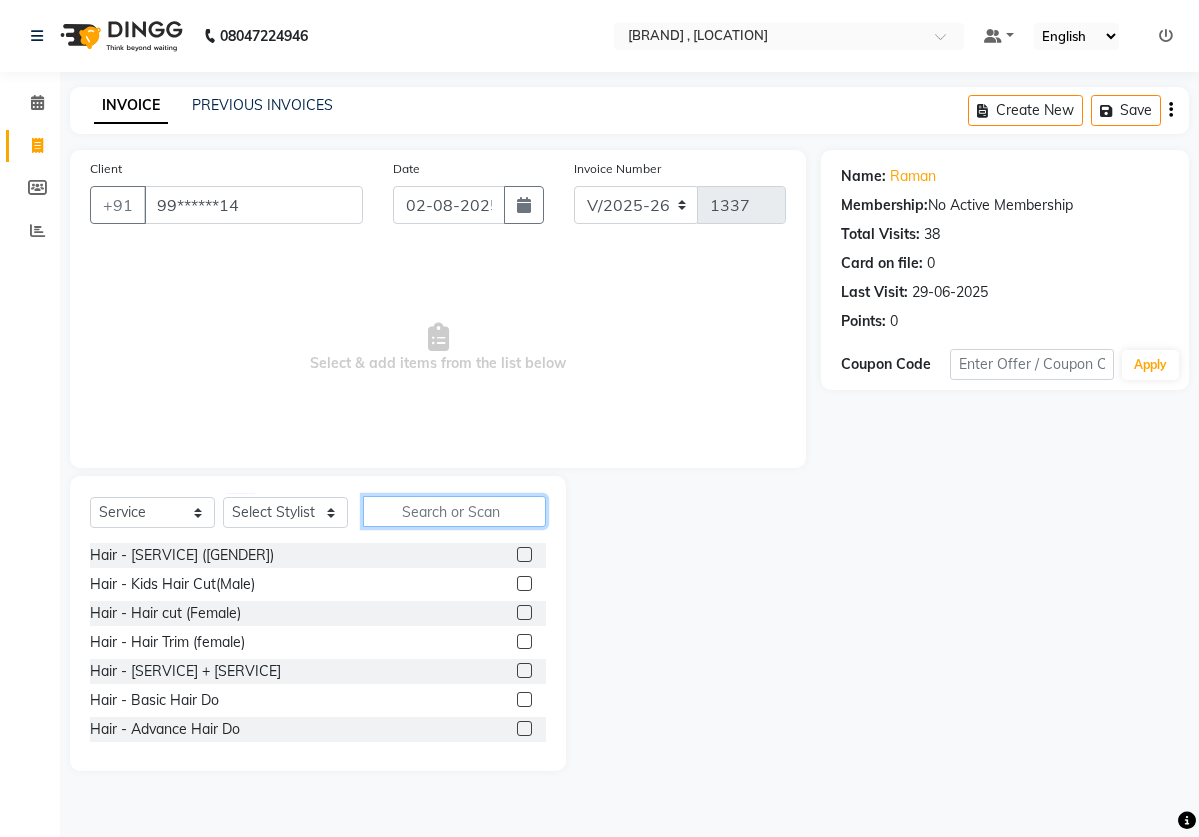 click 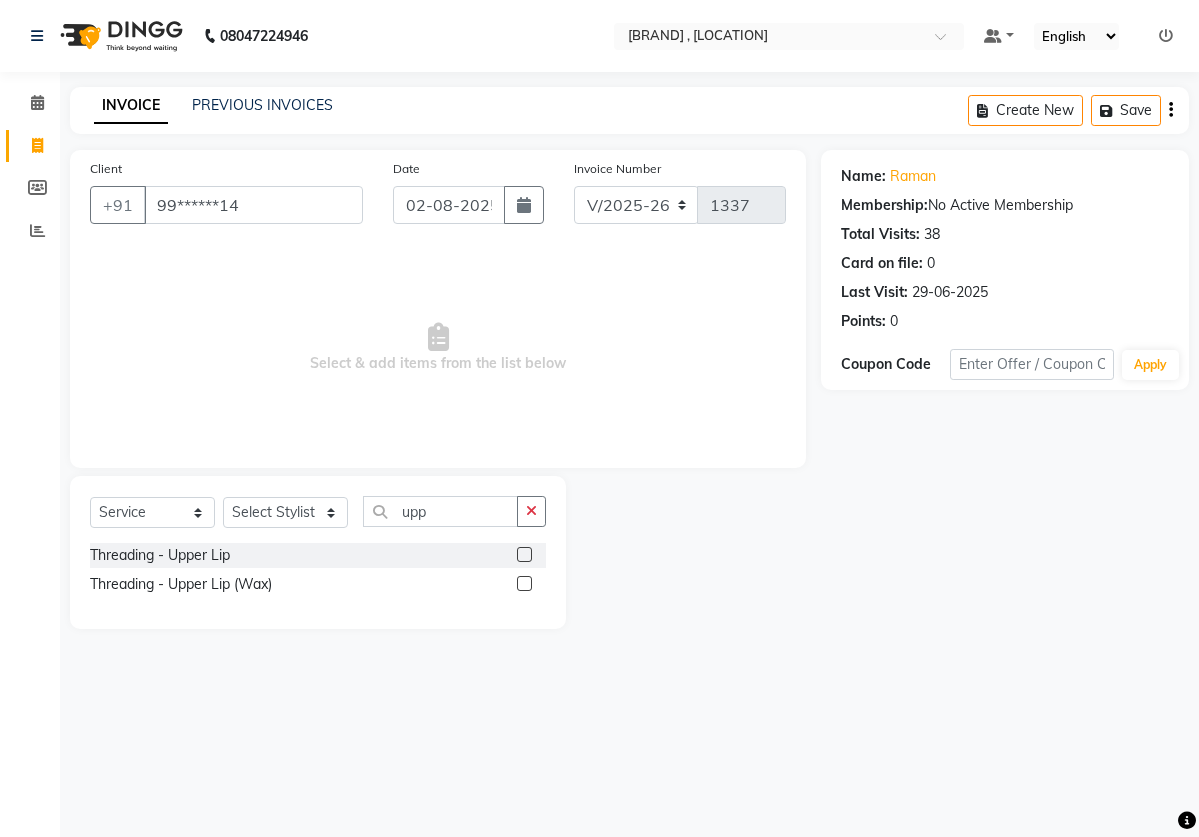 click 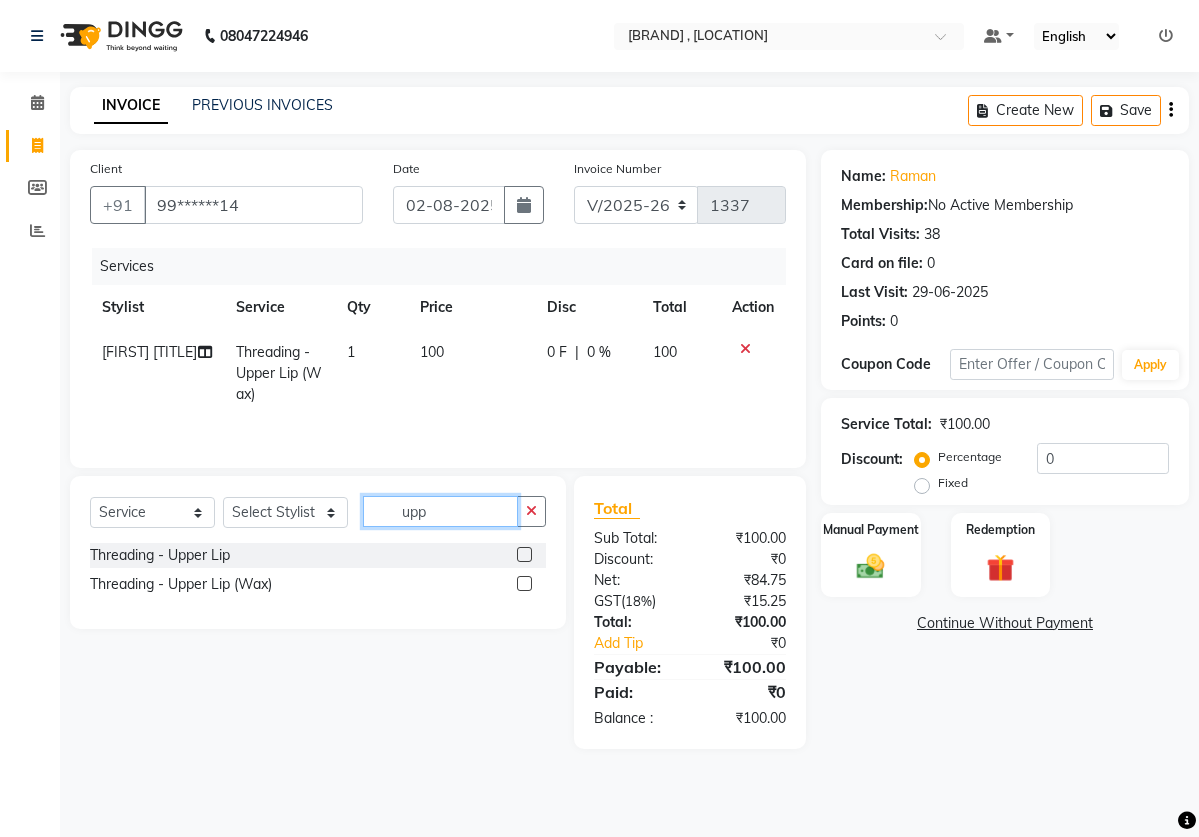 click on "upp" 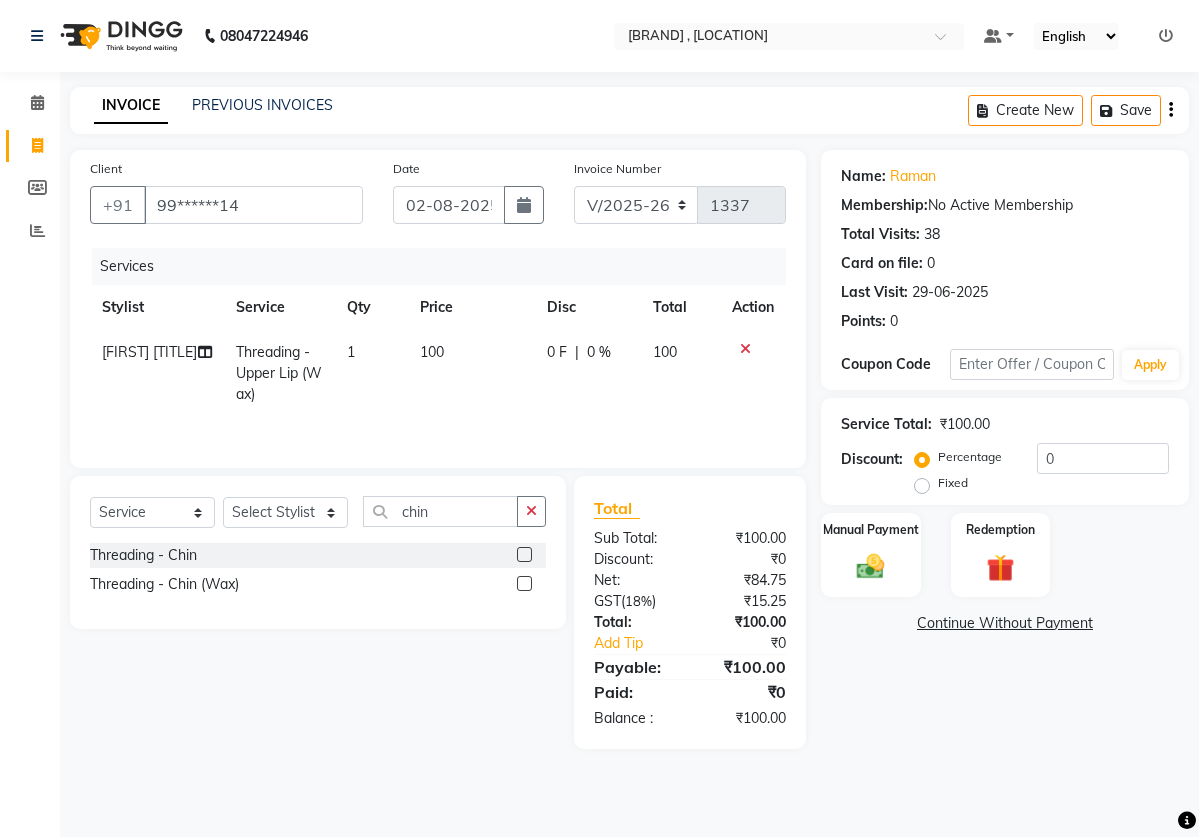 click 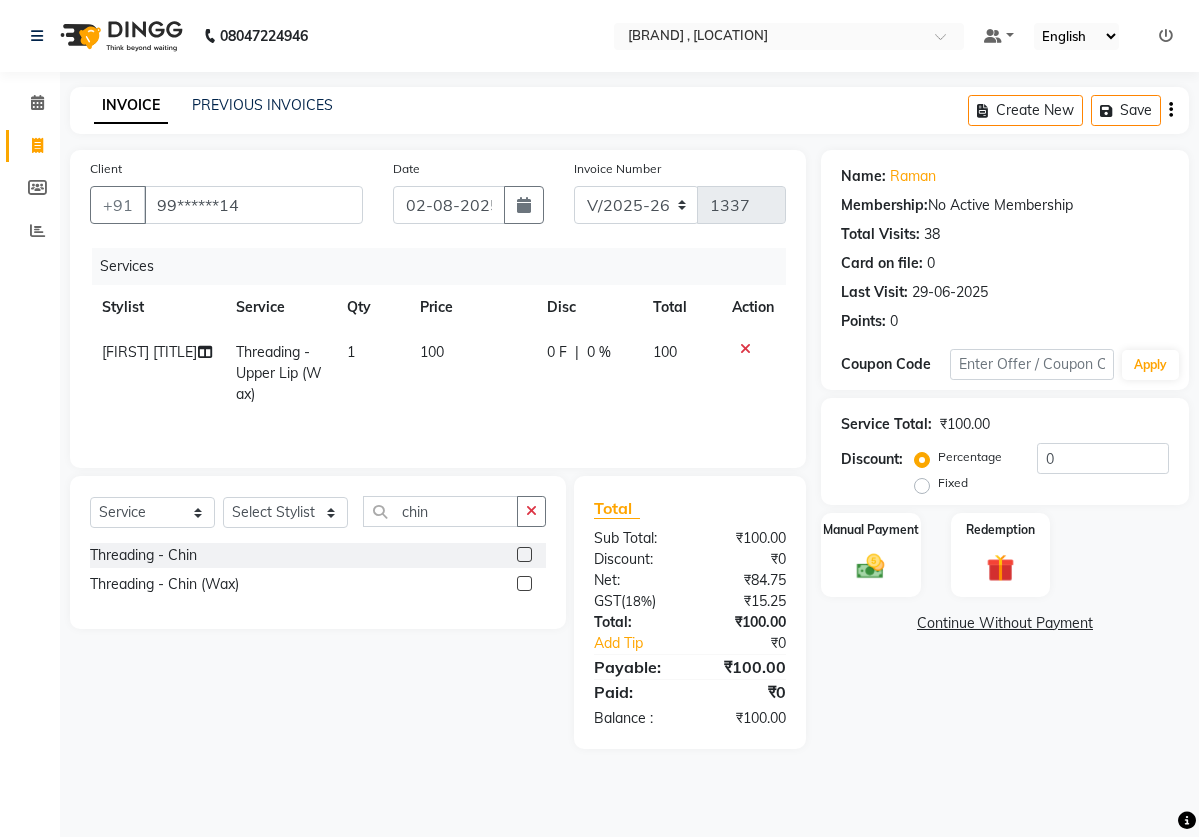 click 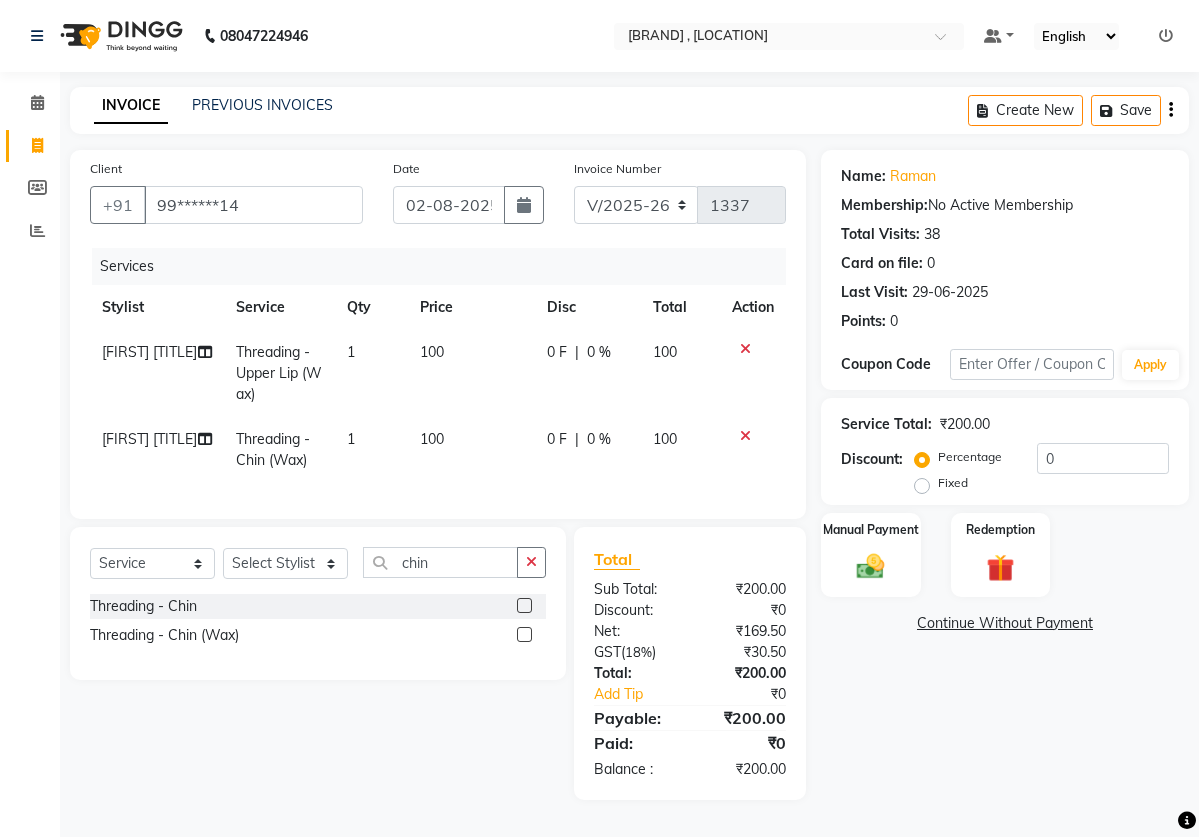 click on "100" 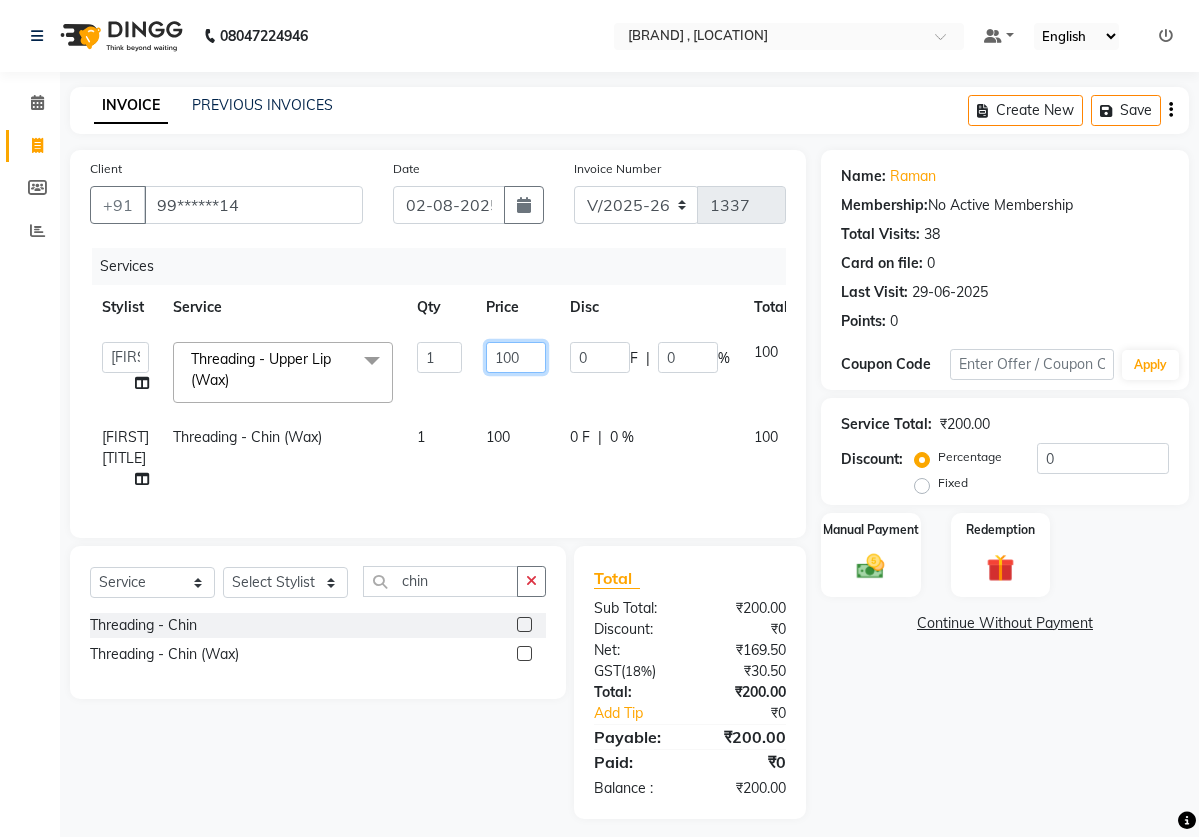 click on "100" 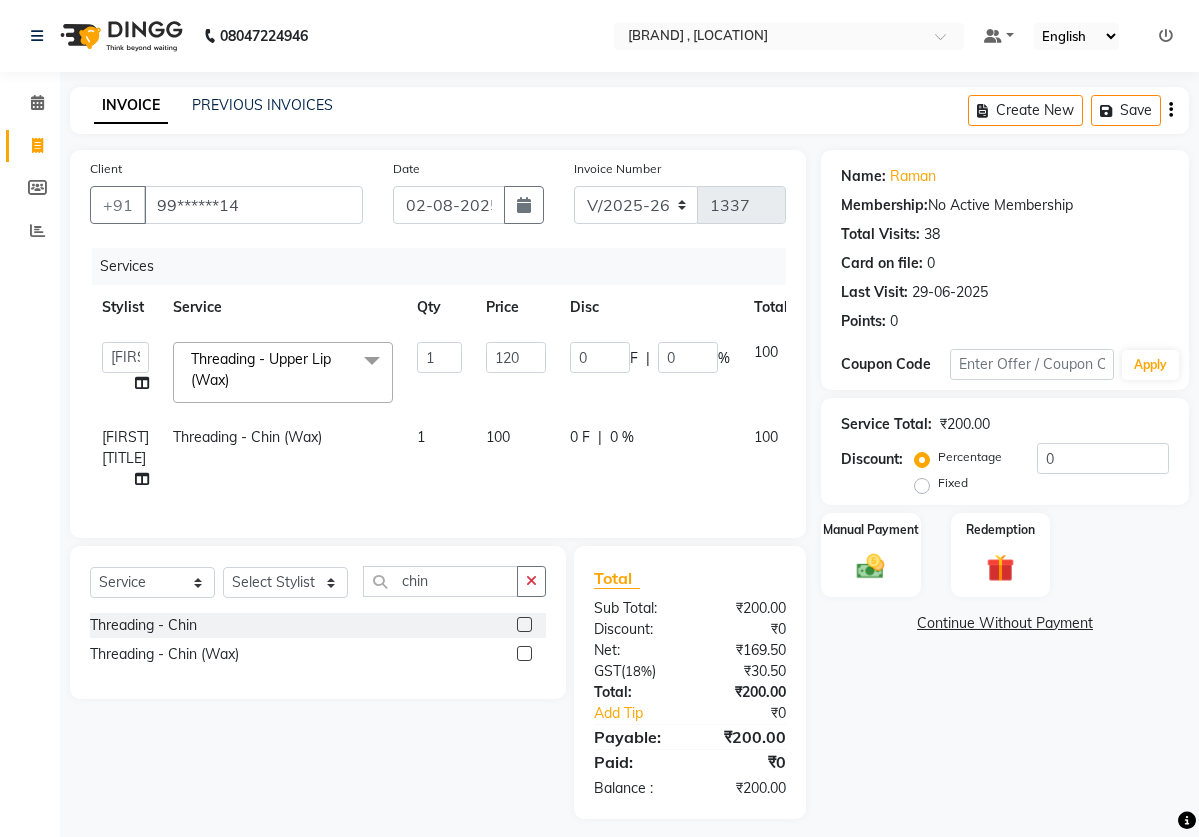 click on "[FIRST] [LAST] [SERVICE] - [SERVICE] 1 100 0 F | 0 % 100" 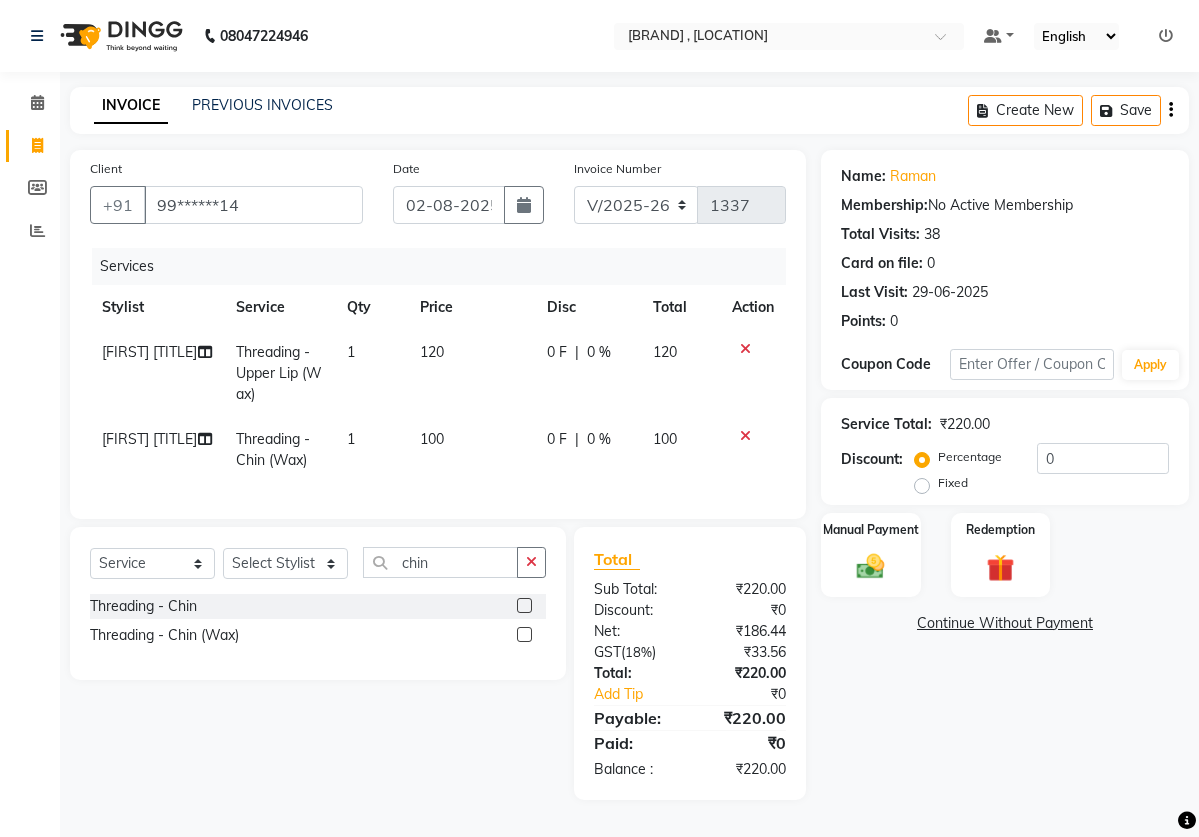 click on "120" 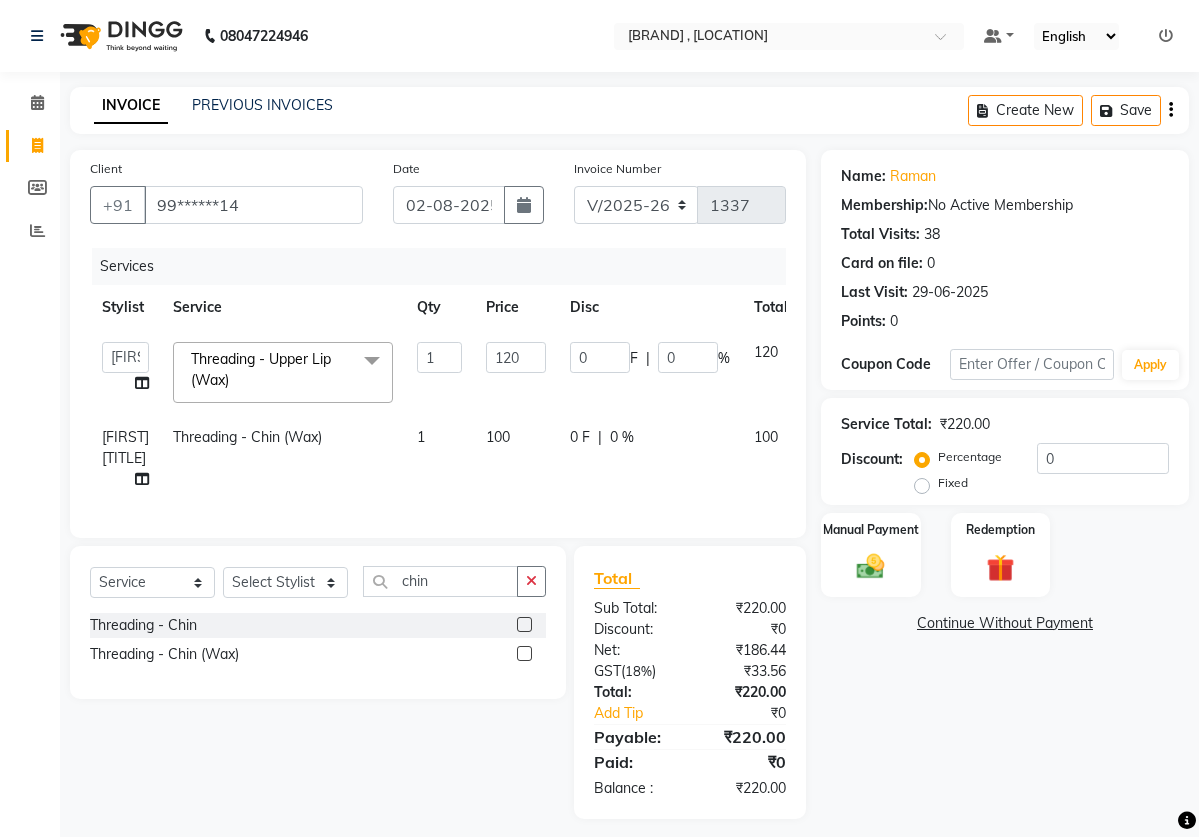 click on "100" 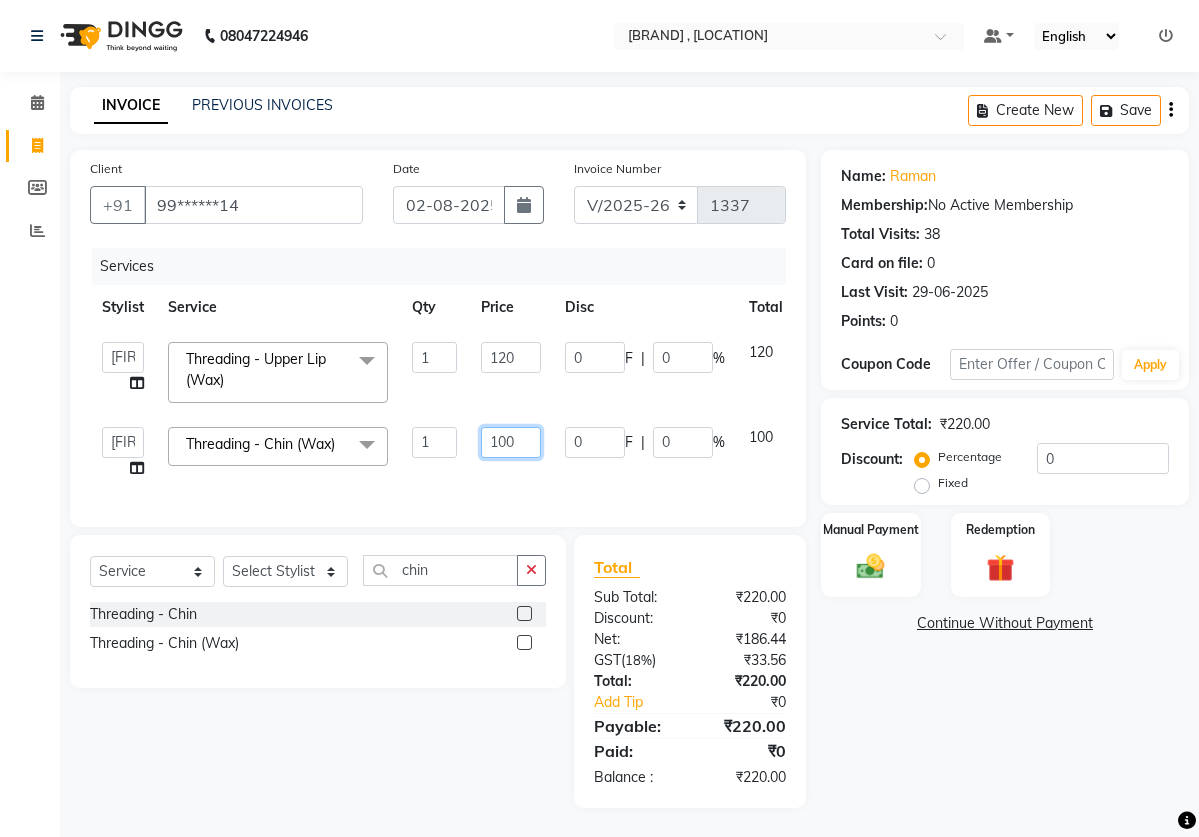 click on "100" 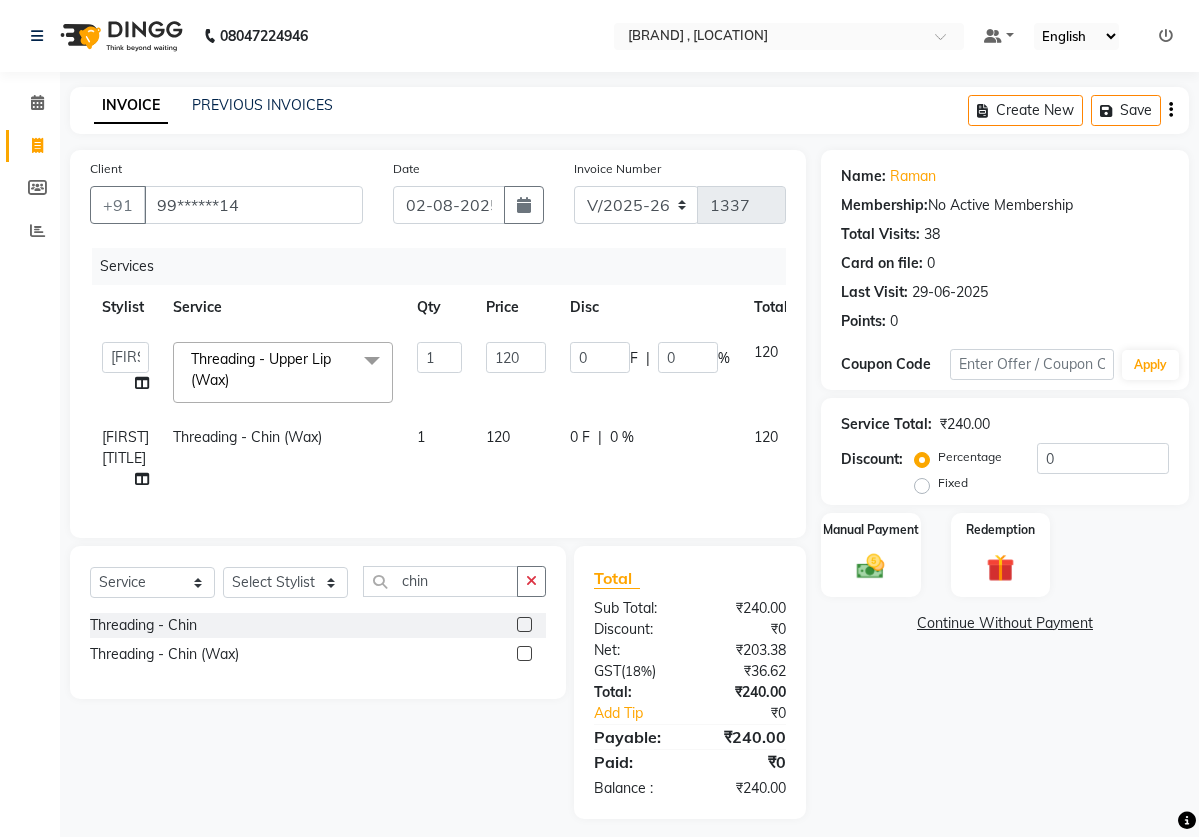 click on "Client +91 [PHONE] Date 02-08-2025 Invoice Number V/2025 V/2025-26 1337 Services Stylist Service Qty Price Disc Total Action  [FIRST] pedicurist   [FIRST]   [FIRST]   [FIRST] [LAST]   [FIRST] 2   [FIRST]   [FIRST] 2   [FIRST] [LAST]   [FIRST]    [FIRST] nail artist   [FIRST] assistant   [FIRST] beauticina   [FIRST] beatician   [FIRST] assistant   [FIRST]    [FIRST] basival   Reception   [FIRST]   [FIRST]   [FIRST] pedicurist   [FIRST] beautician   [FIRST] nails   [FIRST]  Threading - Upper Lip (Wax)  x Hair - Hair cut (Male) Hair - Kids Hair Cut(Male) Hair - Hair cut (Female) Hair - Hair Trim (female) Hair - Head Massage + Steam Hair - Basic Hair Do Hair - Advance Hair Do Hair - Headwash Hair - Basic Hair Spa Hair - Moroccan Hair Spa Hair- keratin women Hair- Touchup women(ammonia) Junior Artist Hd makeup  Hair Spa (Basic L'oreal/Schwarzkpof) leg massage hair botox treatment Nail art Hair curls Nail ext removal  Body massage Hair smoothing treatment Global Hair color Color/baby highlights Hair color - Balayage Hair color - ombre nose wax" 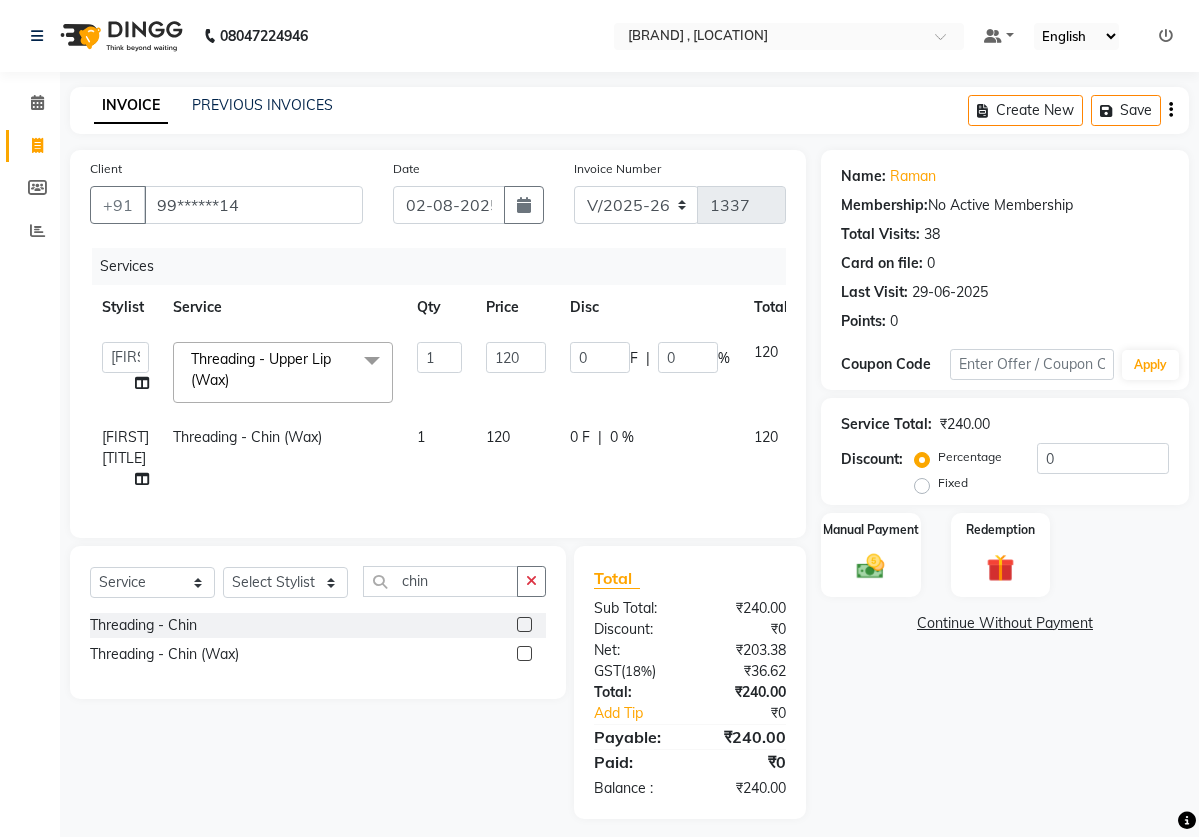 click on "Threading - Chin  Threading - Chin (Wax)" 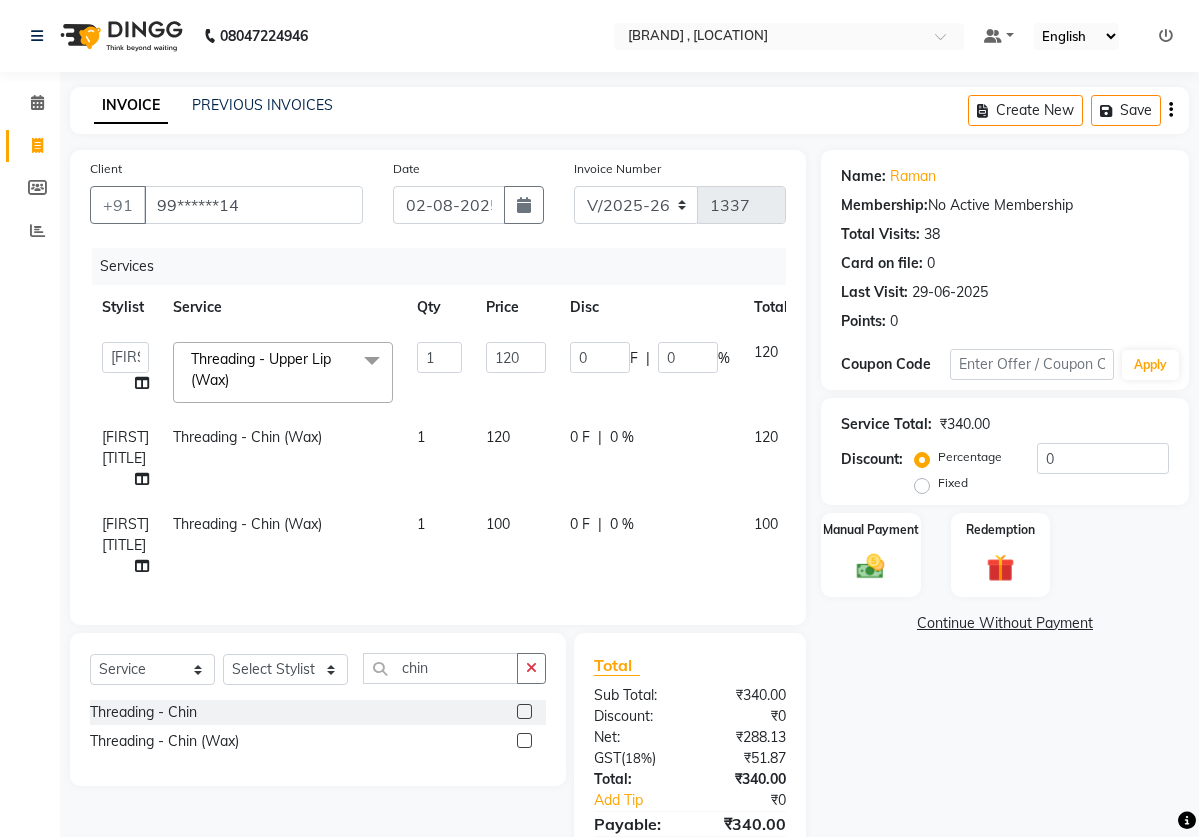 click on "100" 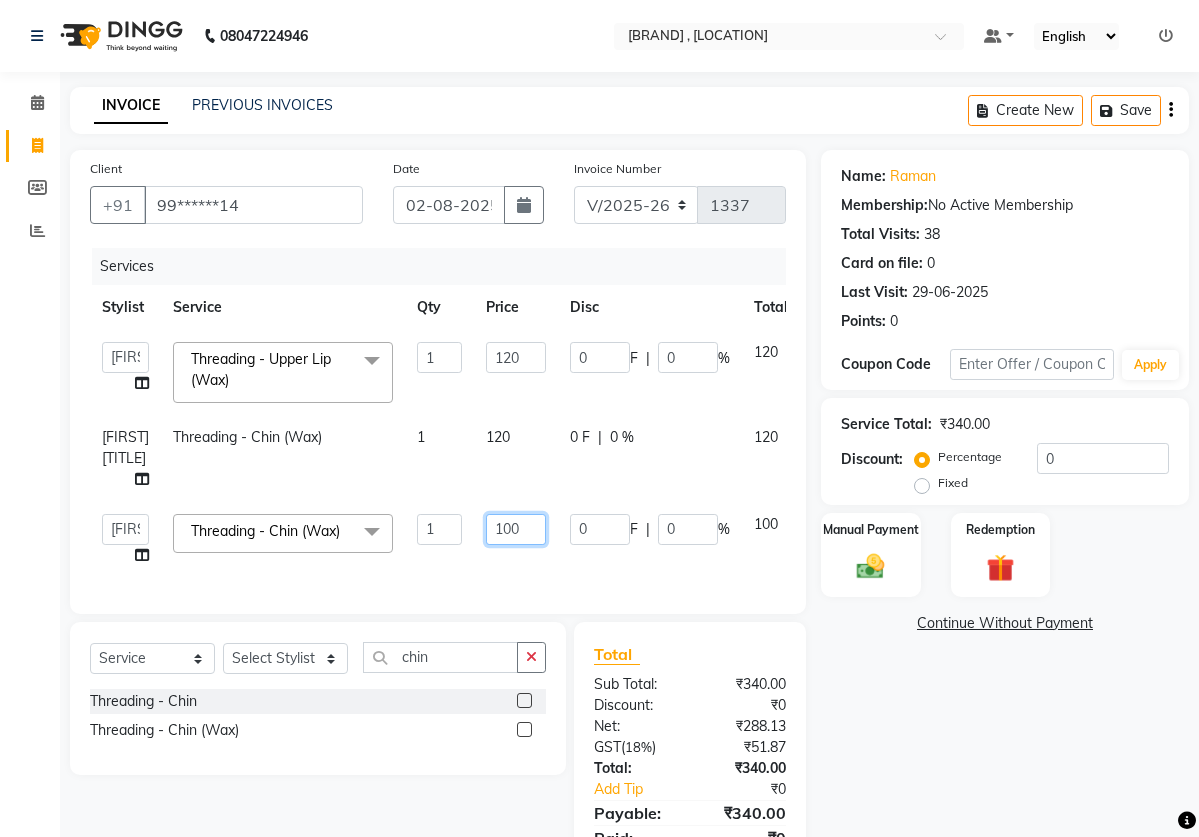 click on "100" 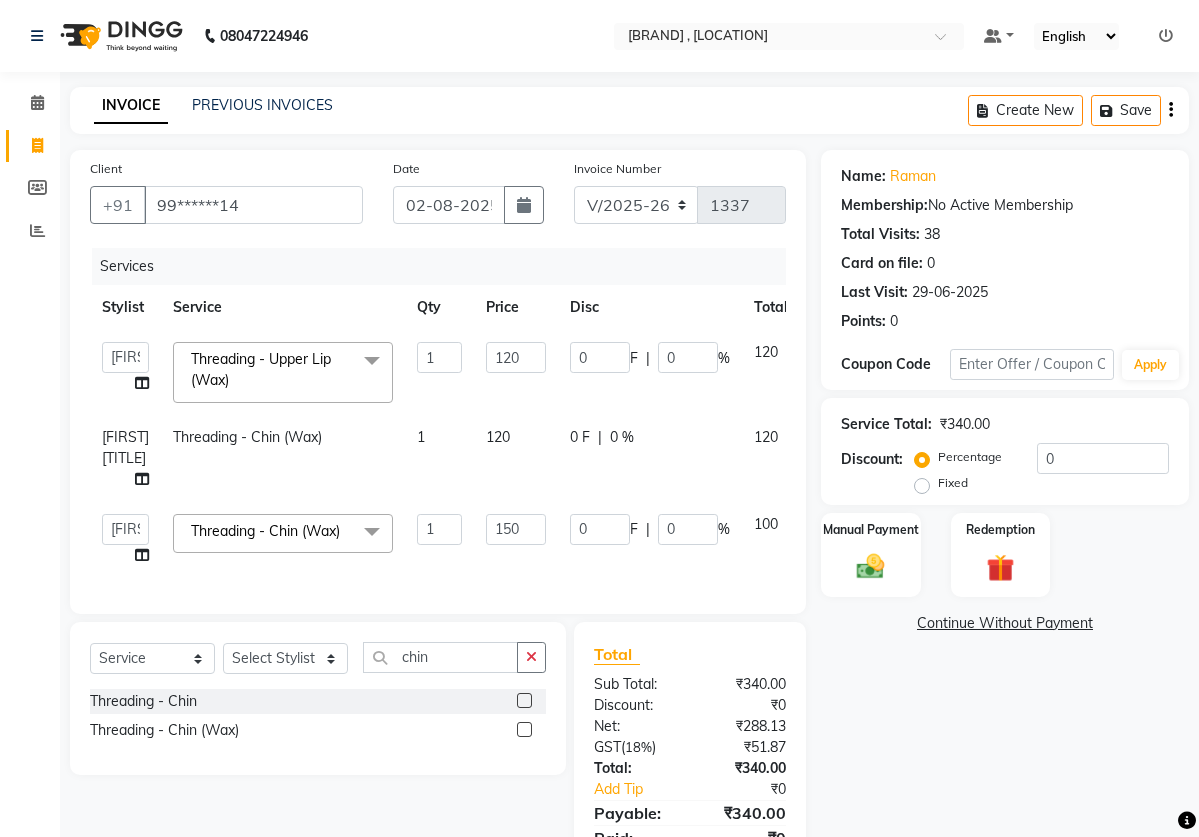 click on "Name: [FIRST] Membership:  No Active Membership  Total Visits:  38 Card on file:  0 Last Visit:   29-06-2025 Points:   0  Coupon Code Apply Service Total:  ₹340.00  Discount:  Percentage   Fixed  0 Manual Payment Redemption  Continue Without Payment" 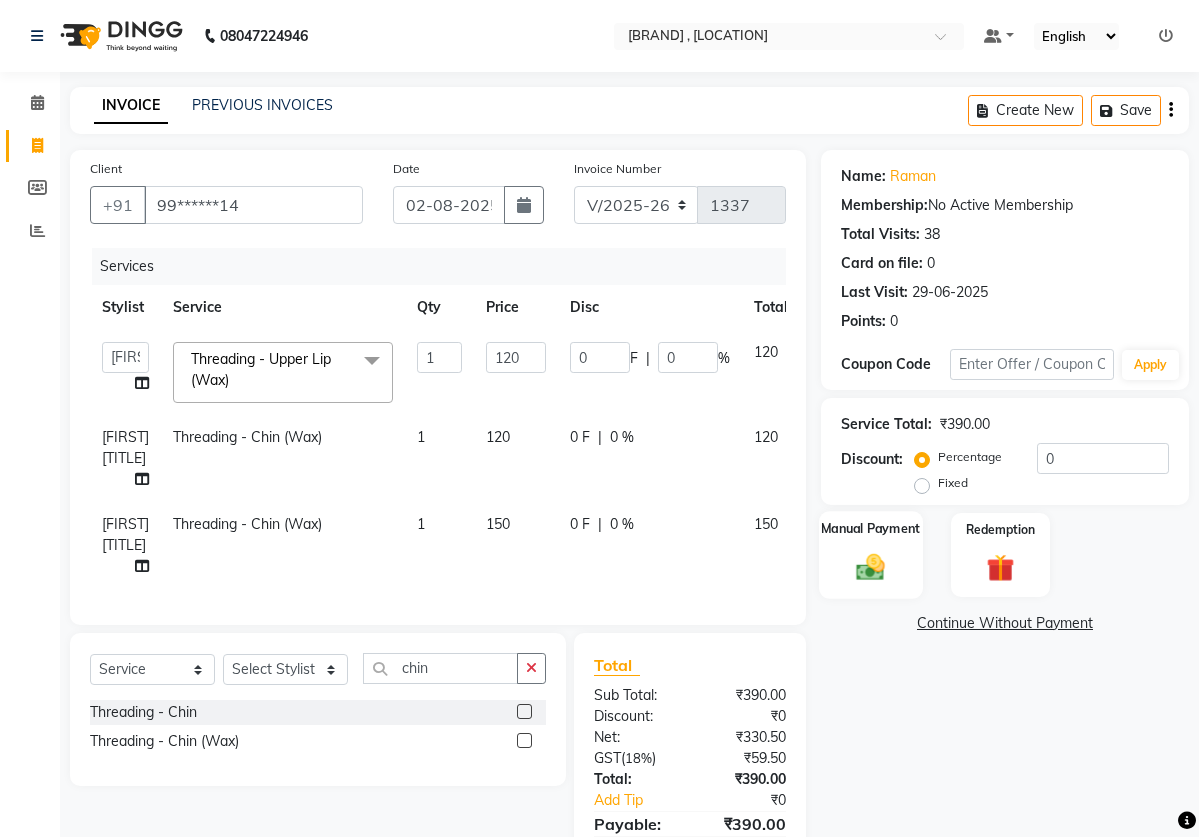 click 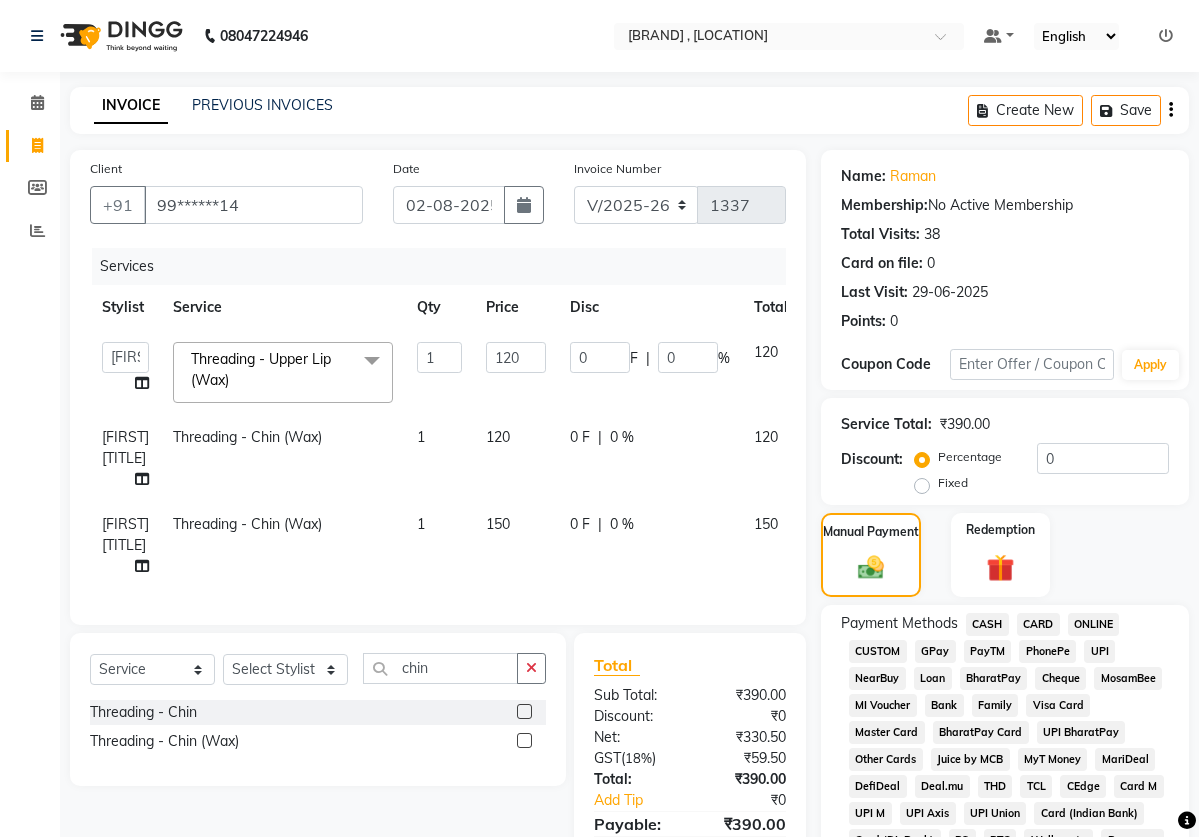 click on "CASH" 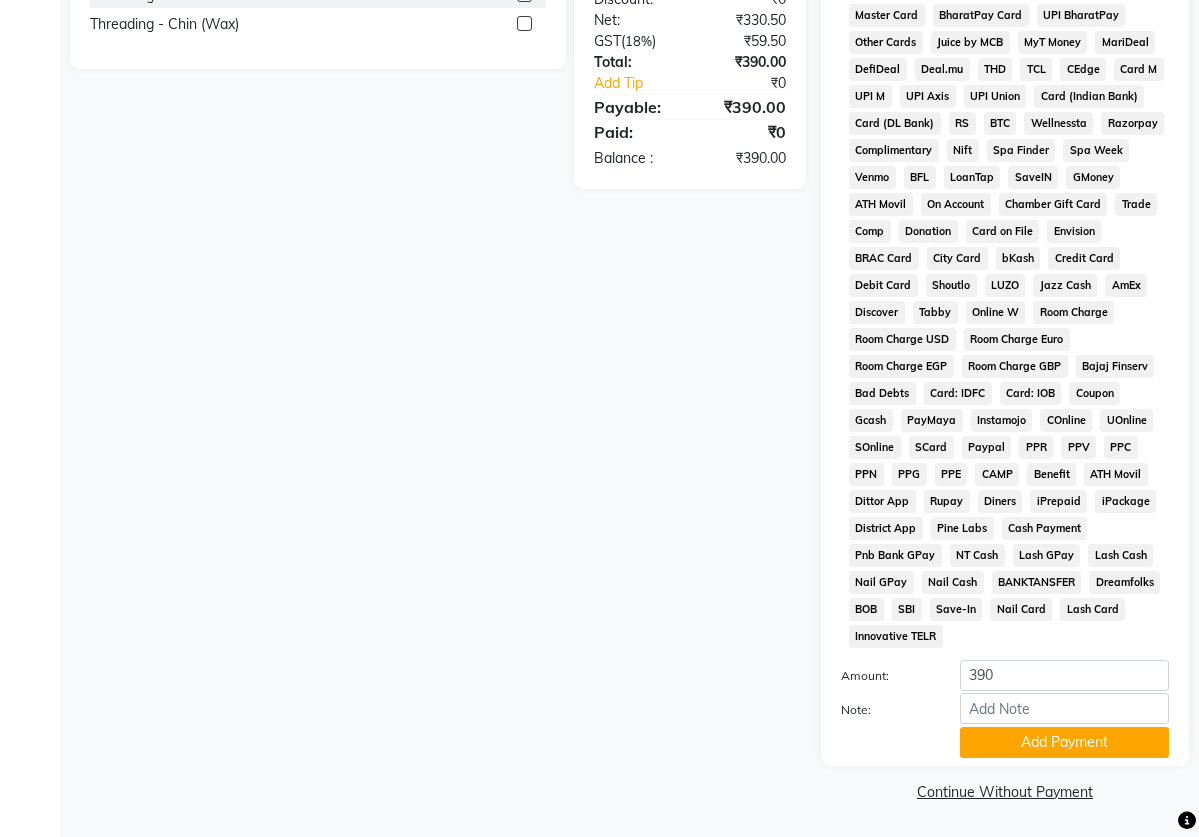 scroll, scrollTop: 743, scrollLeft: 0, axis: vertical 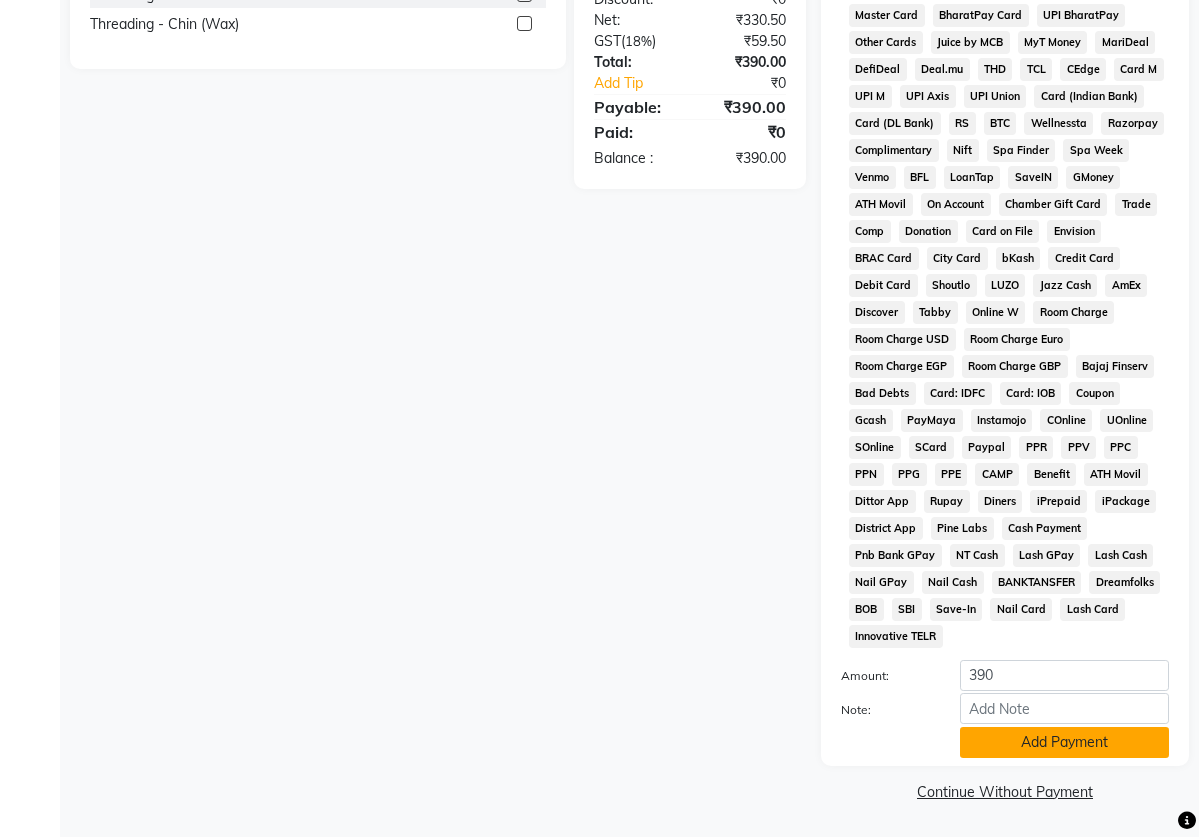 click on "Add Payment" 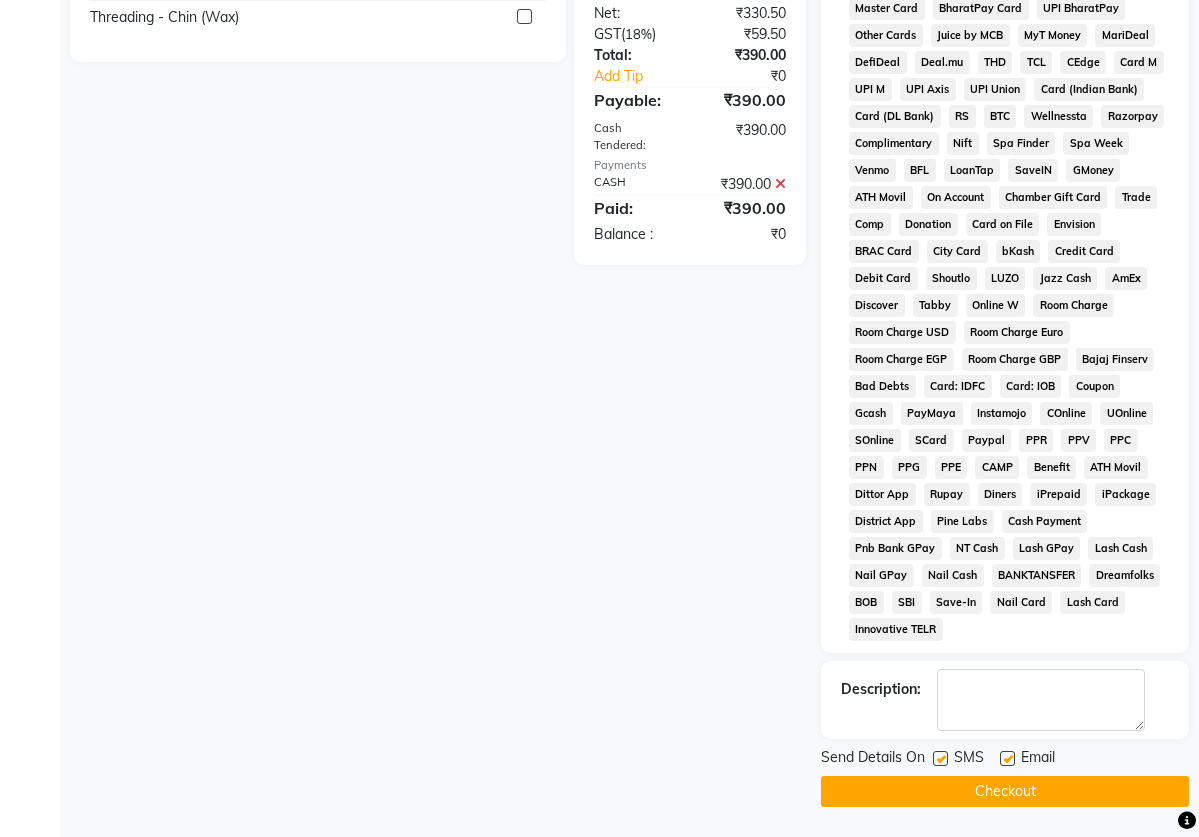 click 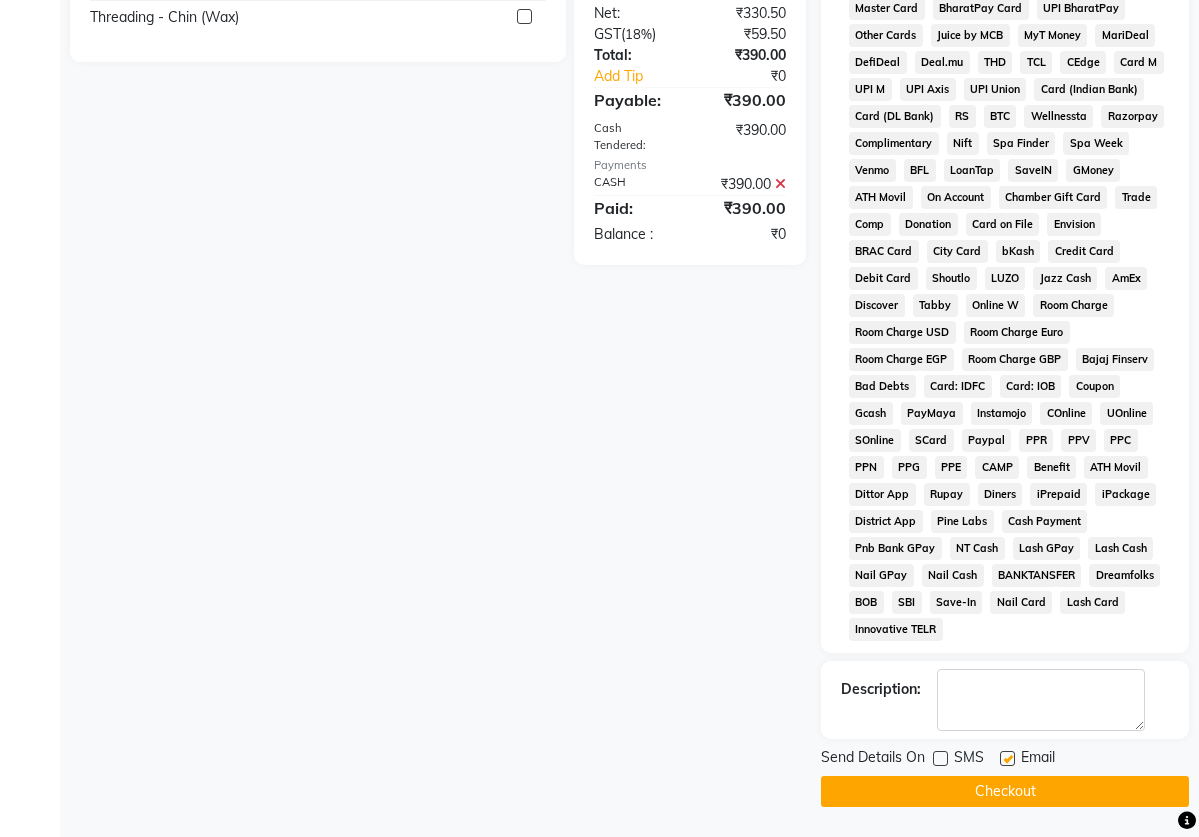 click 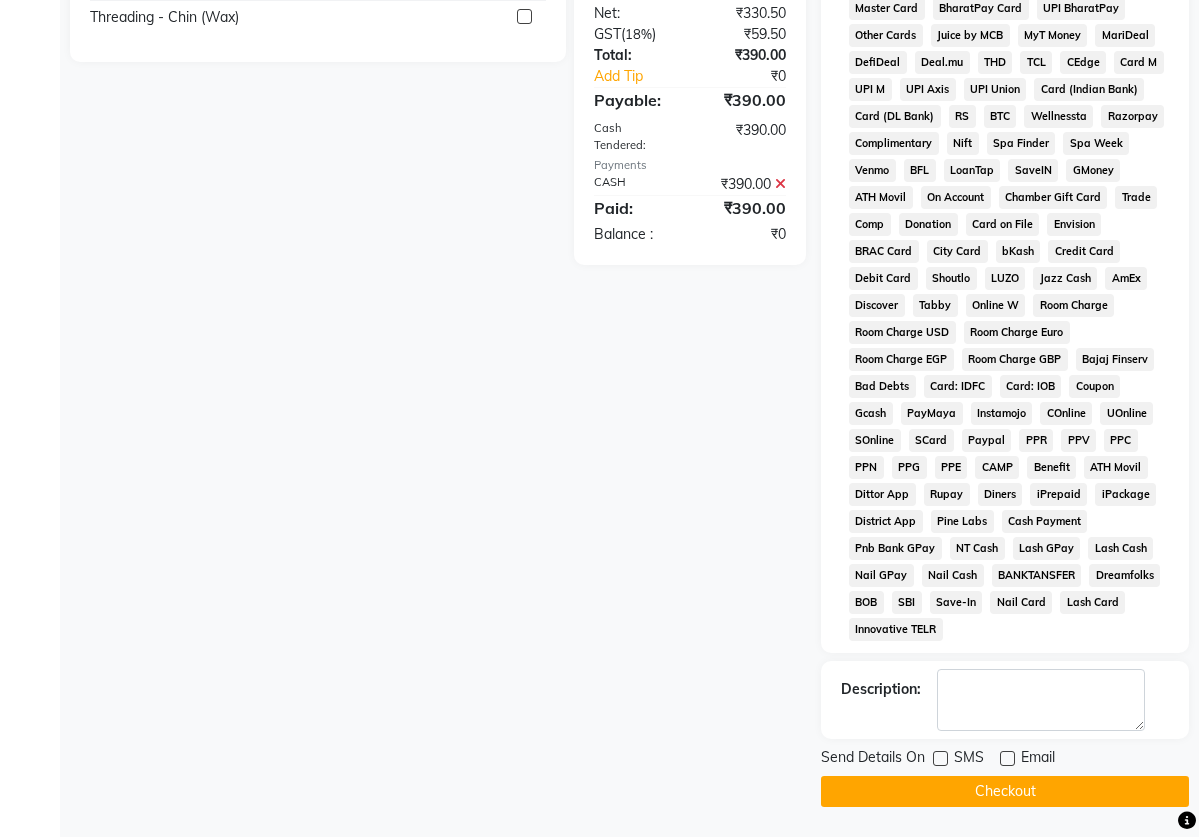 click on "Client +91 [PHONE] Date 02-08-2025 Invoice Number V/2025 V/2025-26 1337 Services Stylist Service Qty Price Disc Total Action  [FIRST] pedicurist   [FIRST]   [FIRST]   [FIRST] [LAST]   [FIRST] 2   [FIRST]   [FIRST] 2   [FIRST] [LAST]   [FIRST]    [FIRST] nail artist   [FIRST] assistant   [FIRST] beauticina   [FIRST] beatician   [FIRST] assistant   [FIRST]    [FIRST] basival   Reception   [FIRST]   [FIRST]   [FIRST] pedicurist   [FIRST] beautician   [FIRST] nails   [FIRST]  Threading - Upper Lip (Wax)  x Hair - Hair cut (Male) Hair - Kids Hair Cut(Male) Hair - Hair cut (Female) Hair - Hair Trim (female) Hair - Head Massage + Steam Hair - Basic Hair Do Hair - Advance Hair Do Hair - Headwash Hair - Basic Hair Spa Hair - Moroccan Hair Spa Hair- keratin women Hair- Touchup women(ammonia) Junior Artist Hd makeup  Hair Spa (Basic L'oreal/Schwarzkpof) leg massage hair botox treatment Nail art Hair curls Nail ext removal  Body massage Hair smoothing treatment Global Hair color Color/baby highlights 1 0" 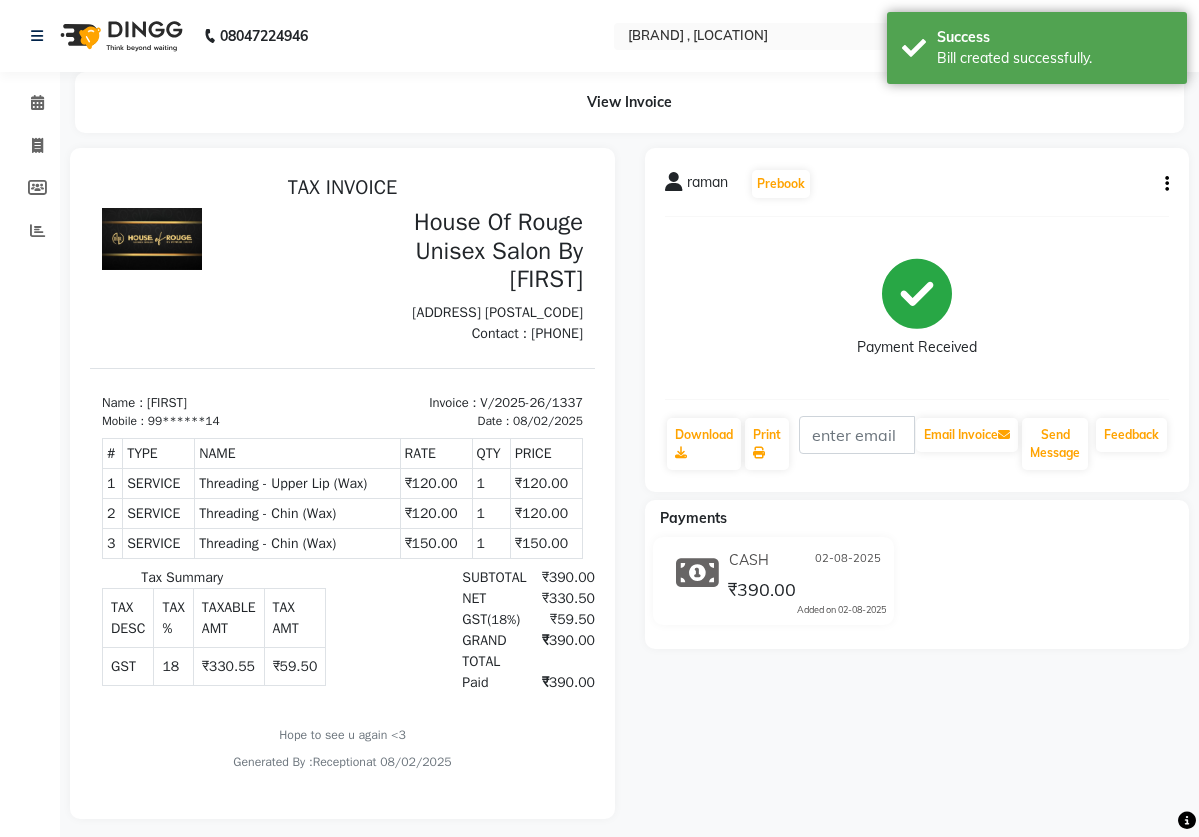 scroll, scrollTop: 0, scrollLeft: 0, axis: both 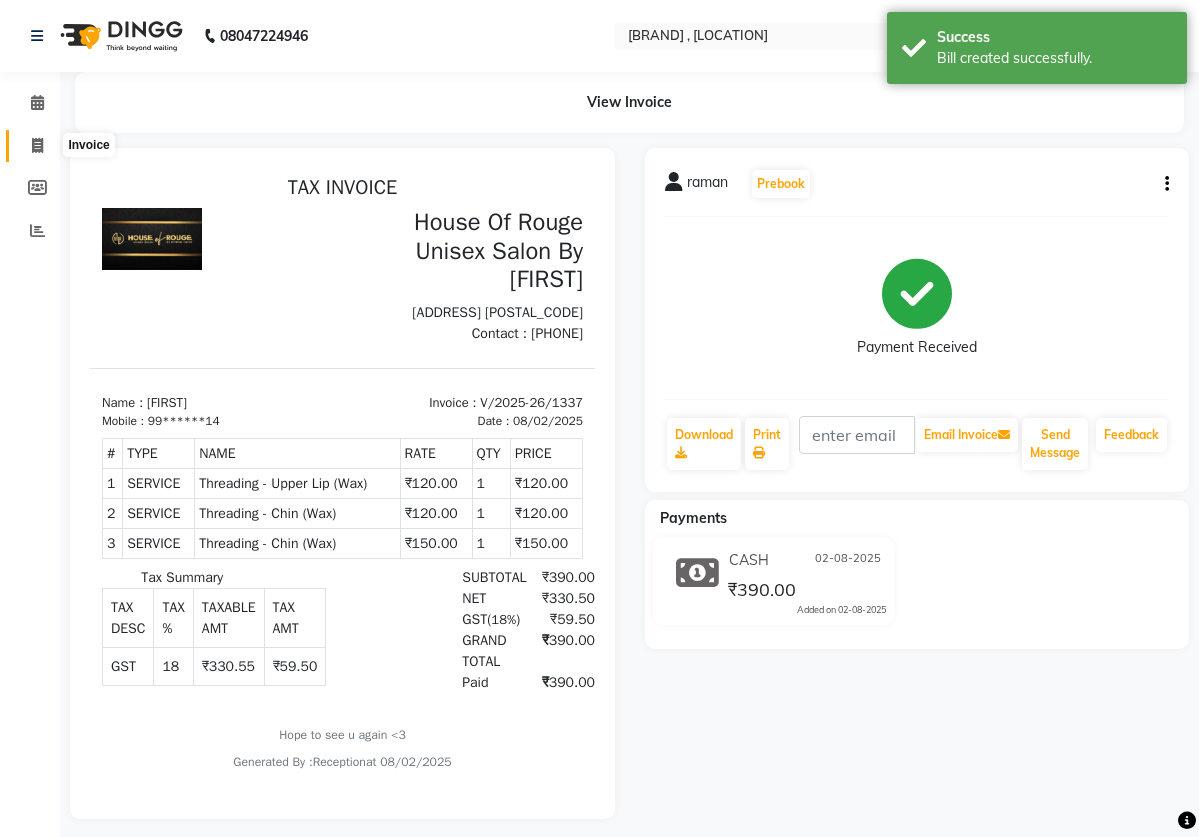 click 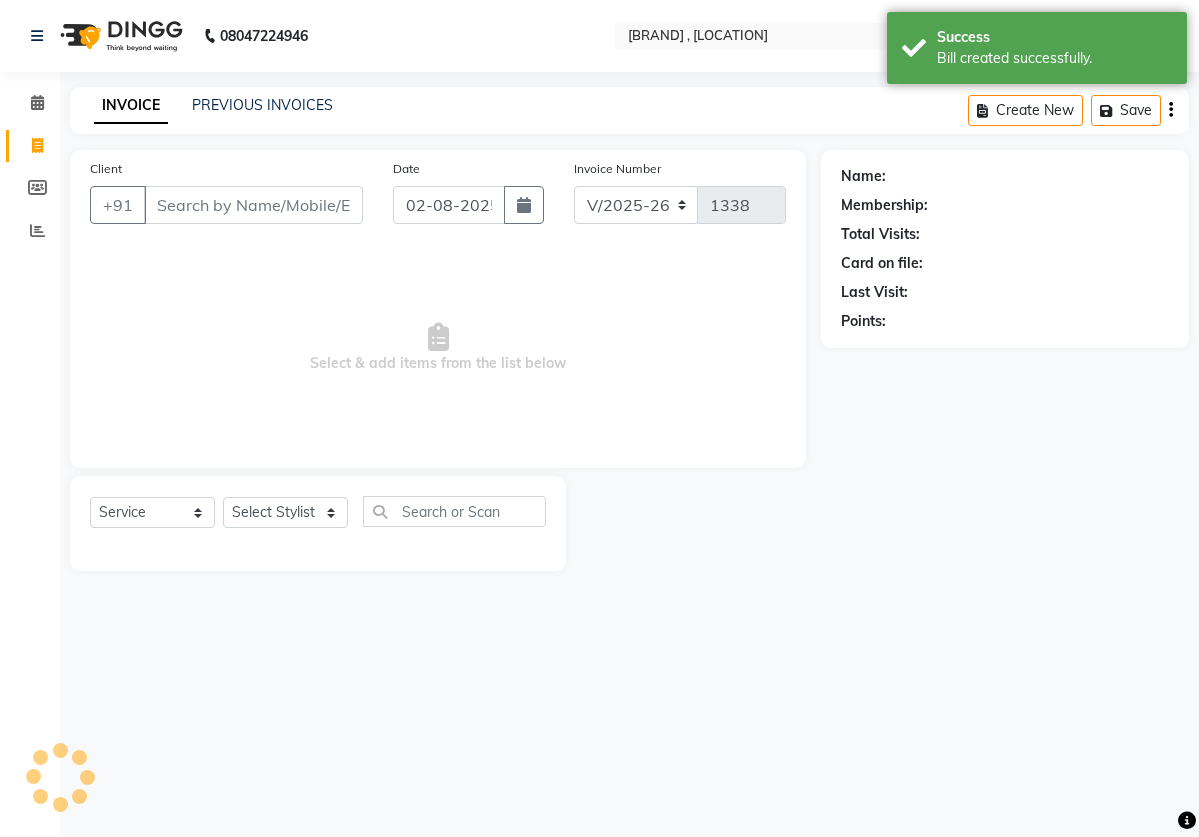 click on "Client" at bounding box center [253, 205] 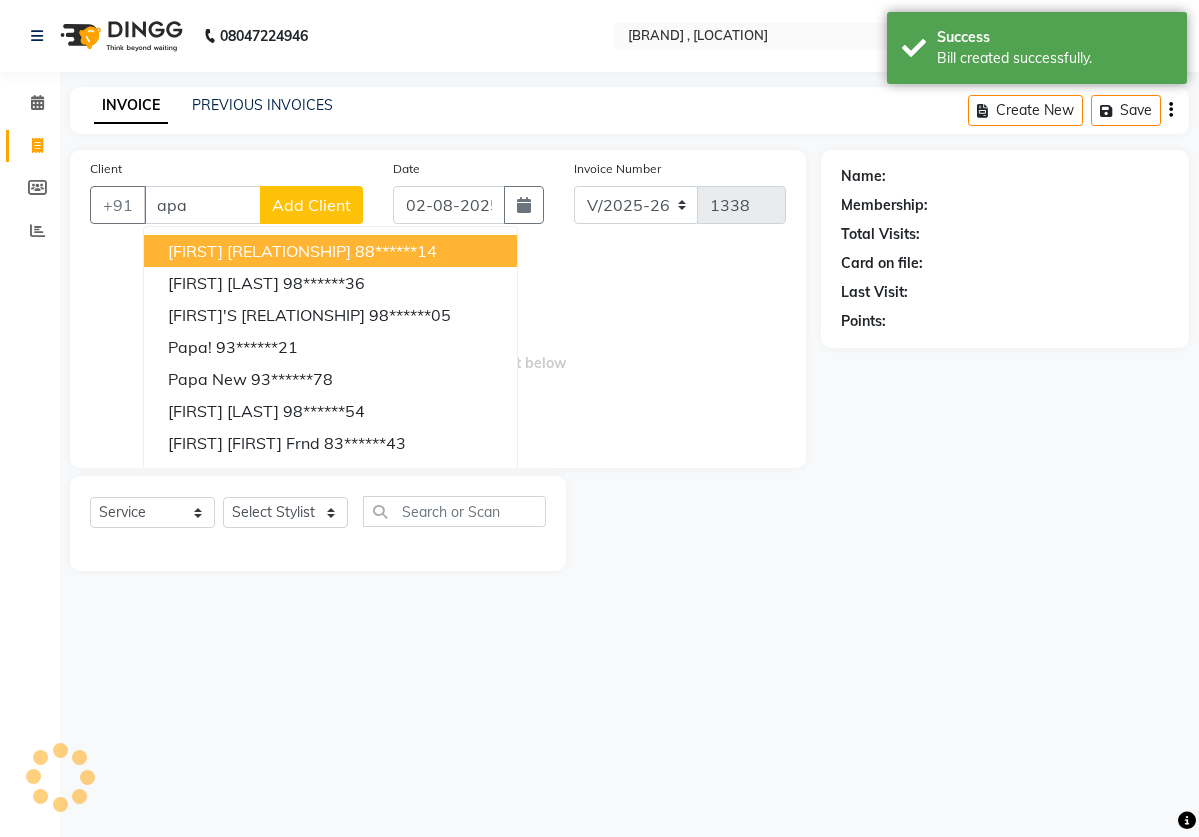click on "88******14" at bounding box center [396, 251] 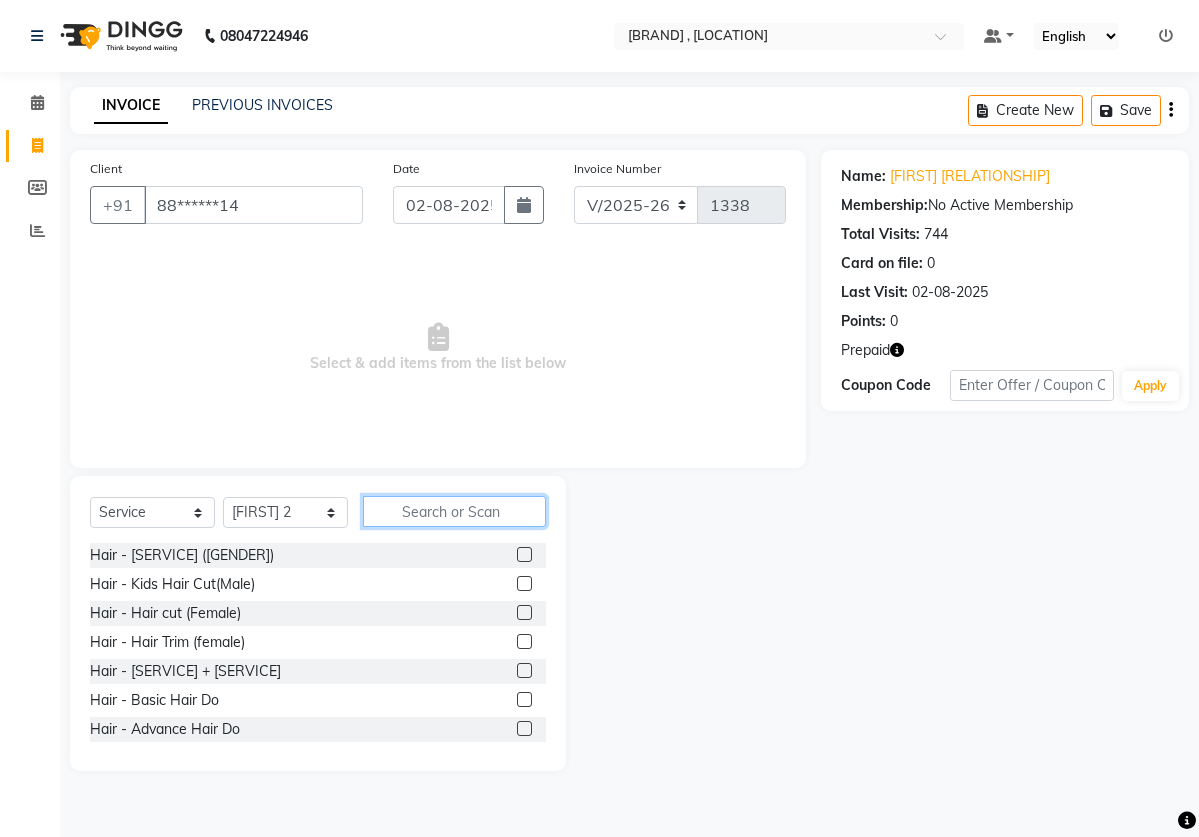 click 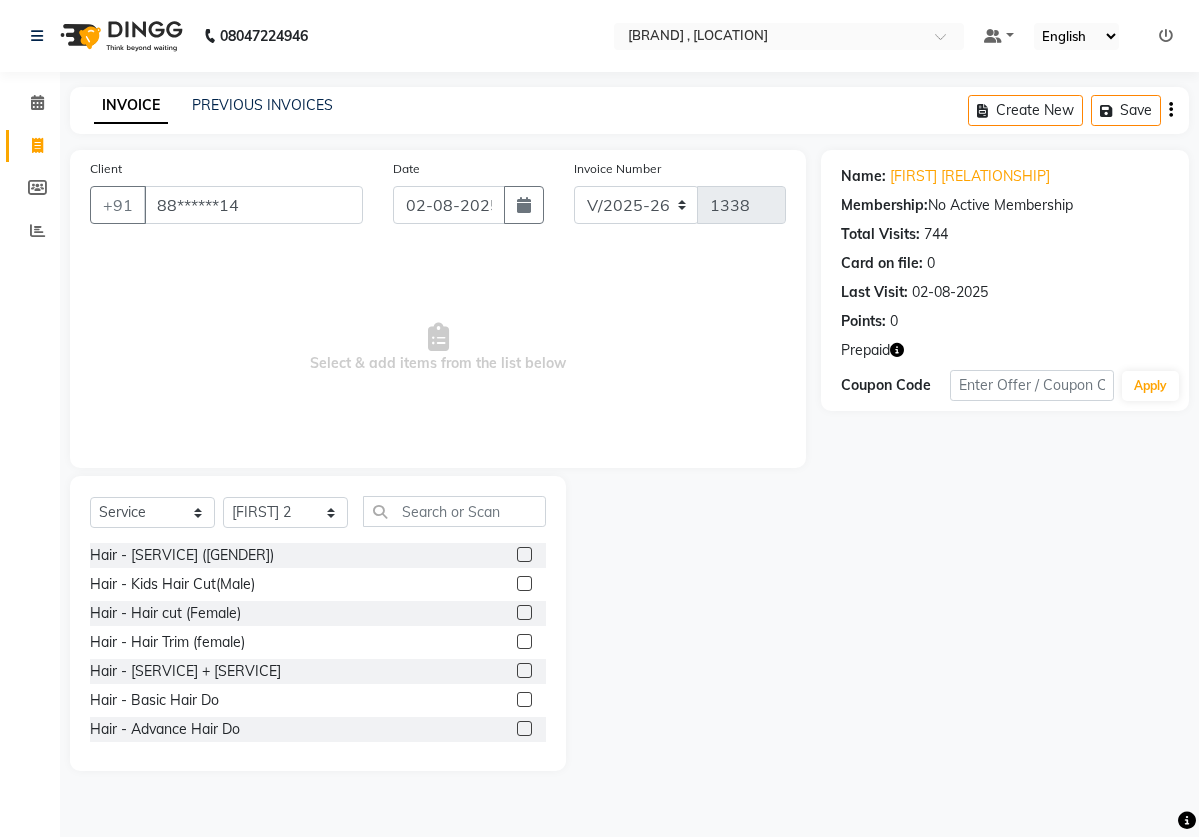 click 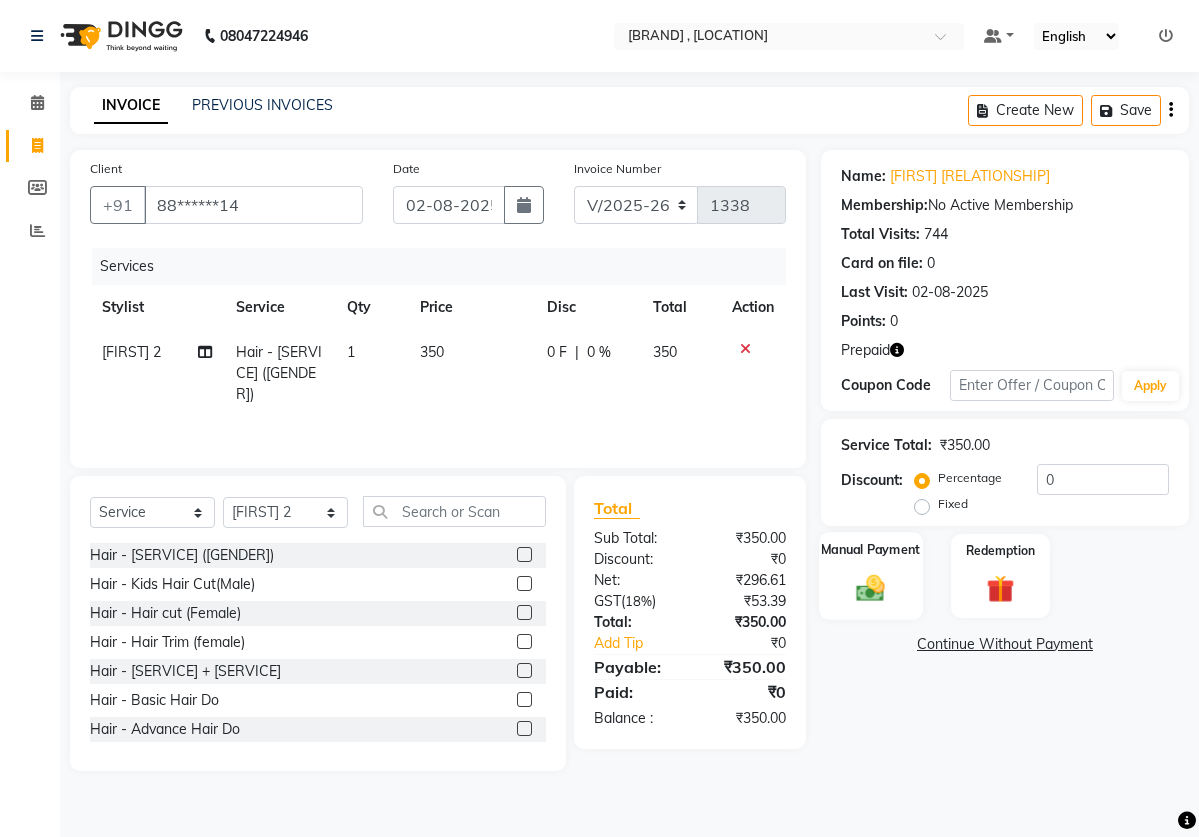 click on "Manual Payment" 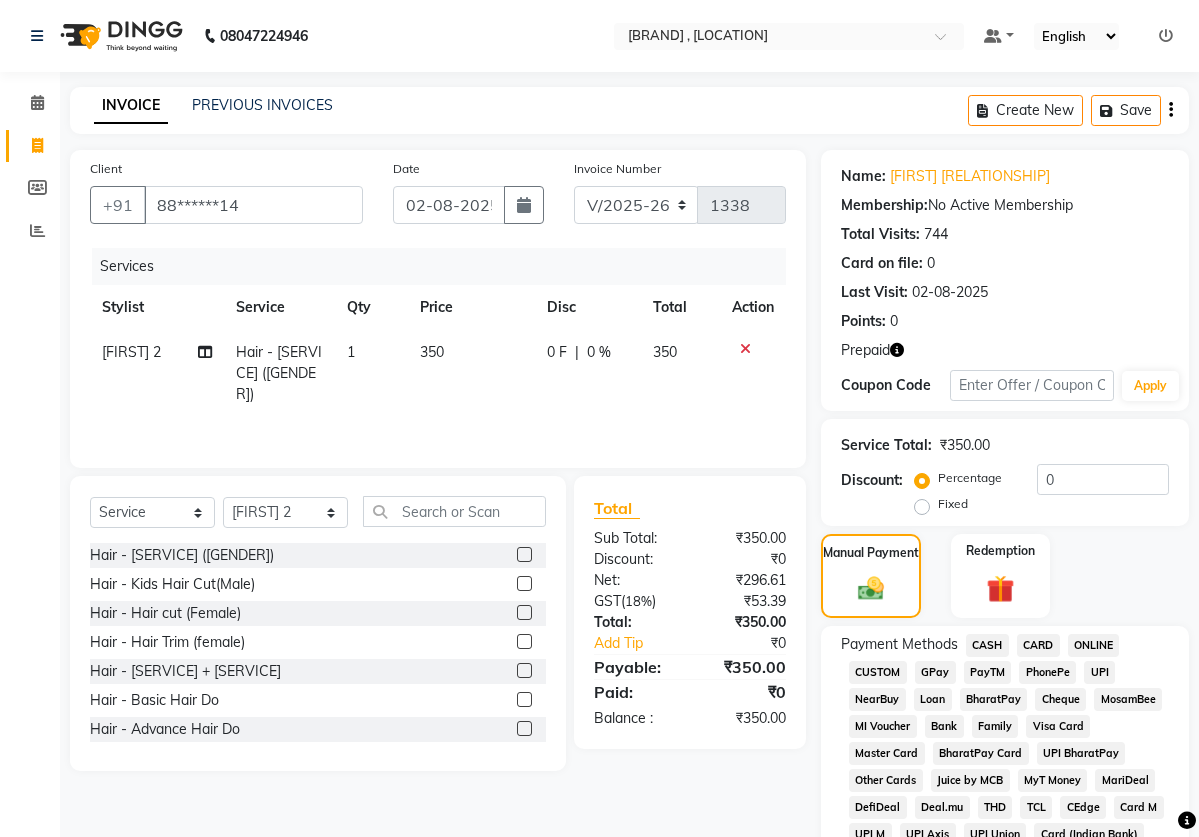click on "ONLINE" 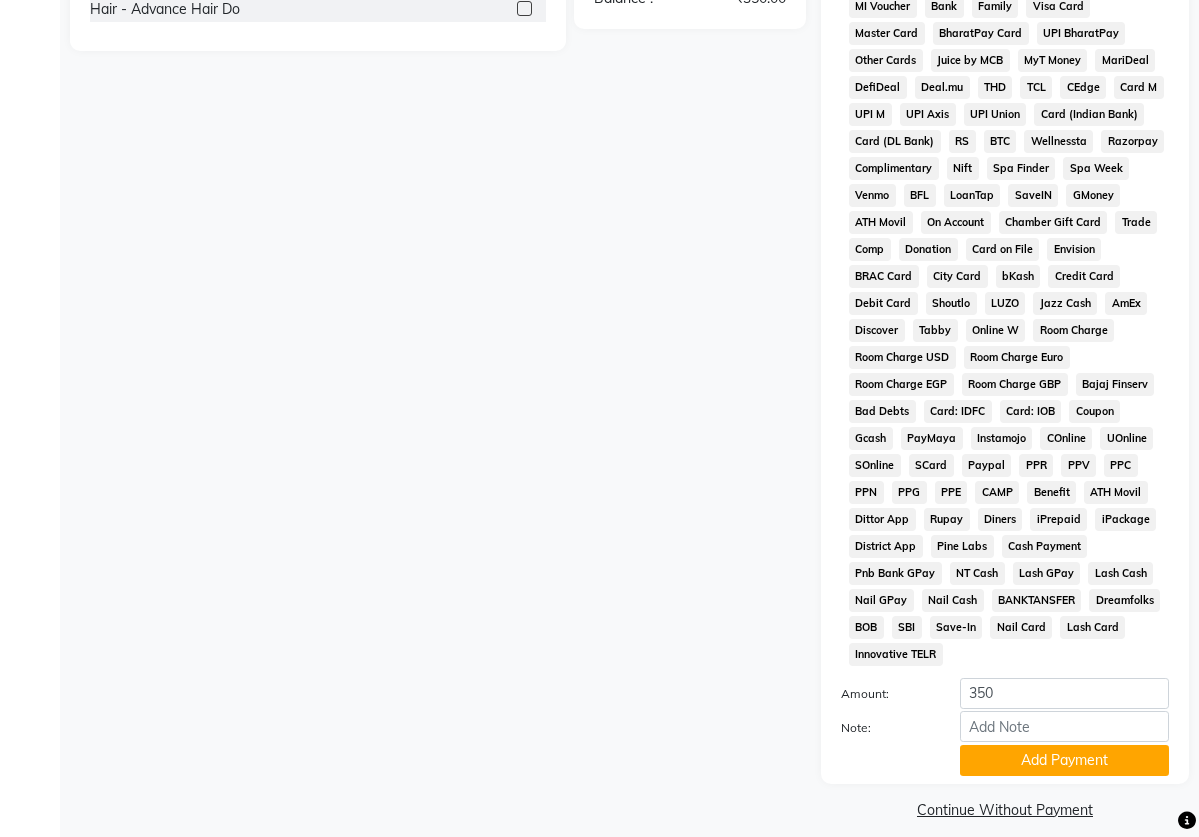 scroll, scrollTop: 764, scrollLeft: 0, axis: vertical 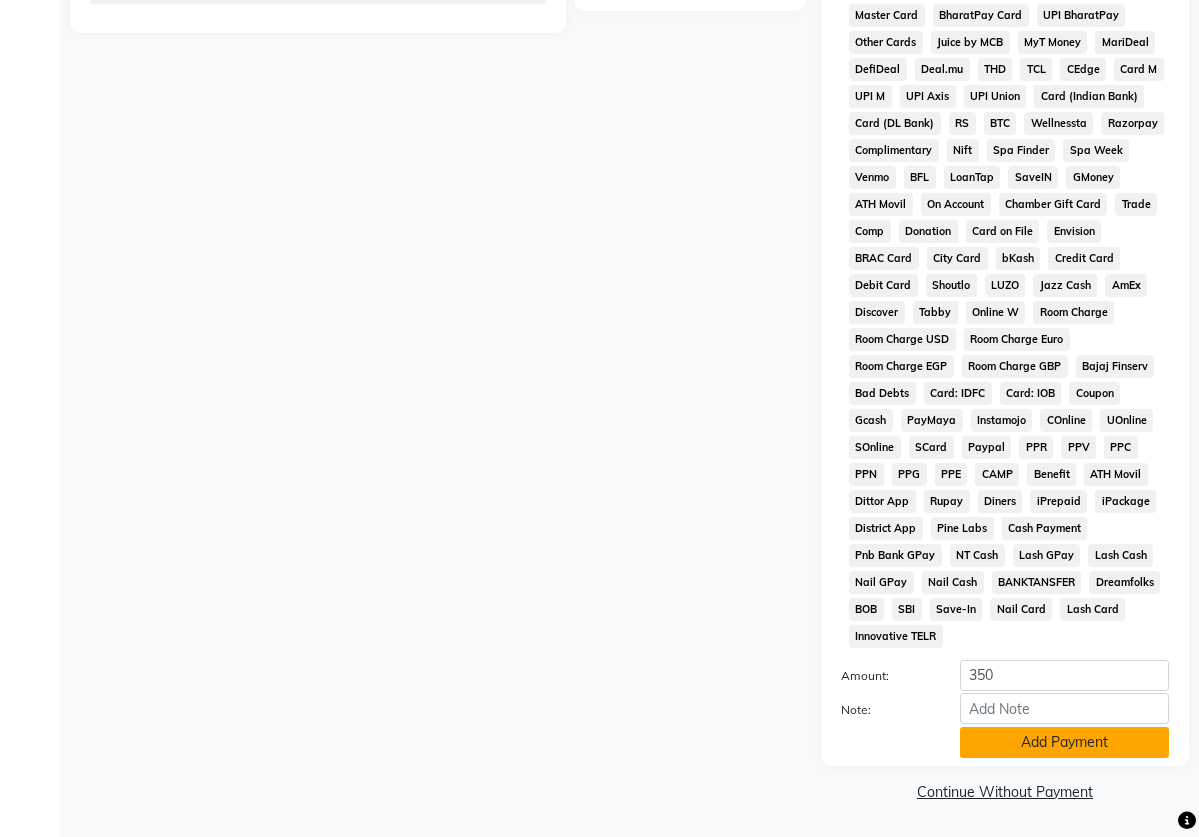 click on "Add Payment" 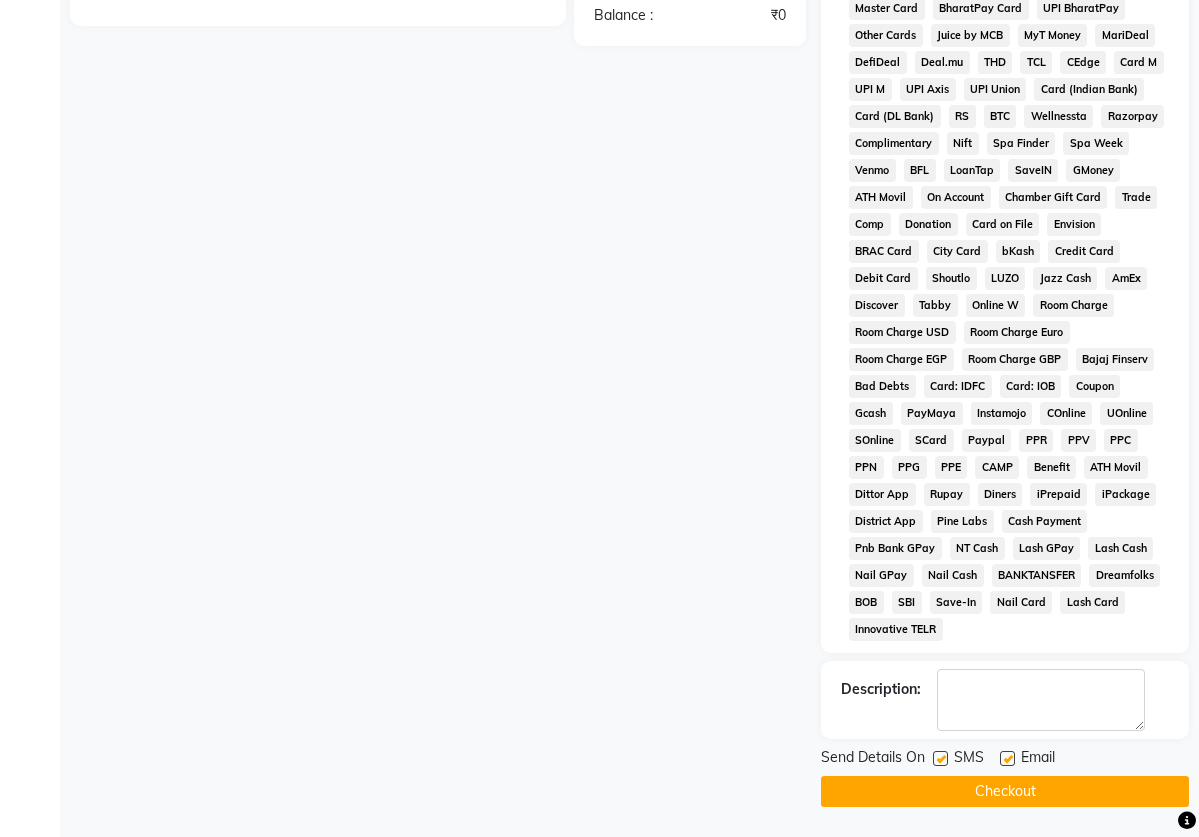 click 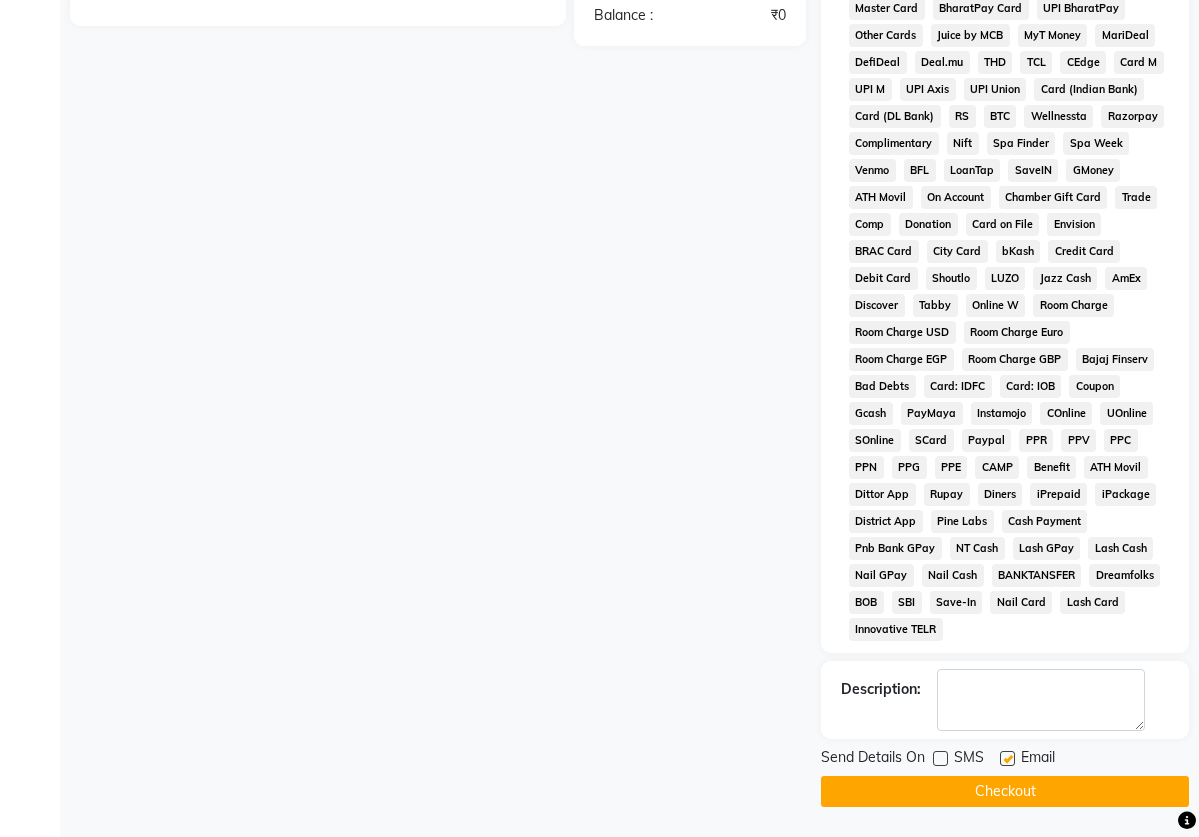 click 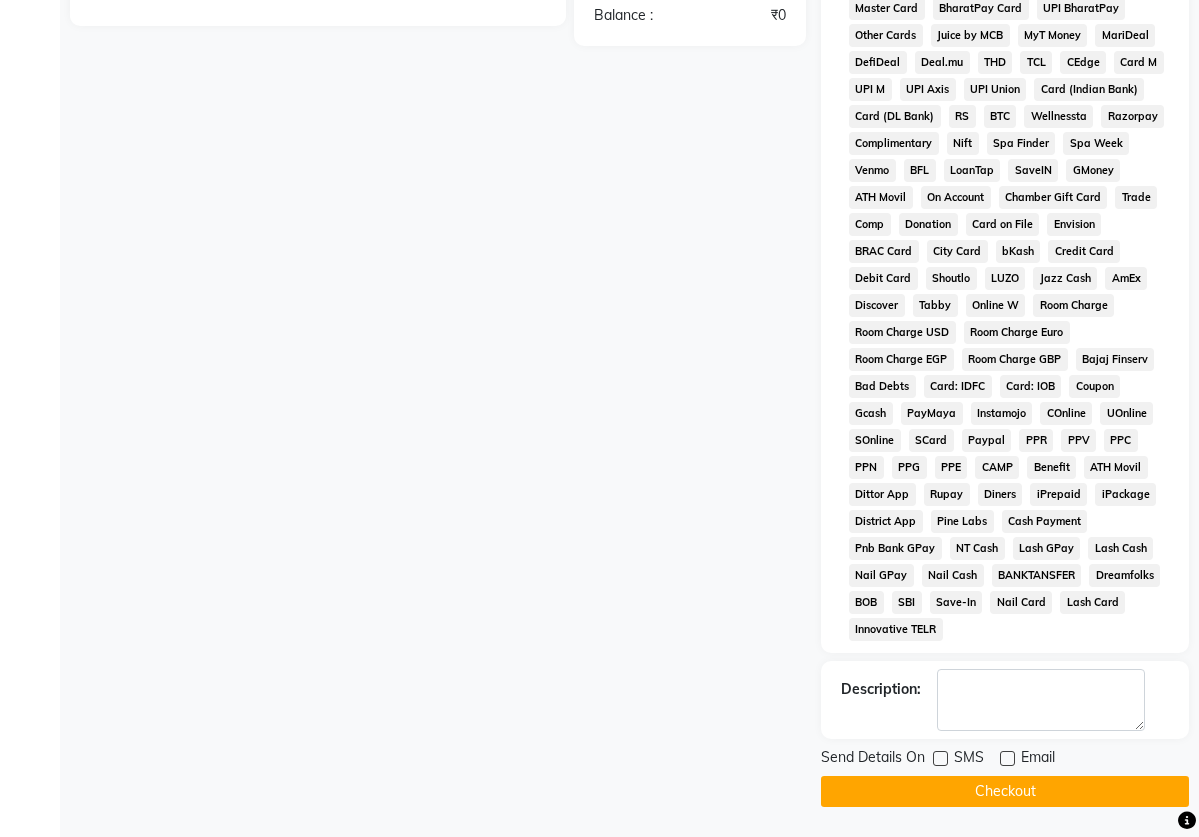 click on "Checkout" 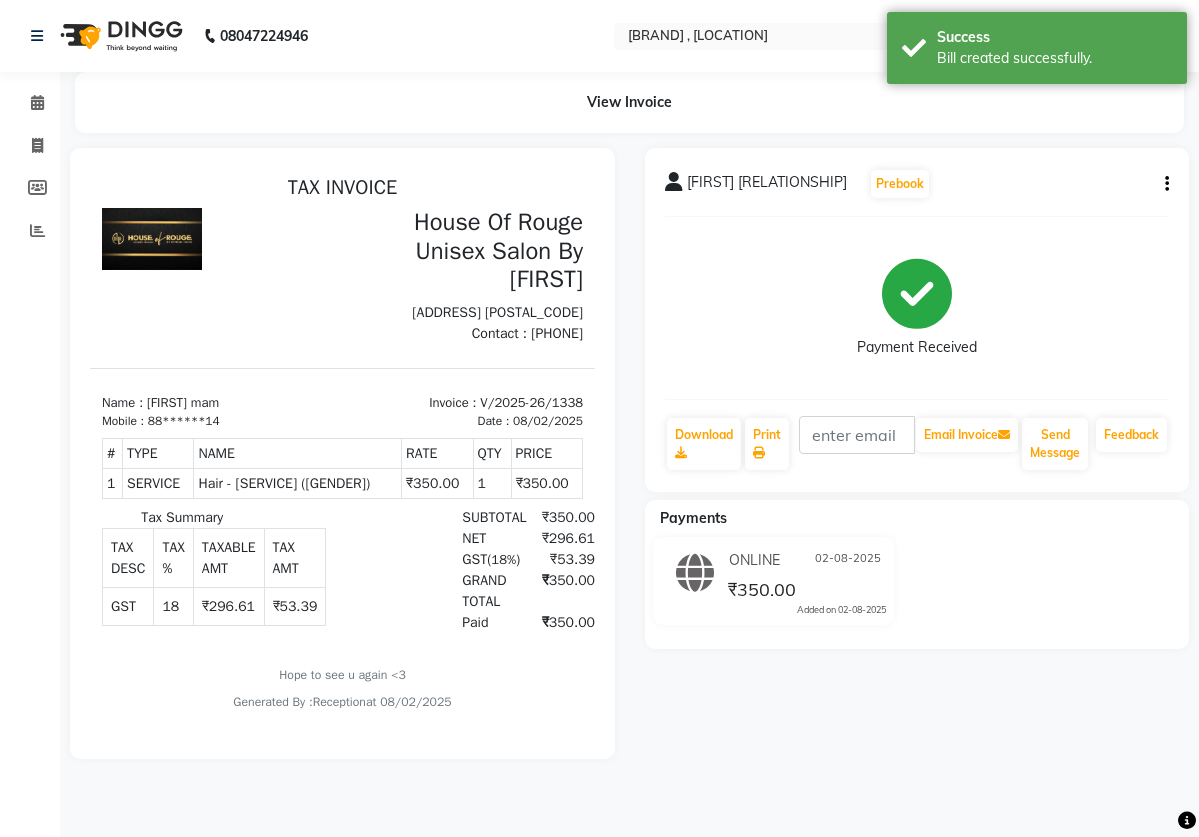 scroll, scrollTop: 0, scrollLeft: 0, axis: both 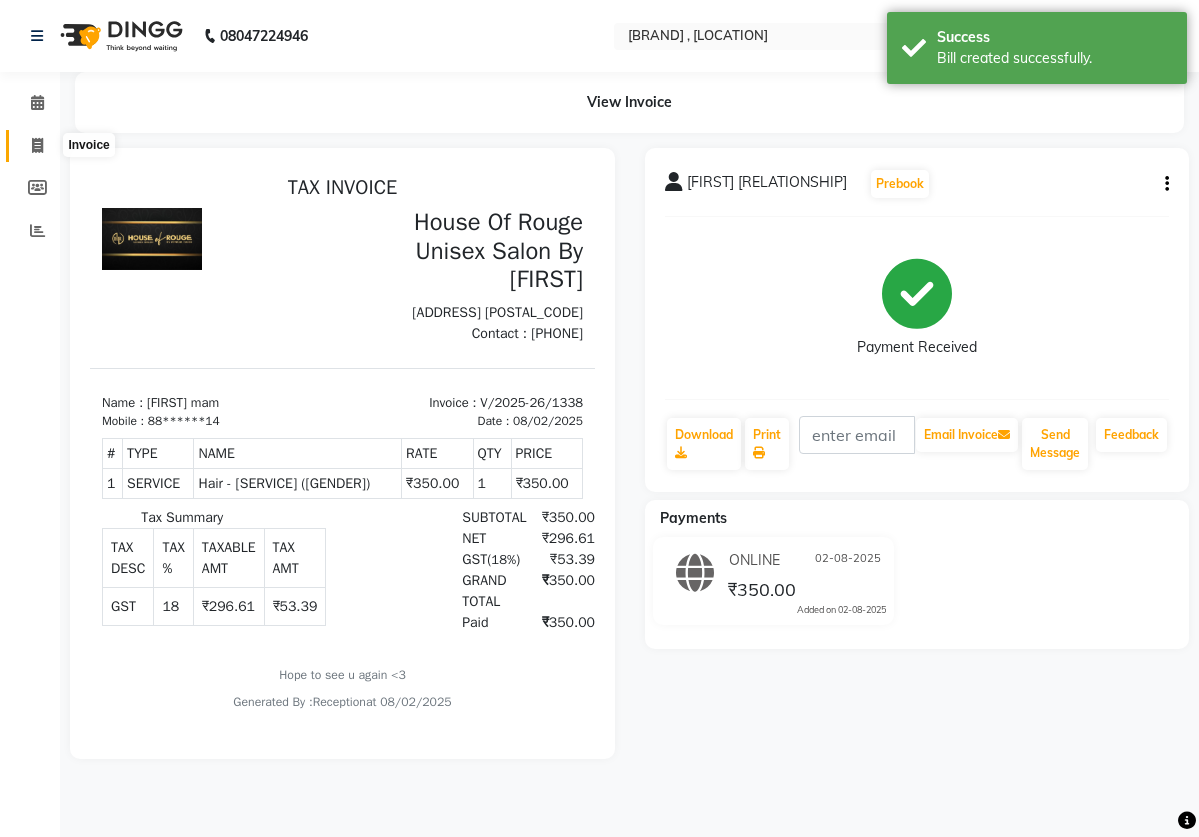 click 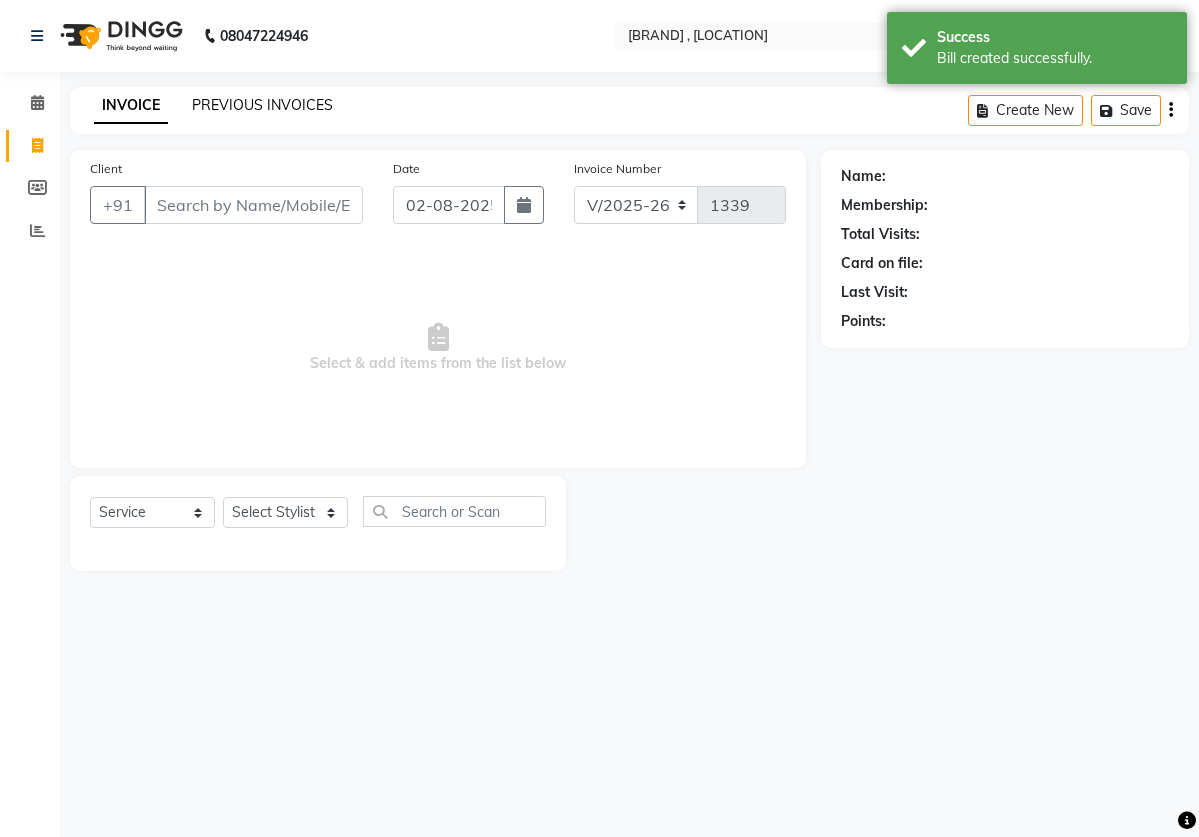 click on "PREVIOUS INVOICES" 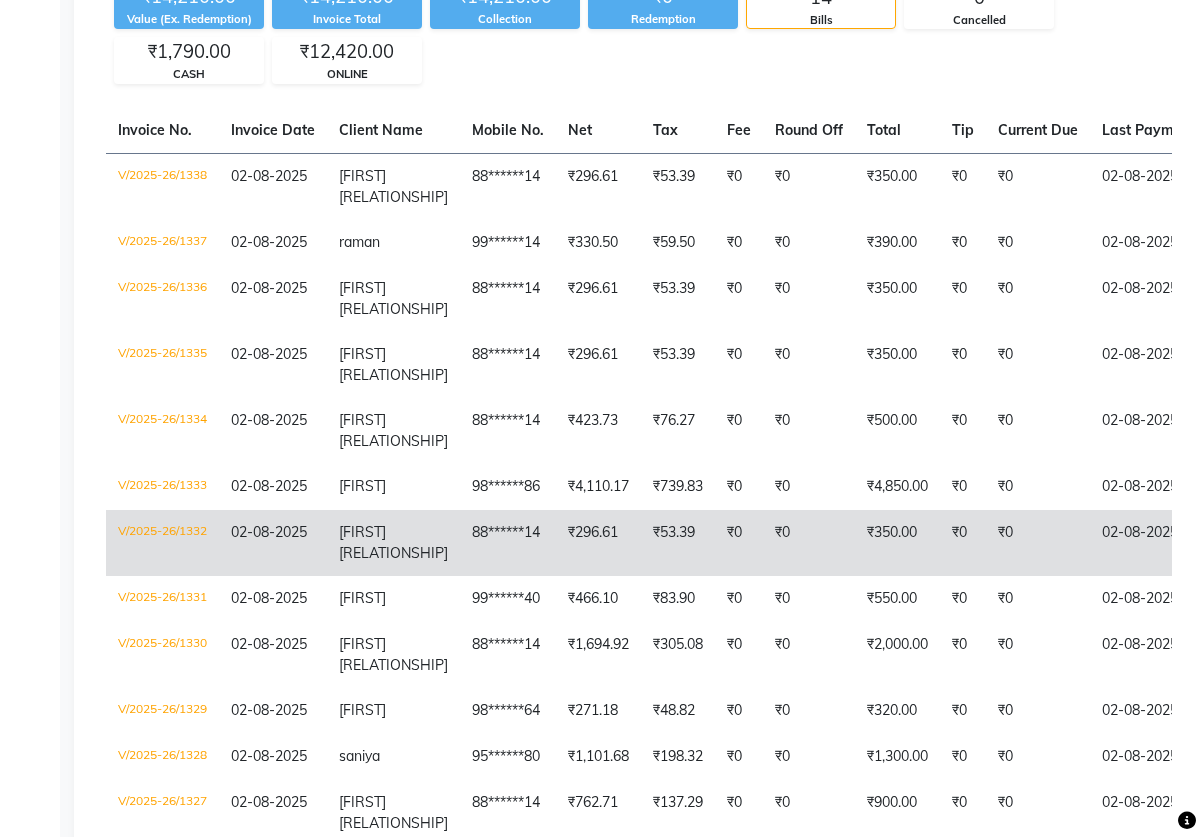 scroll, scrollTop: 280, scrollLeft: 0, axis: vertical 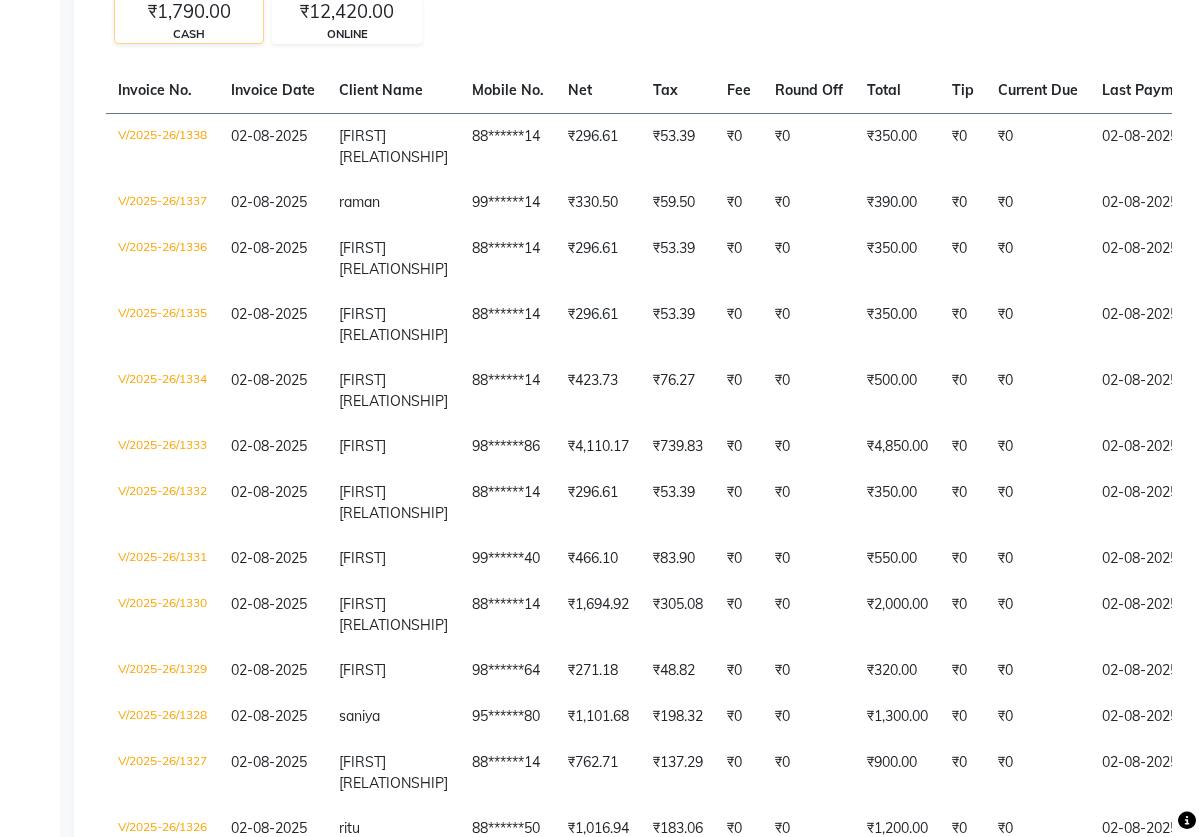 click on "CASH" 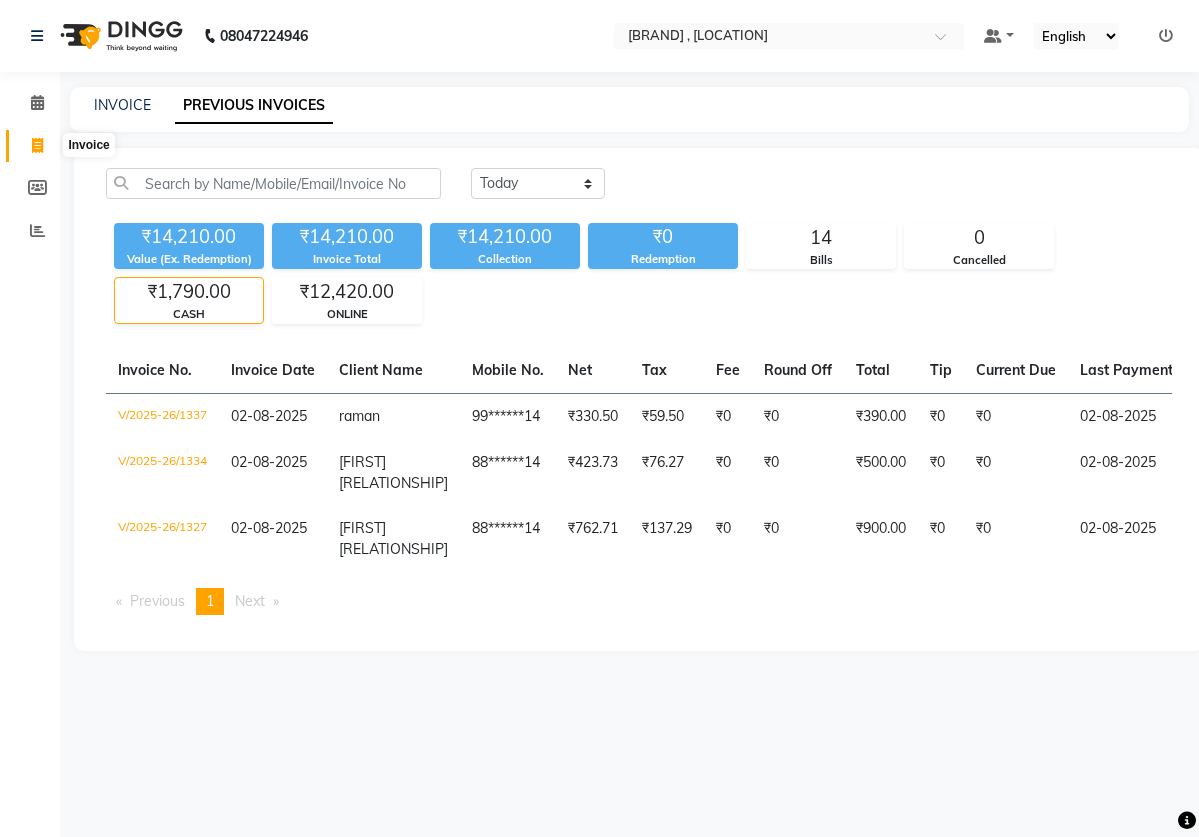 click 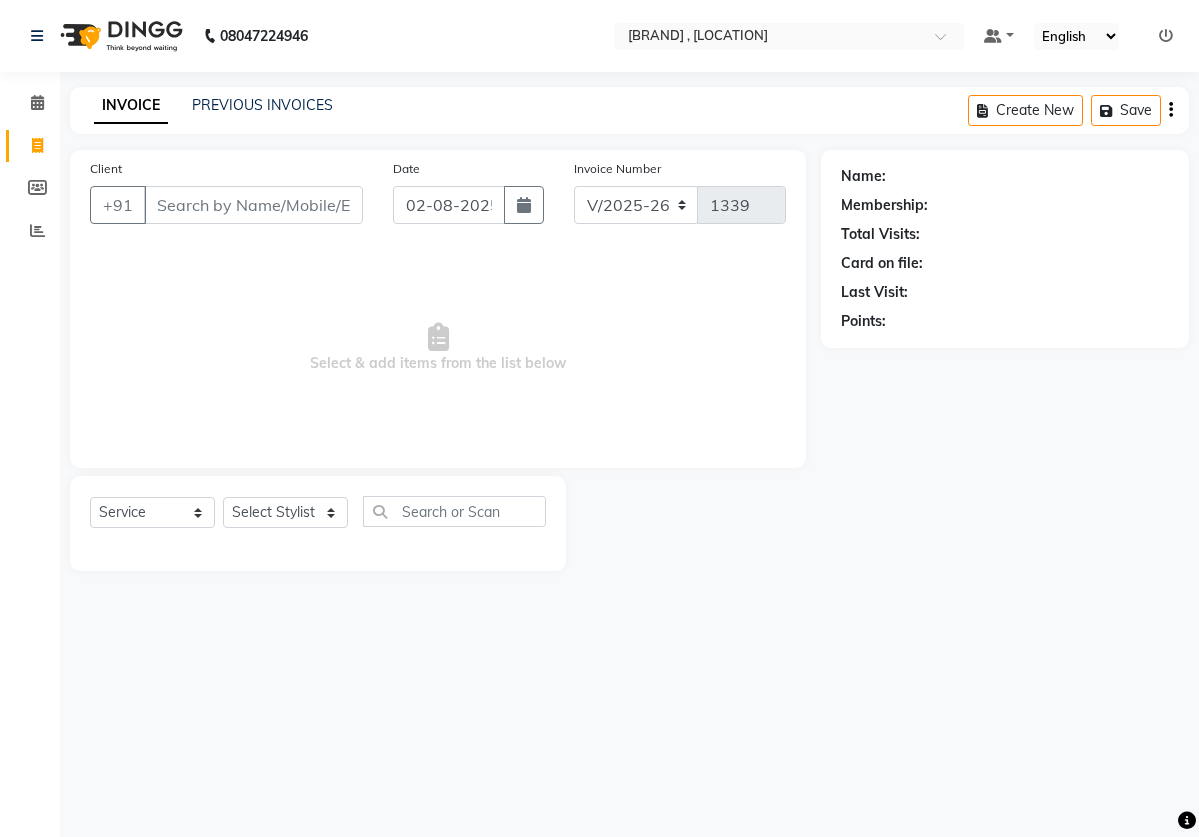 click on "Client" at bounding box center [253, 205] 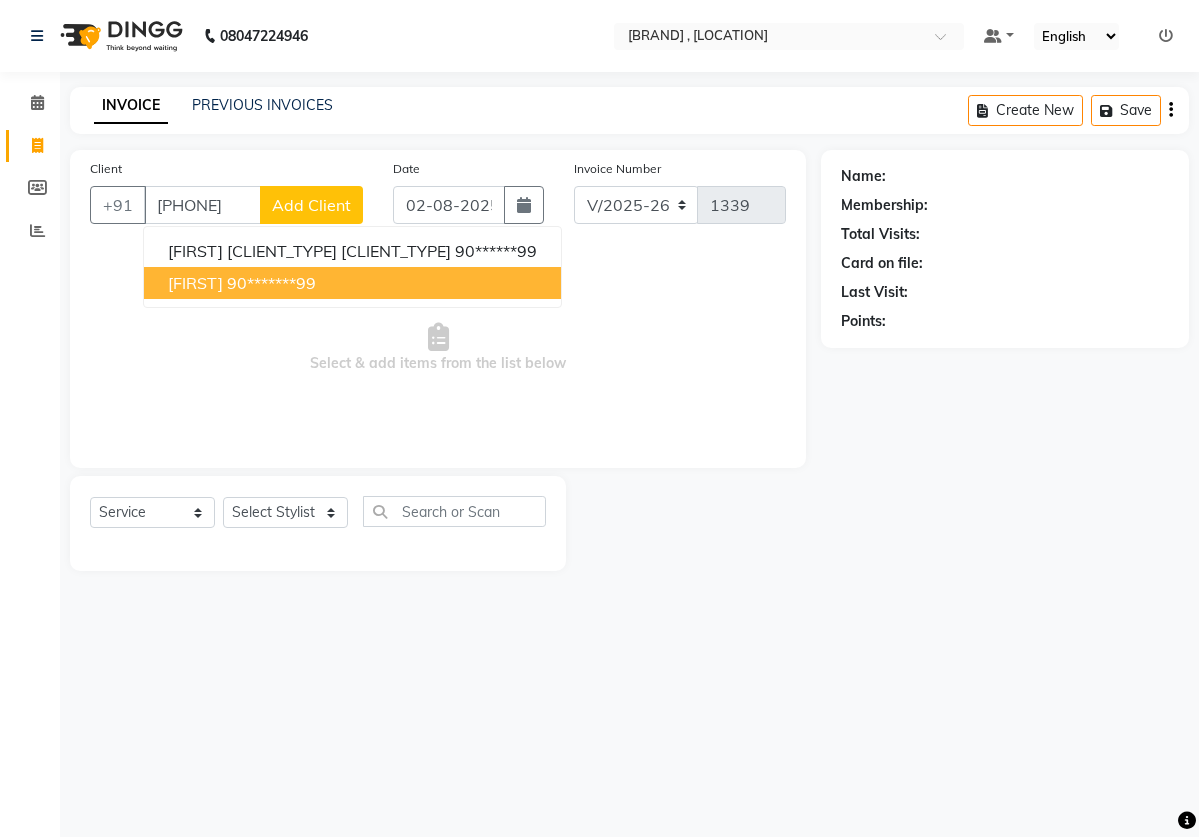 click on "90*******99" at bounding box center [271, 283] 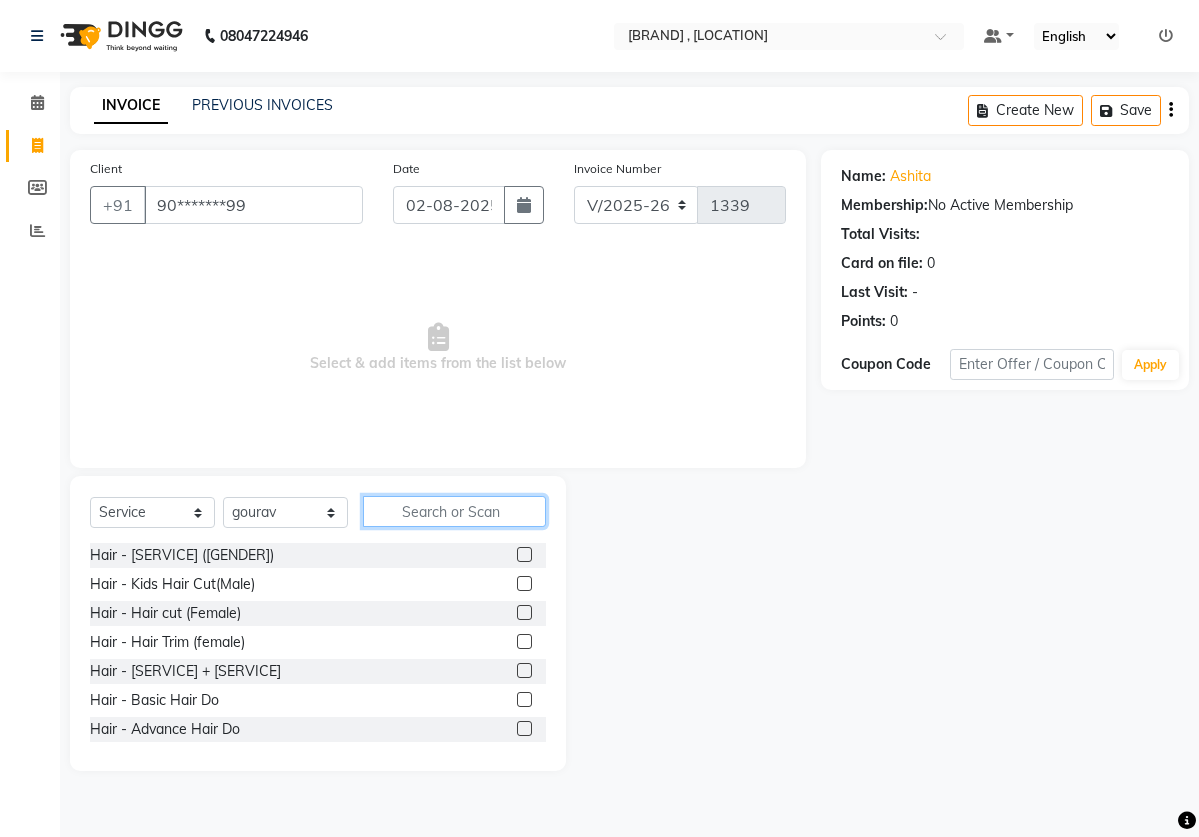 click 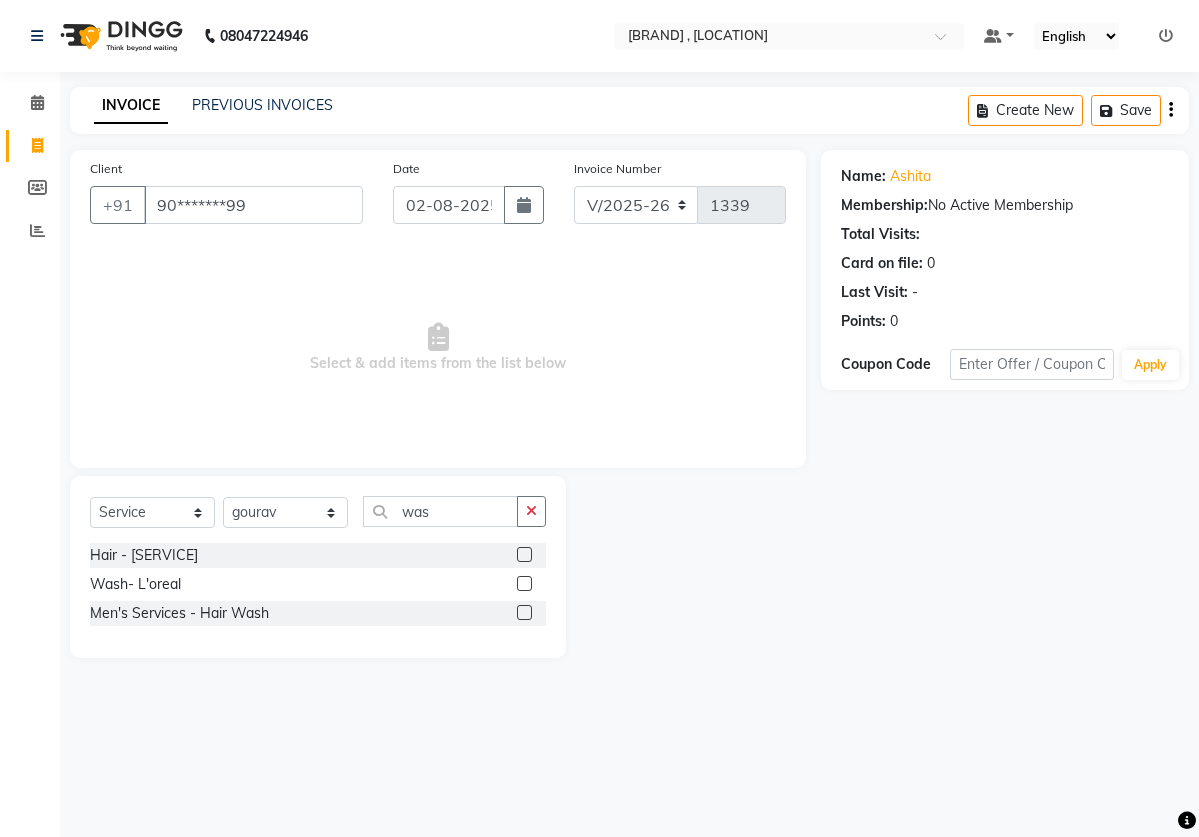 click 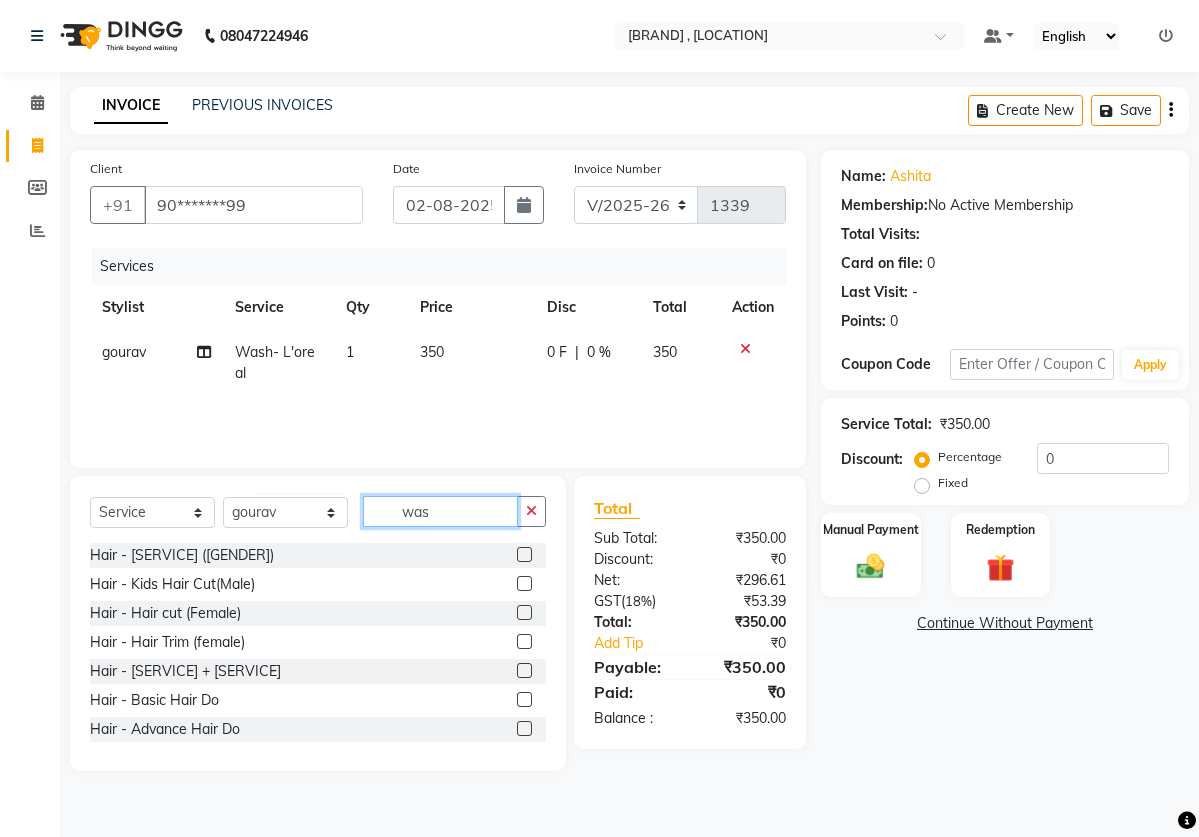 click on "was" 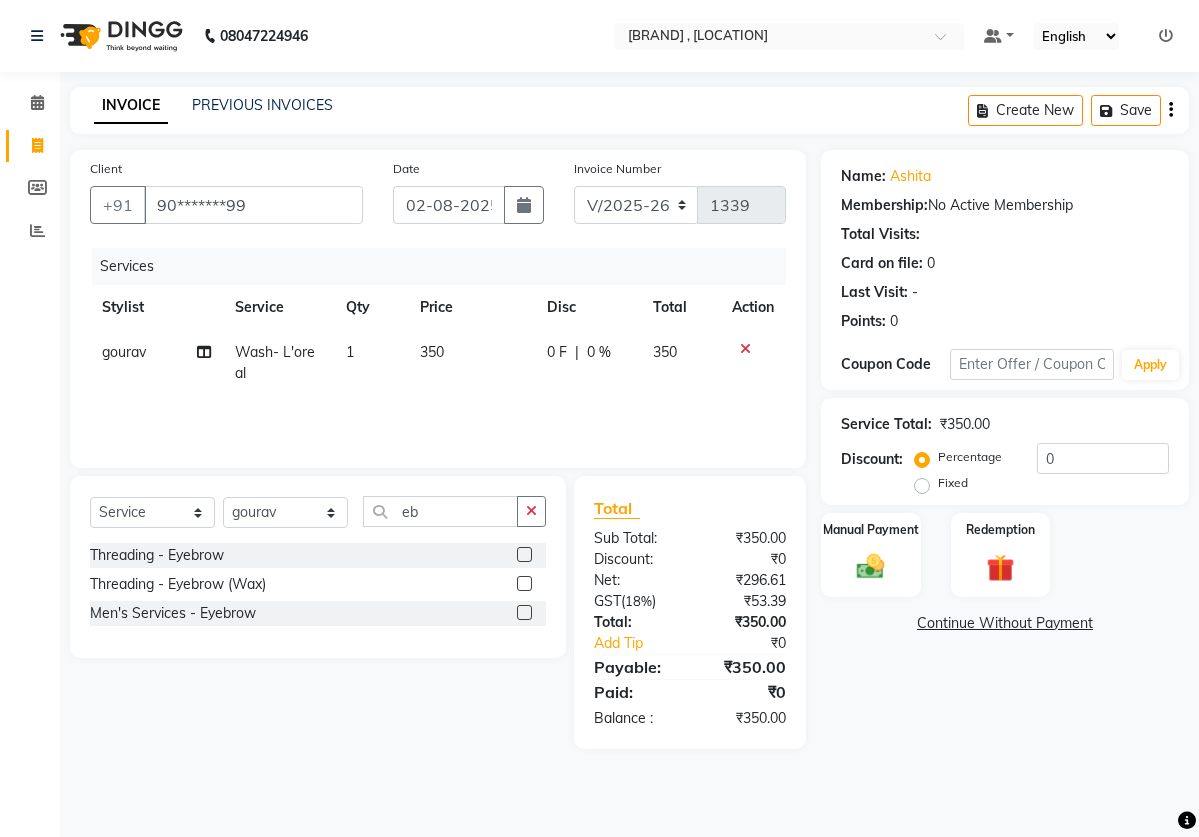 click 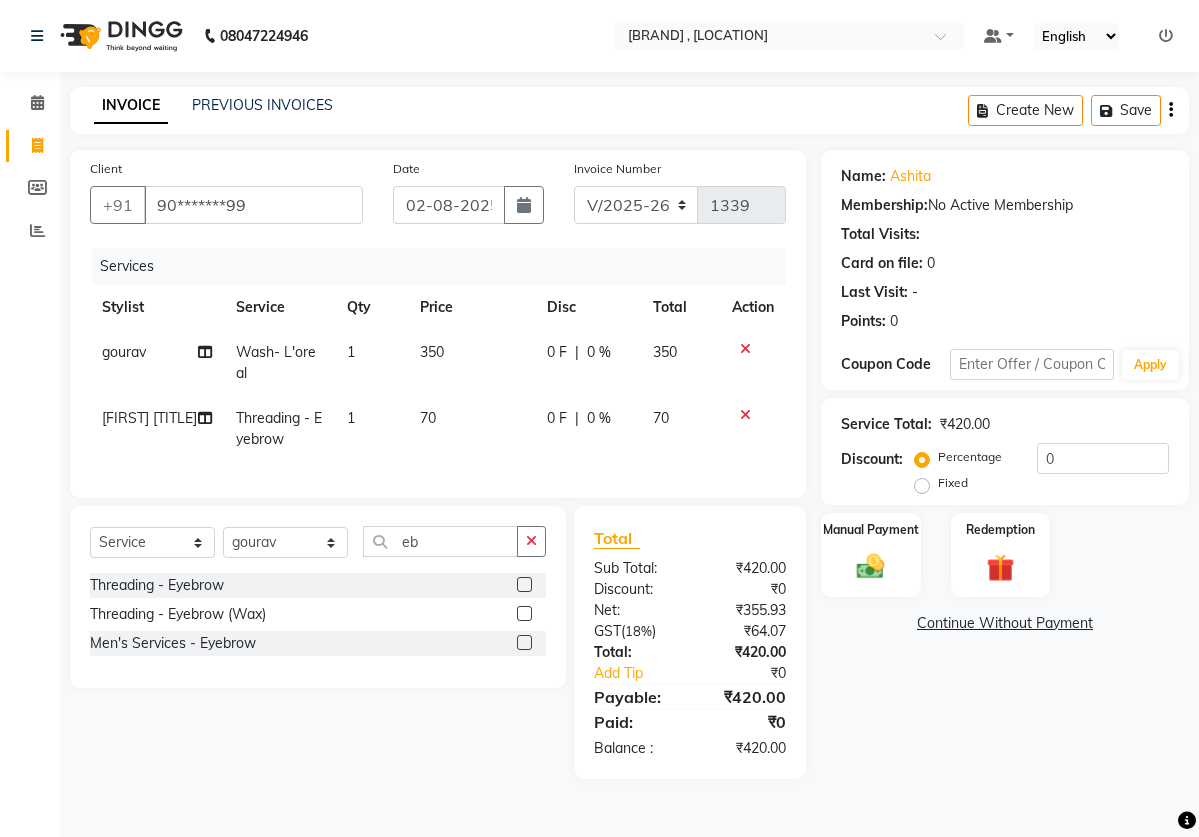 click on "70" 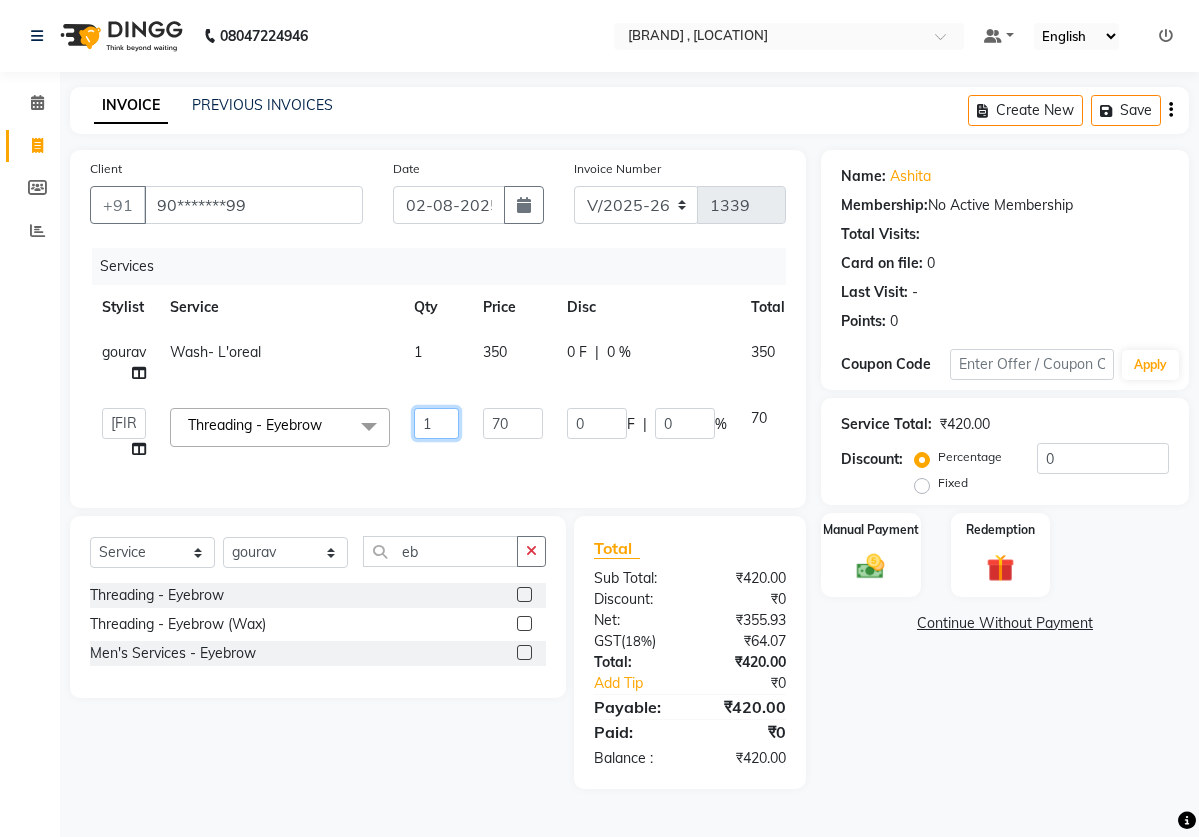 click on "1" 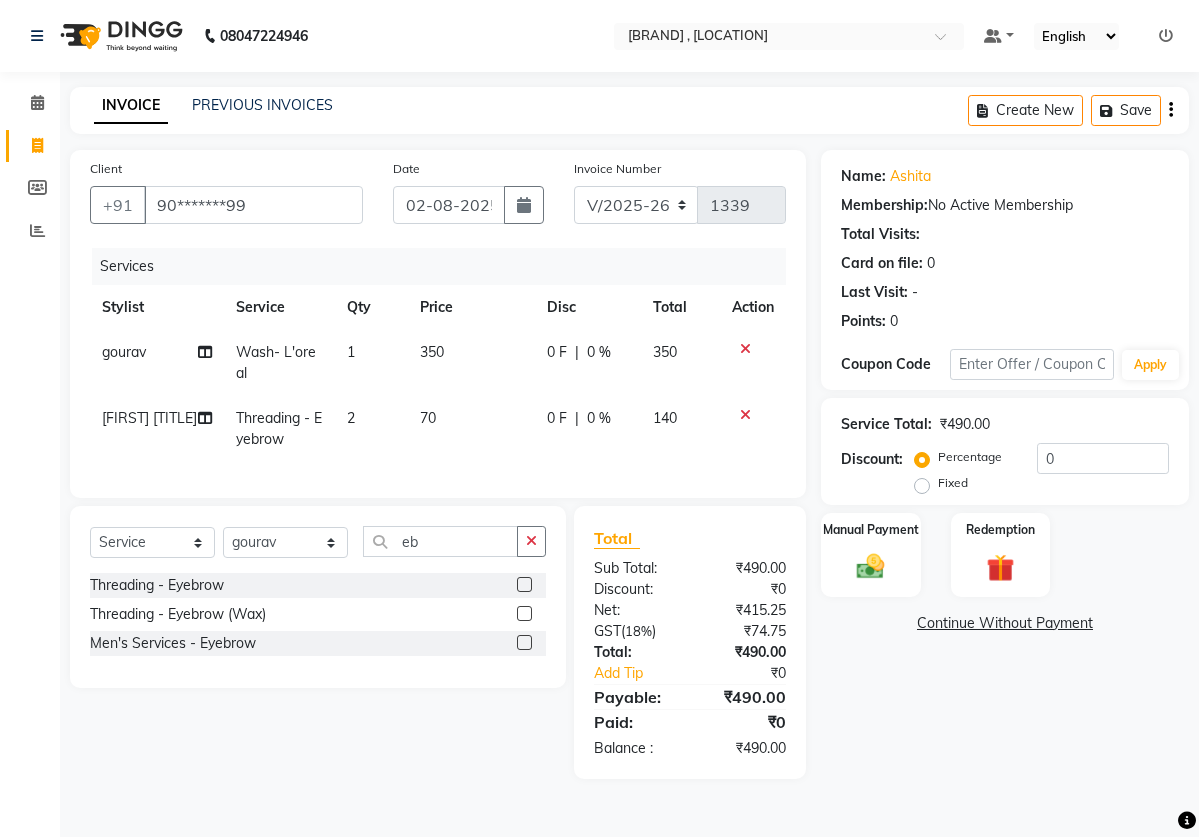 click on "Client +[PHONE] Date 02-08-2025 Invoice Number V/2025 V/2025-26 1339 Services Stylist Service Qty Price Disc Total Action [FIRST] Wash- L'oreal 1 350 0 F | 0 % 350 [FIRST] Threading - Eyebrow 2 70 0 F | 0 % 140" 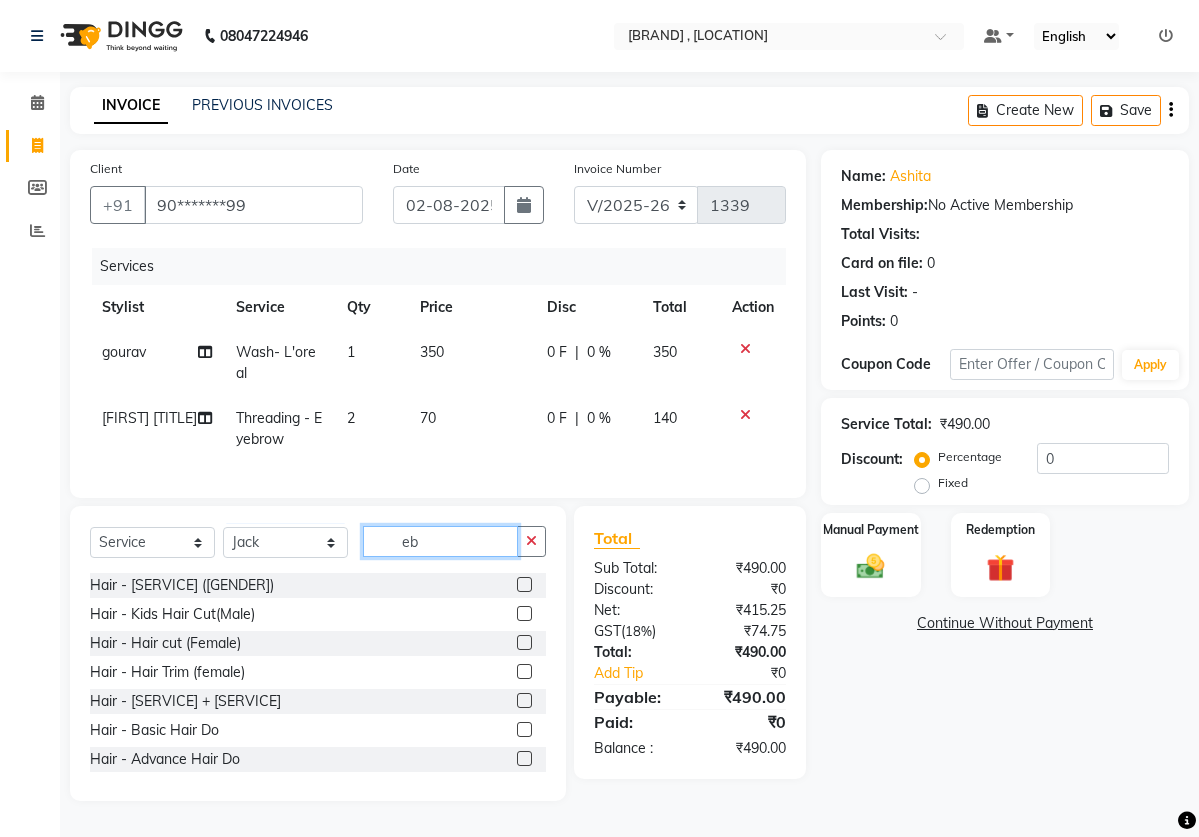 click on "eb" 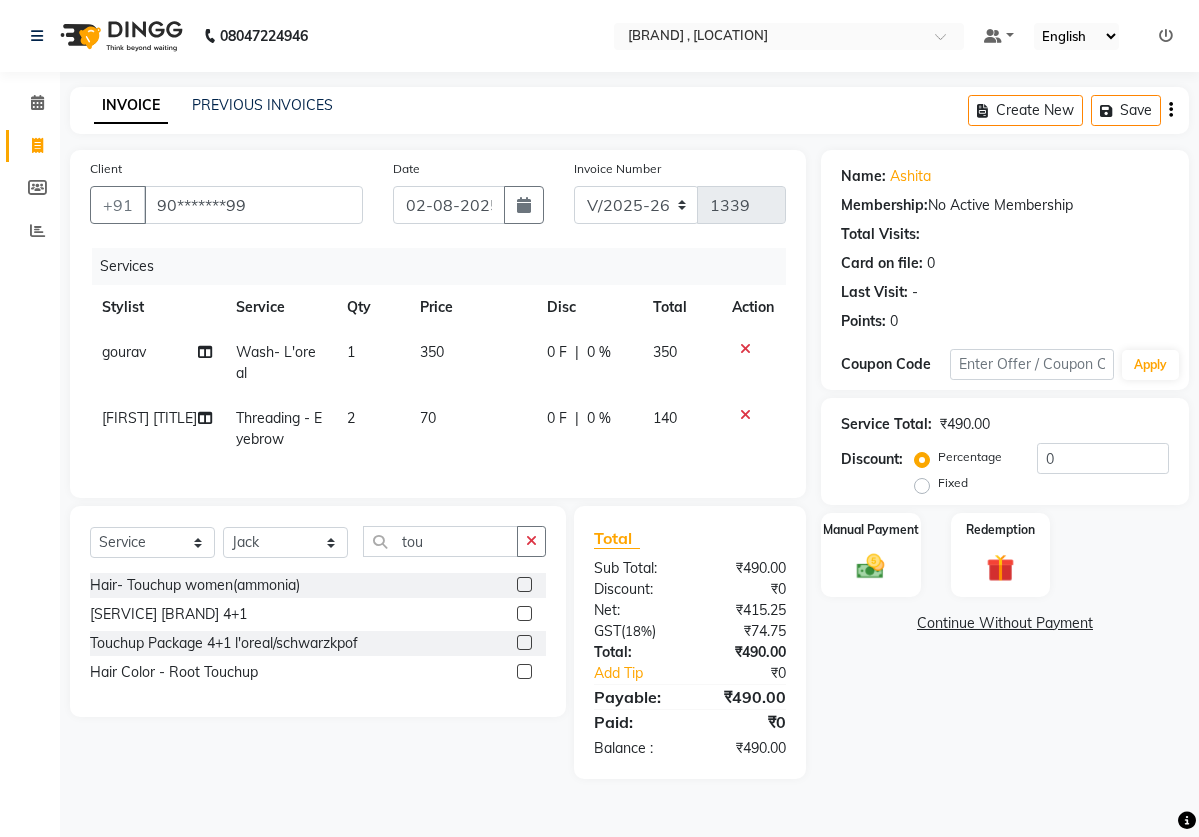 click 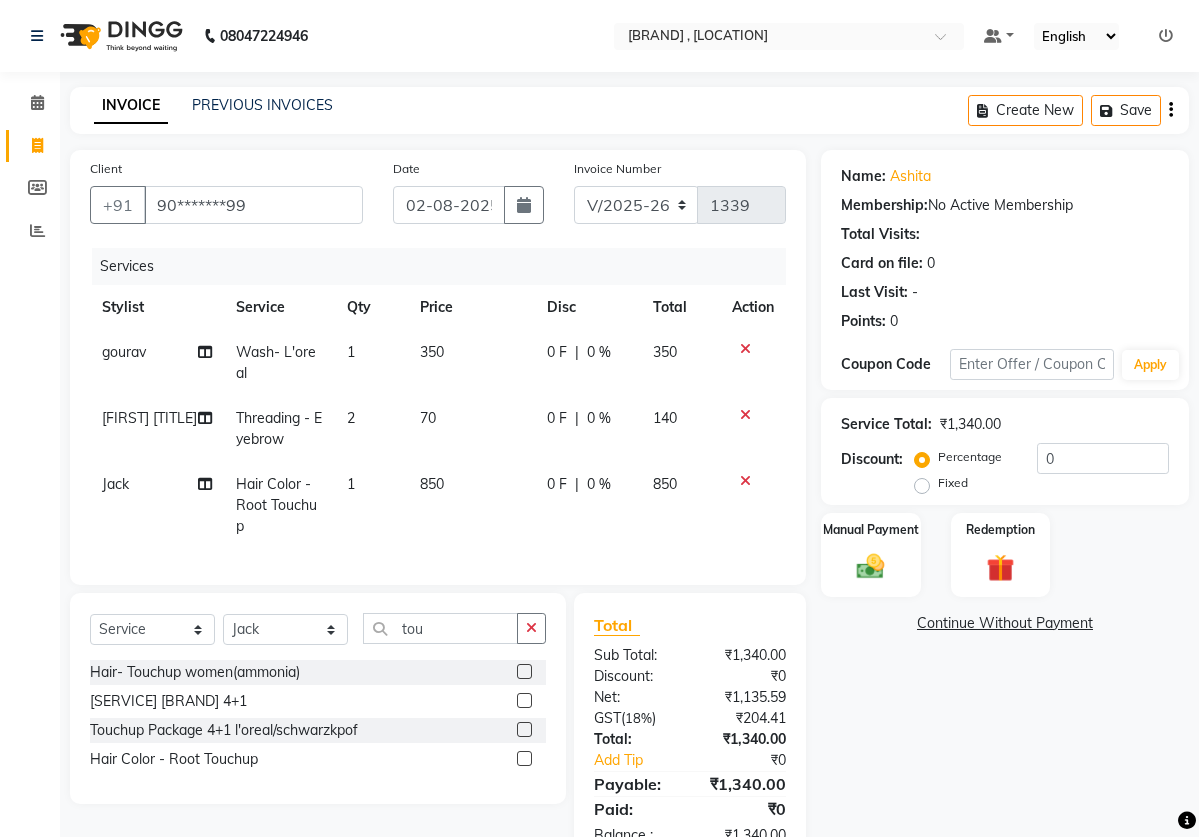 click on "850" 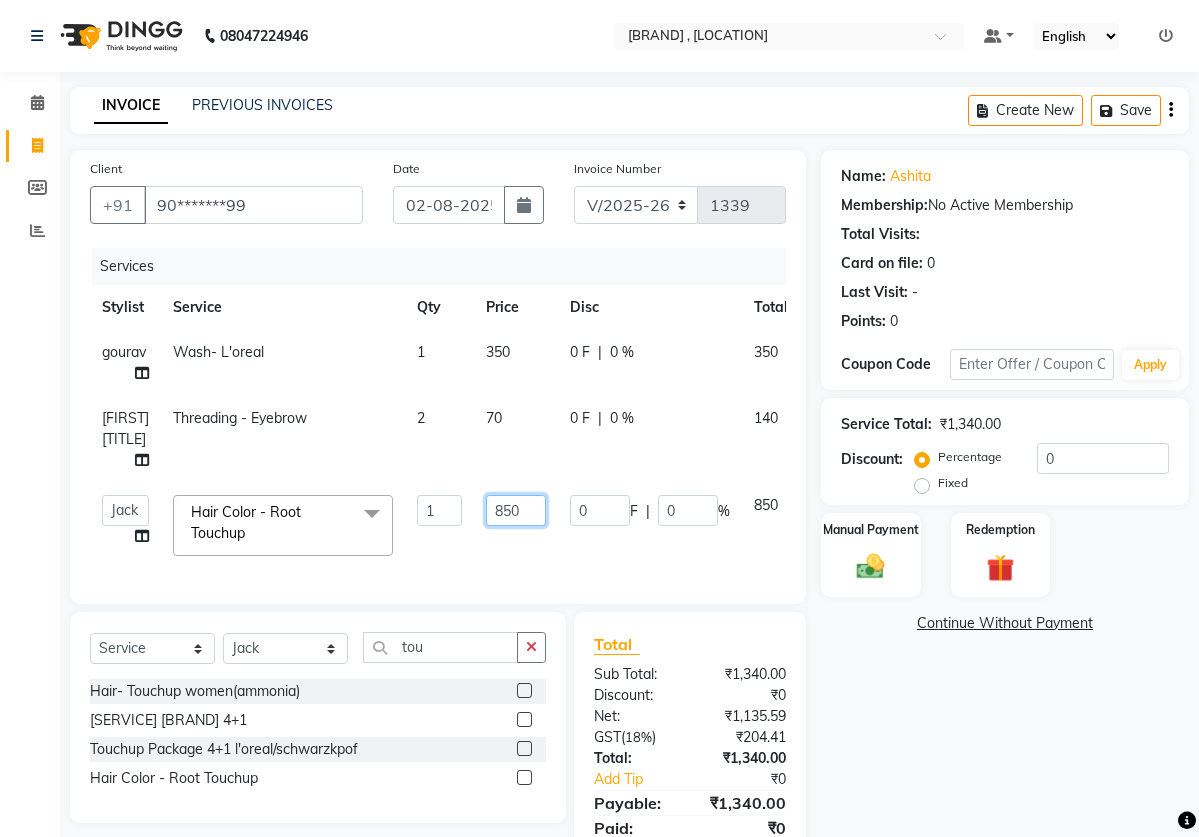 click on "850" 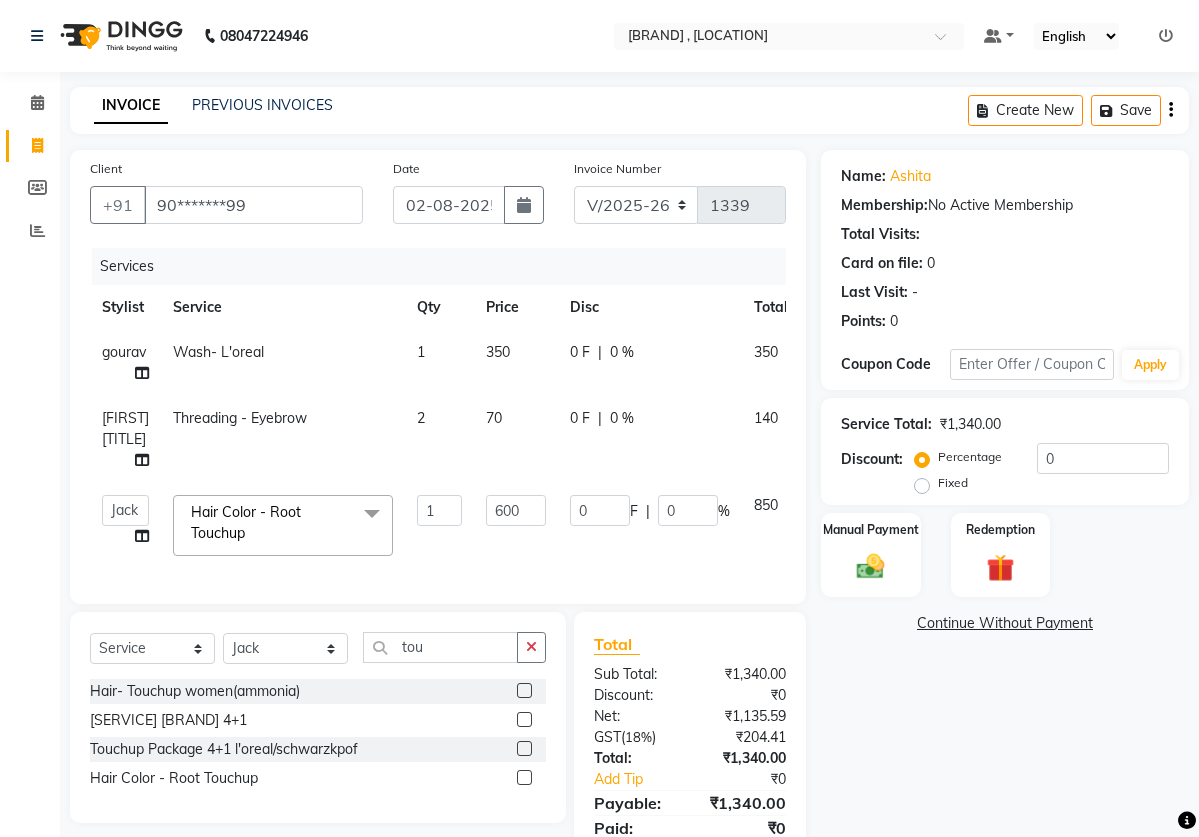 click on "Name: [FIRST]  Membership:  No Active Membership  Total Visits:   Card on file:  0 Last Visit:   - Points:   0  Coupon Code Apply Service Total:  ₹1,340.00  Discount:  Percentage   Fixed  0 Manual Payment Redemption  Continue Without Payment" 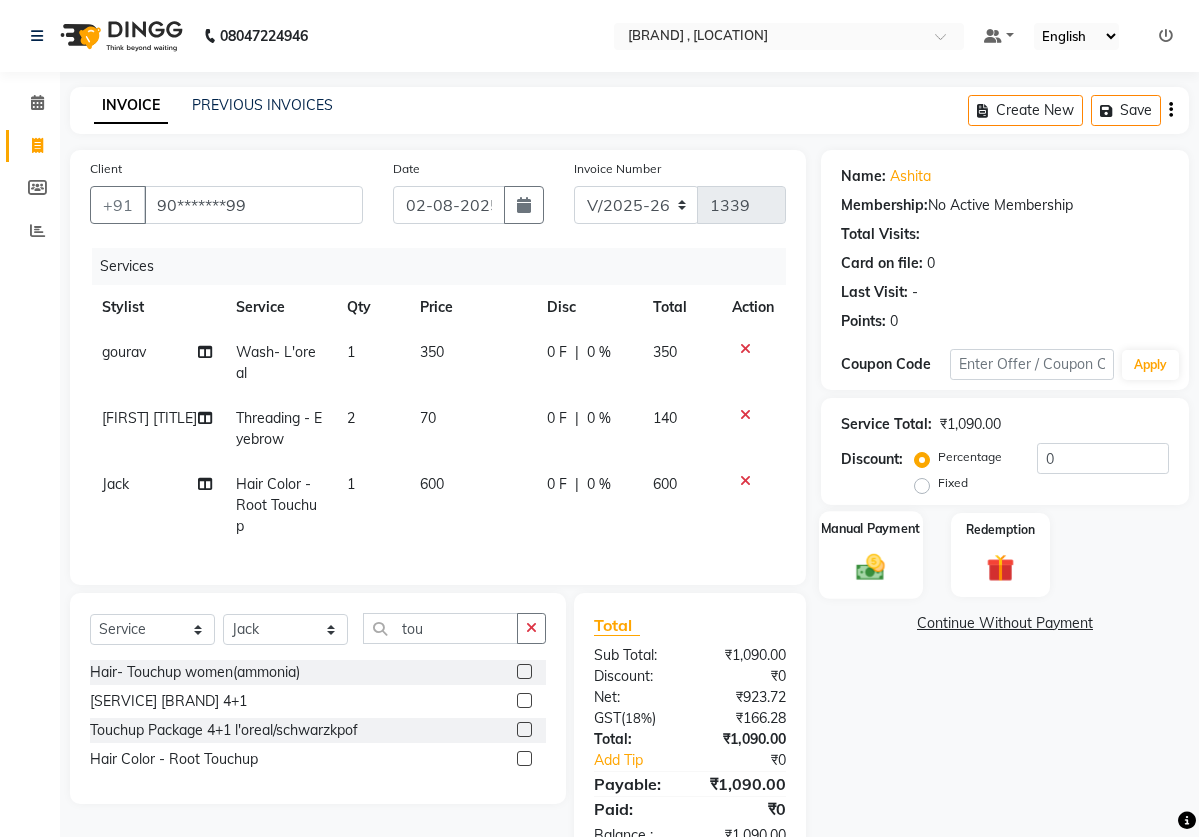 click 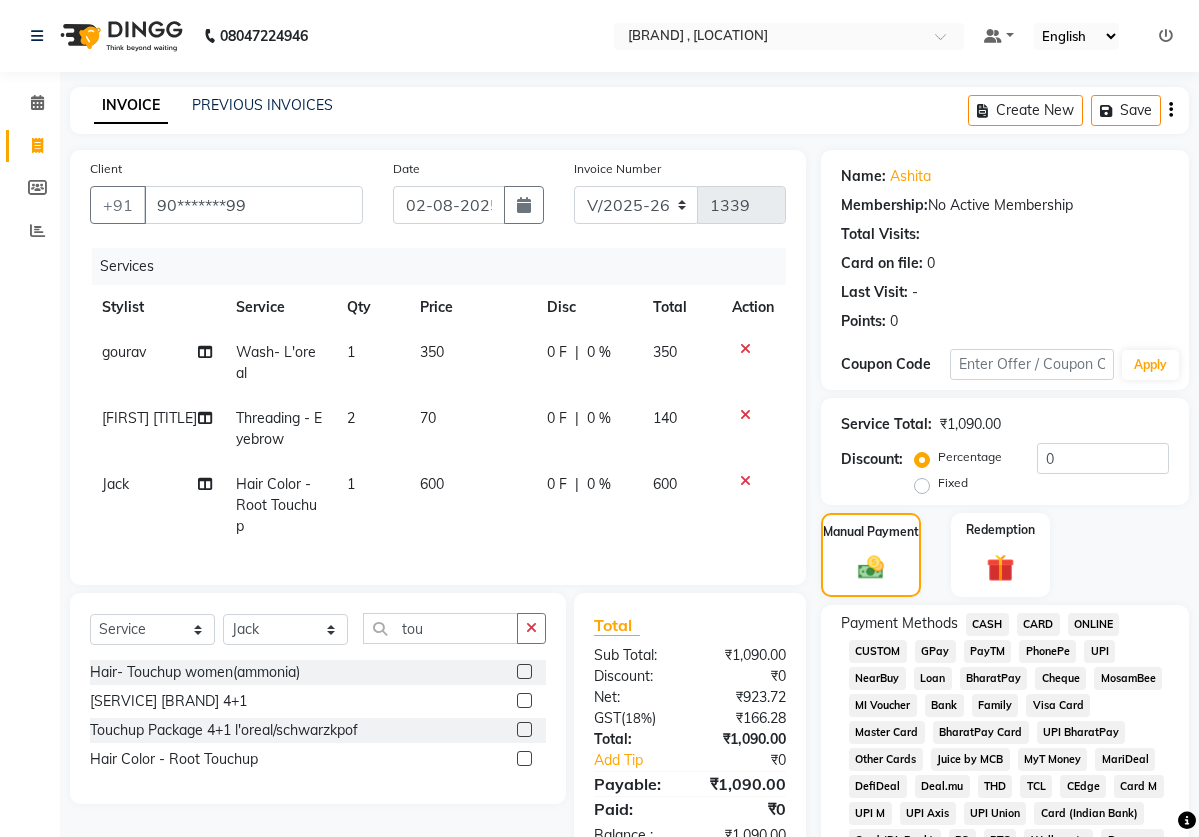 click on "CASH" 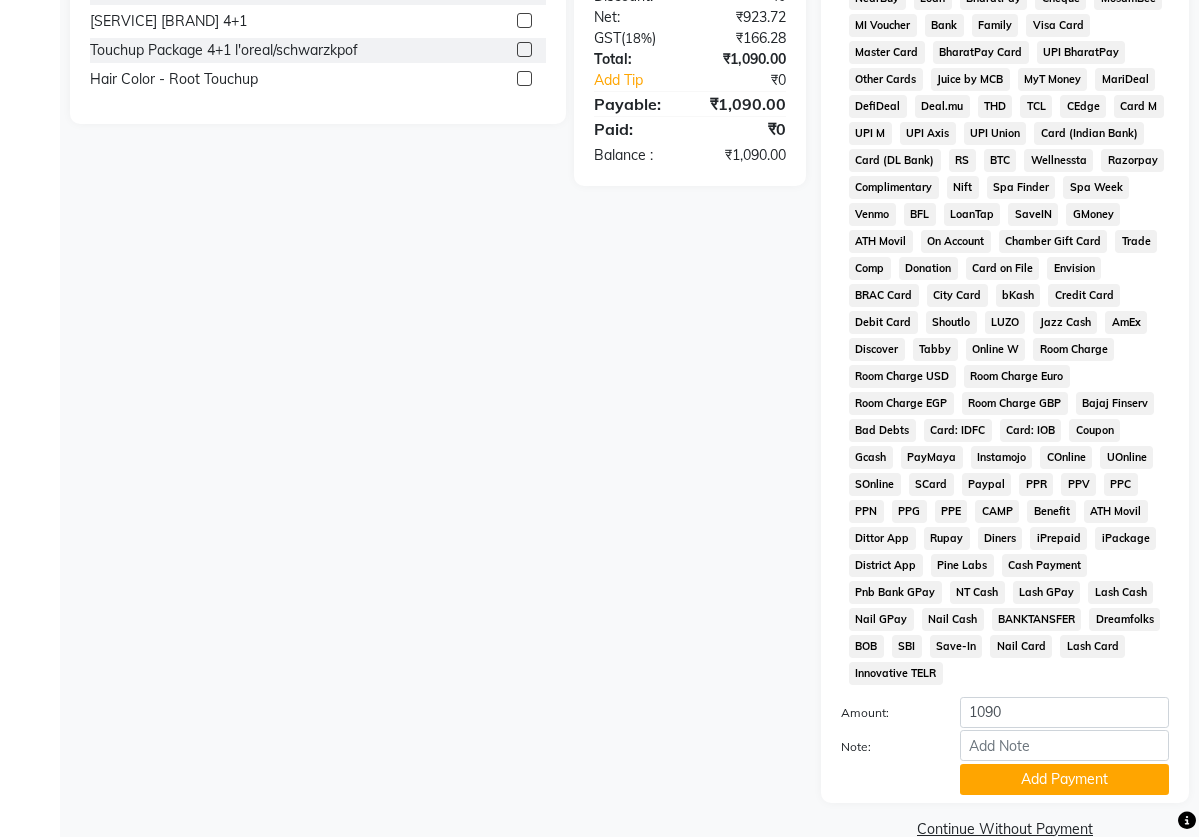 scroll, scrollTop: 743, scrollLeft: 0, axis: vertical 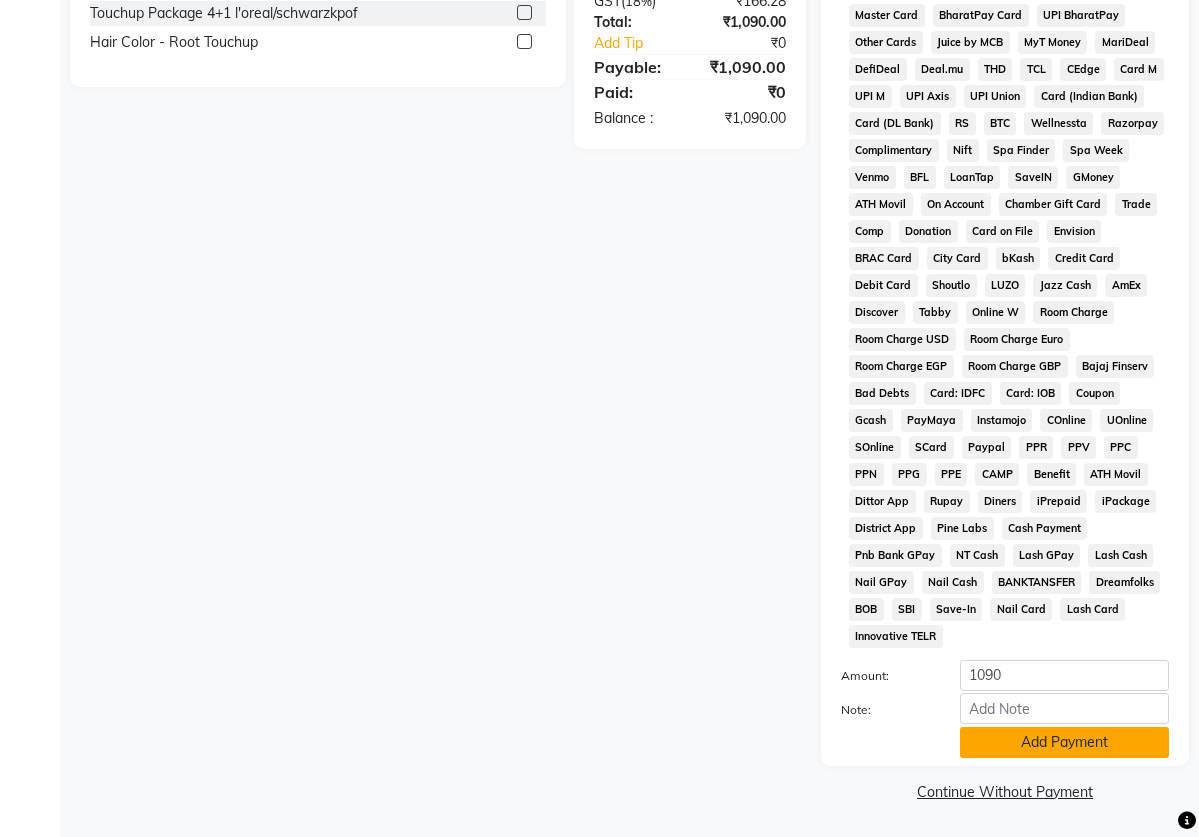 click on "Add Payment" 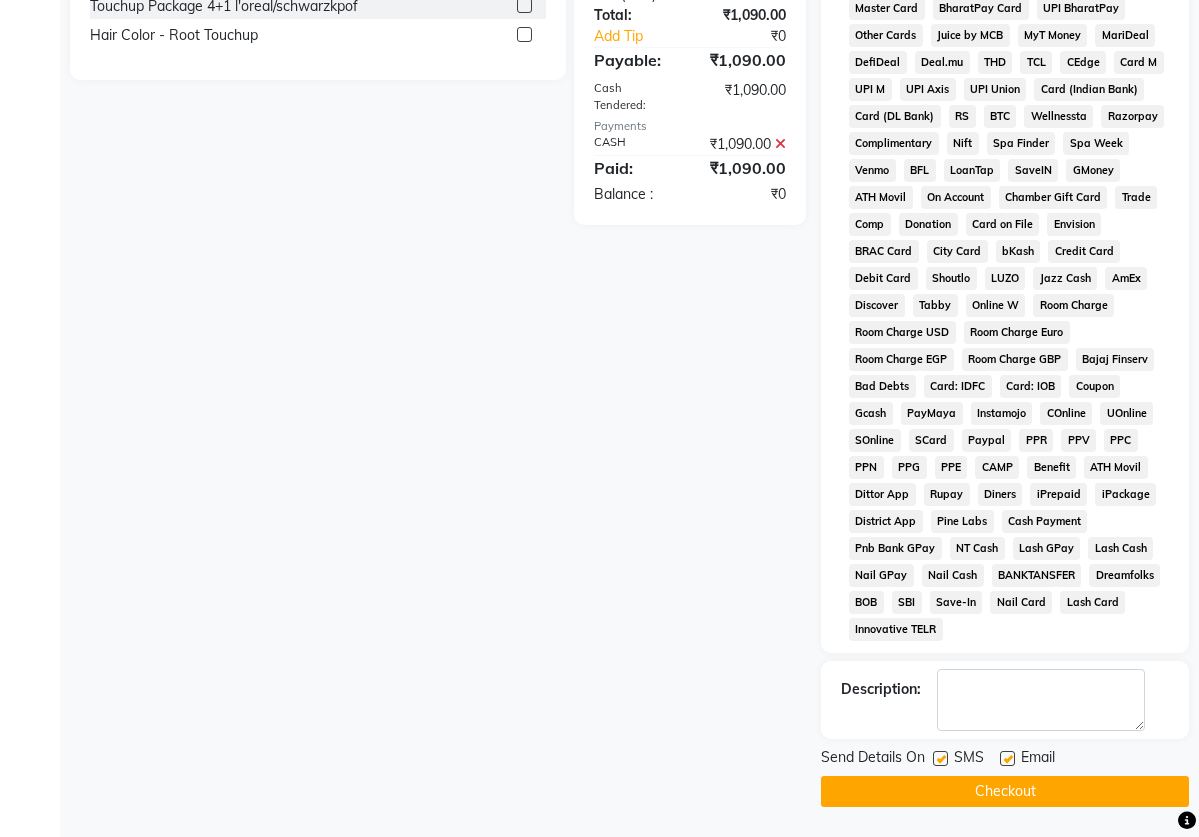 click on "Checkout" 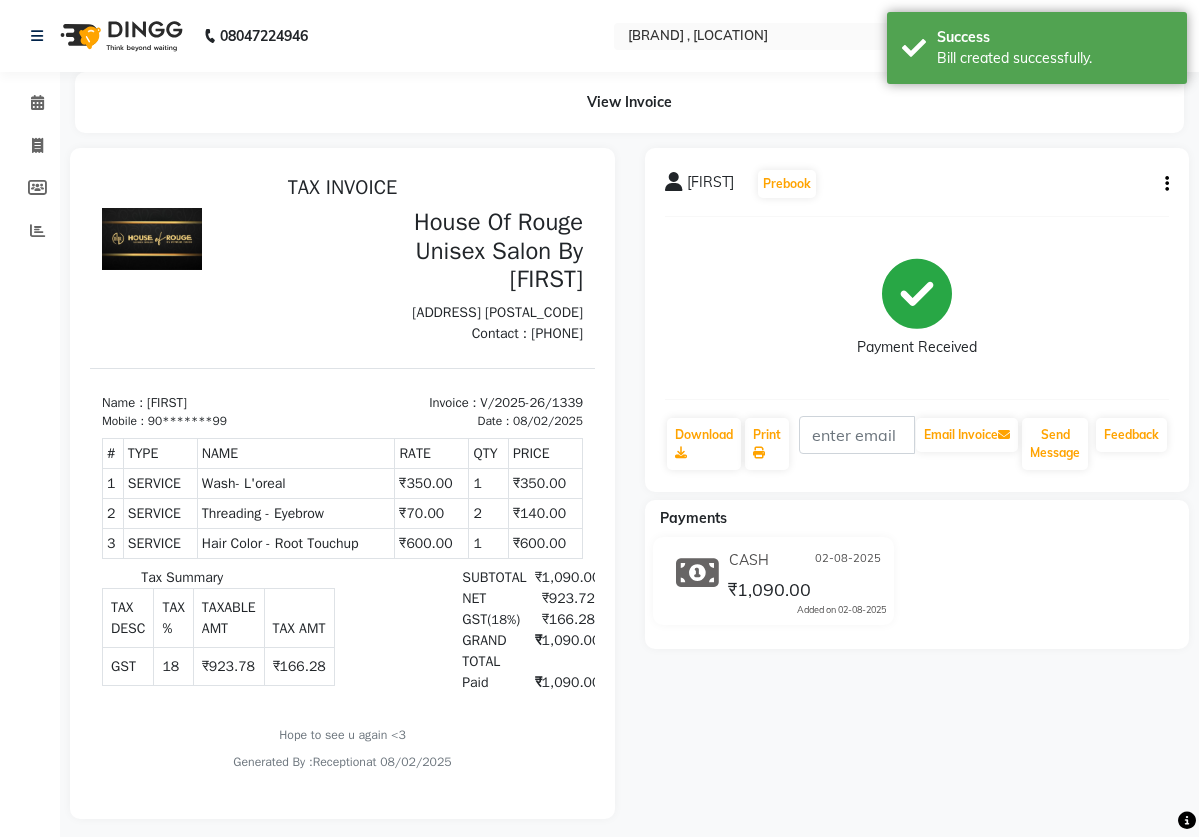 scroll, scrollTop: 0, scrollLeft: 0, axis: both 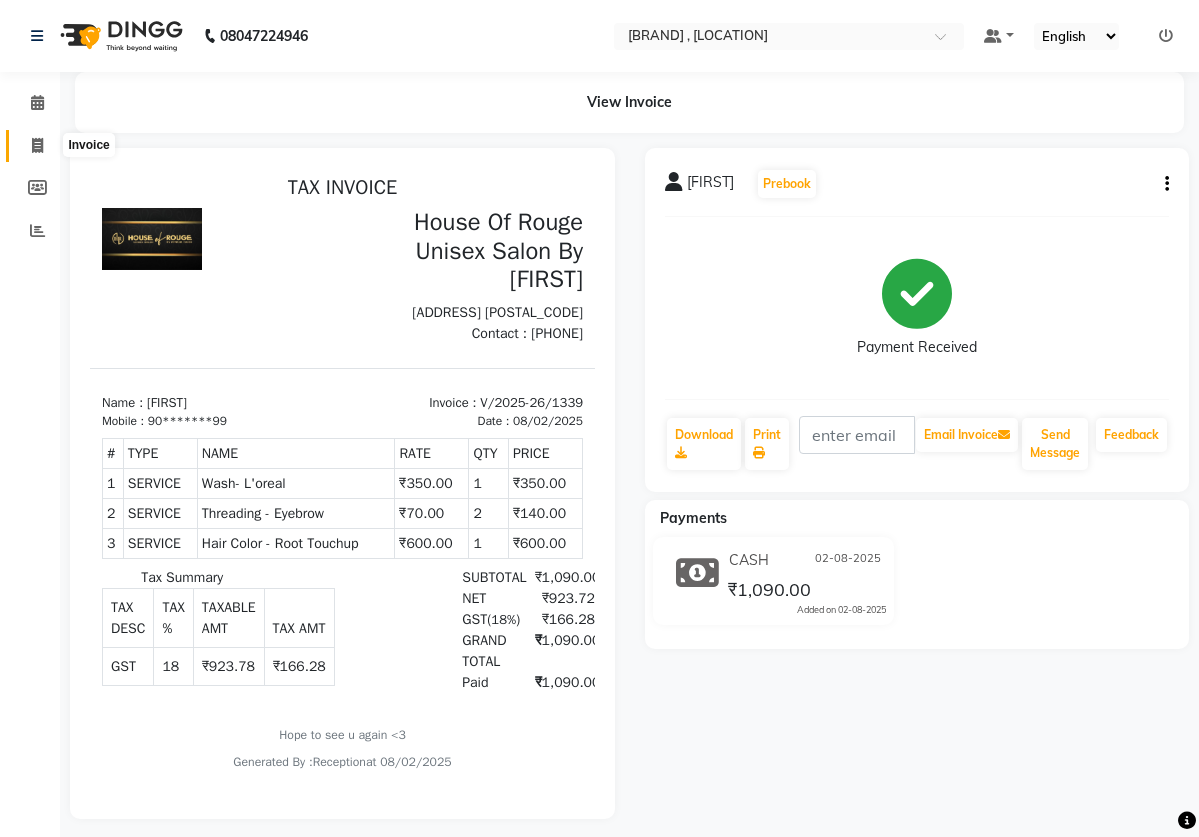 click 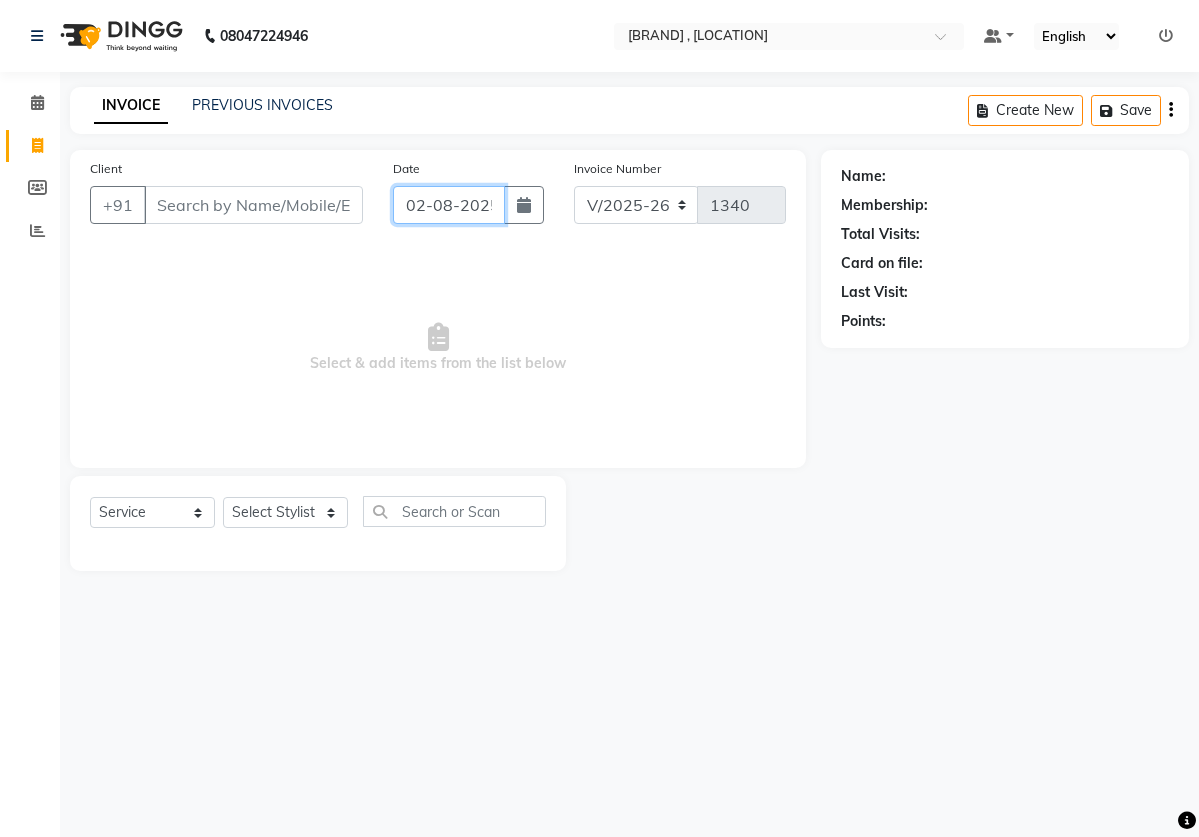 click on "02-08-2025" 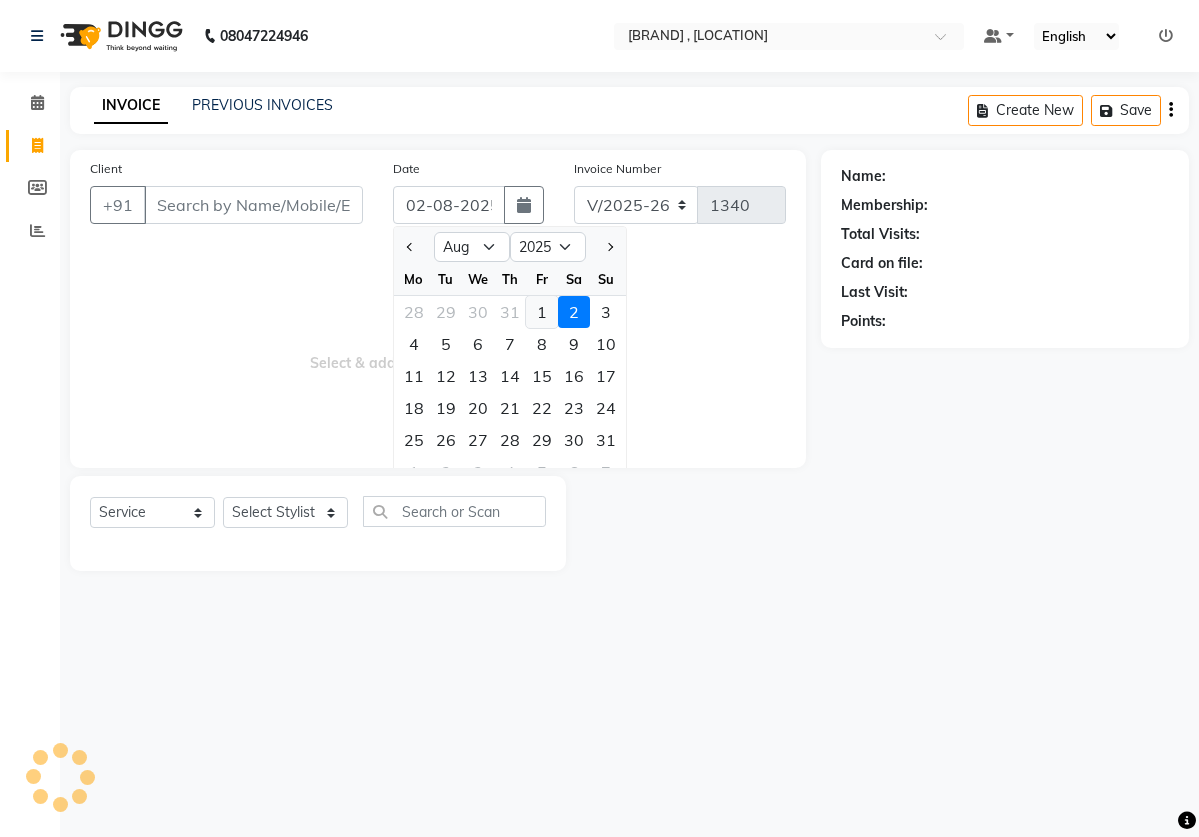 click on "1" 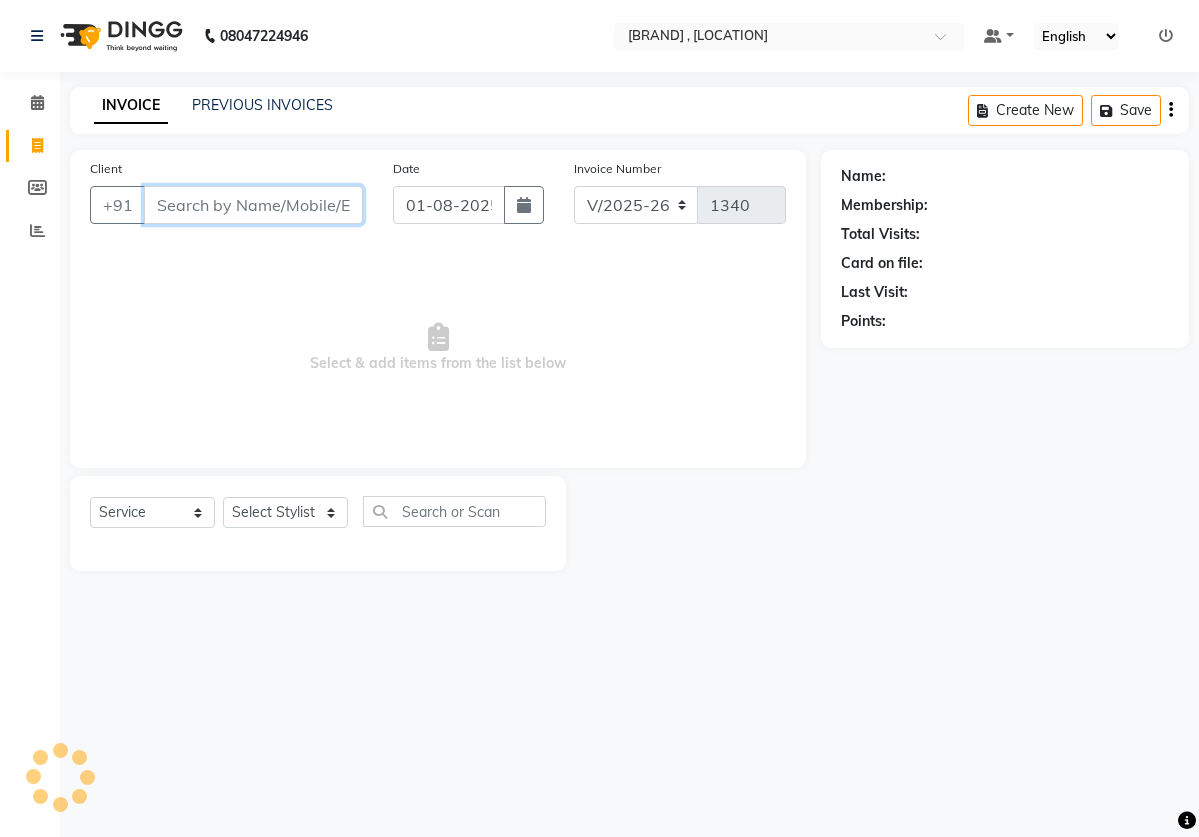 click on "Client" at bounding box center (253, 205) 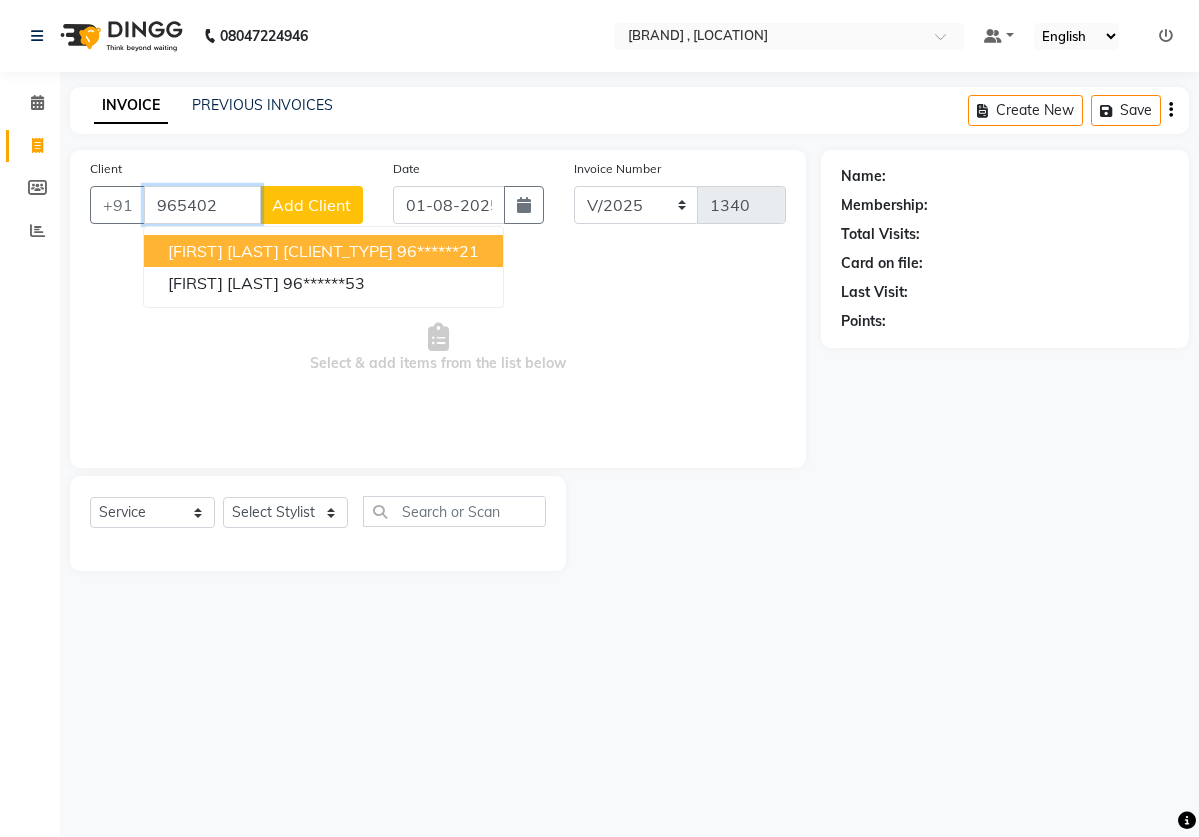 click on "[FIRST] [LAST] [CLIENT_TYPE]" at bounding box center [280, 251] 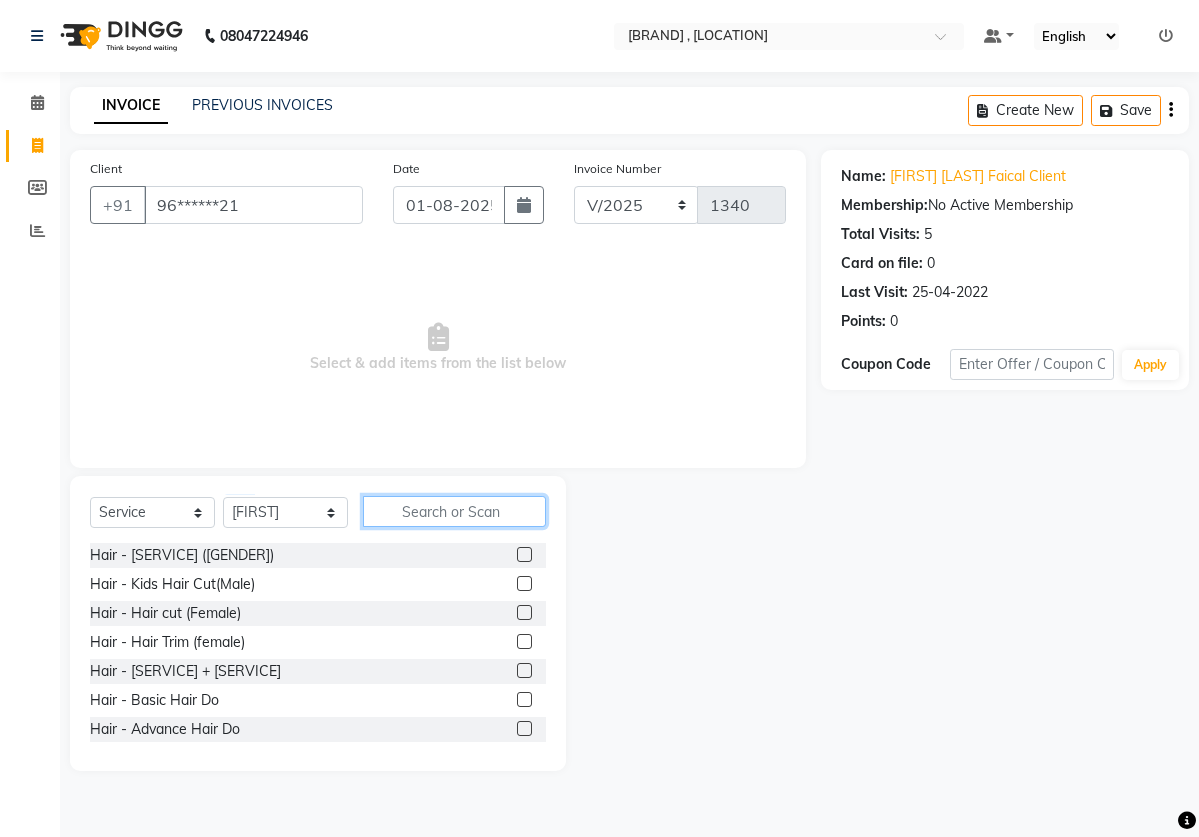 click 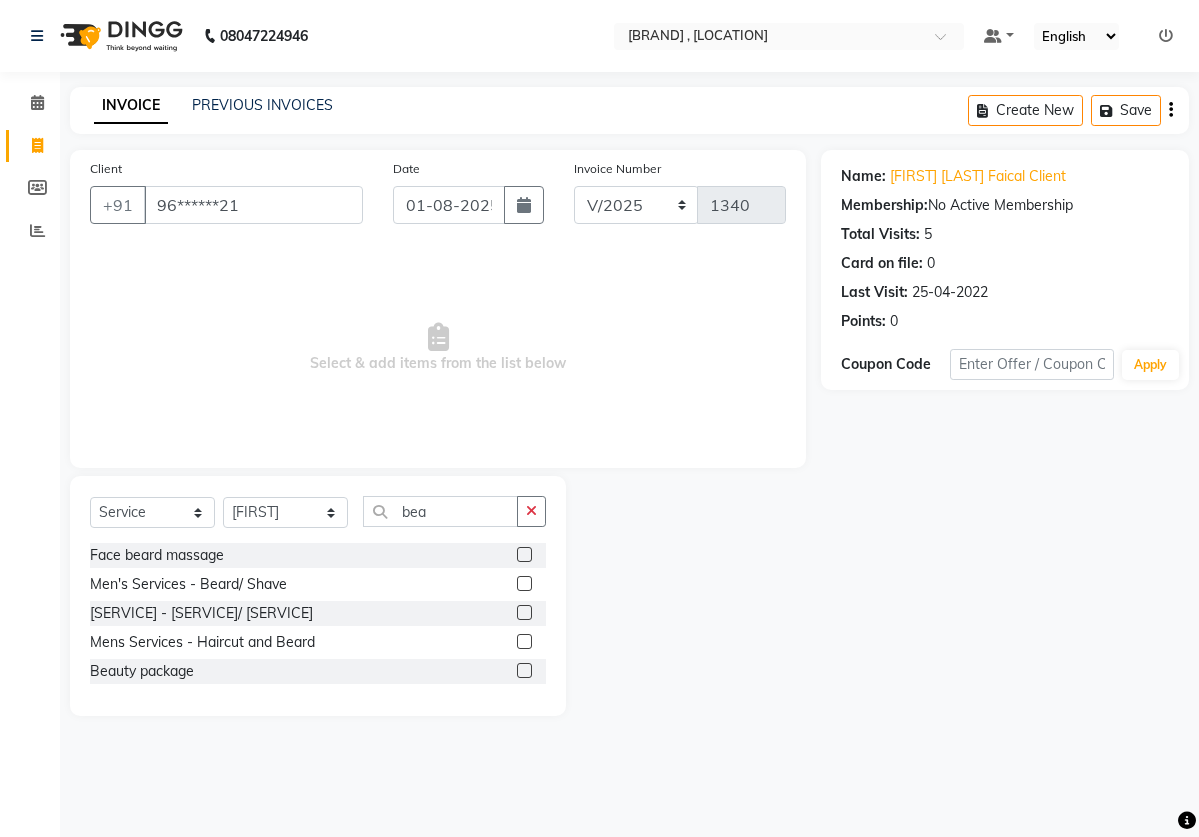 click 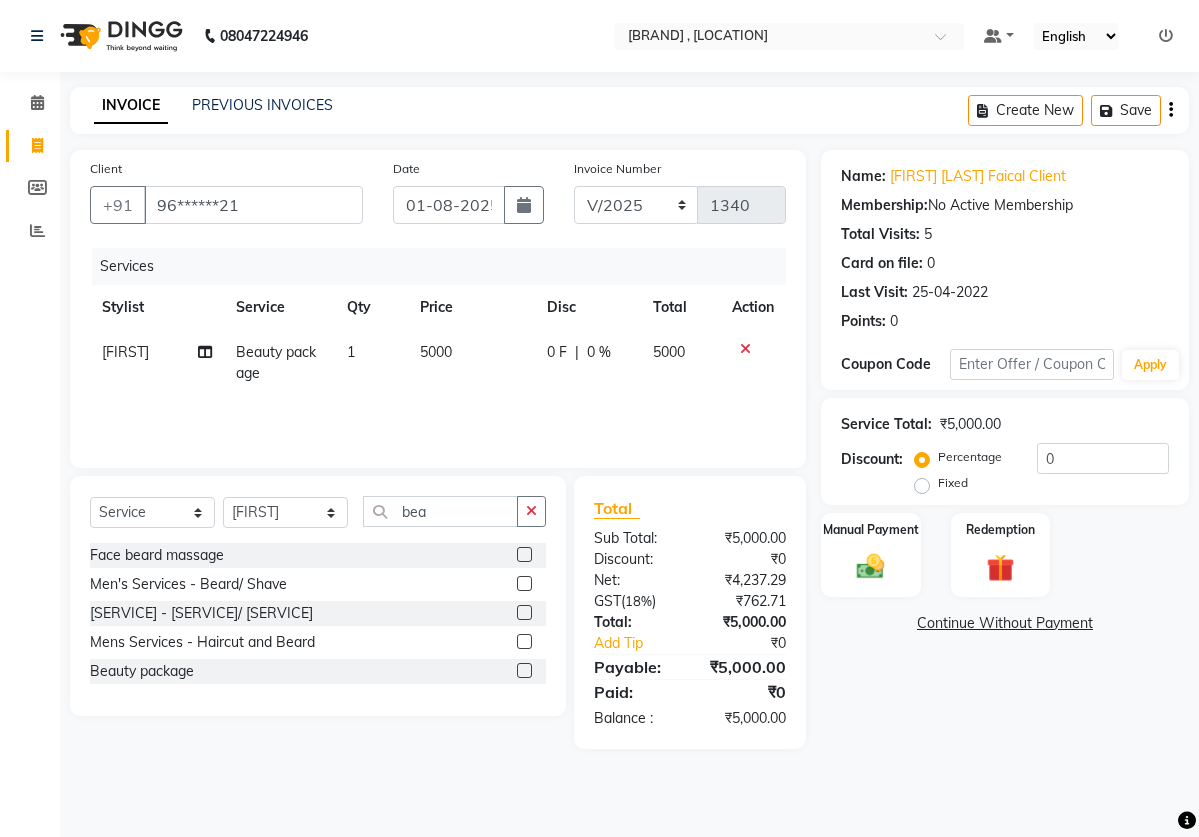 click on "5000" 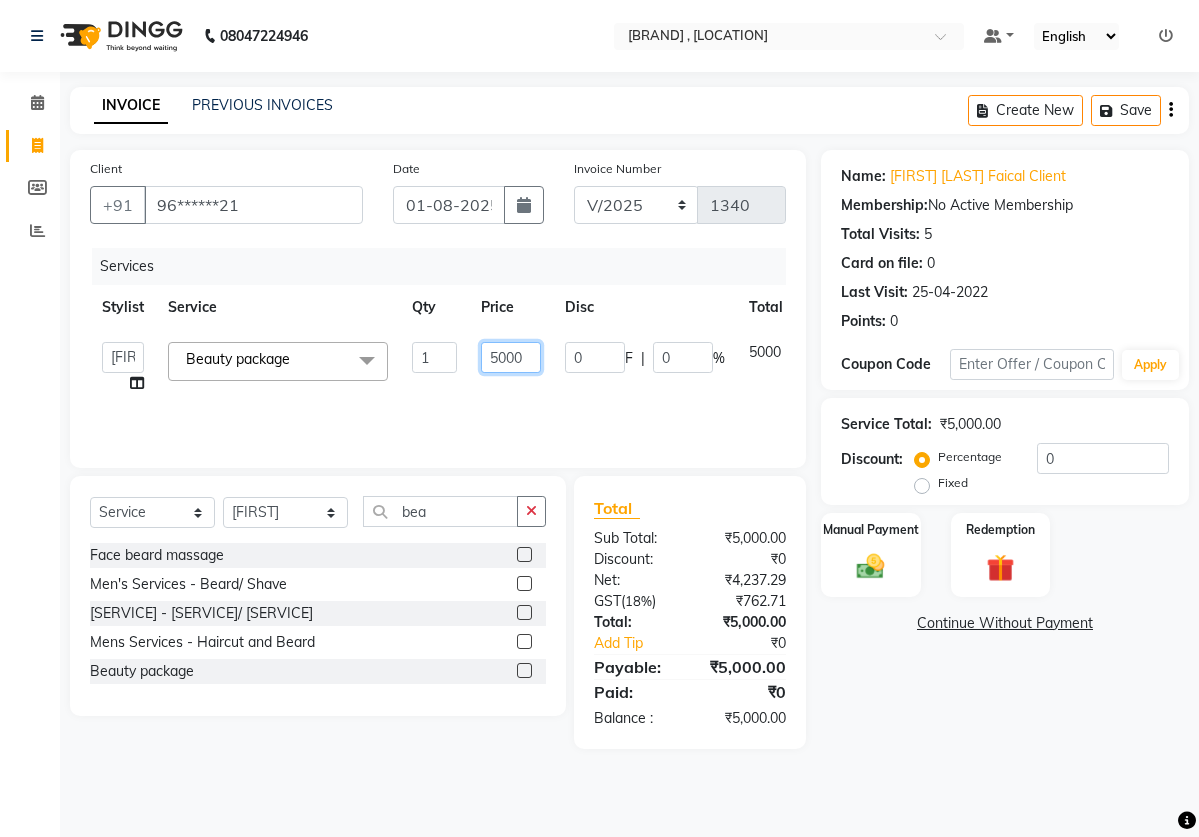 click on "5000" 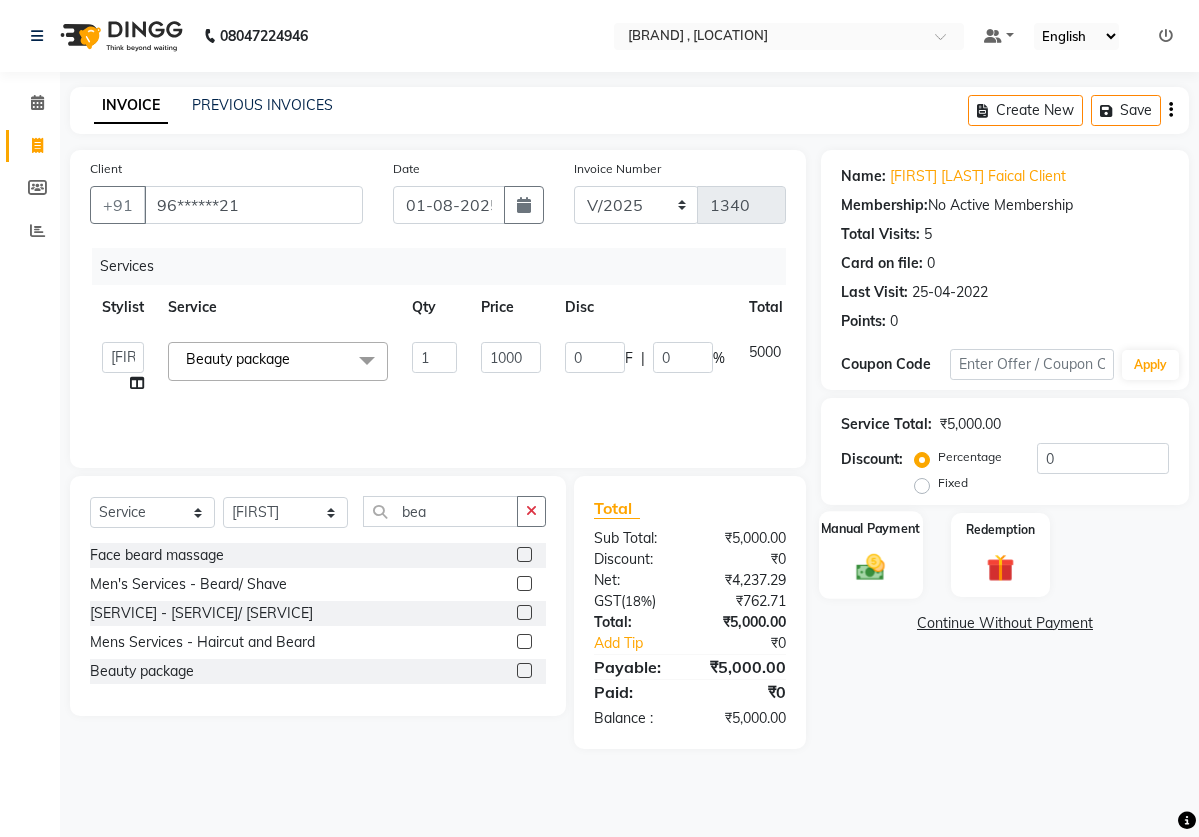 click on "Manual Payment" 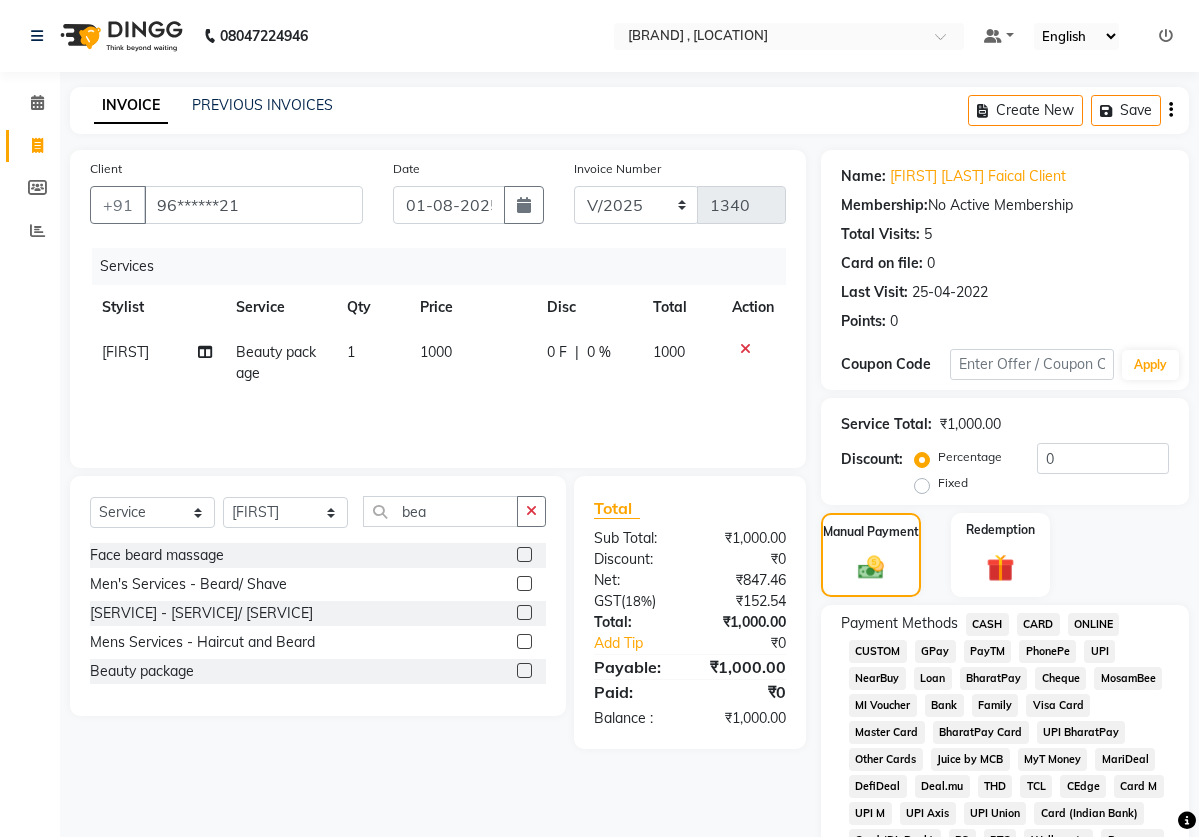 click on "ONLINE" 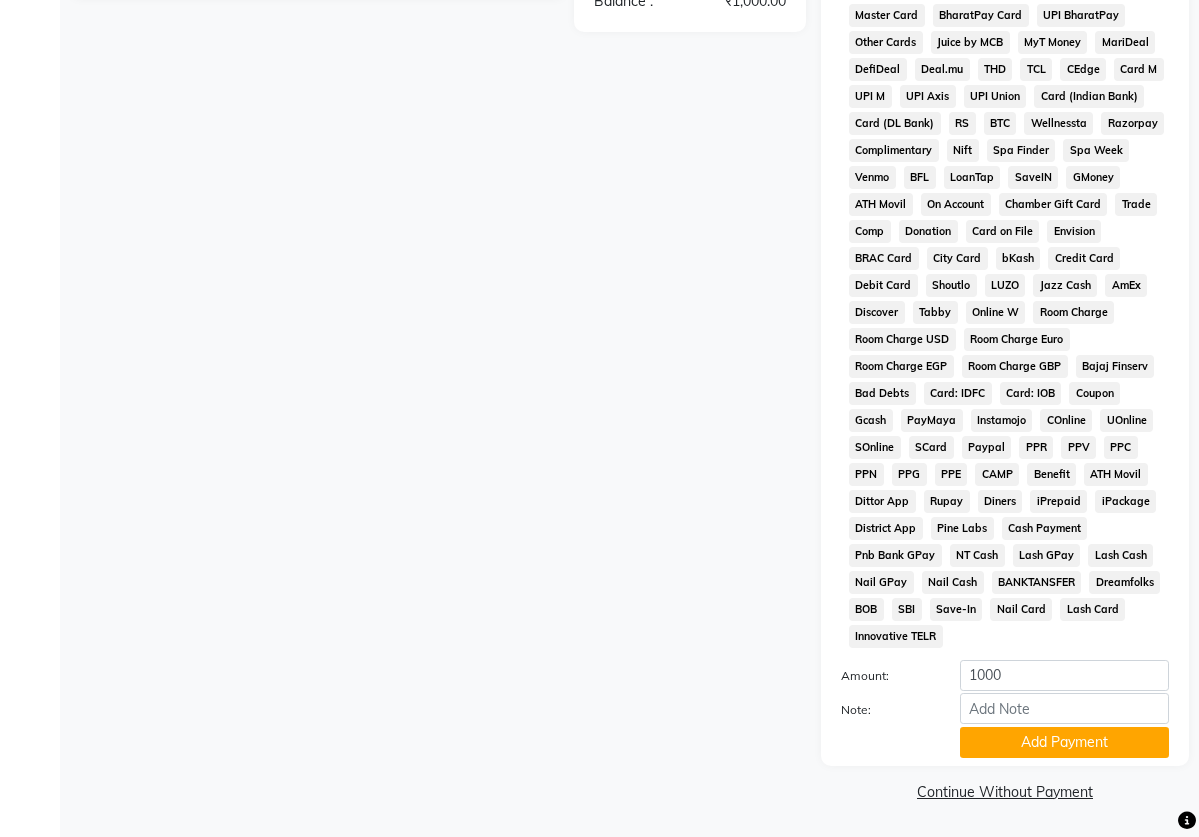 scroll, scrollTop: 742, scrollLeft: 0, axis: vertical 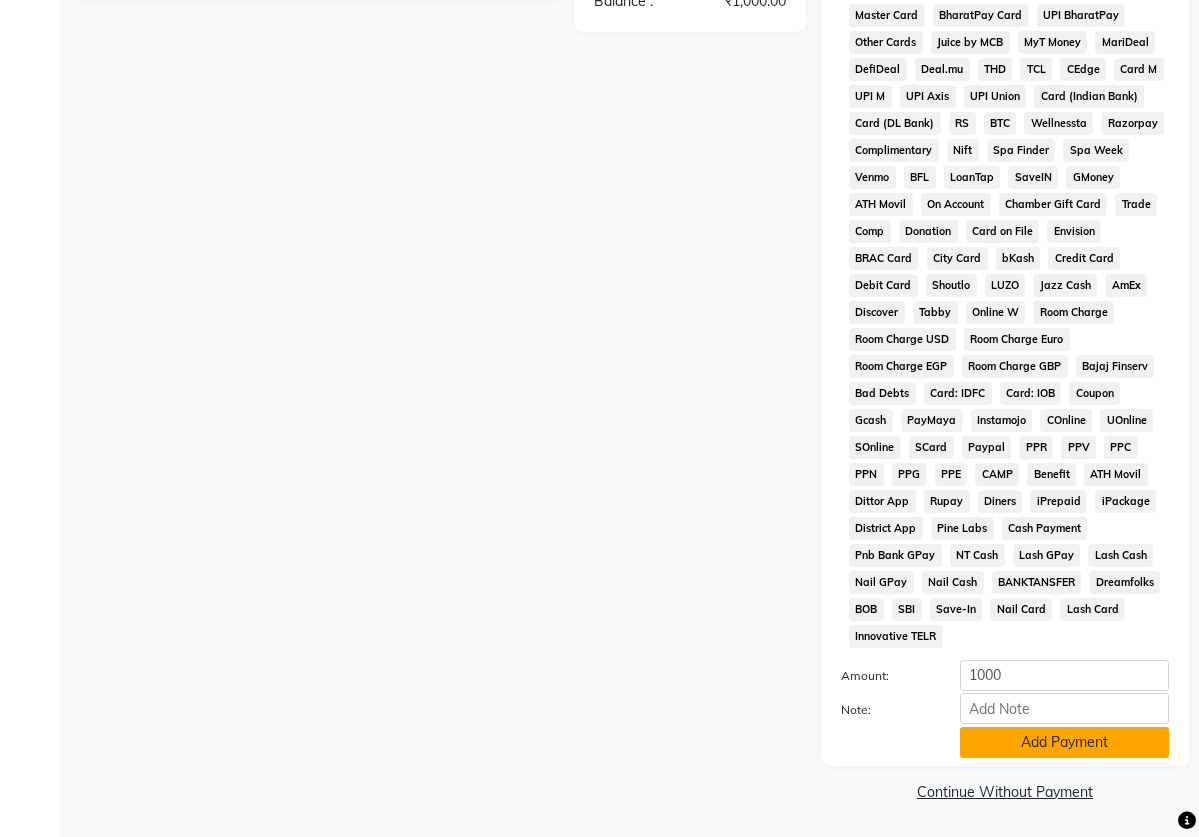 click on "Add Payment" 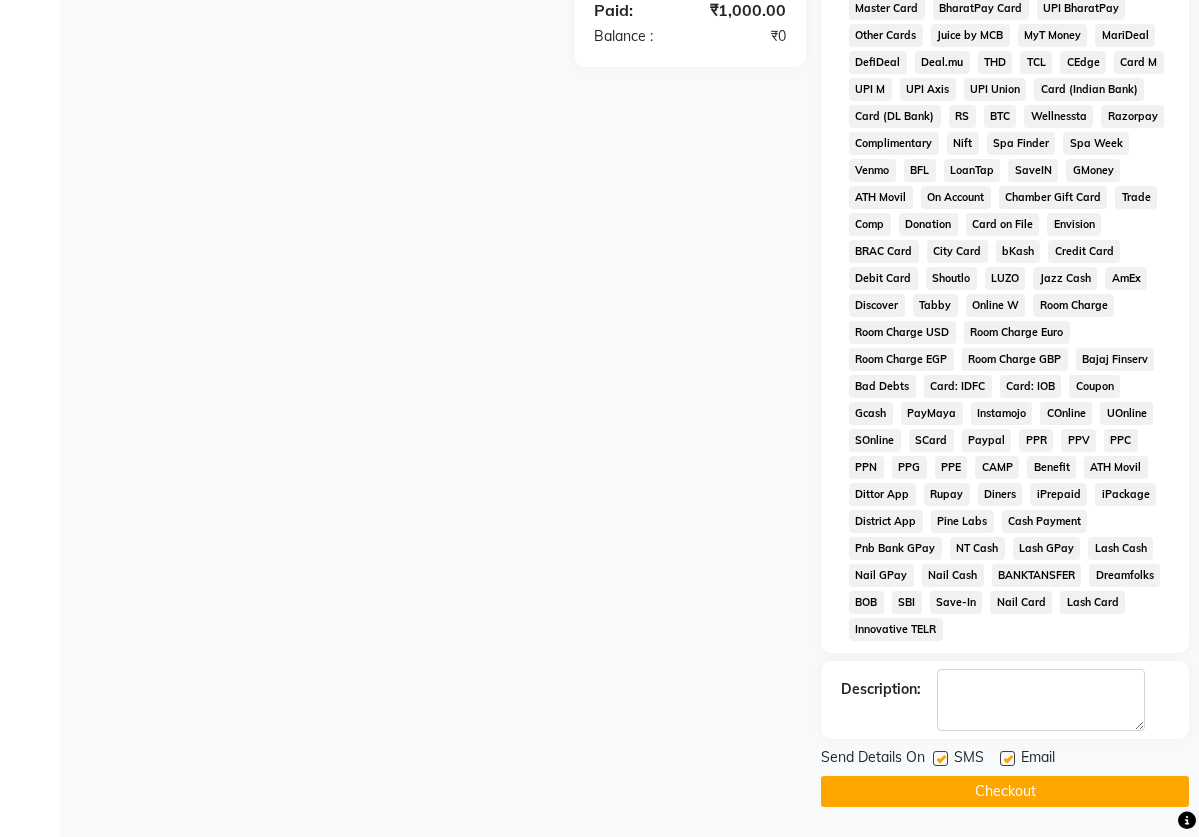 click on "Checkout" 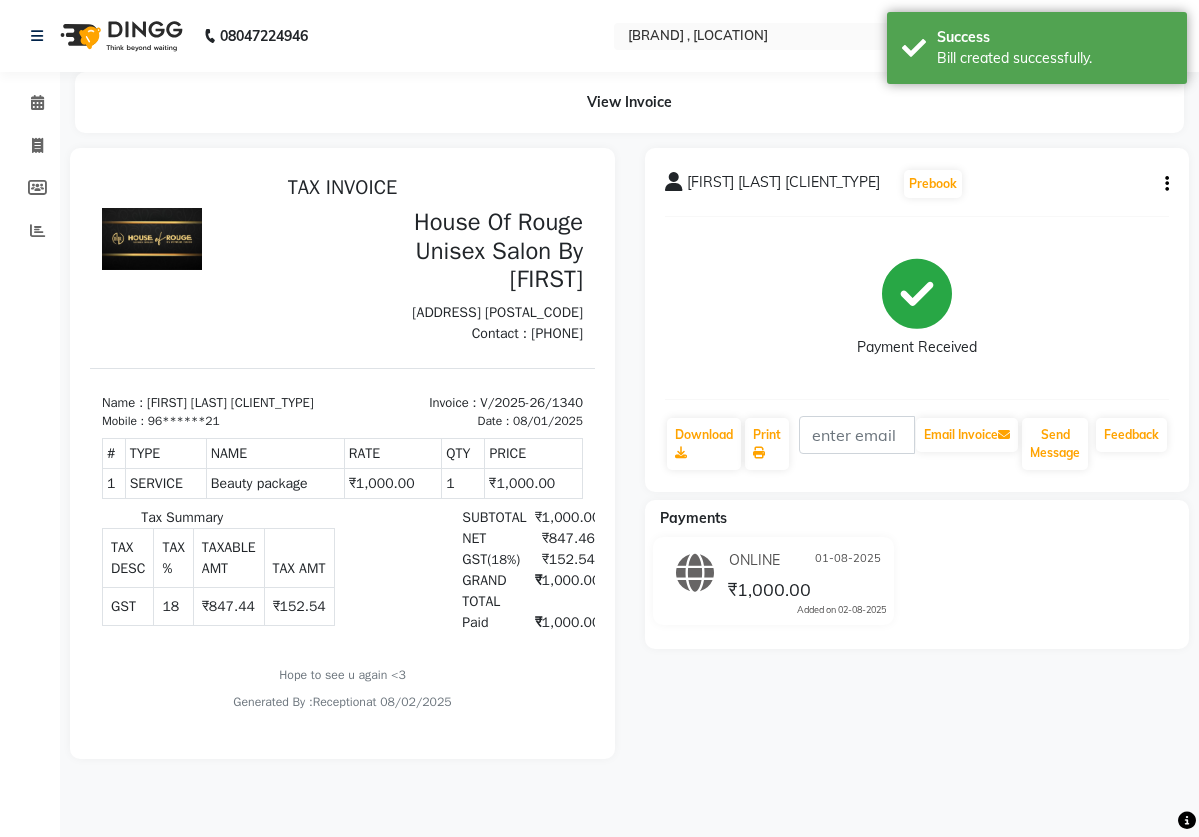 scroll, scrollTop: 0, scrollLeft: 0, axis: both 